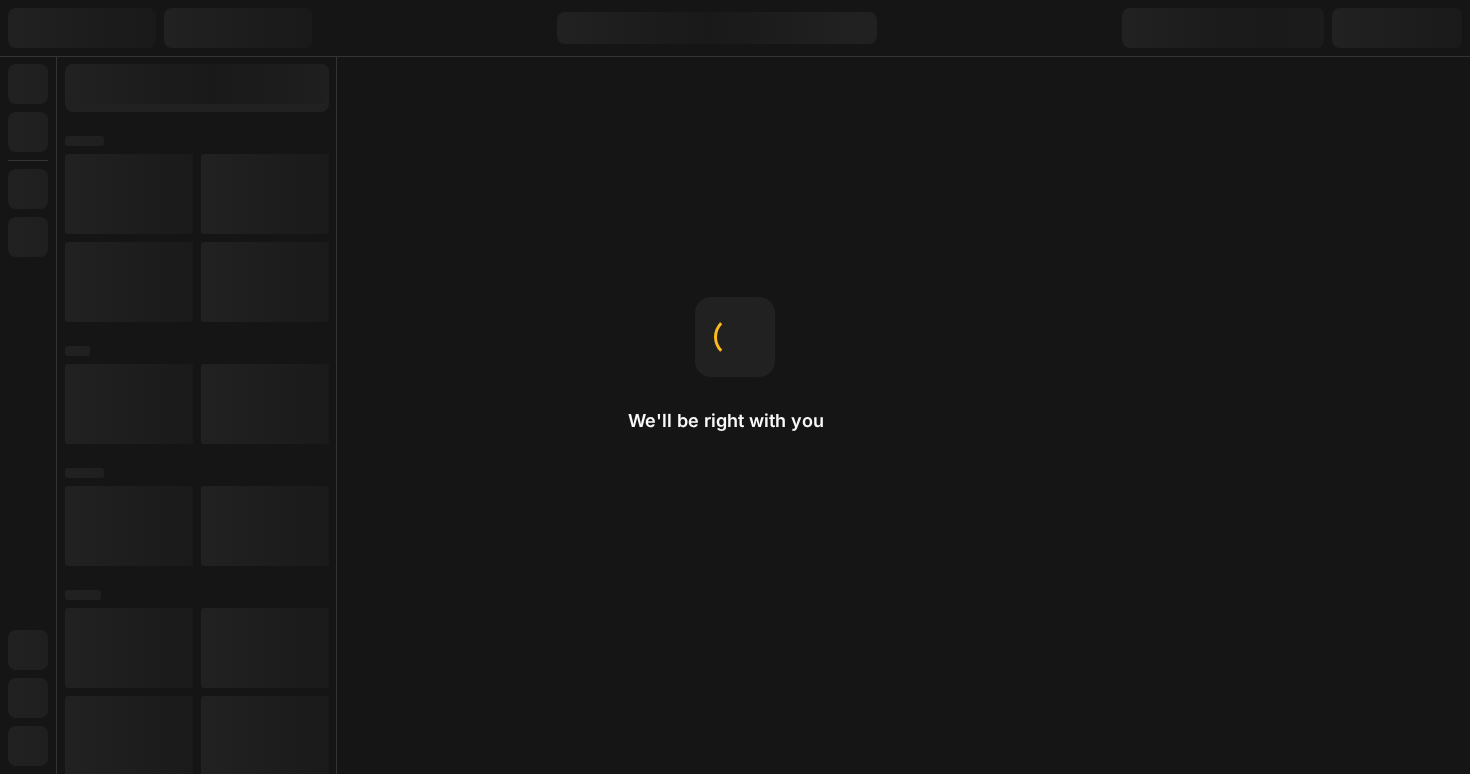 scroll, scrollTop: 0, scrollLeft: 0, axis: both 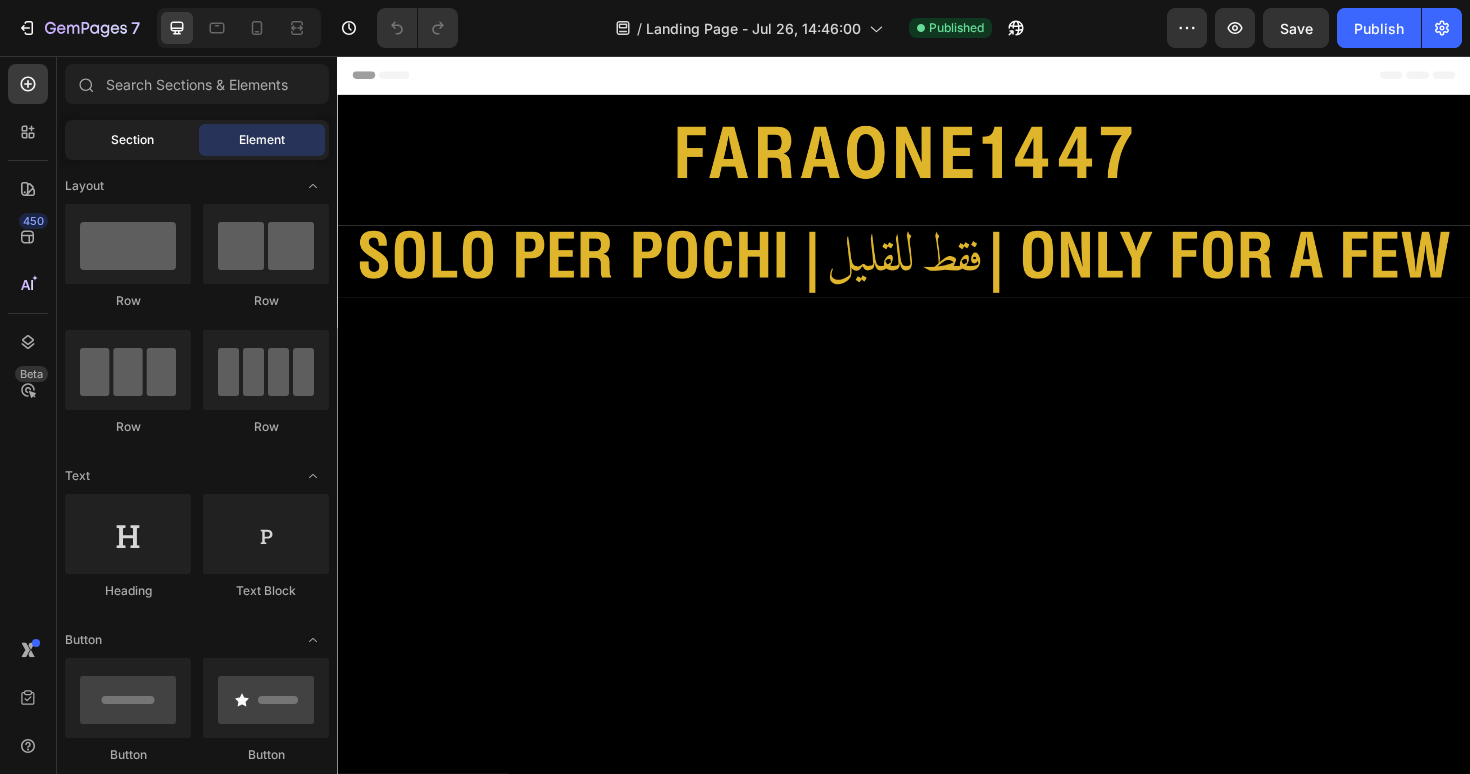 click on "Section" 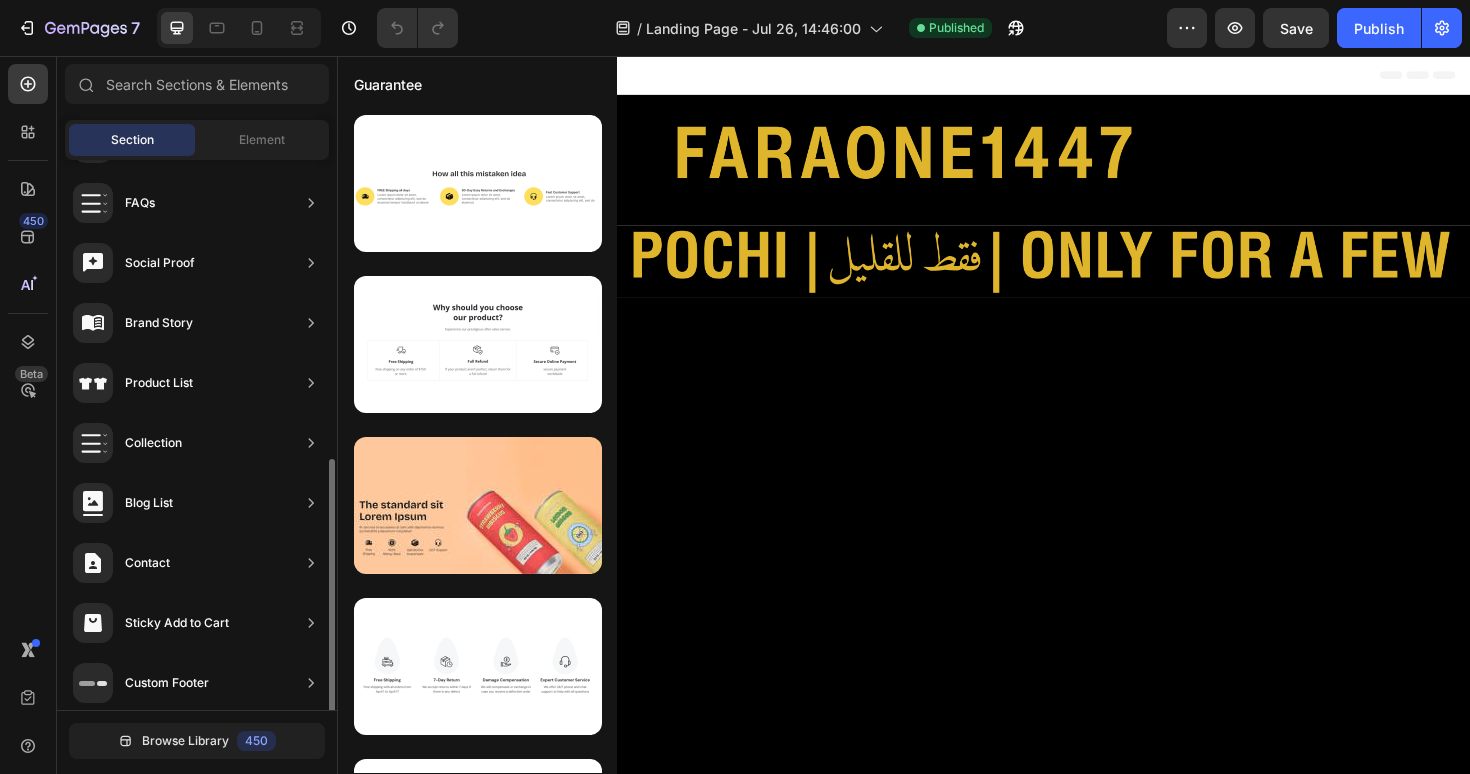 scroll, scrollTop: 610, scrollLeft: 0, axis: vertical 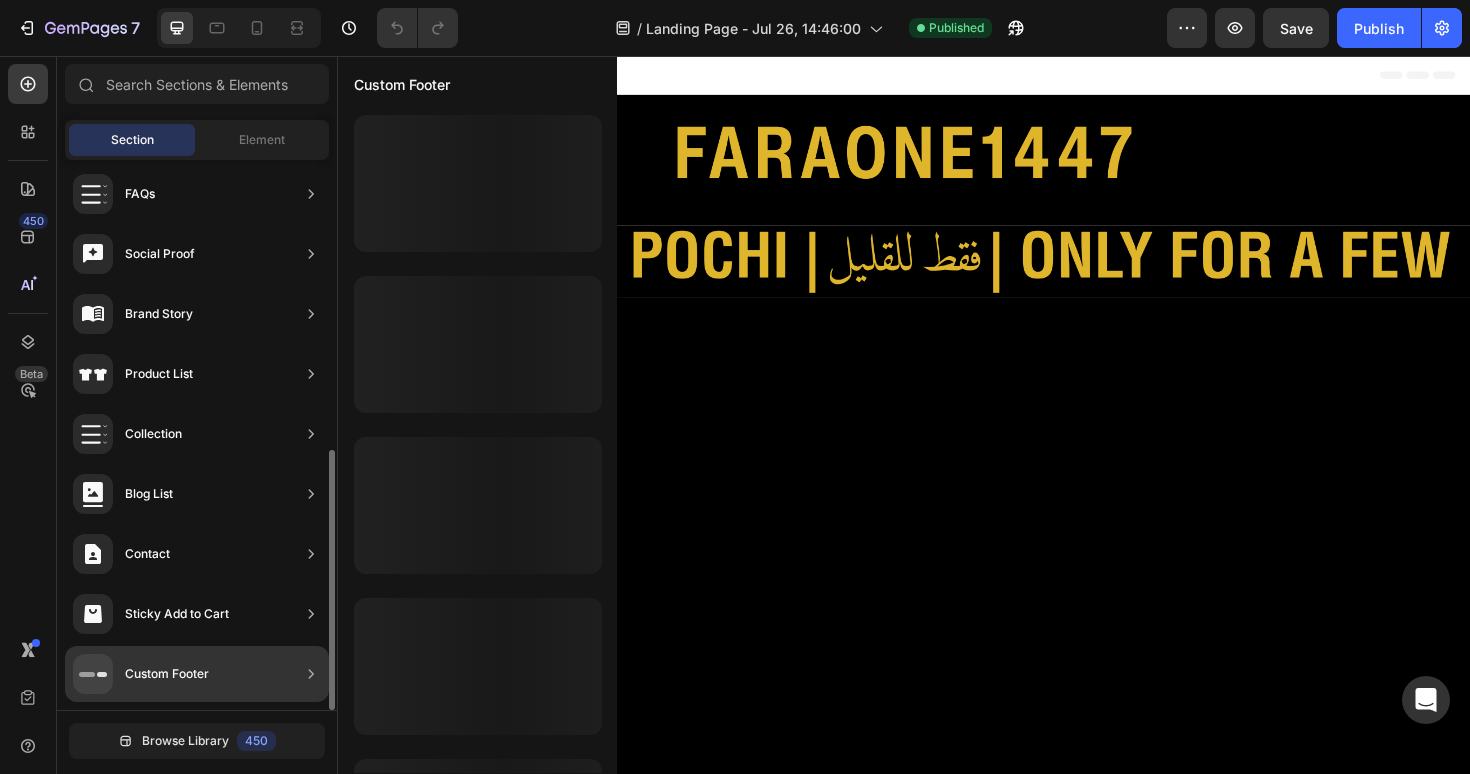 click on "Custom Footer" 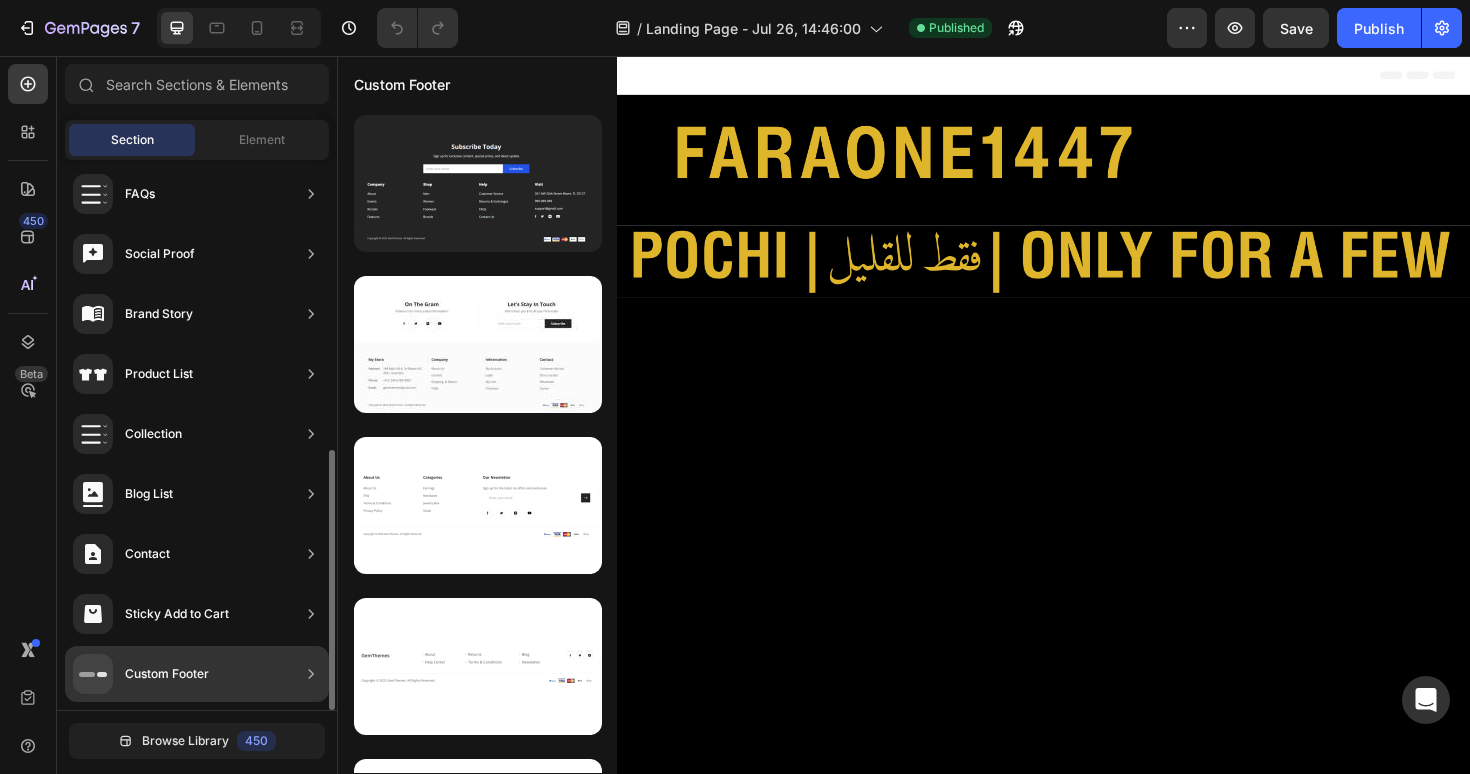click 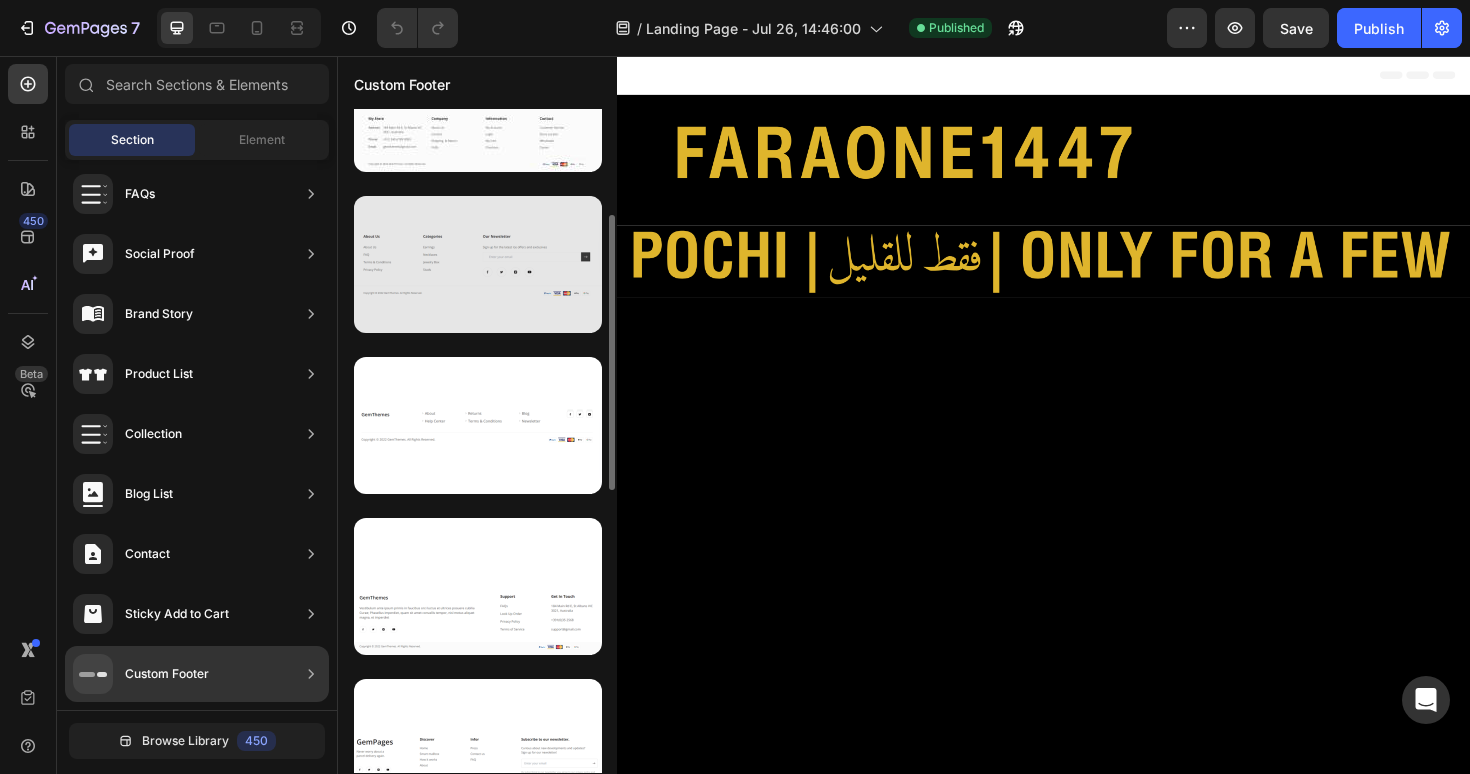 scroll, scrollTop: 245, scrollLeft: 0, axis: vertical 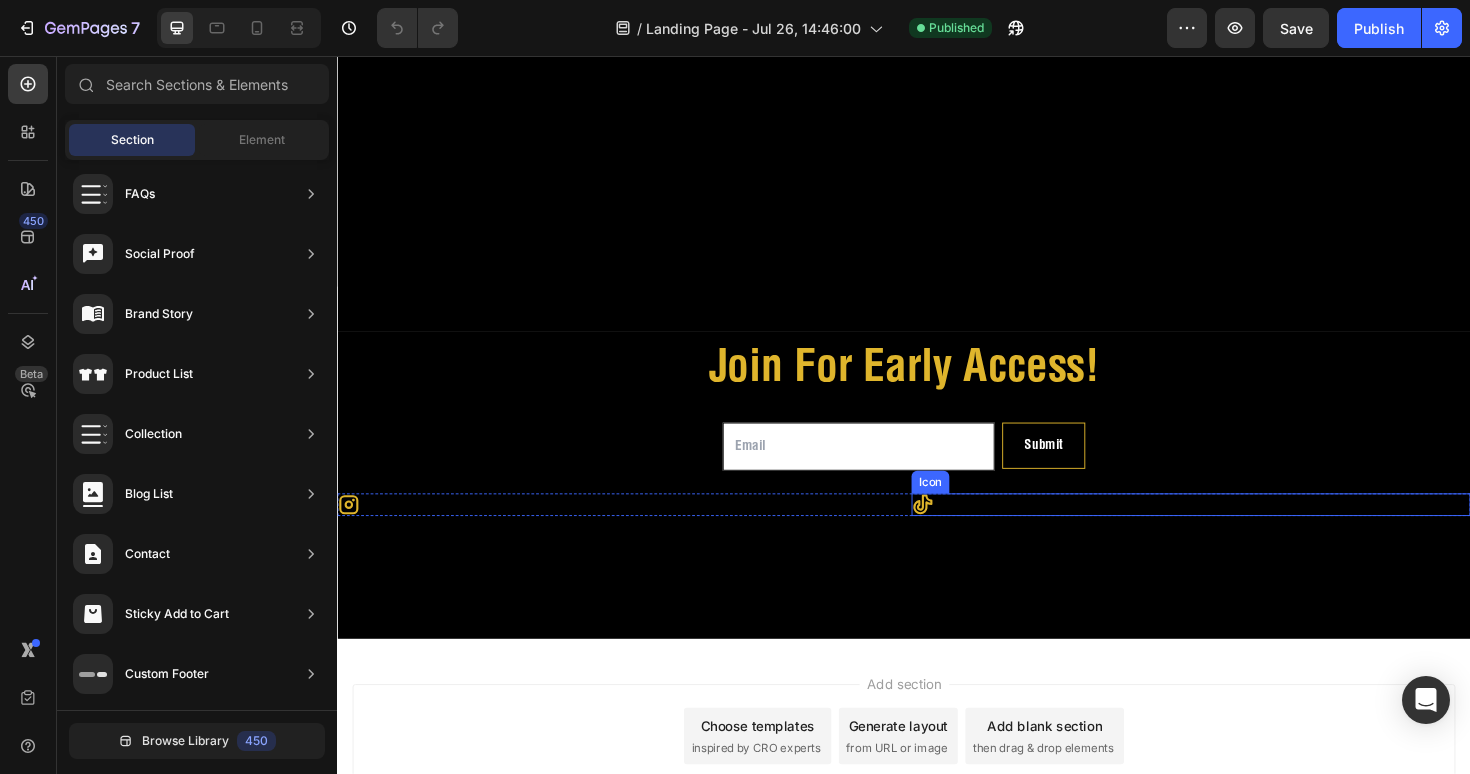 click 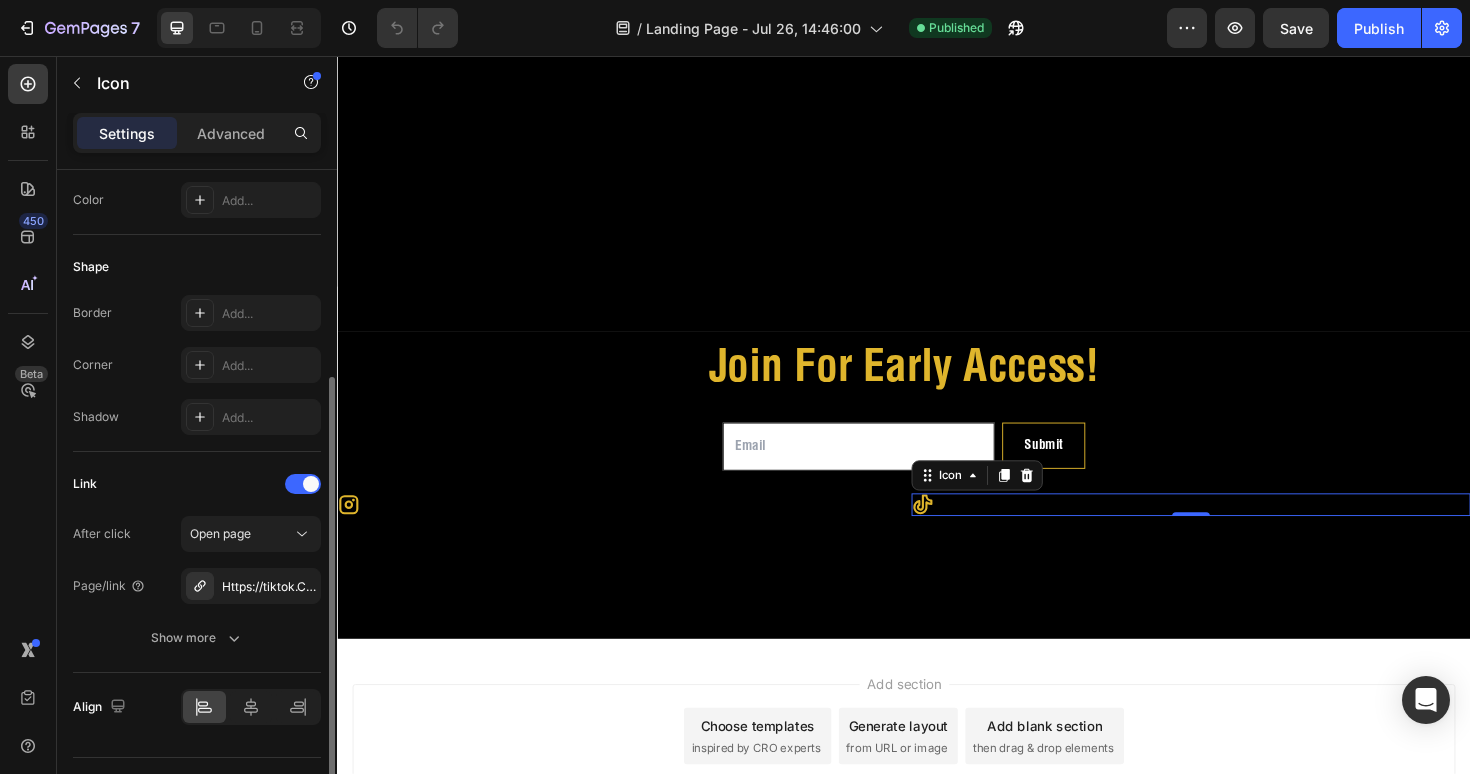 scroll, scrollTop: 323, scrollLeft: 0, axis: vertical 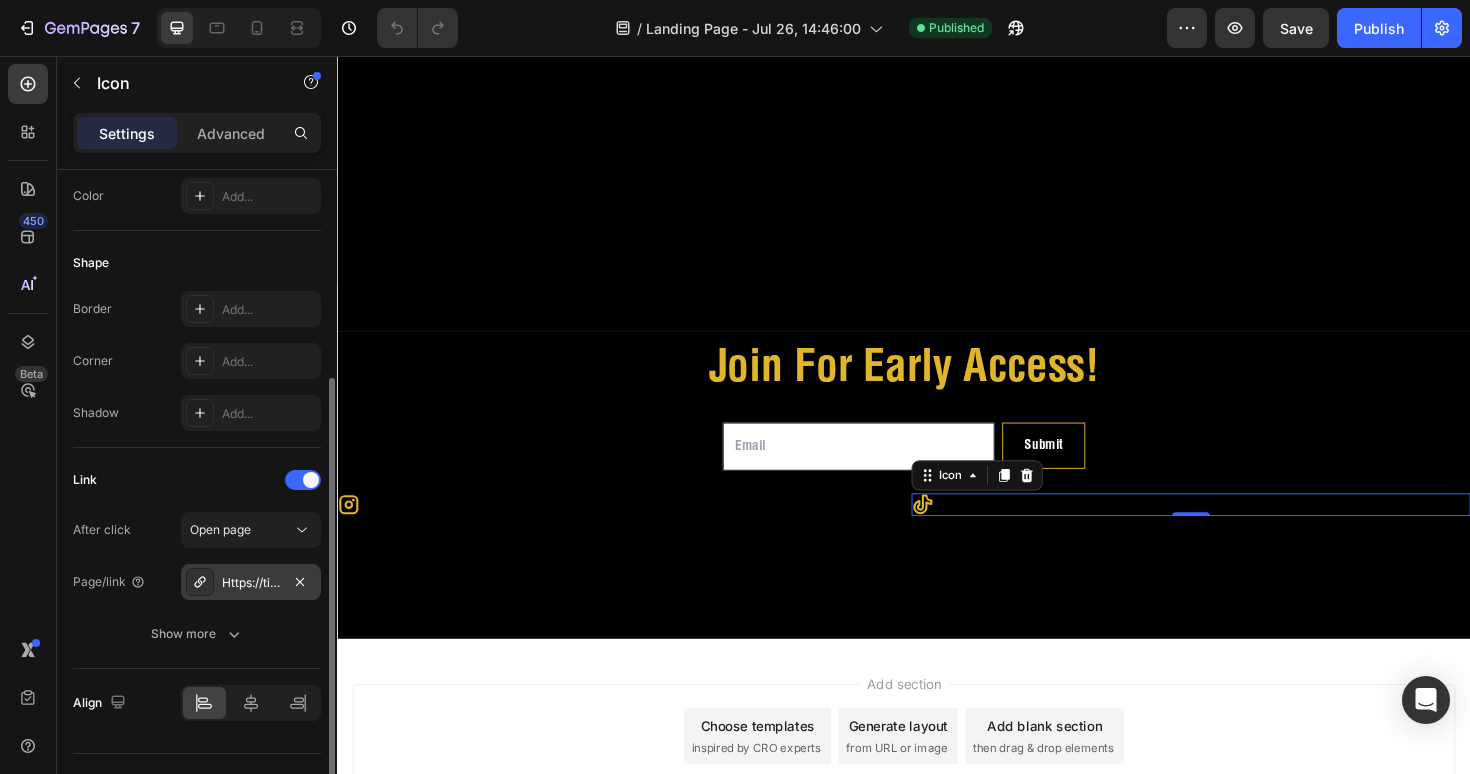 click 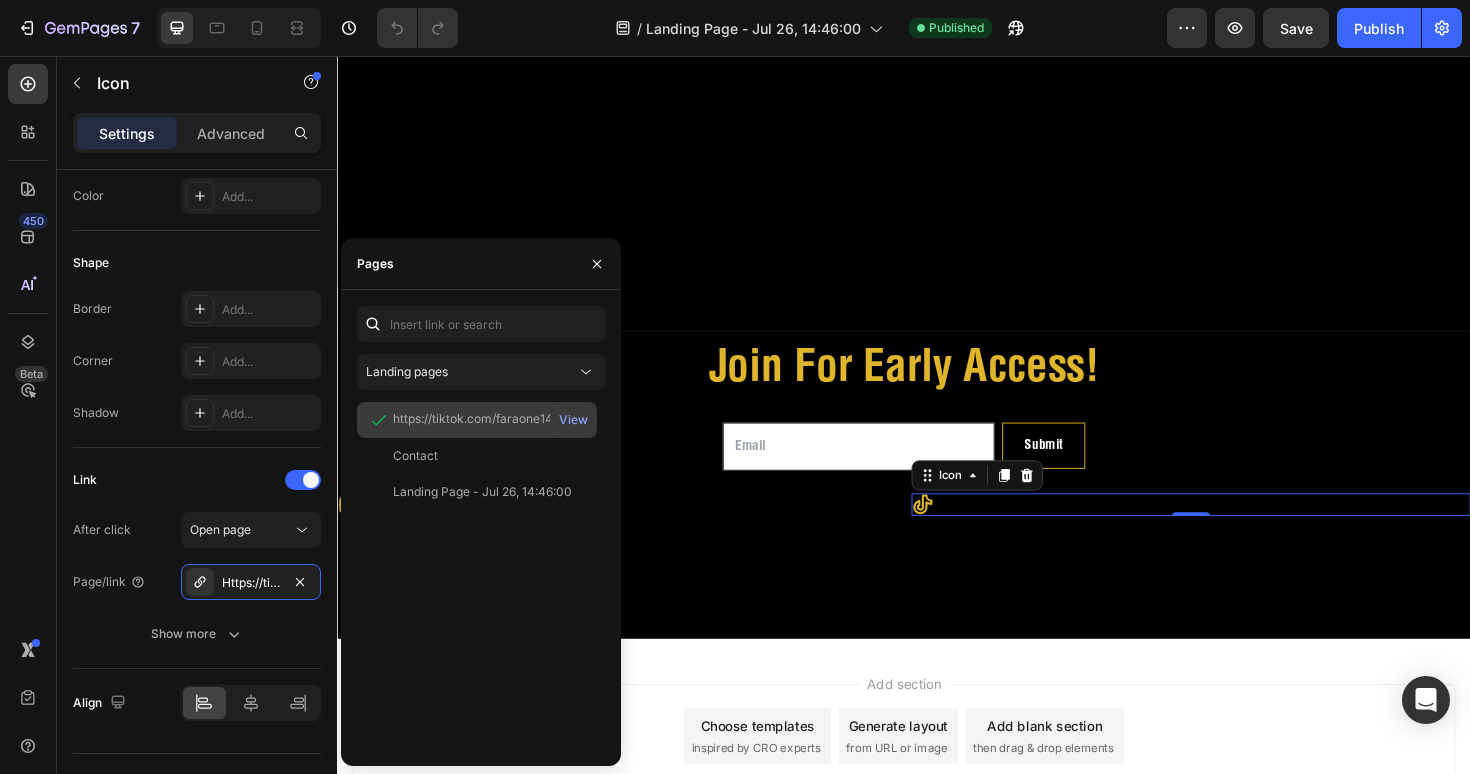 click on "https://tiktok.com/faraone1447" 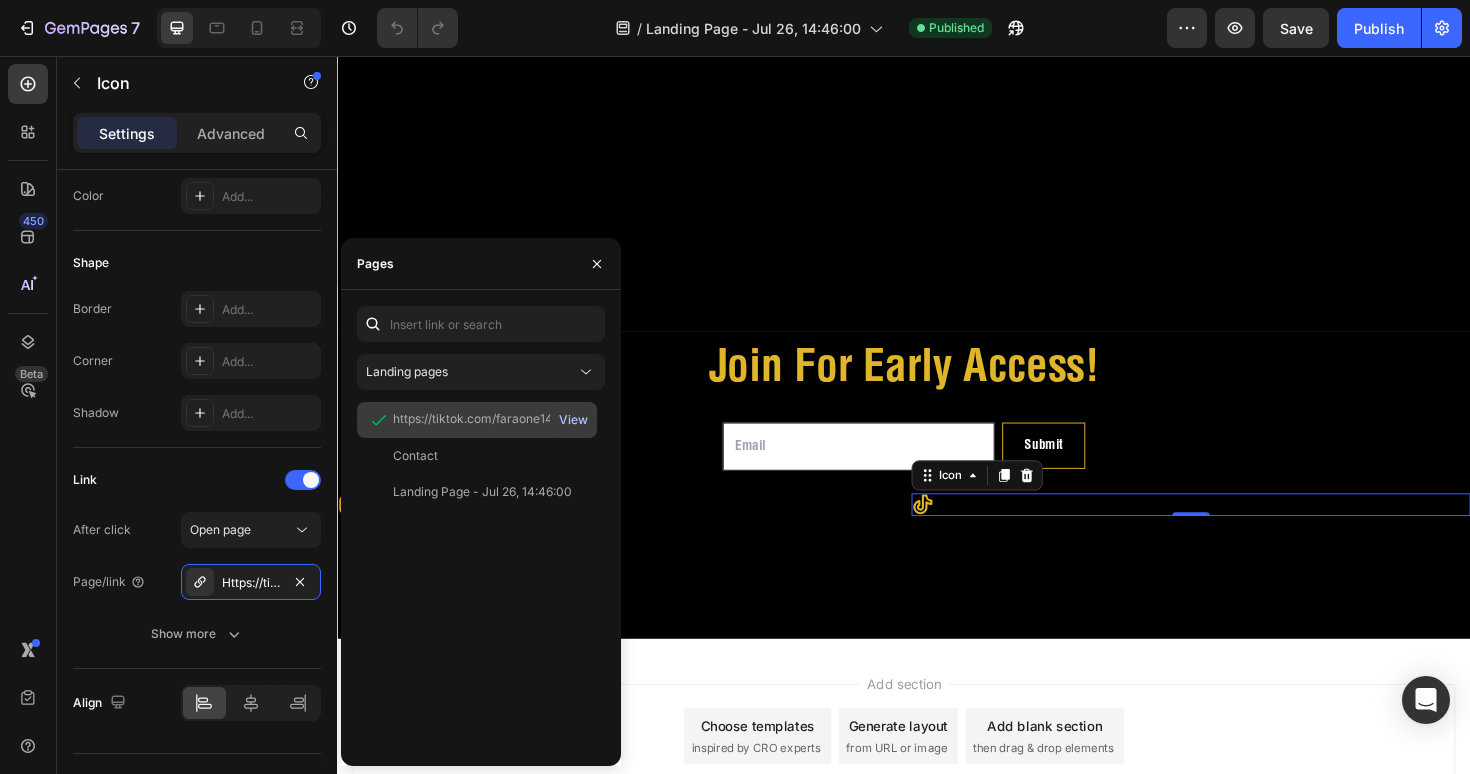 click on "View" at bounding box center (573, 420) 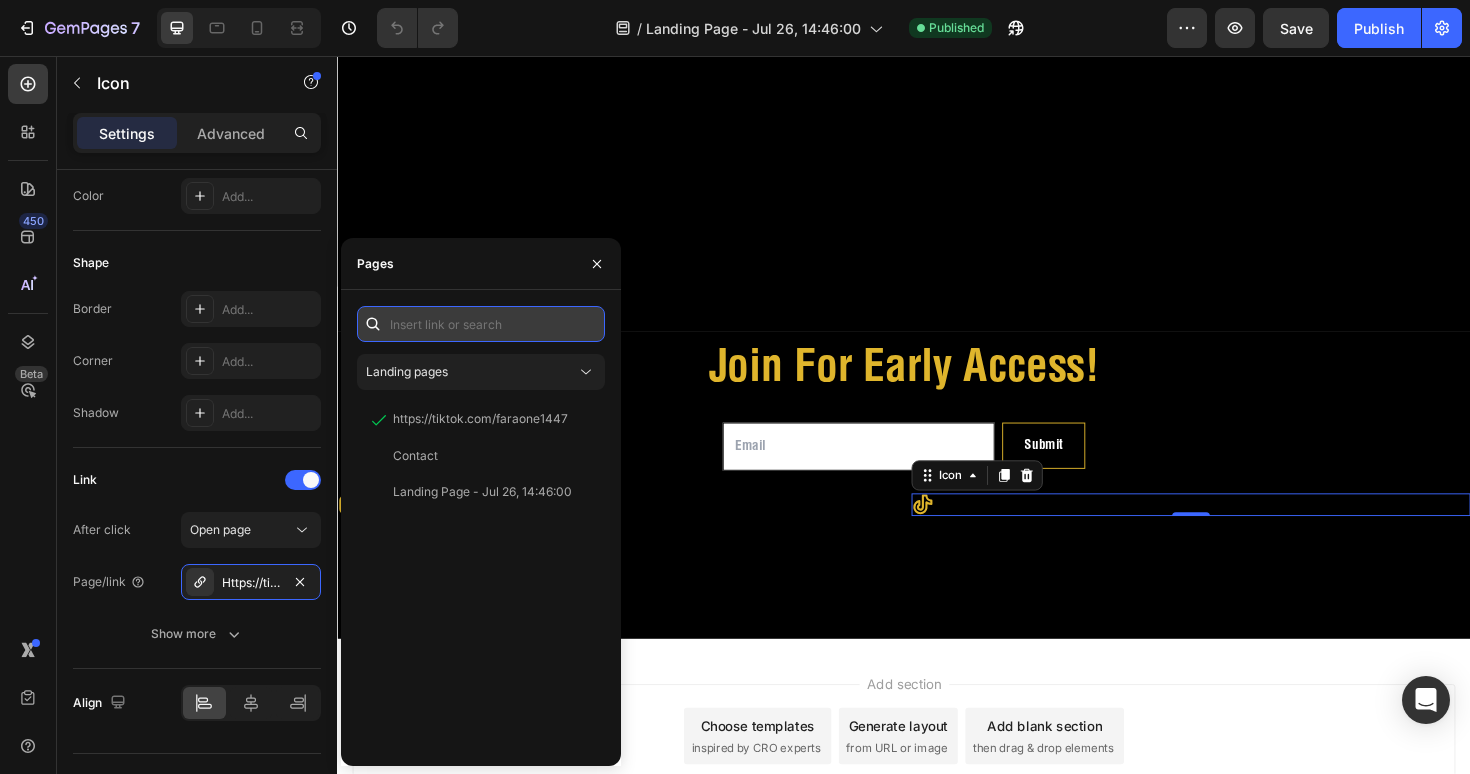 click at bounding box center (481, 324) 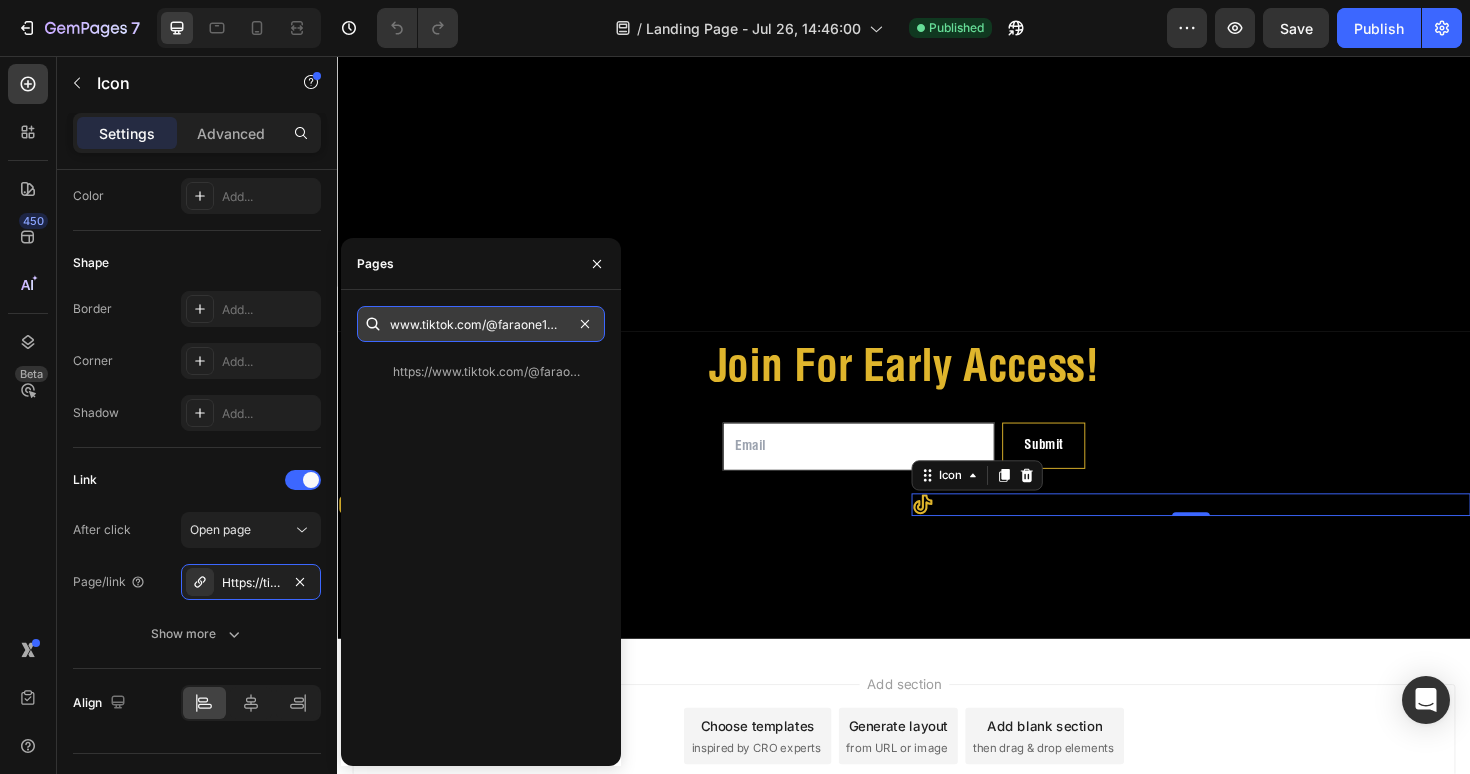 scroll, scrollTop: 0, scrollLeft: 3, axis: horizontal 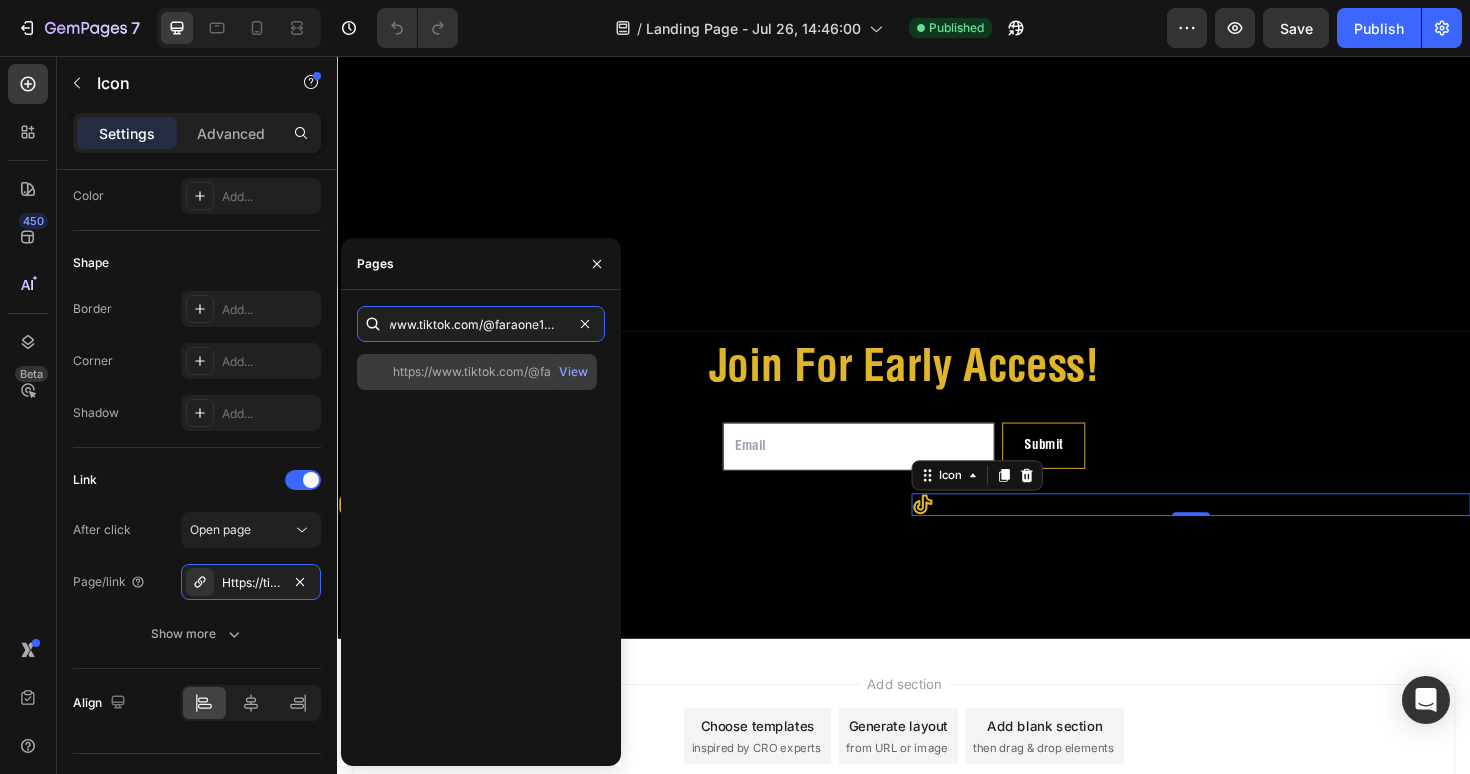 type on "www.tiktok.com/@faraone1447" 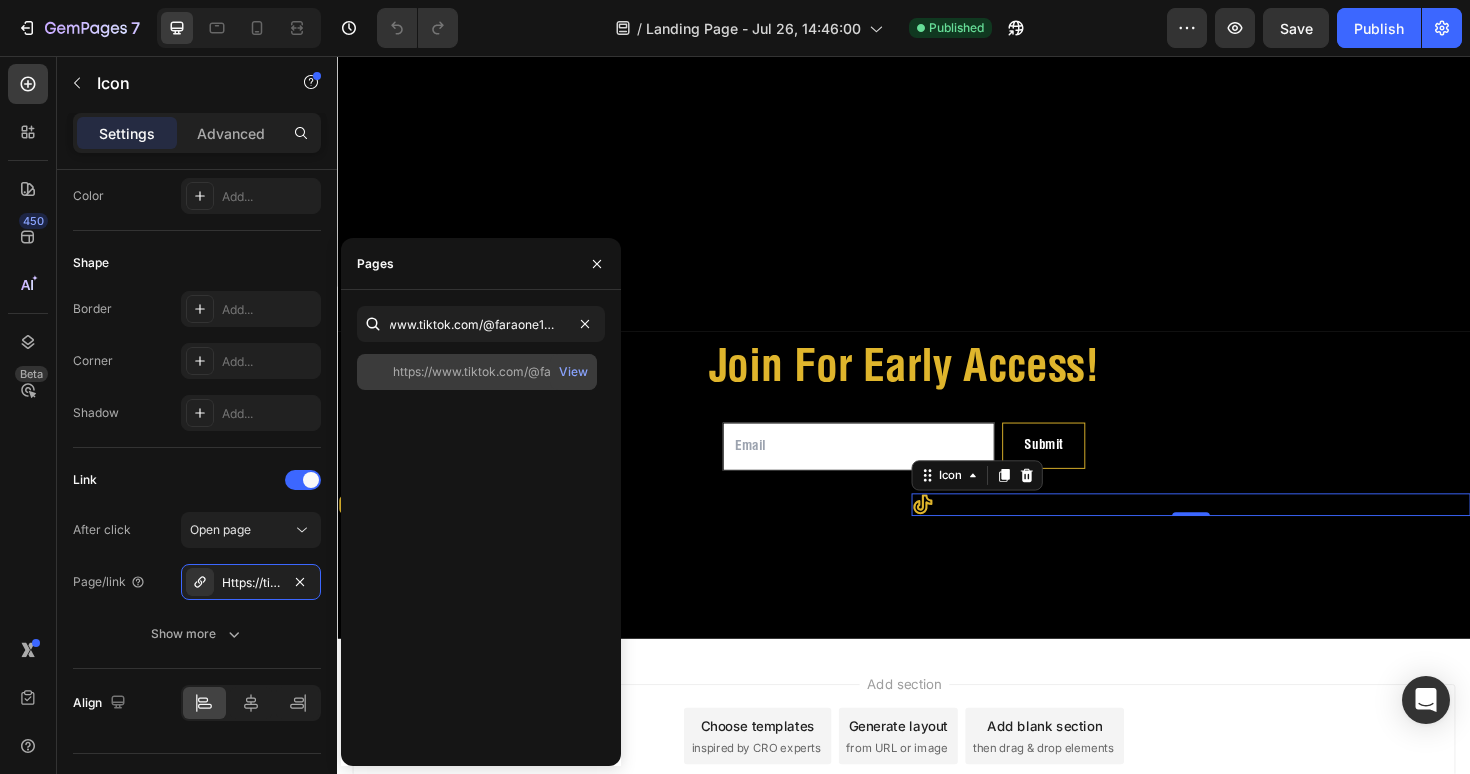 click on "https://www.tiktok.com/@faraone1447" 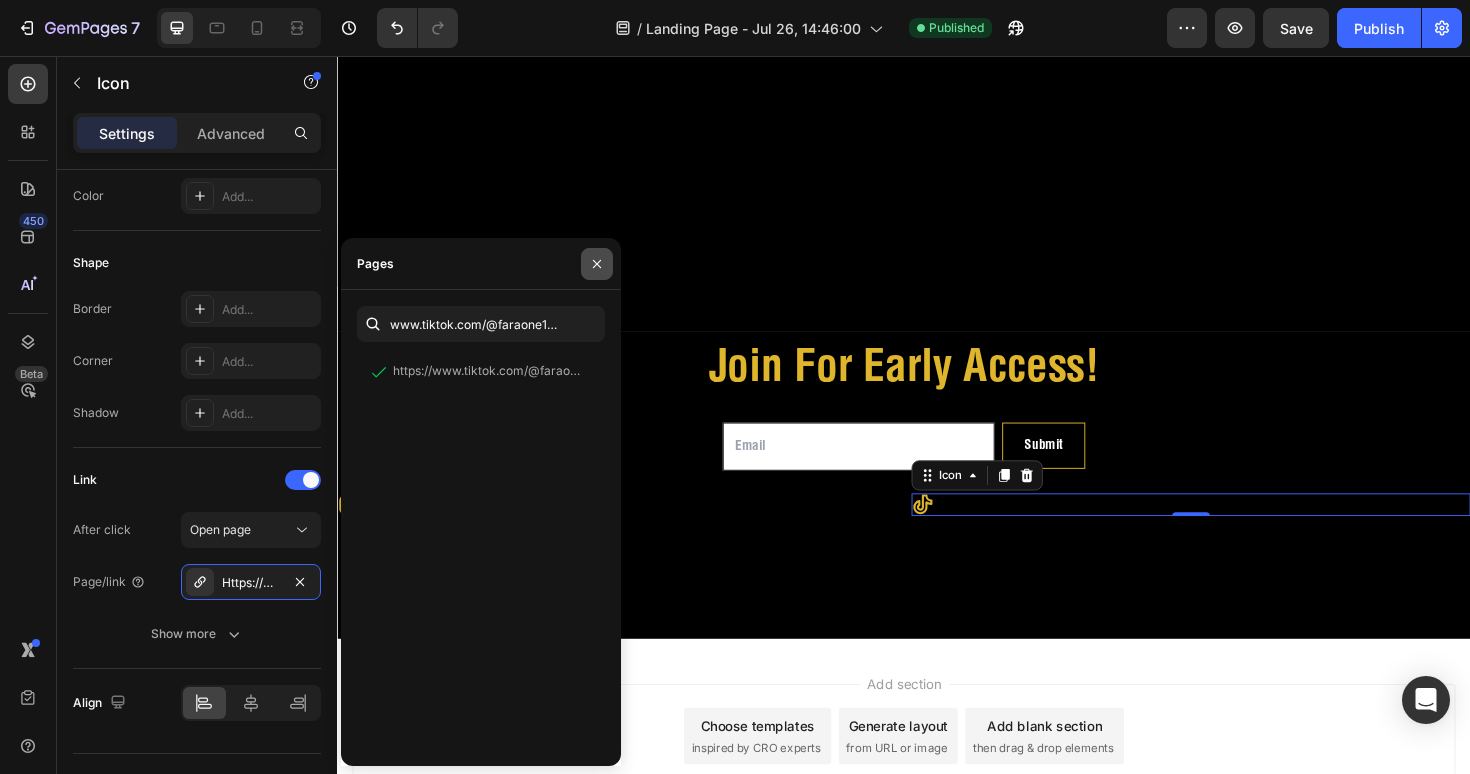 click 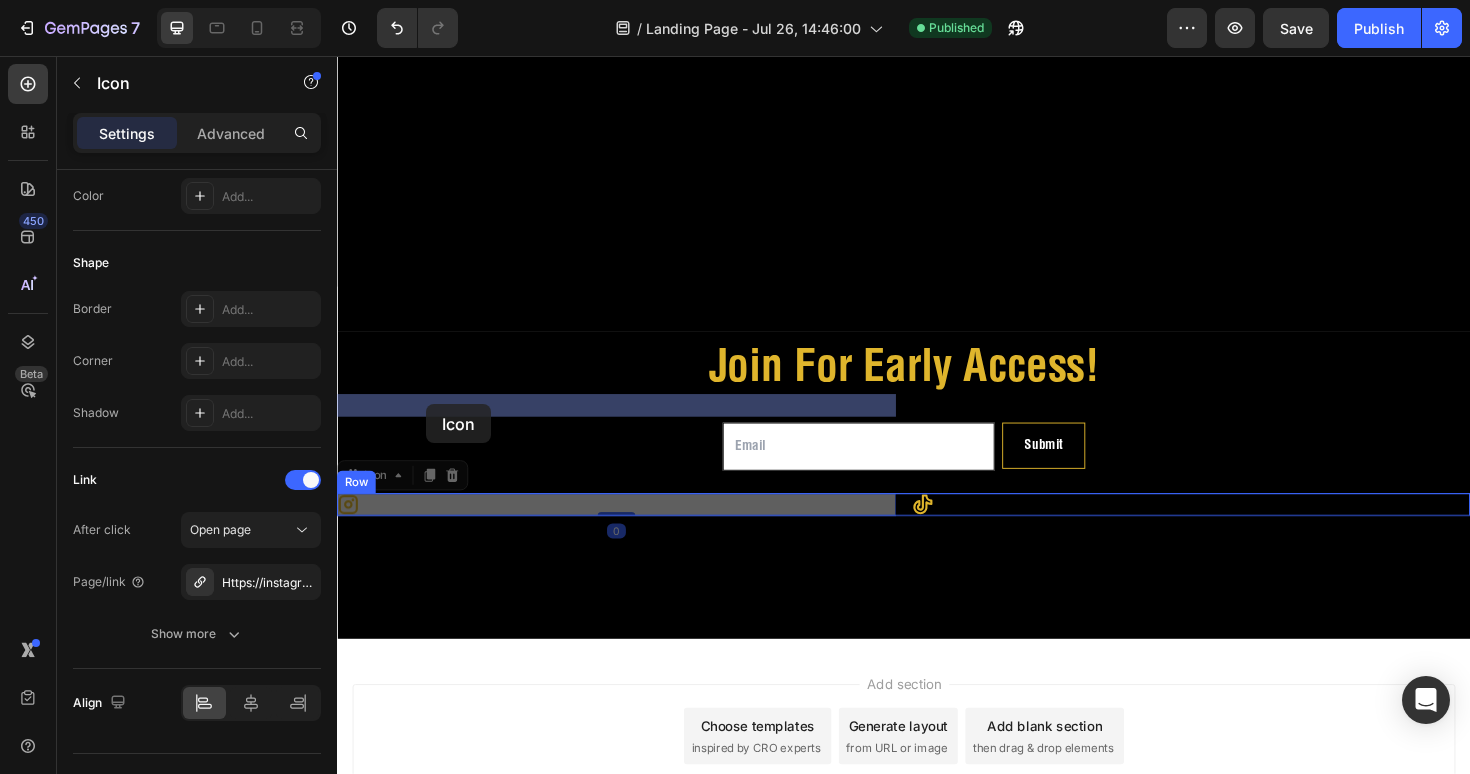 drag, startPoint x: 358, startPoint y: 423, endPoint x: 433, endPoint y: 425, distance: 75.026665 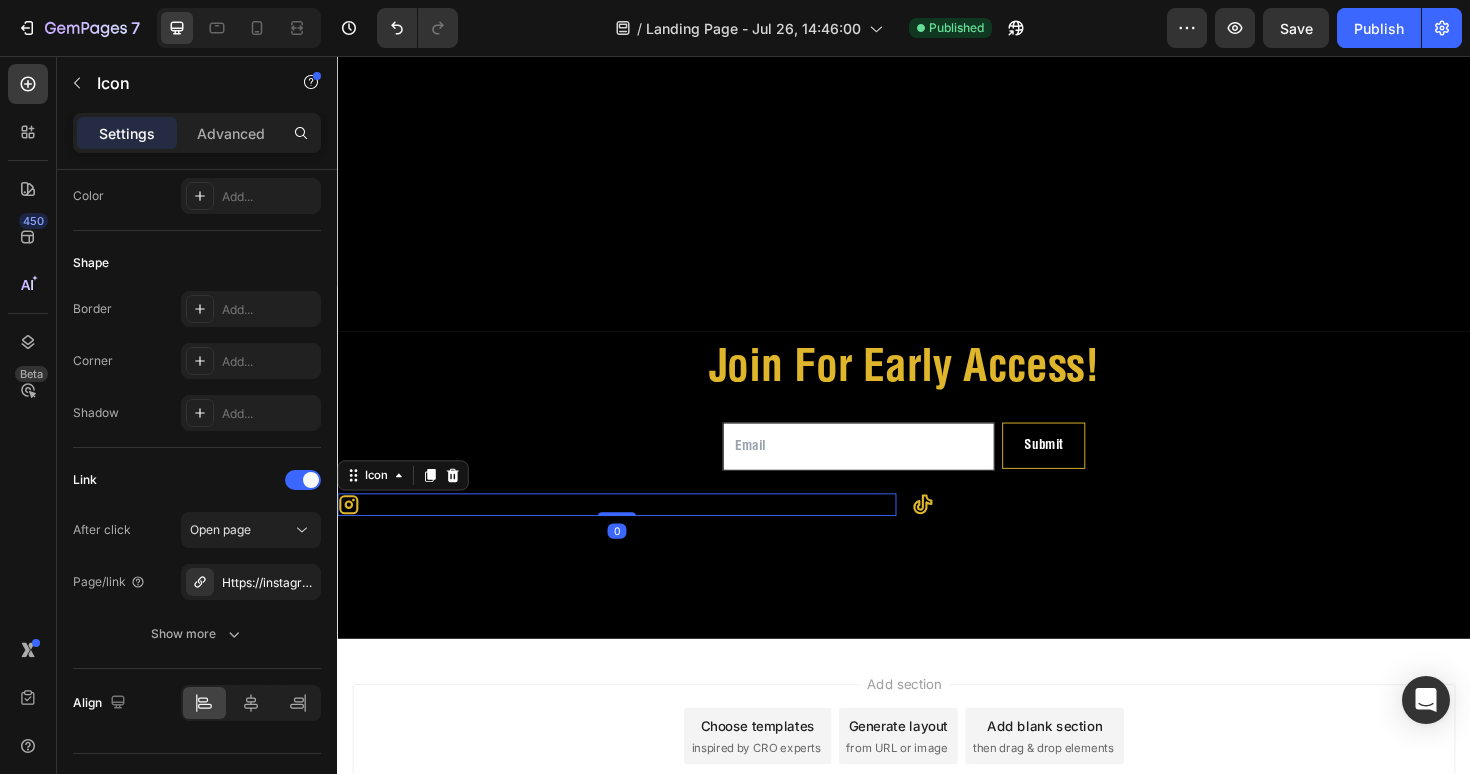 click on "Icon   0" at bounding box center (633, 531) 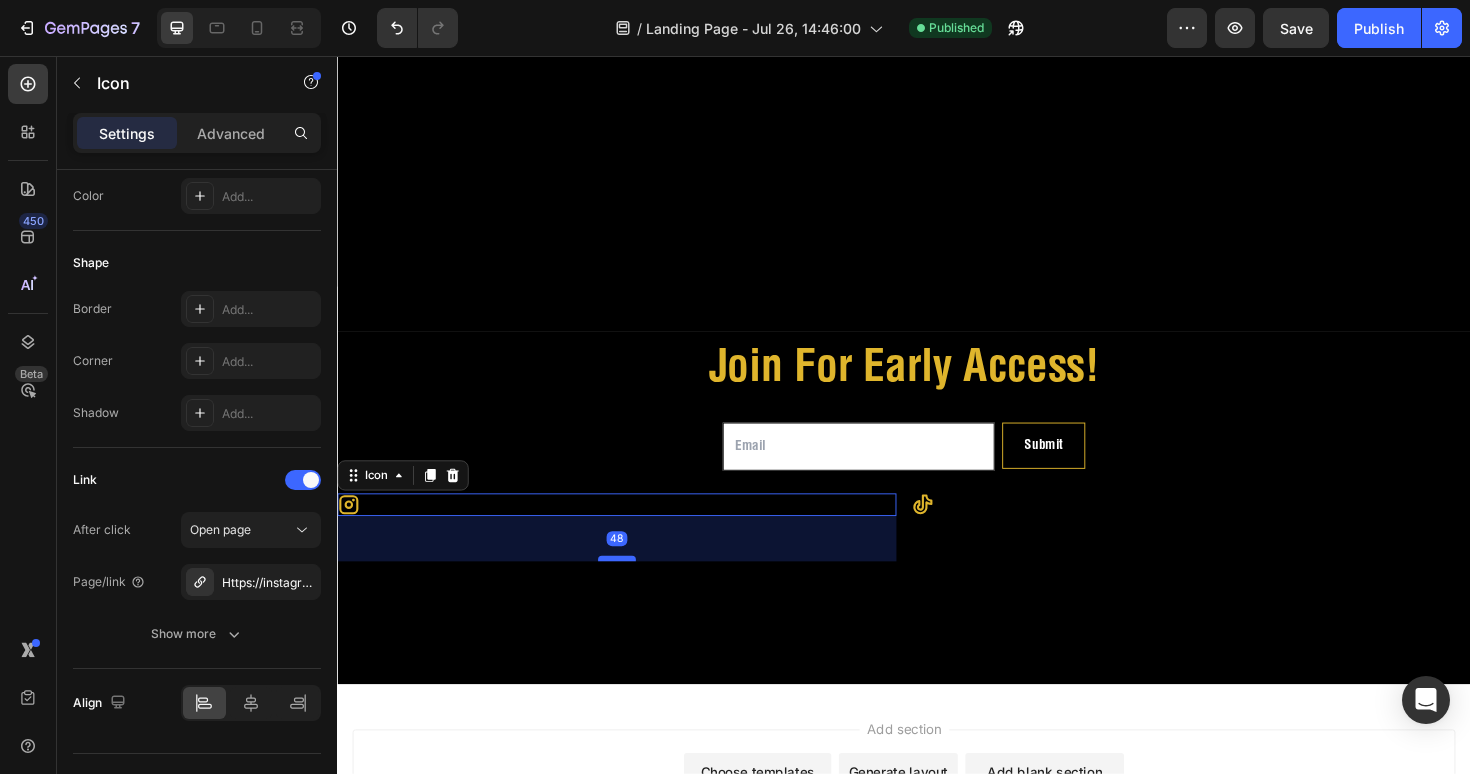 drag, startPoint x: 647, startPoint y: 437, endPoint x: 650, endPoint y: 485, distance: 48.09366 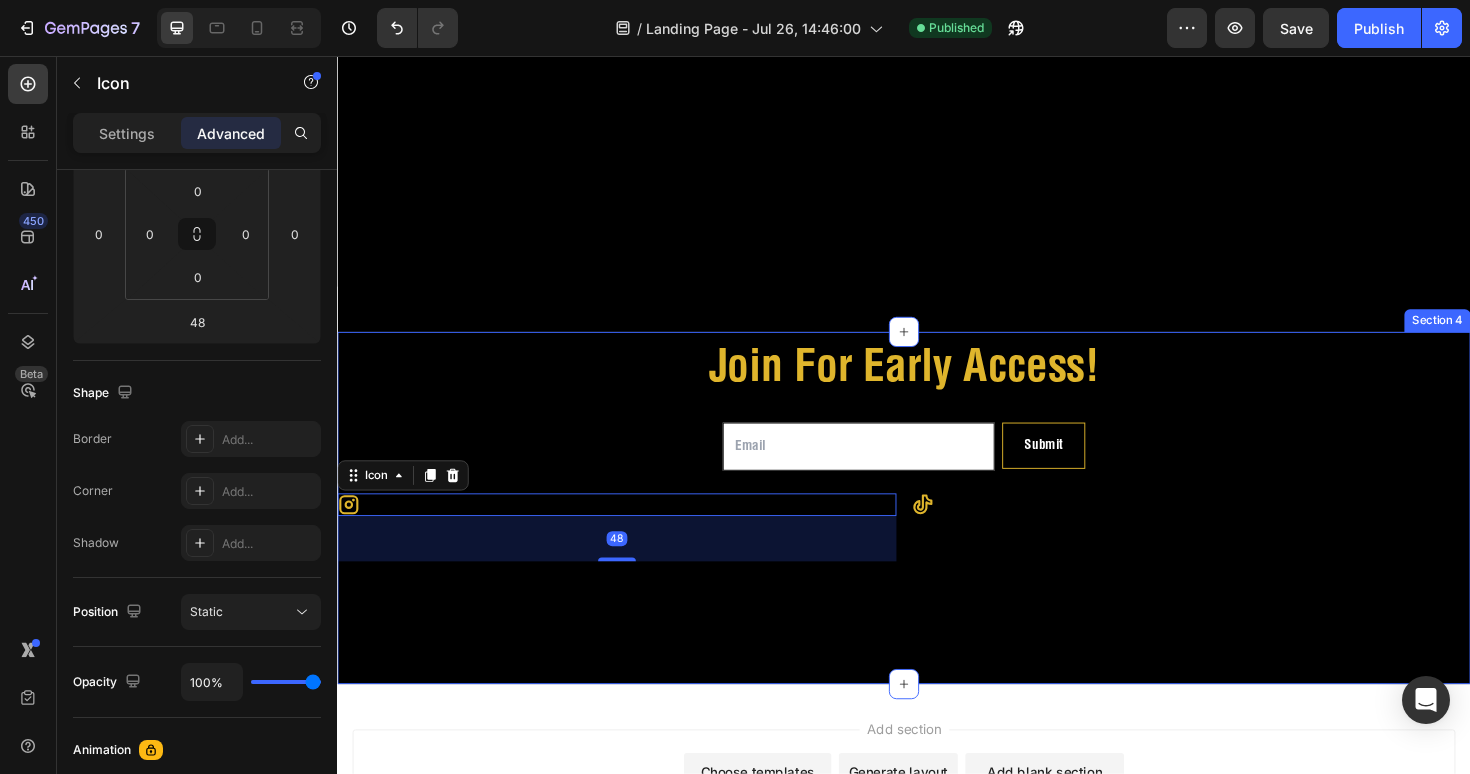 click on "Join For Early Access! Heading Email Field Submit Submit Button Row Newsletter
Icon   48
Icon Row Section 4" at bounding box center (937, 534) 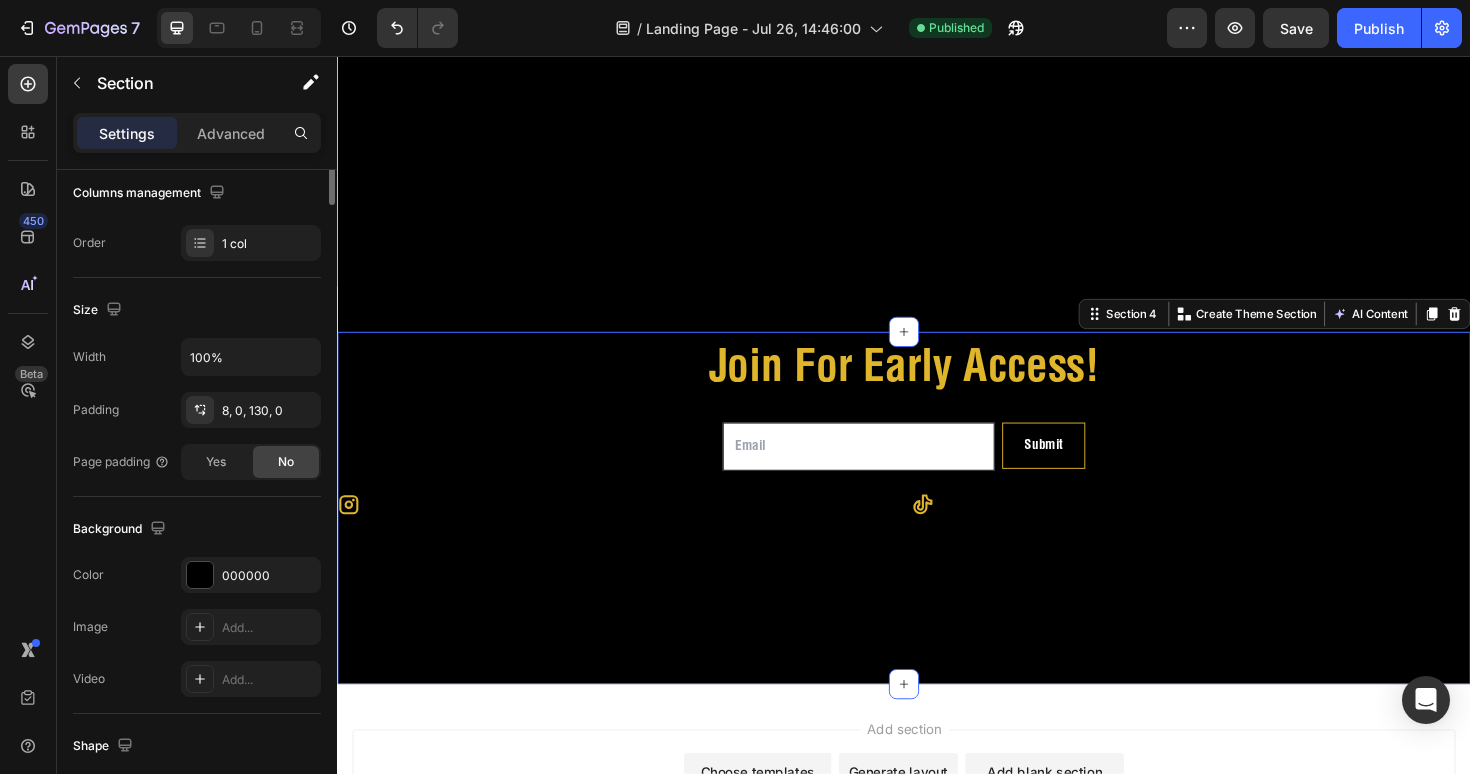 scroll, scrollTop: 0, scrollLeft: 0, axis: both 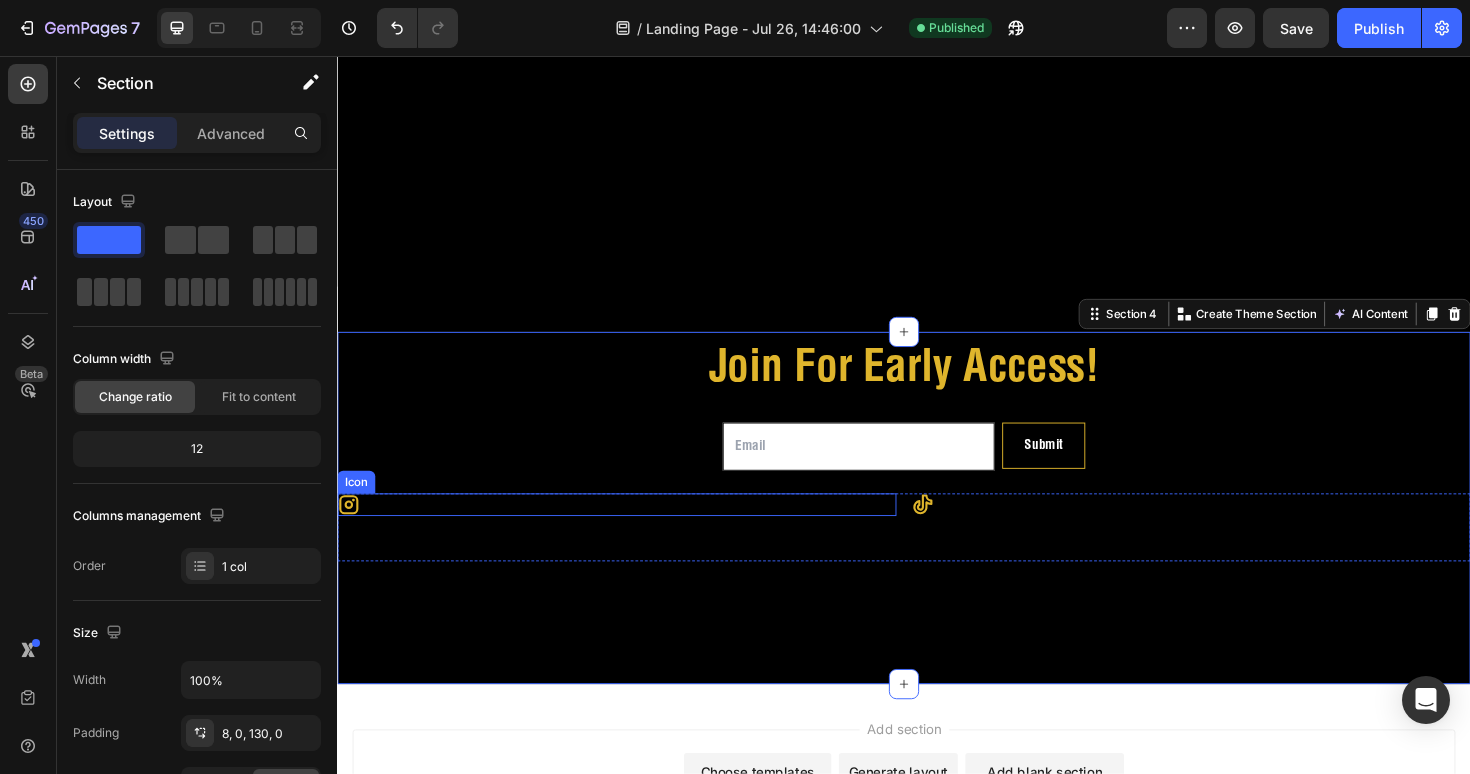 click on "Icon" at bounding box center [633, 531] 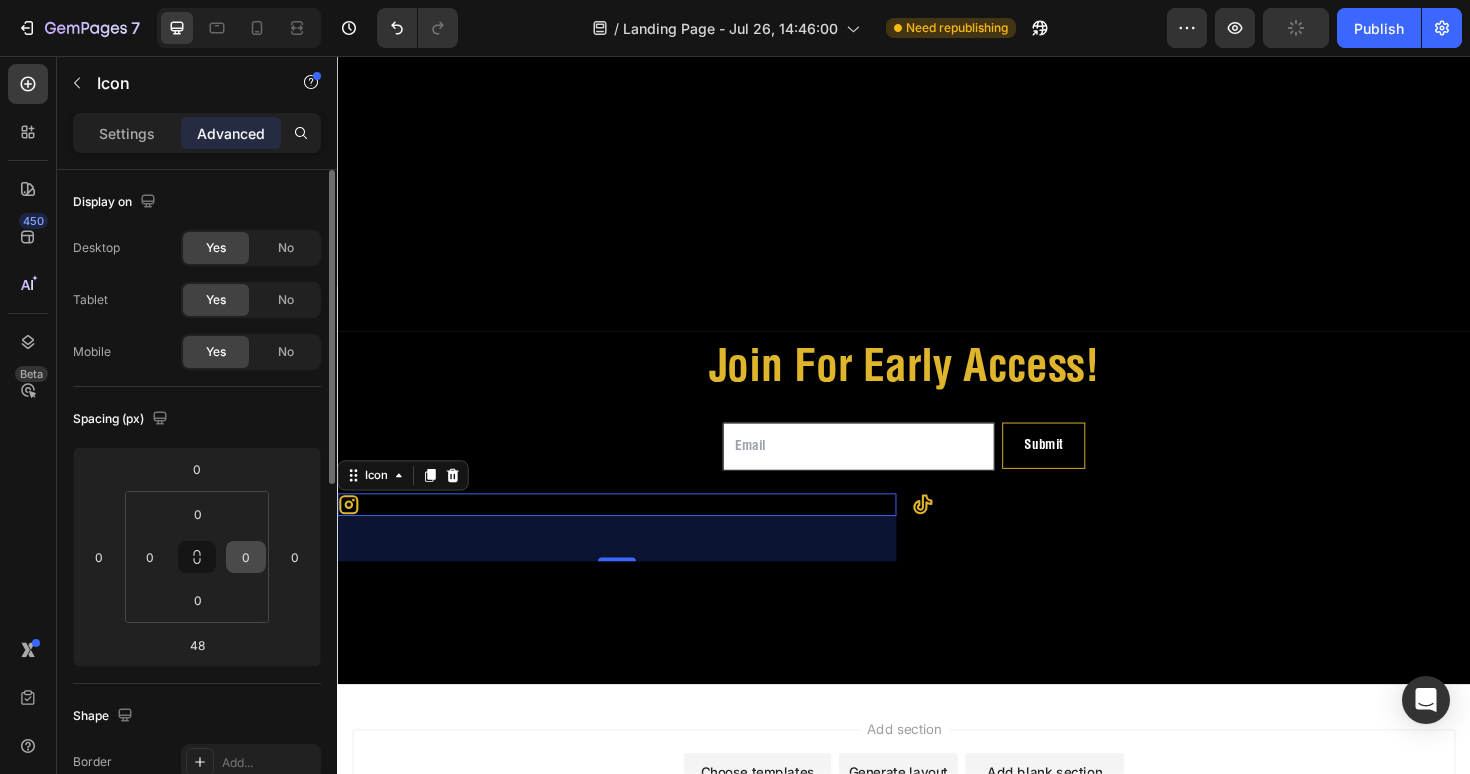 drag, startPoint x: 192, startPoint y: 554, endPoint x: 227, endPoint y: 544, distance: 36.40055 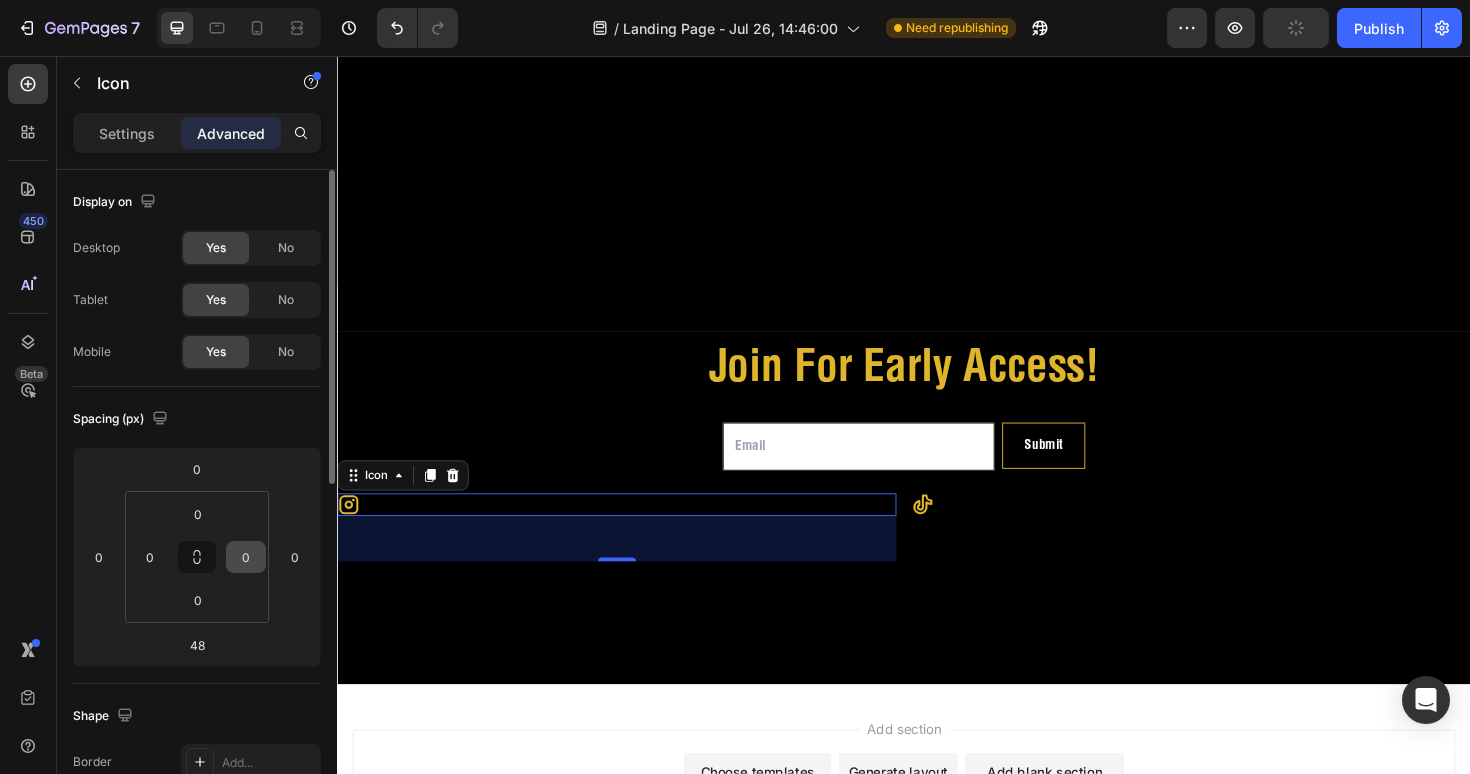 click on "0 0 0 0" at bounding box center [197, 557] 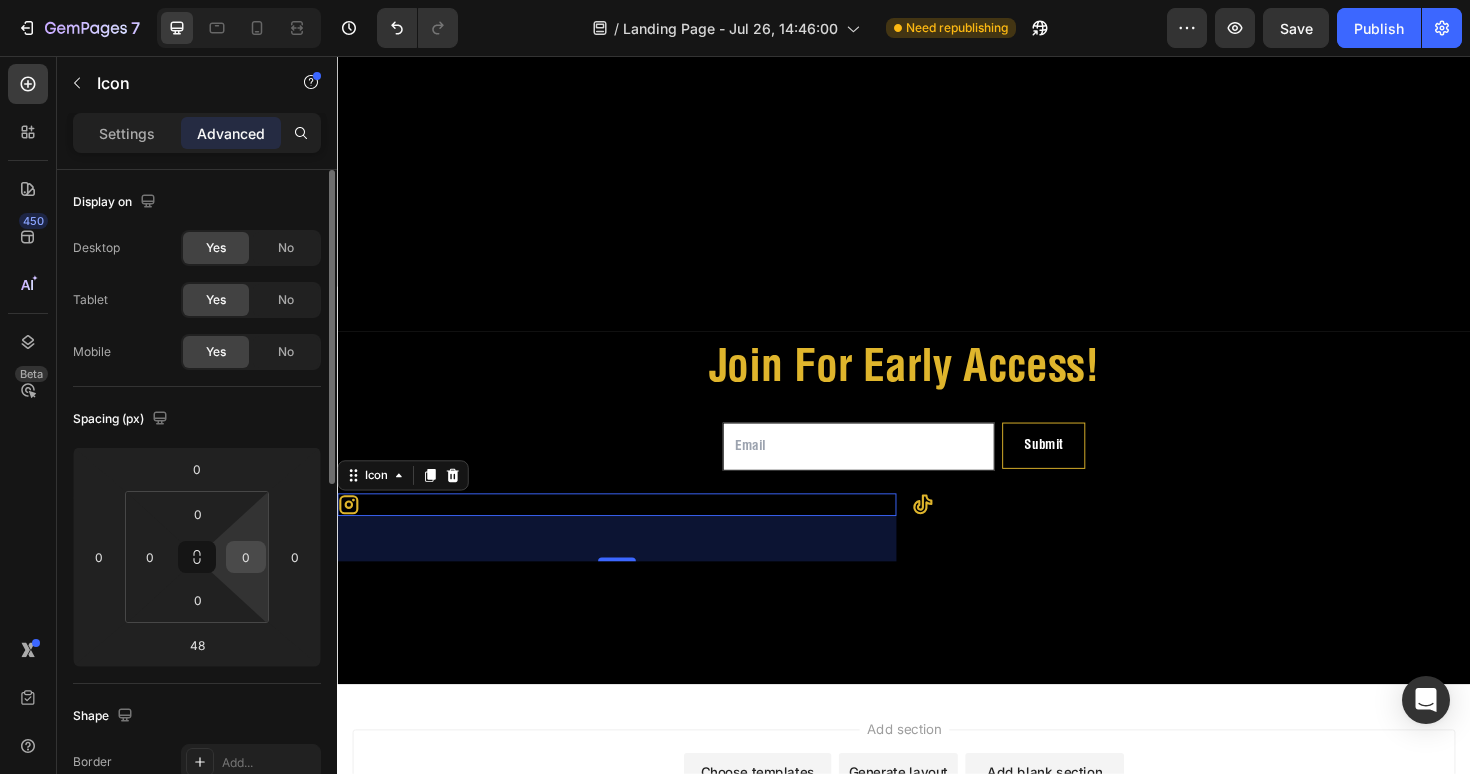 click on "0" at bounding box center [246, 557] 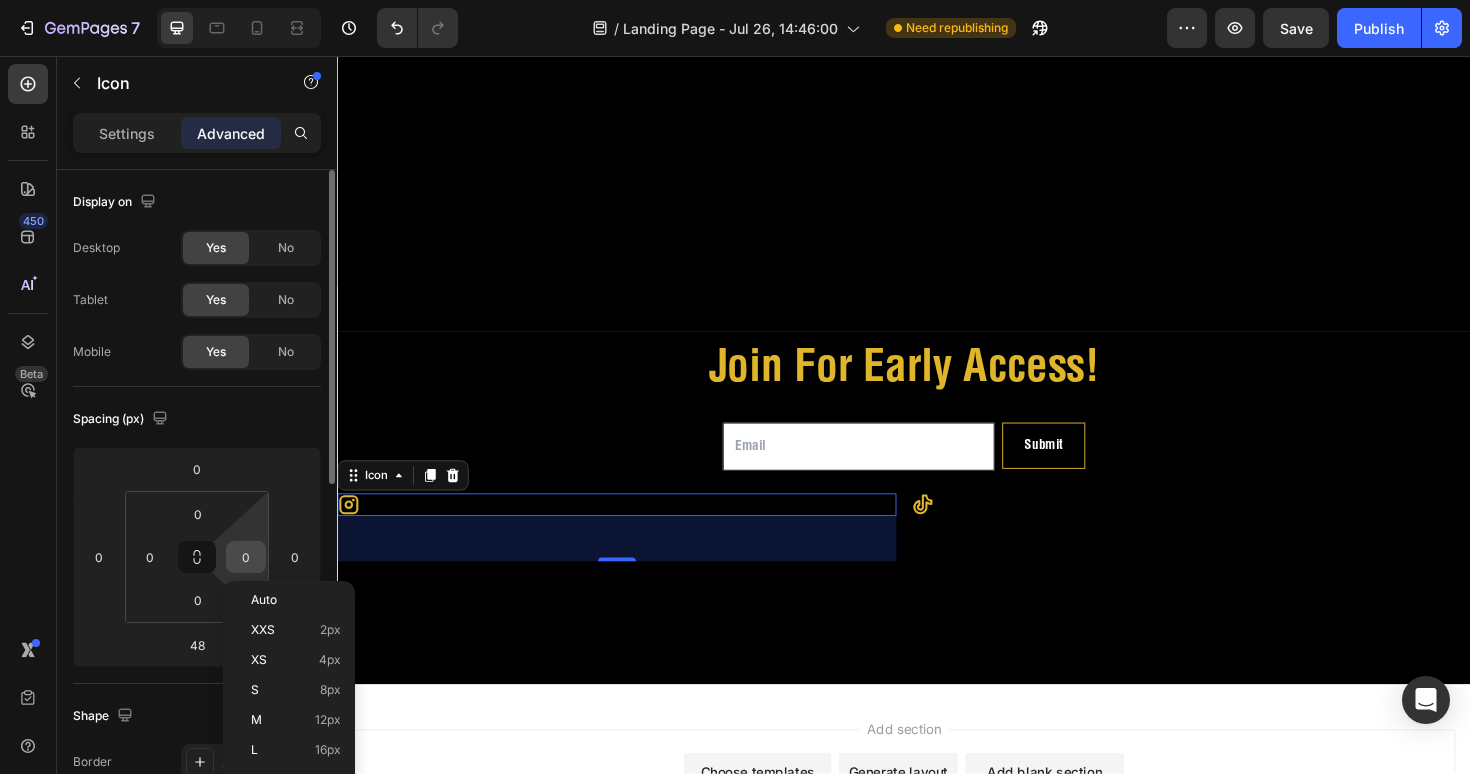 click on "0" at bounding box center (246, 557) 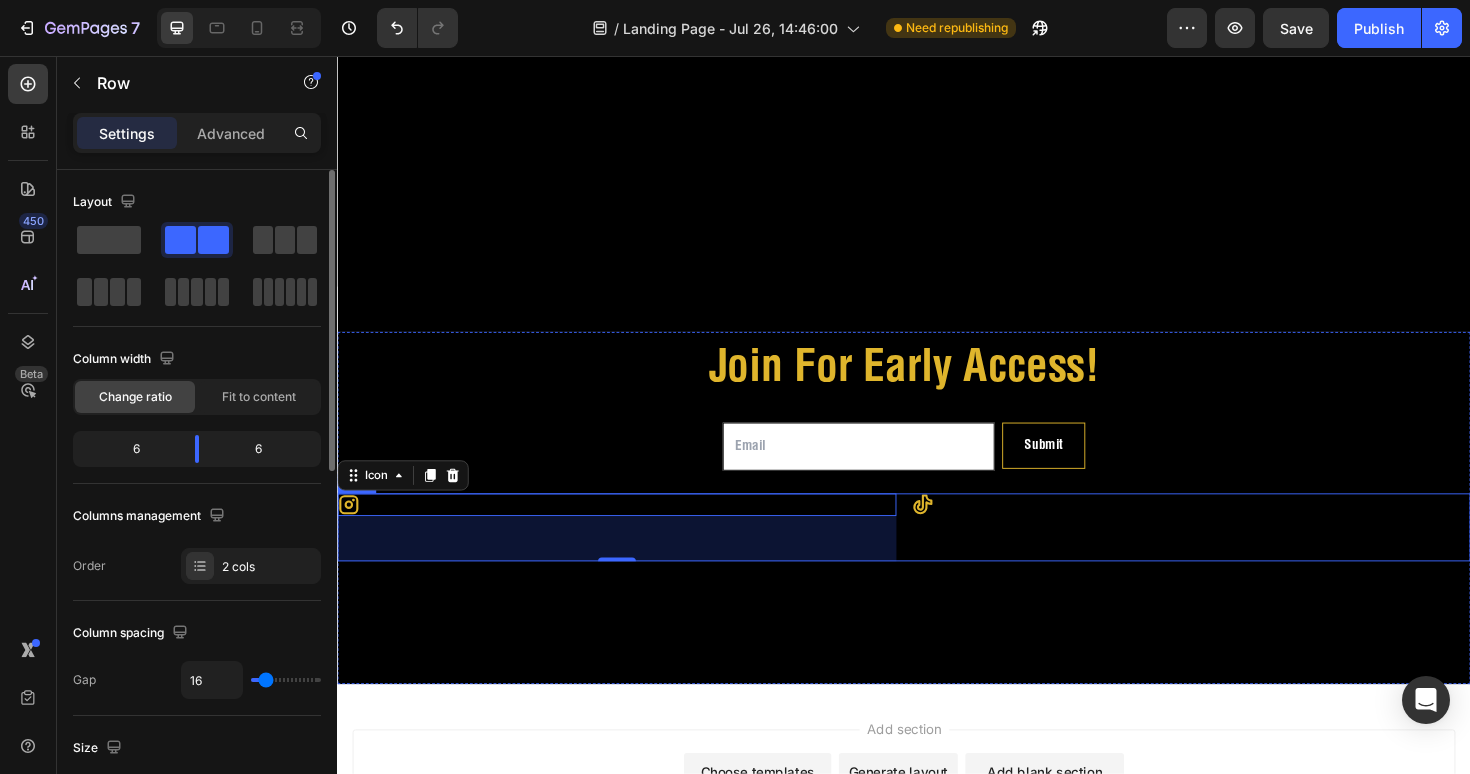 click on "Icon" at bounding box center (1241, 555) 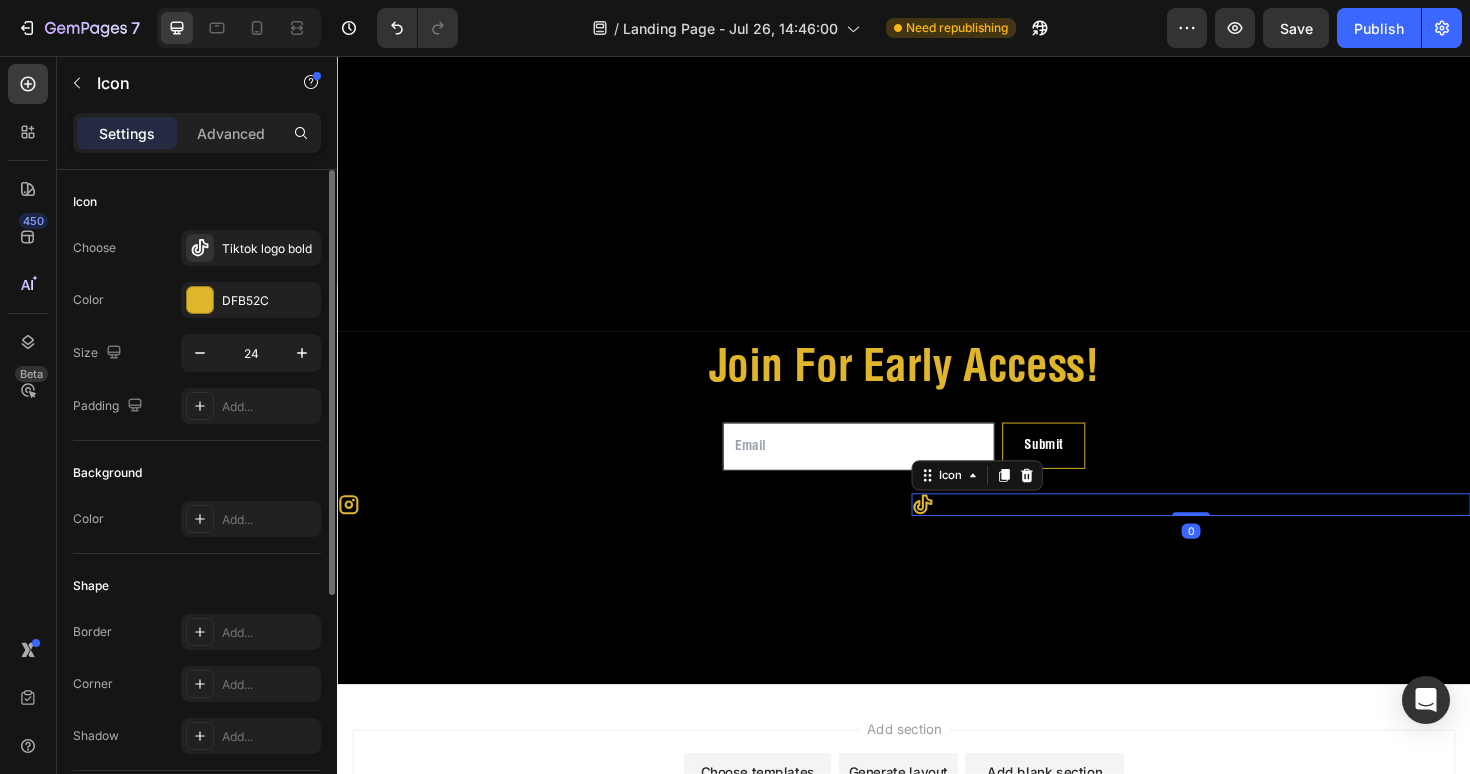 click 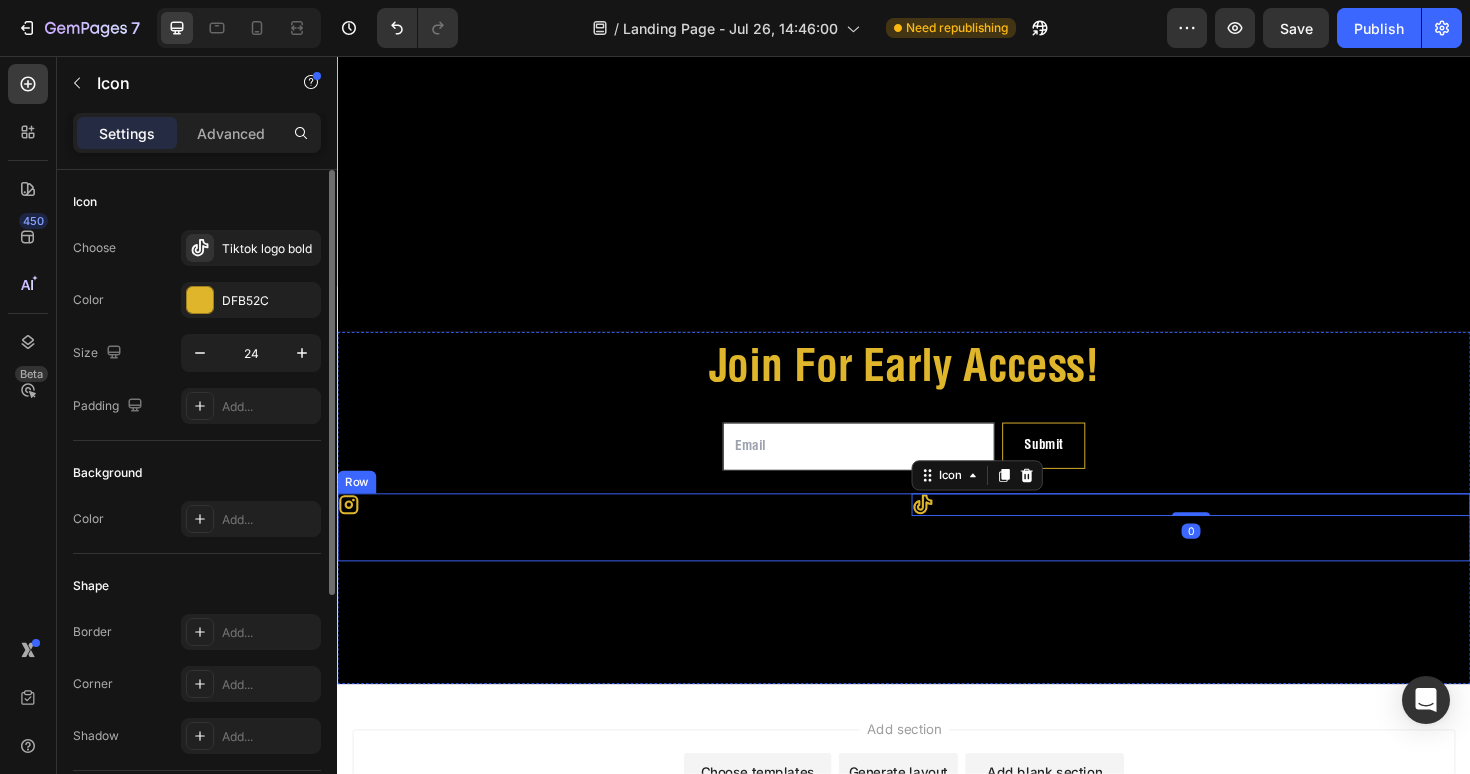 click on "Icon   0" at bounding box center (1241, 555) 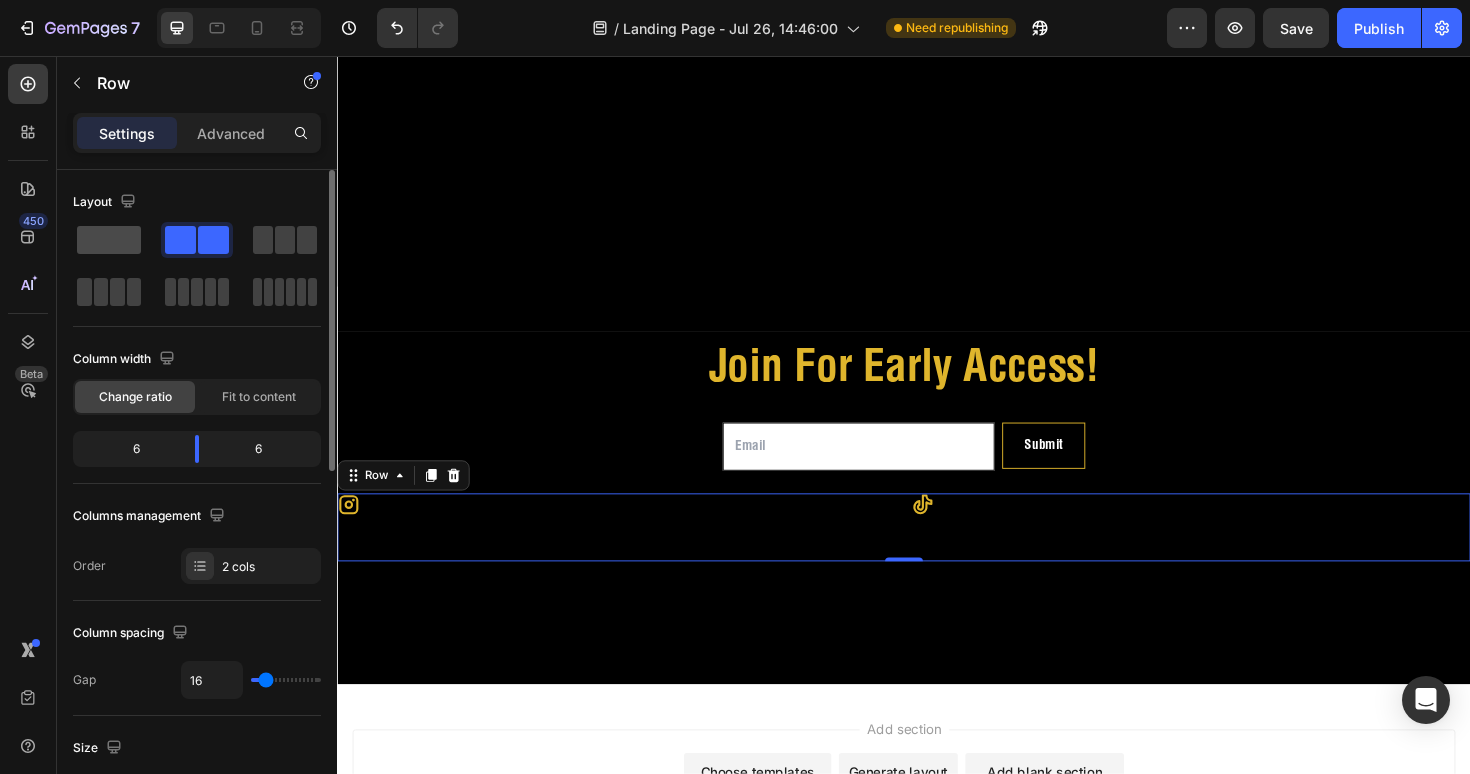 click 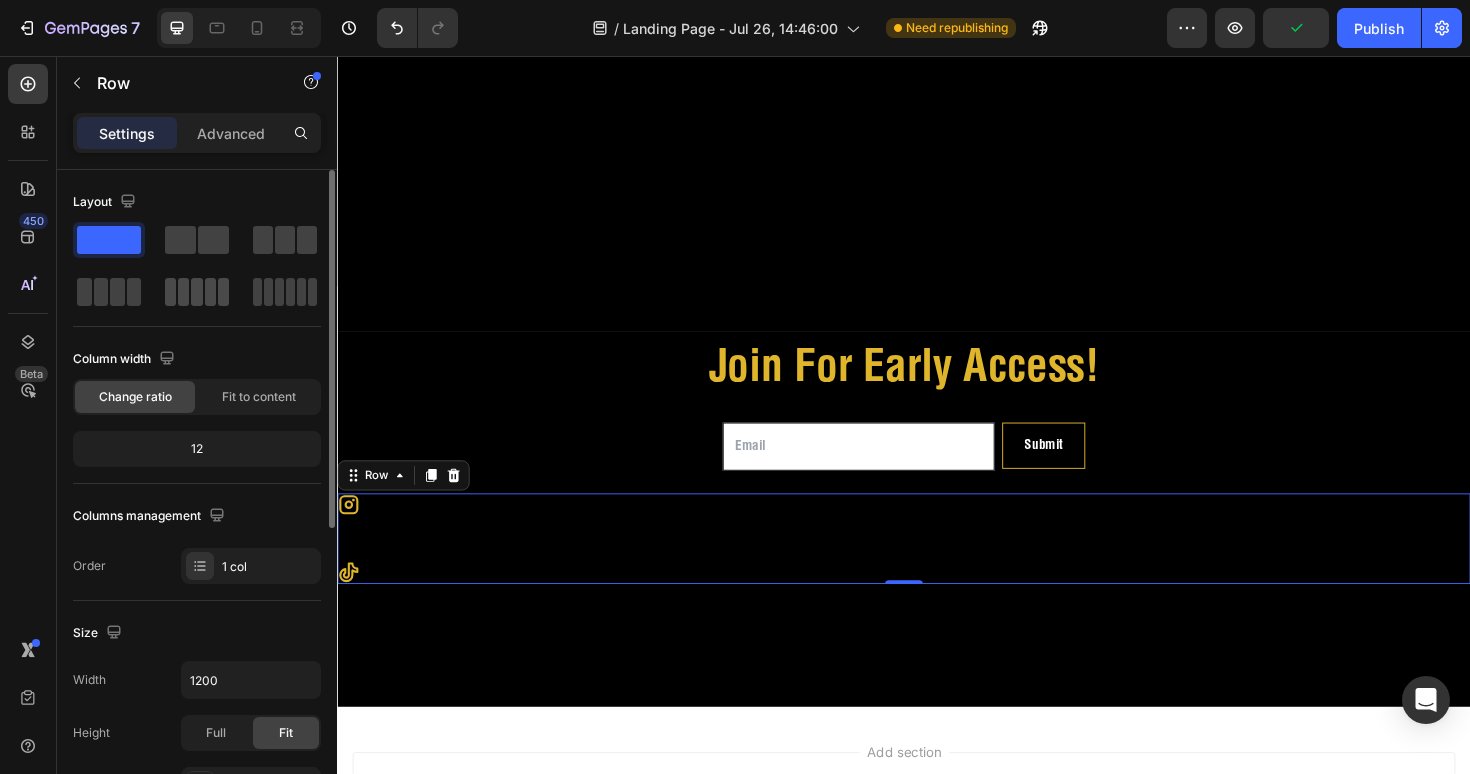 click 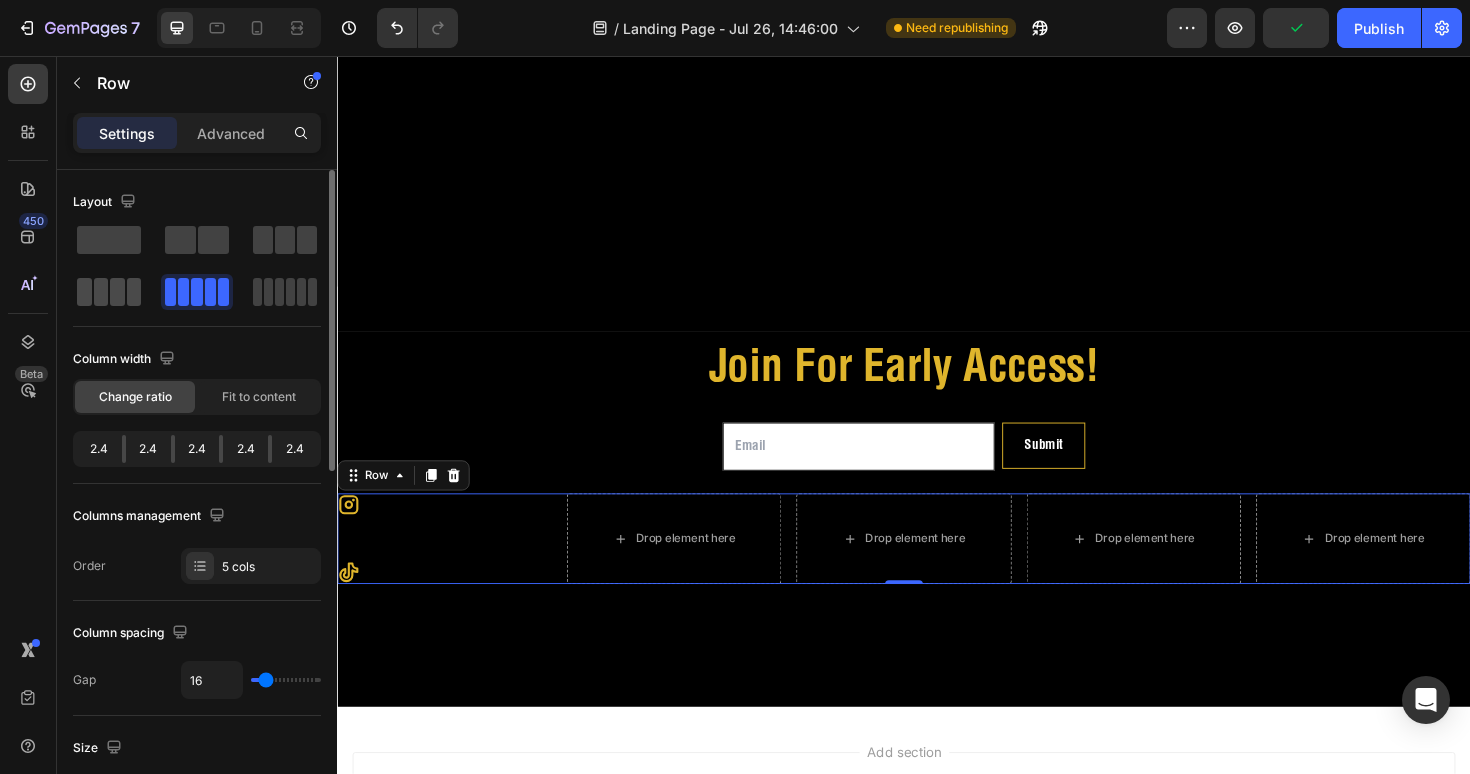 click at bounding box center (109, 292) 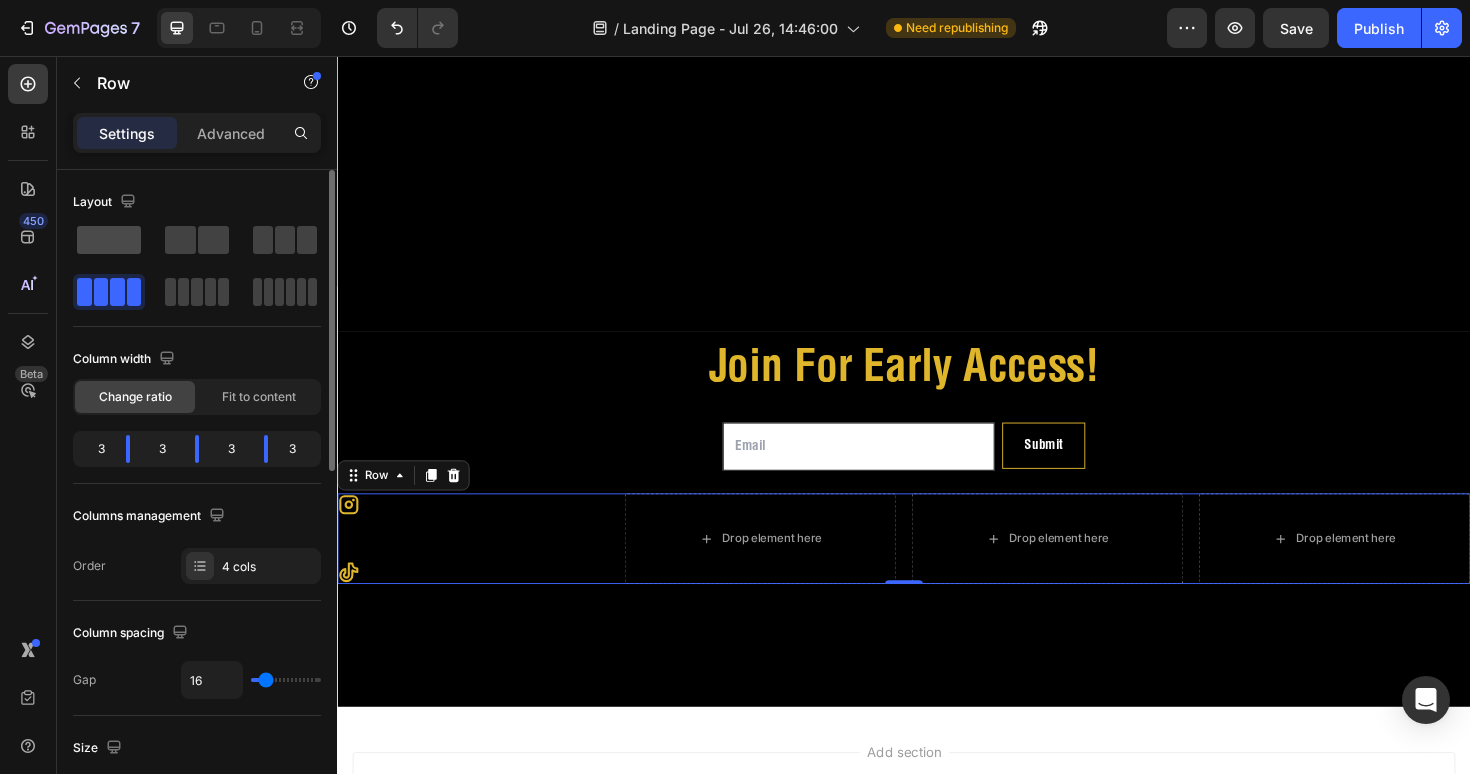 click 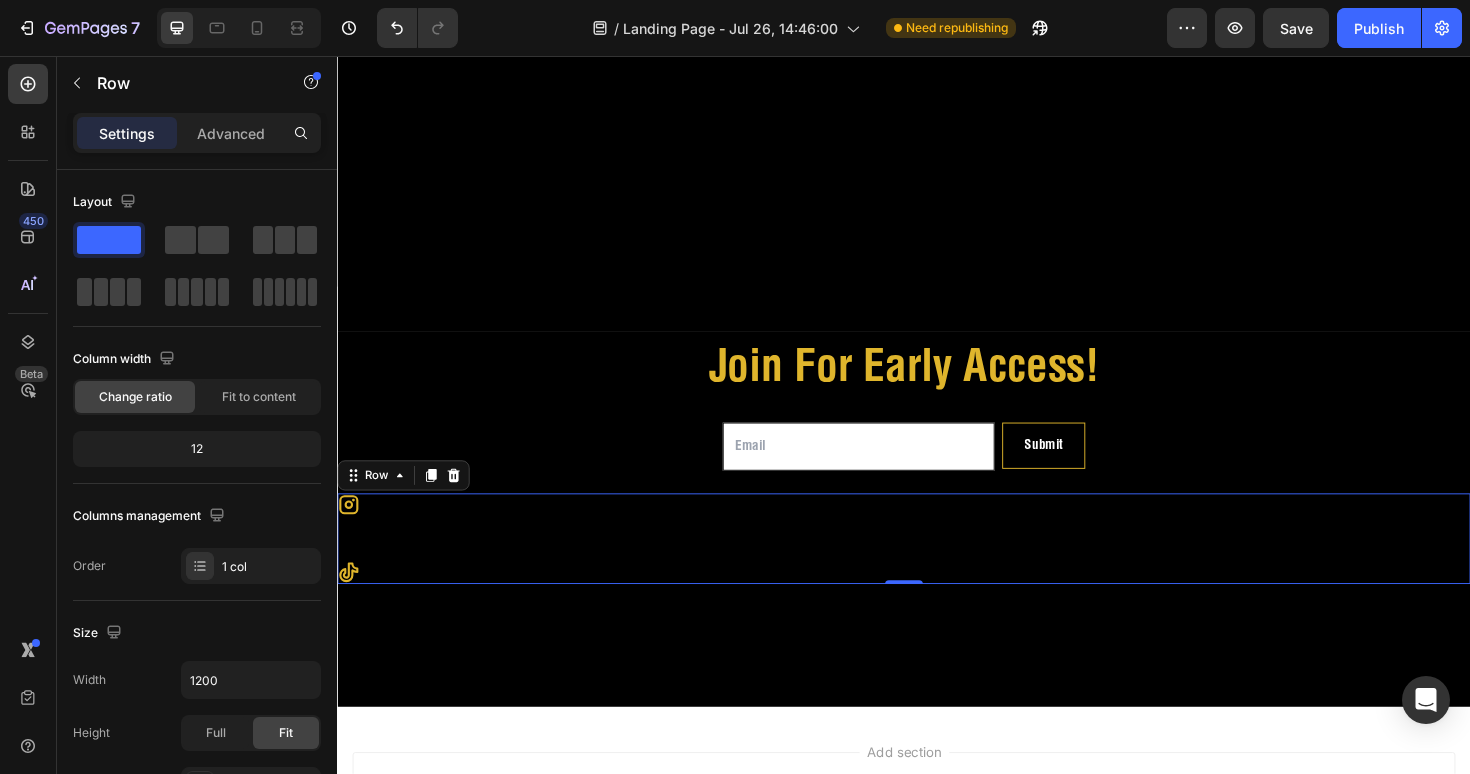 click on "Icon
Icon" at bounding box center (937, 567) 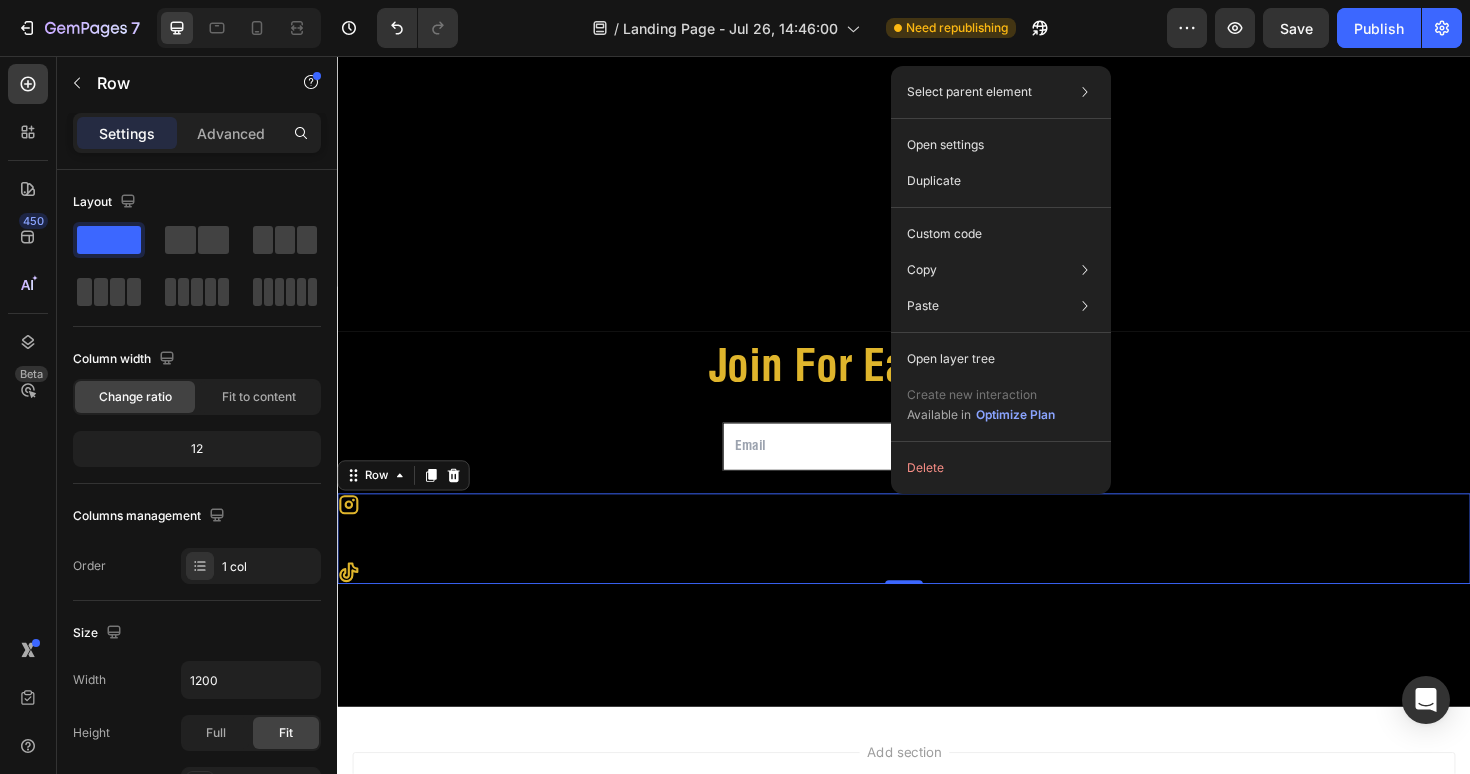 click on "Icon
Icon" at bounding box center [937, 567] 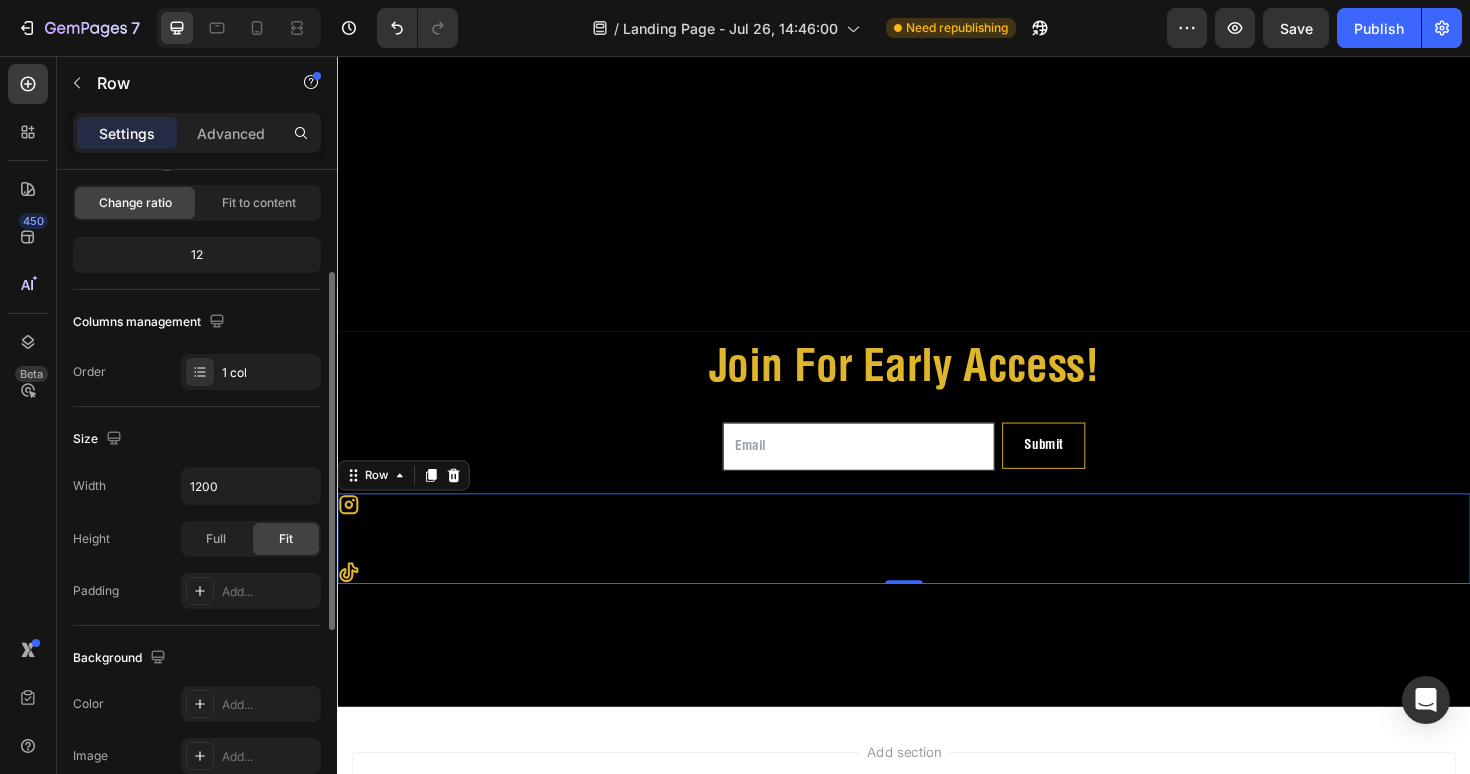 scroll, scrollTop: 222, scrollLeft: 0, axis: vertical 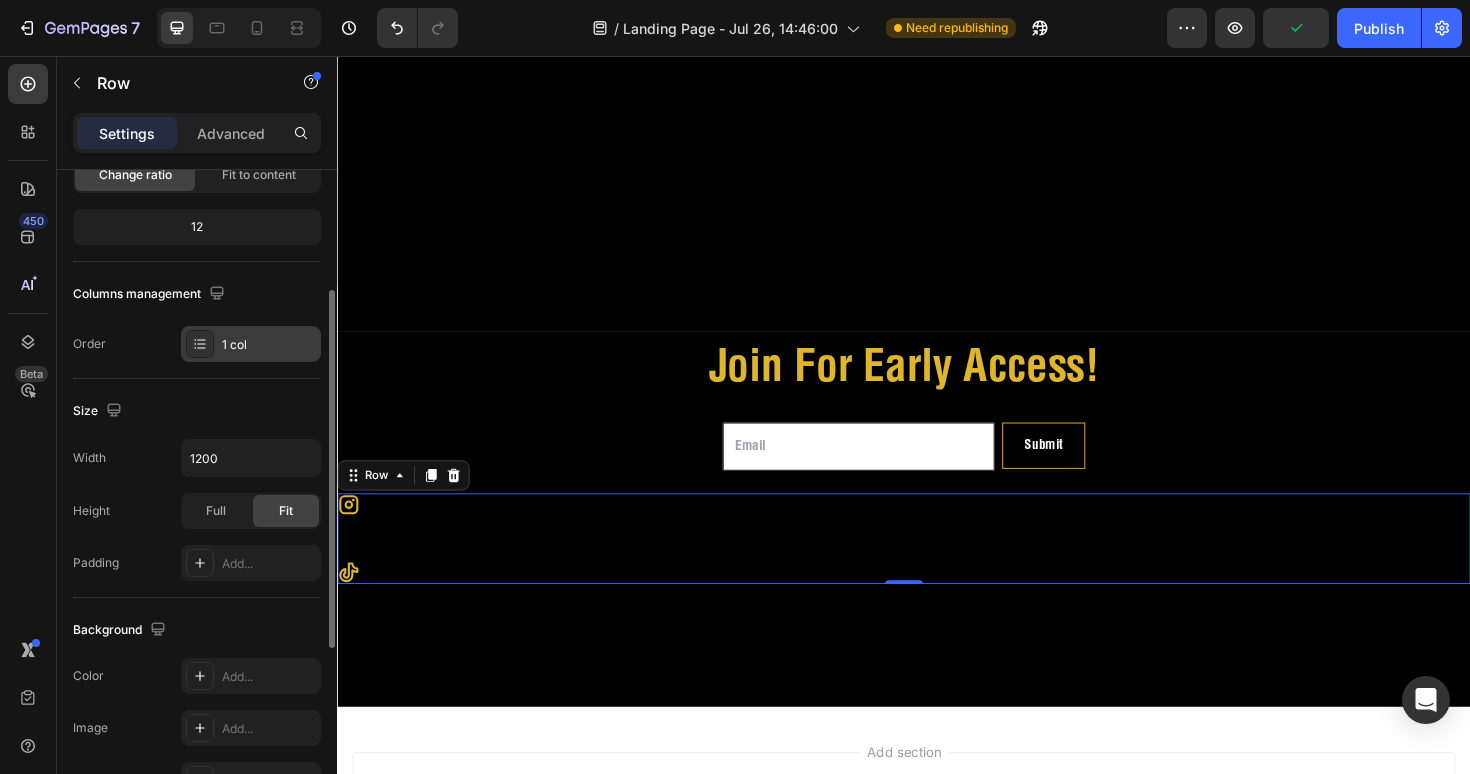 click 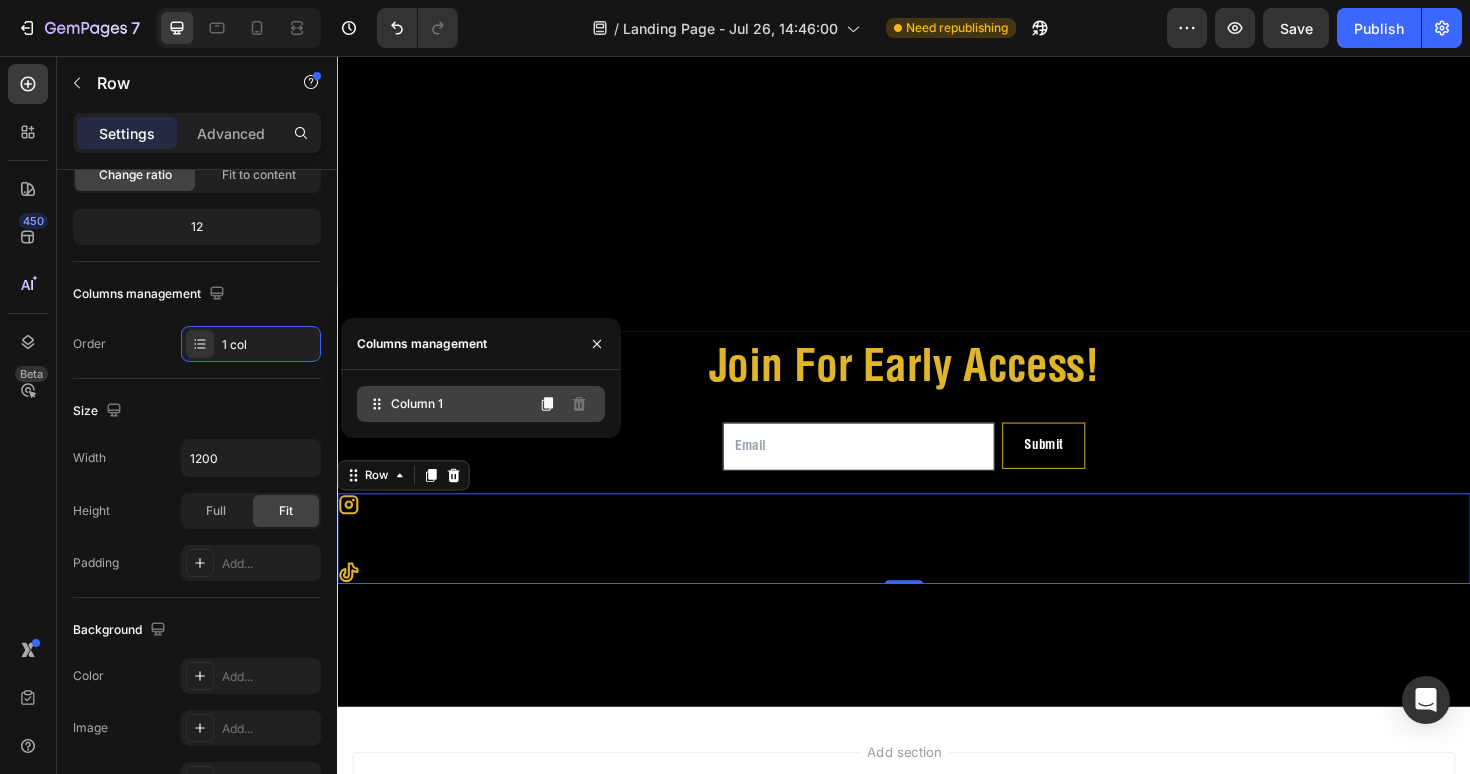 click 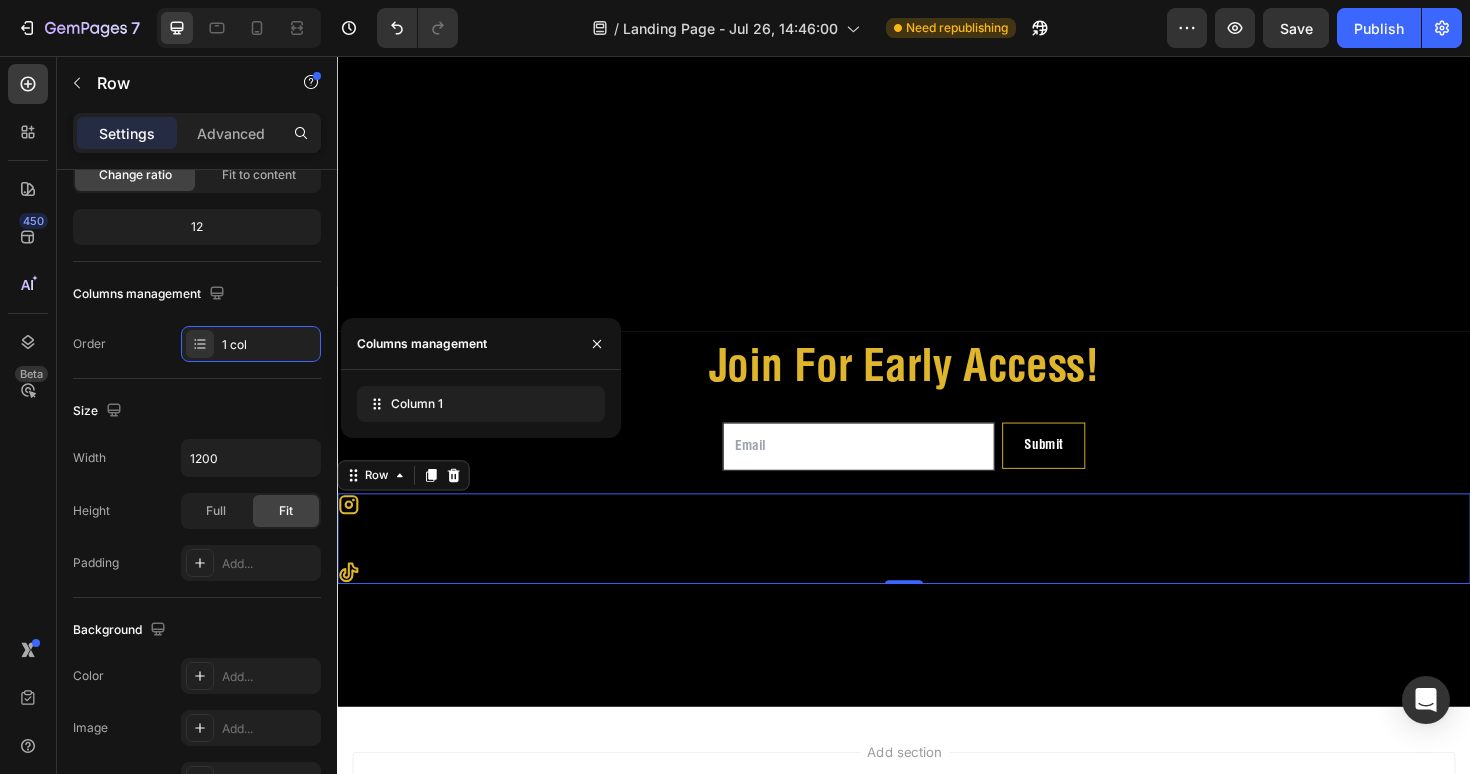 click on "Size Width 1200 Height Full Fit Padding Add..." 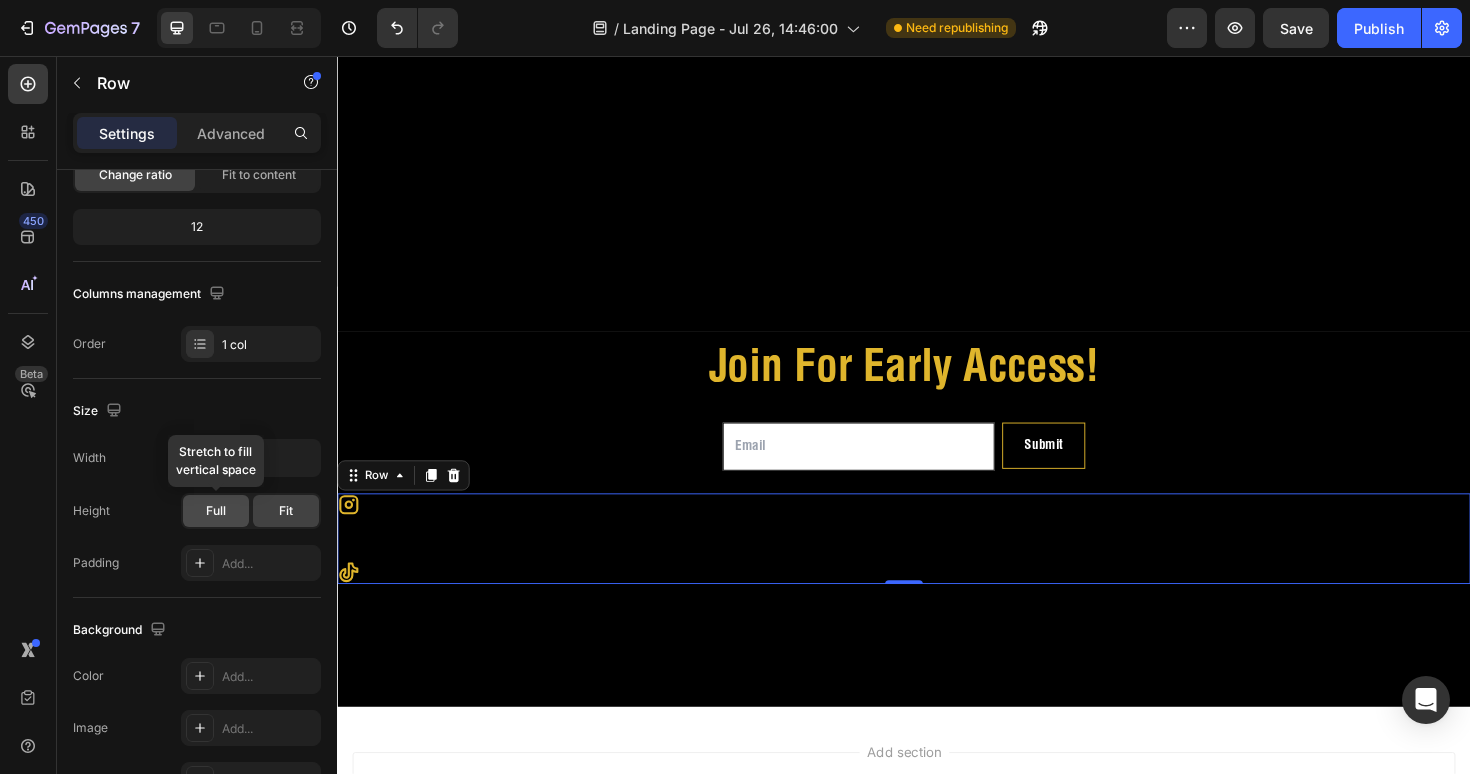 click on "Full" 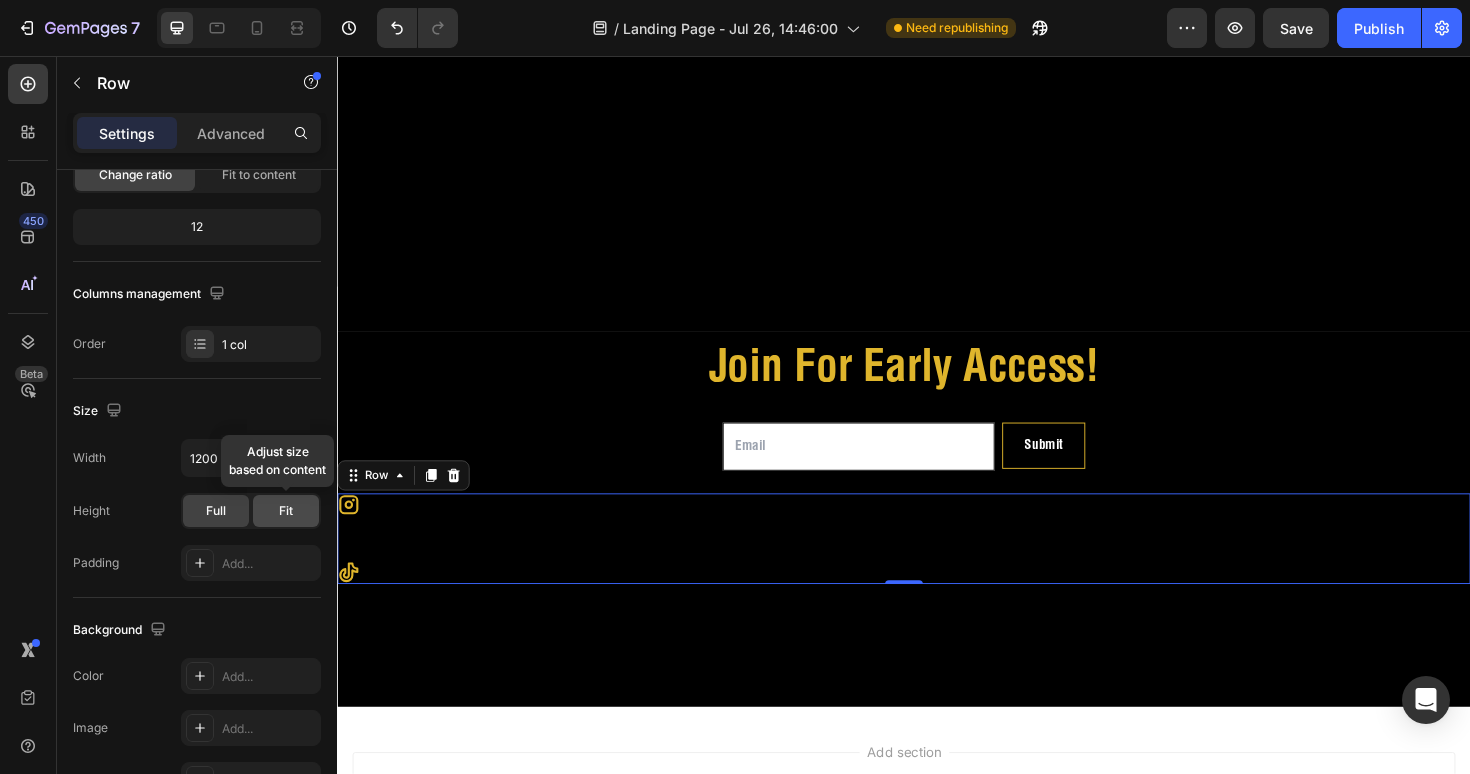 click on "Fit" 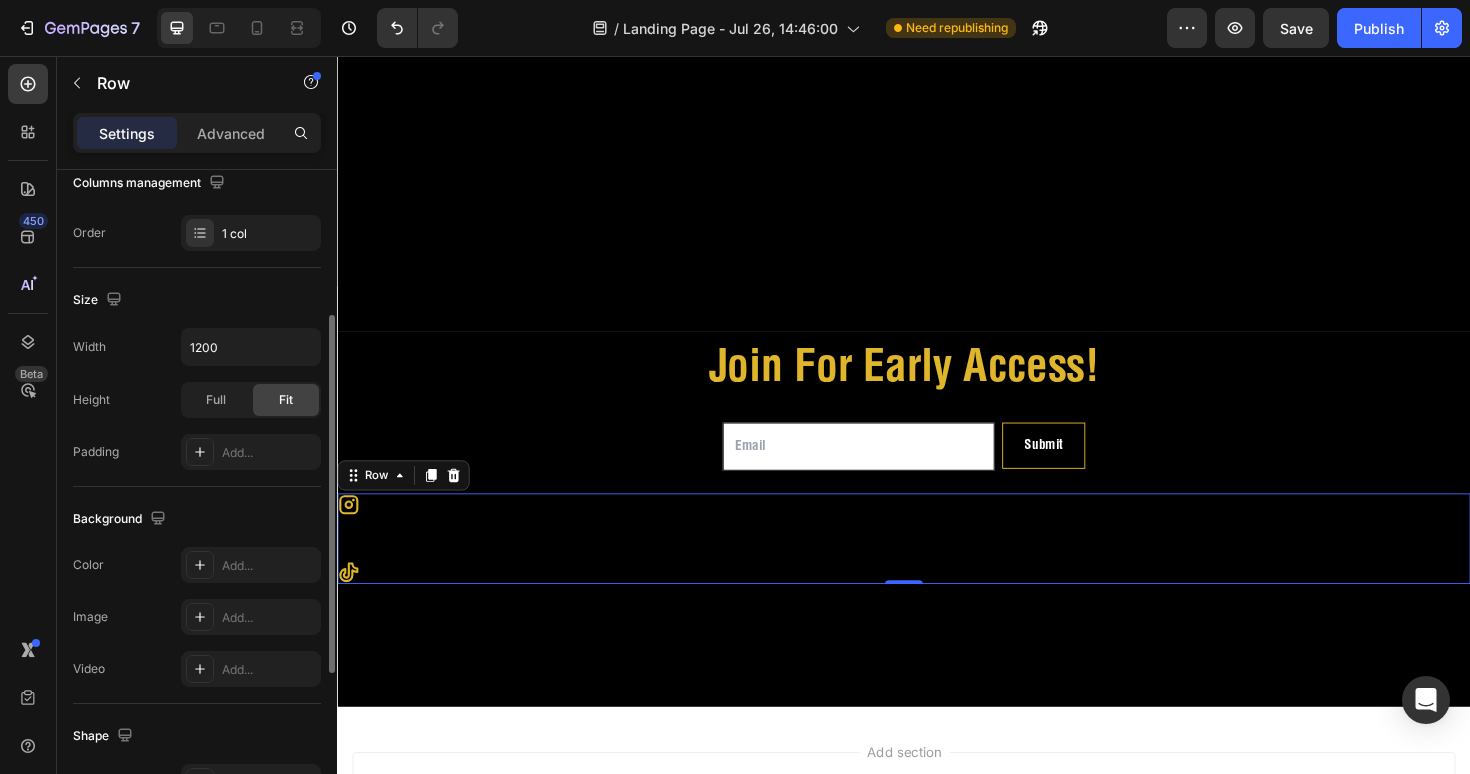 scroll, scrollTop: 354, scrollLeft: 0, axis: vertical 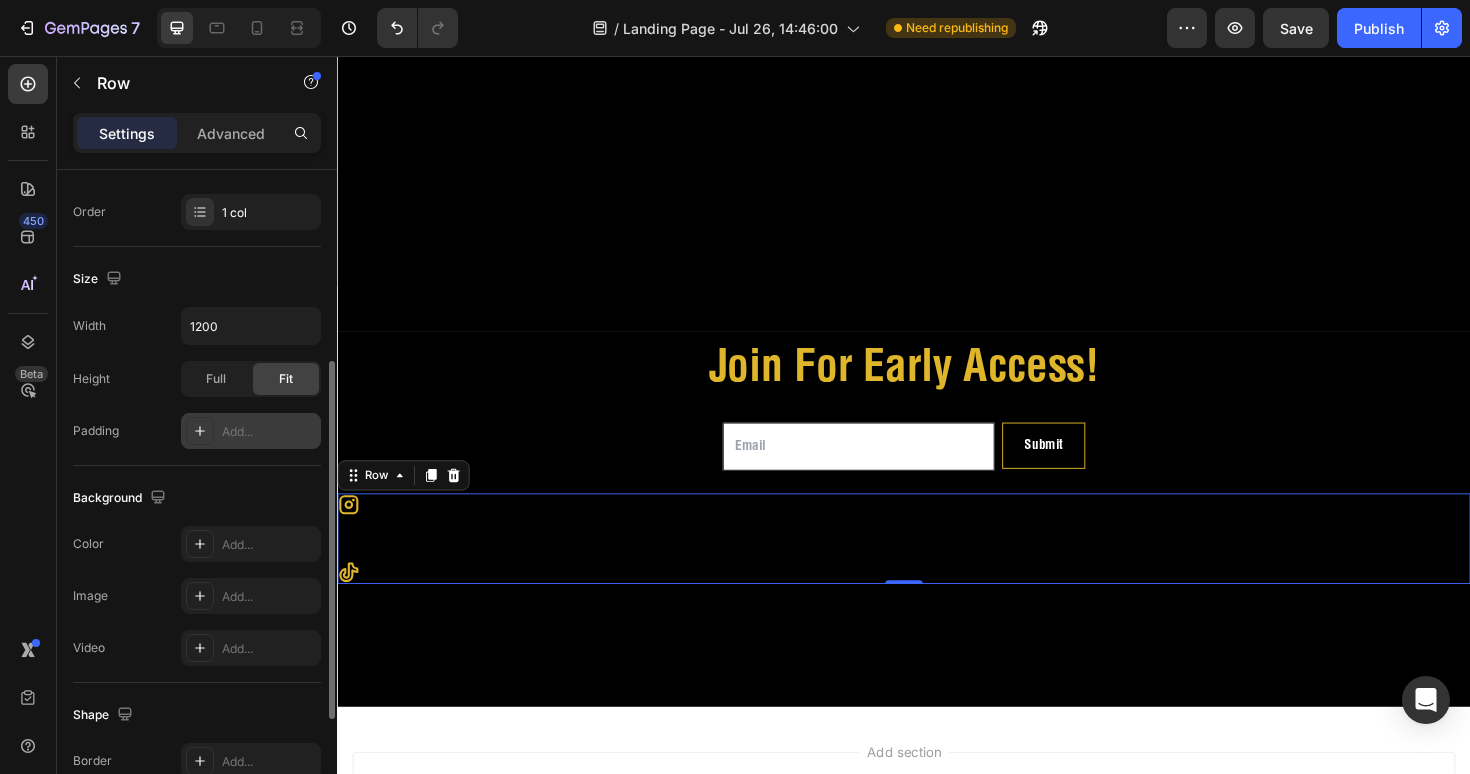 click on "Add..." at bounding box center [269, 432] 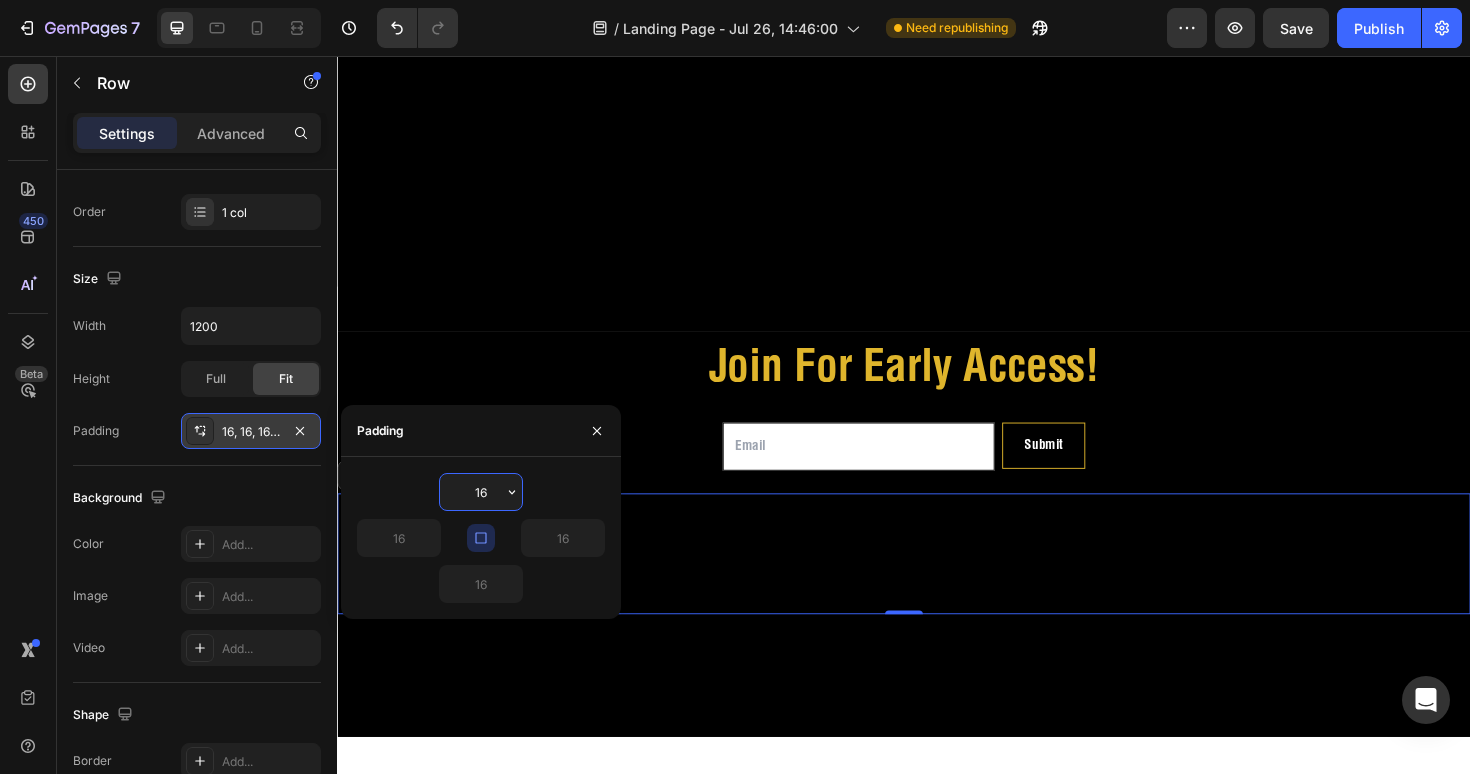 click on "16" at bounding box center [481, 492] 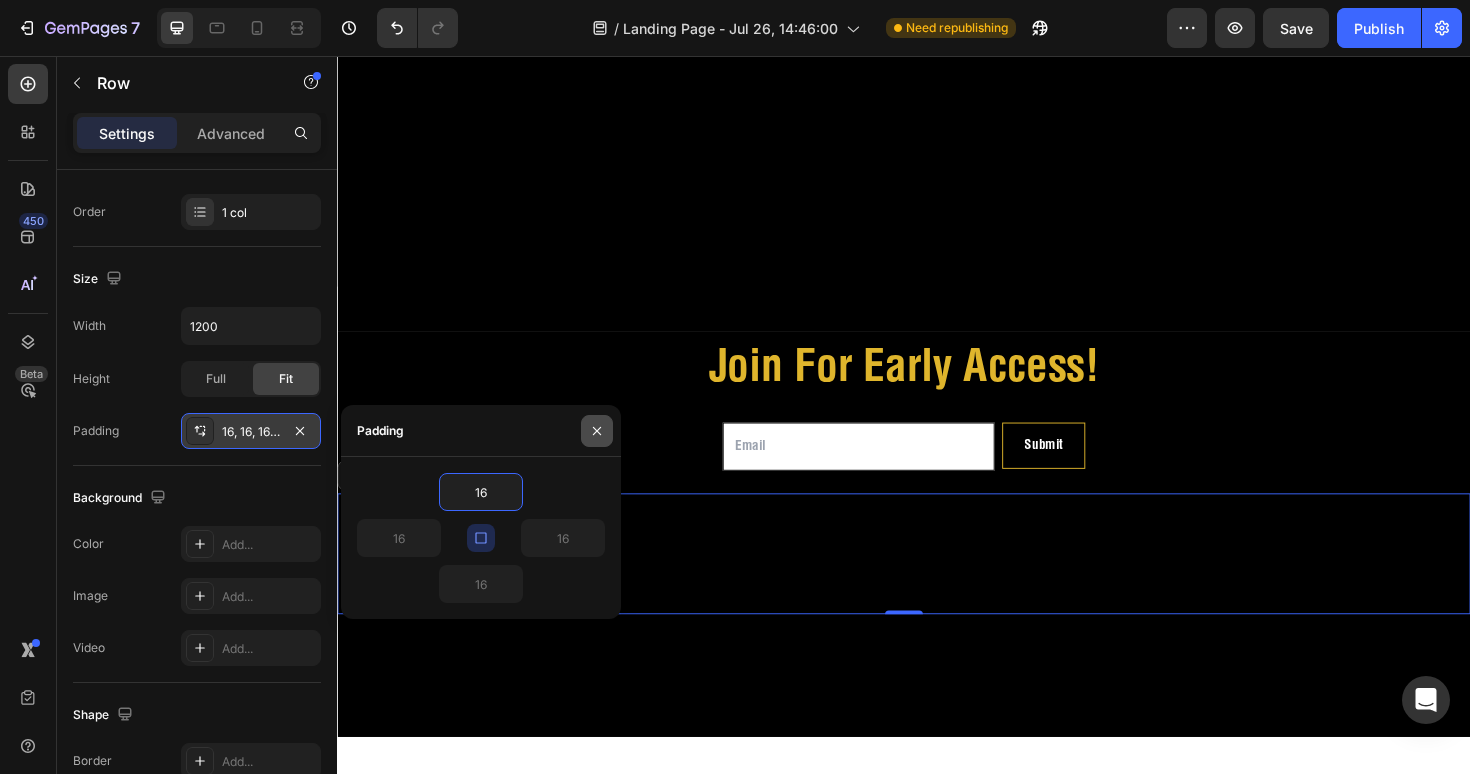 click 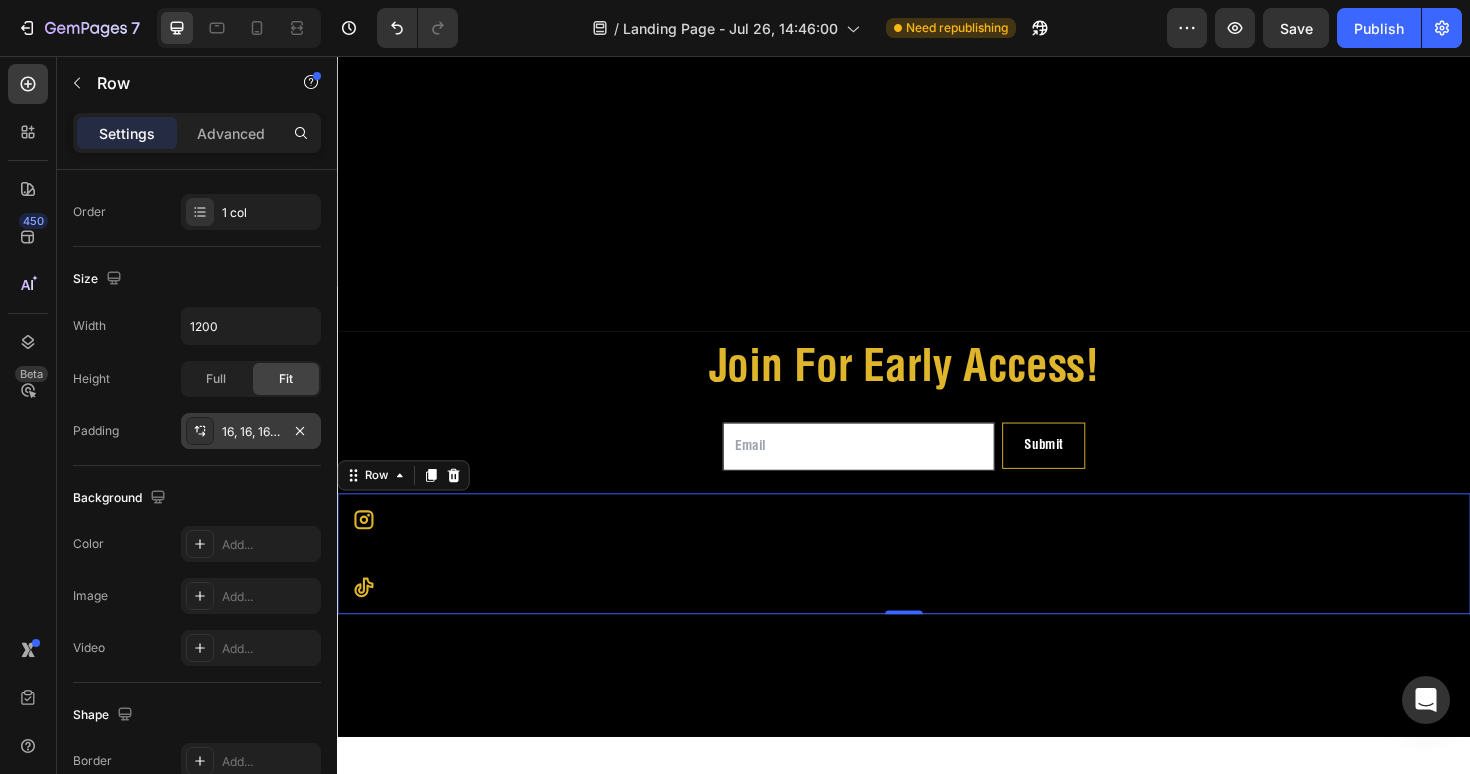 click on "Icon
Icon" at bounding box center [937, 583] 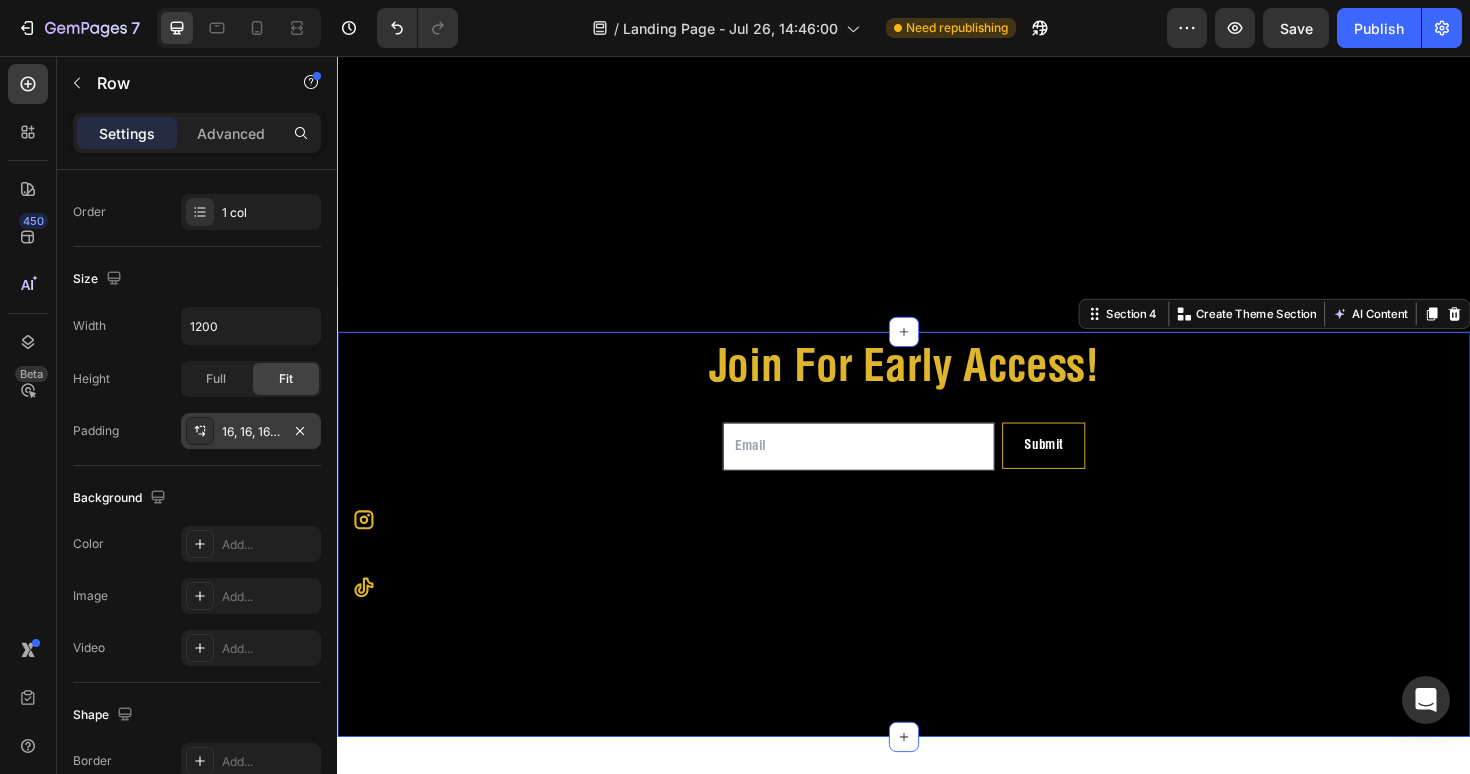 click on "Join For Early Access! Heading Email Field Submit Submit Button Row Newsletter
Icon
Icon Row Section 4   You can create reusable sections Create Theme Section AI Content Write with GemAI What would you like to describe here? Tone and Voice Persuasive Product White SOCIETO D'ORO Oversized Tee Show more Generate" at bounding box center [937, 562] 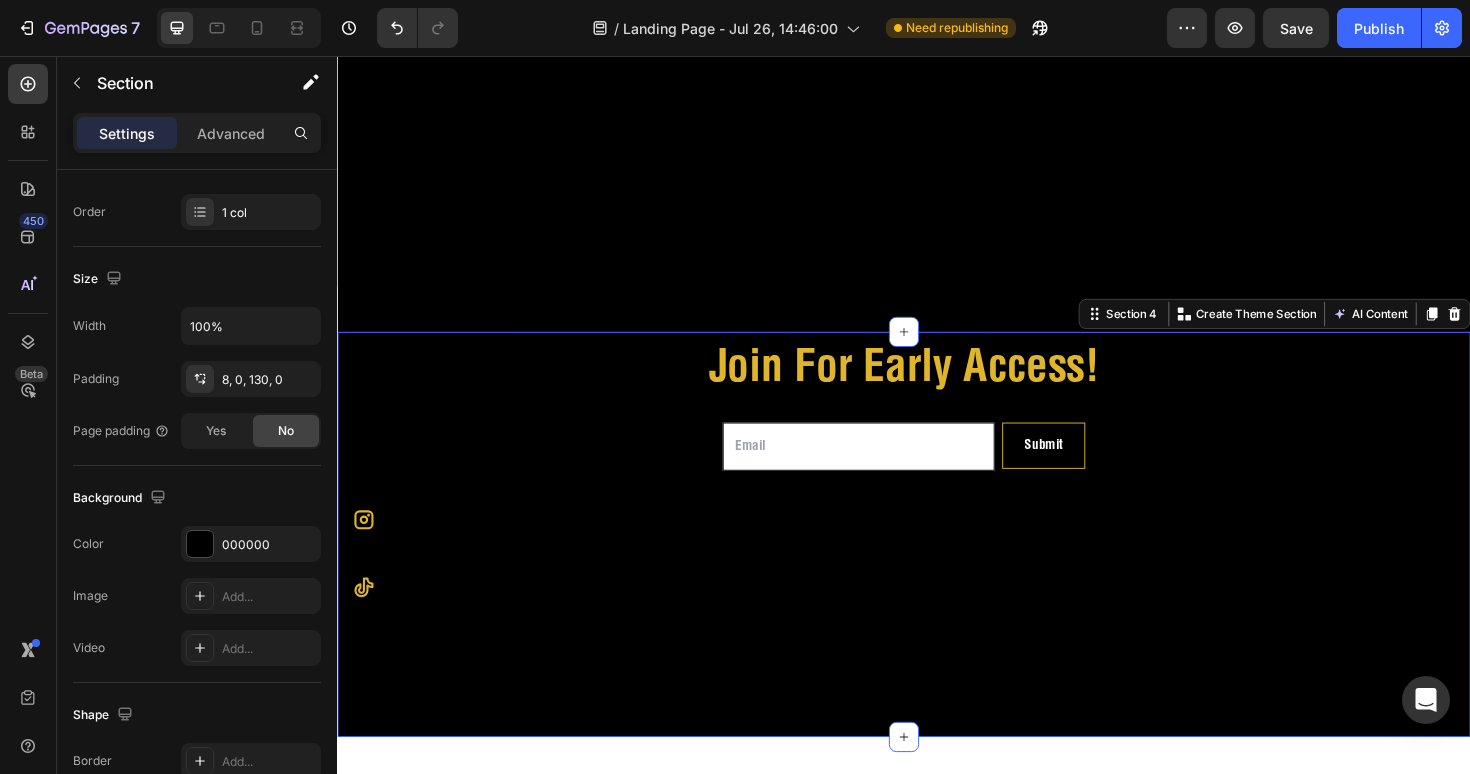 scroll, scrollTop: 0, scrollLeft: 0, axis: both 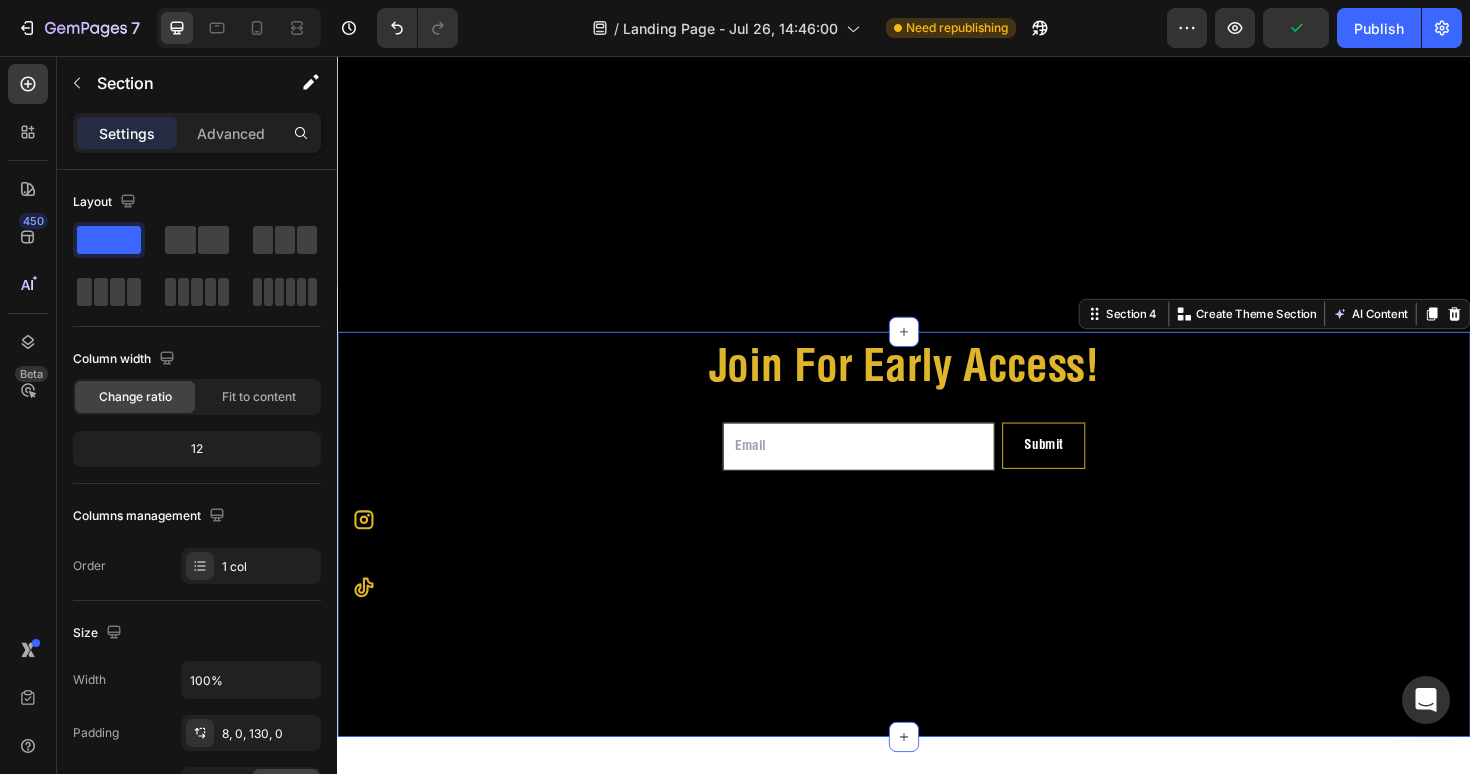 click on "Join For Early Access! Heading Email Field Submit Submit Button Row Newsletter
Icon
Icon Row" at bounding box center (937, 501) 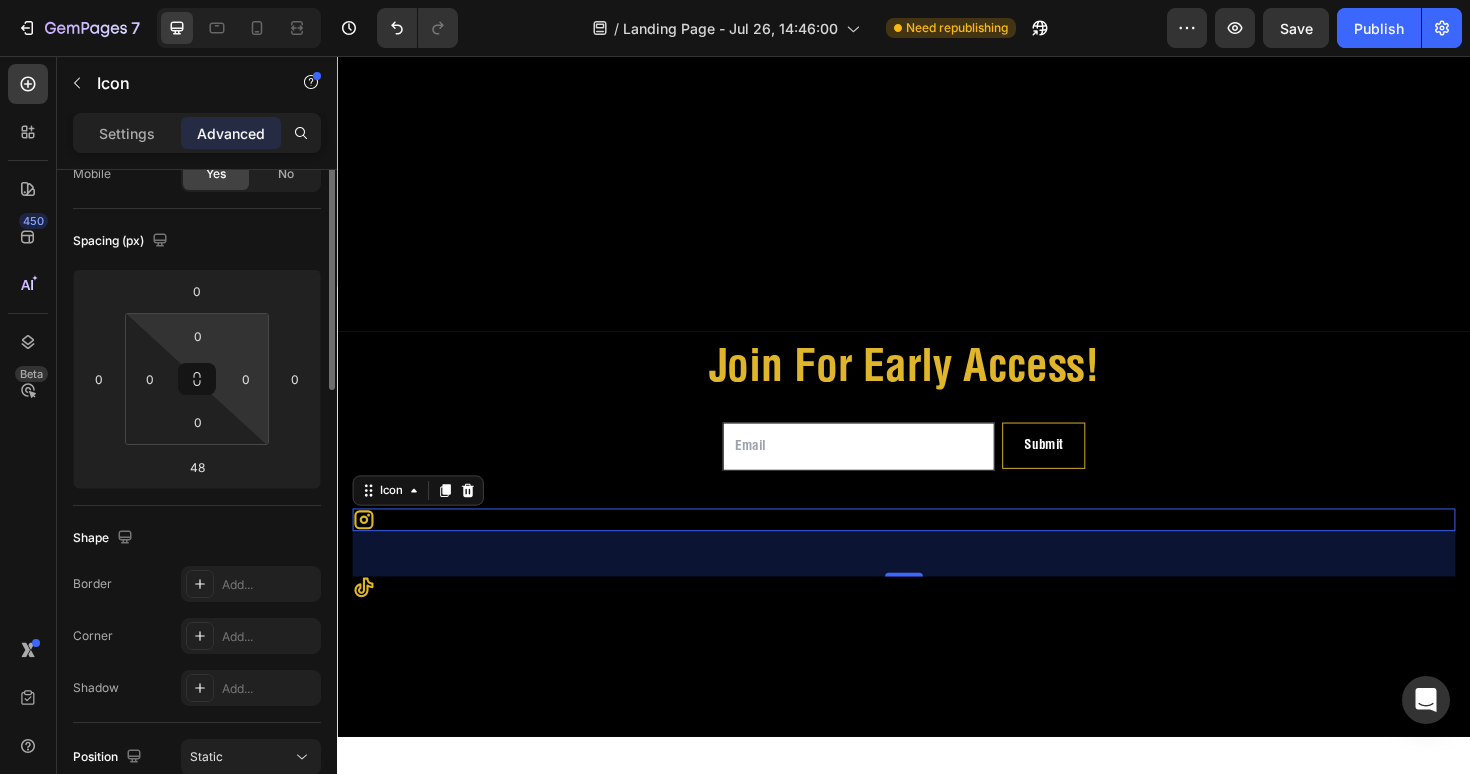 scroll, scrollTop: 0, scrollLeft: 0, axis: both 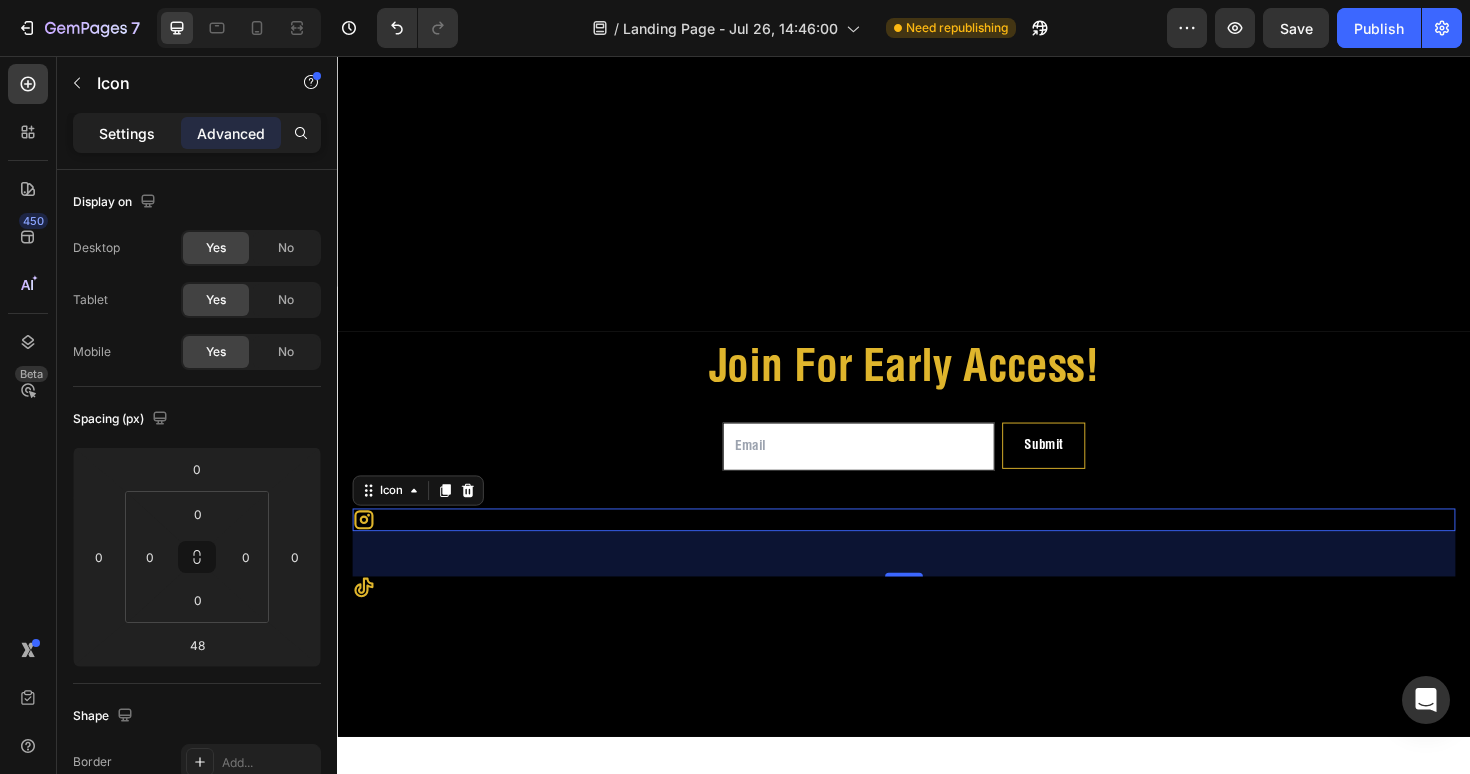 click on "Settings" 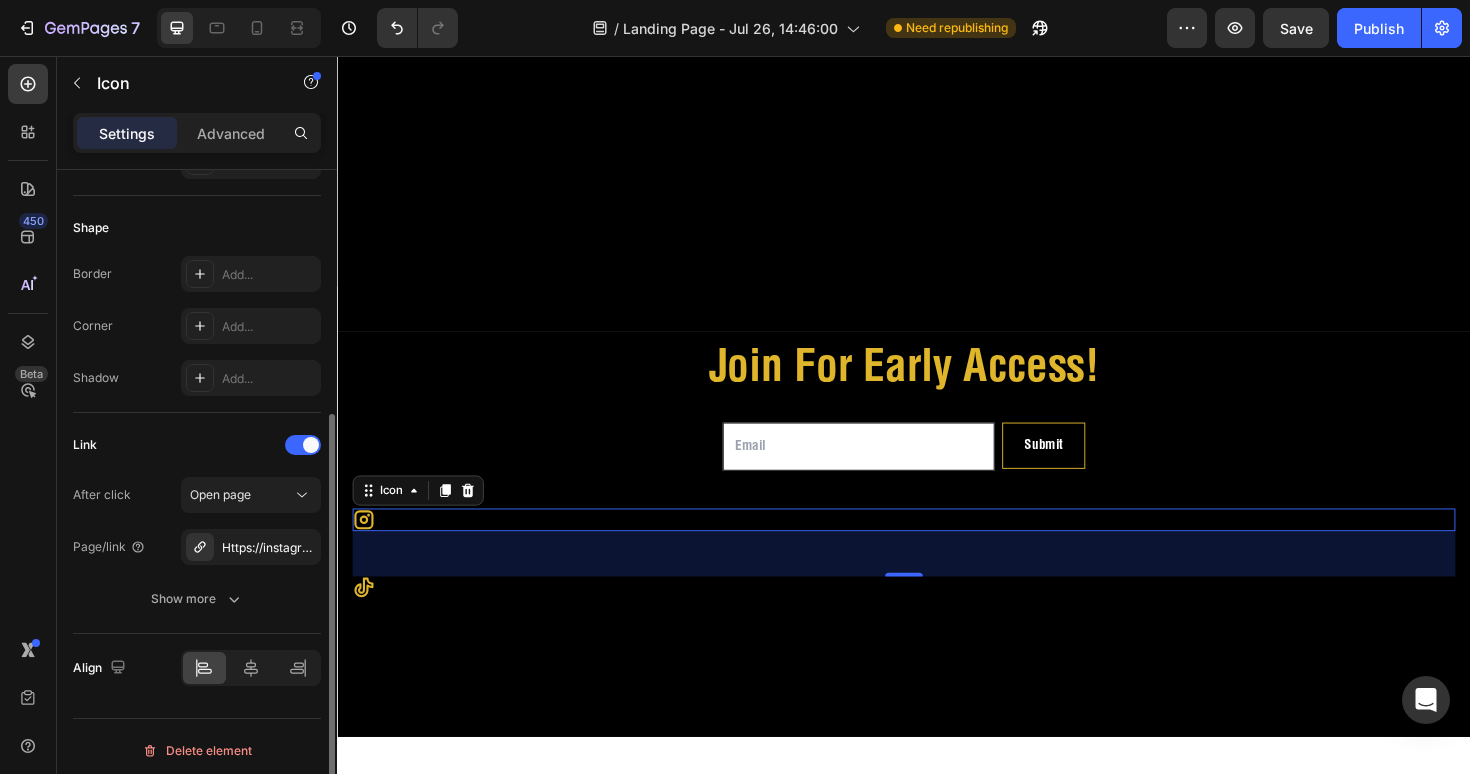 scroll, scrollTop: 366, scrollLeft: 0, axis: vertical 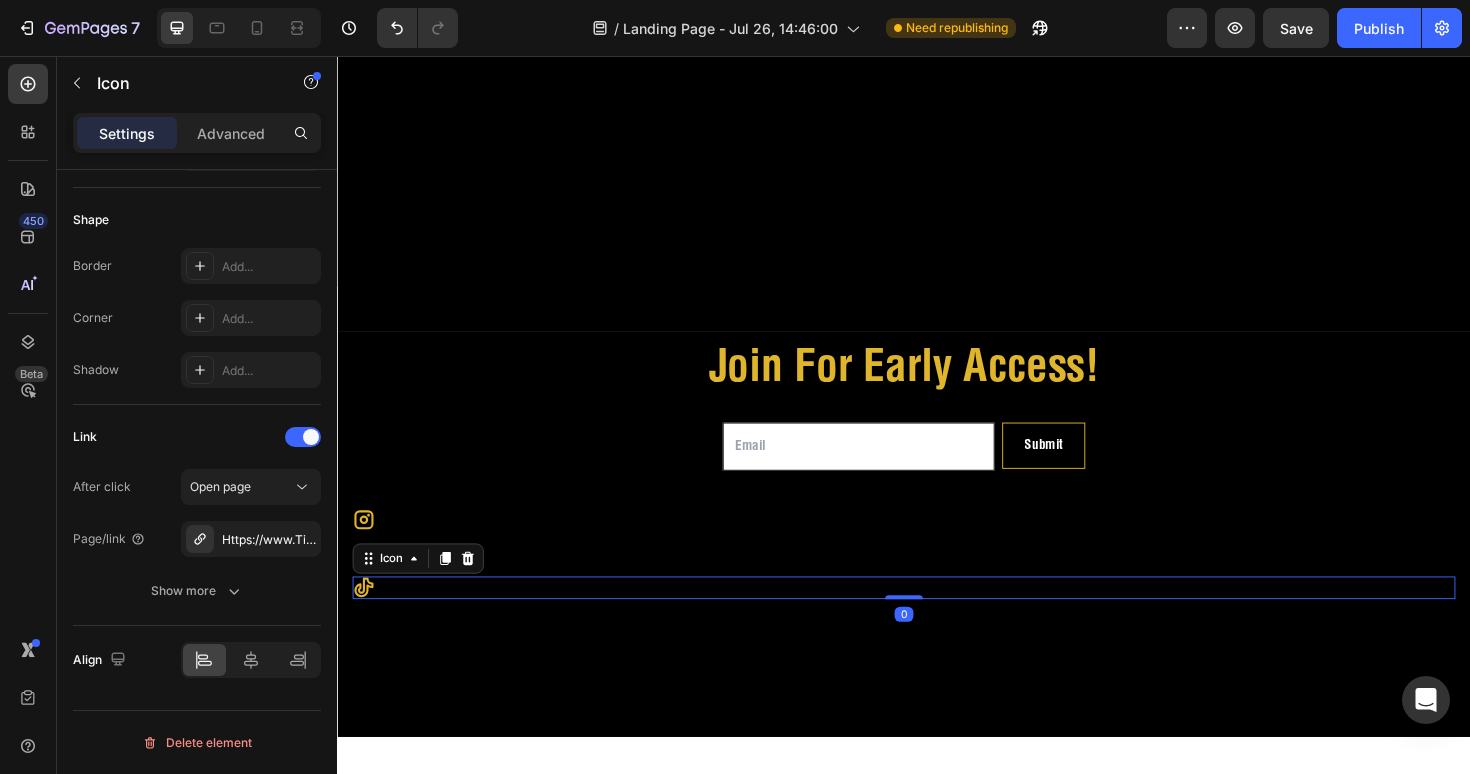 click 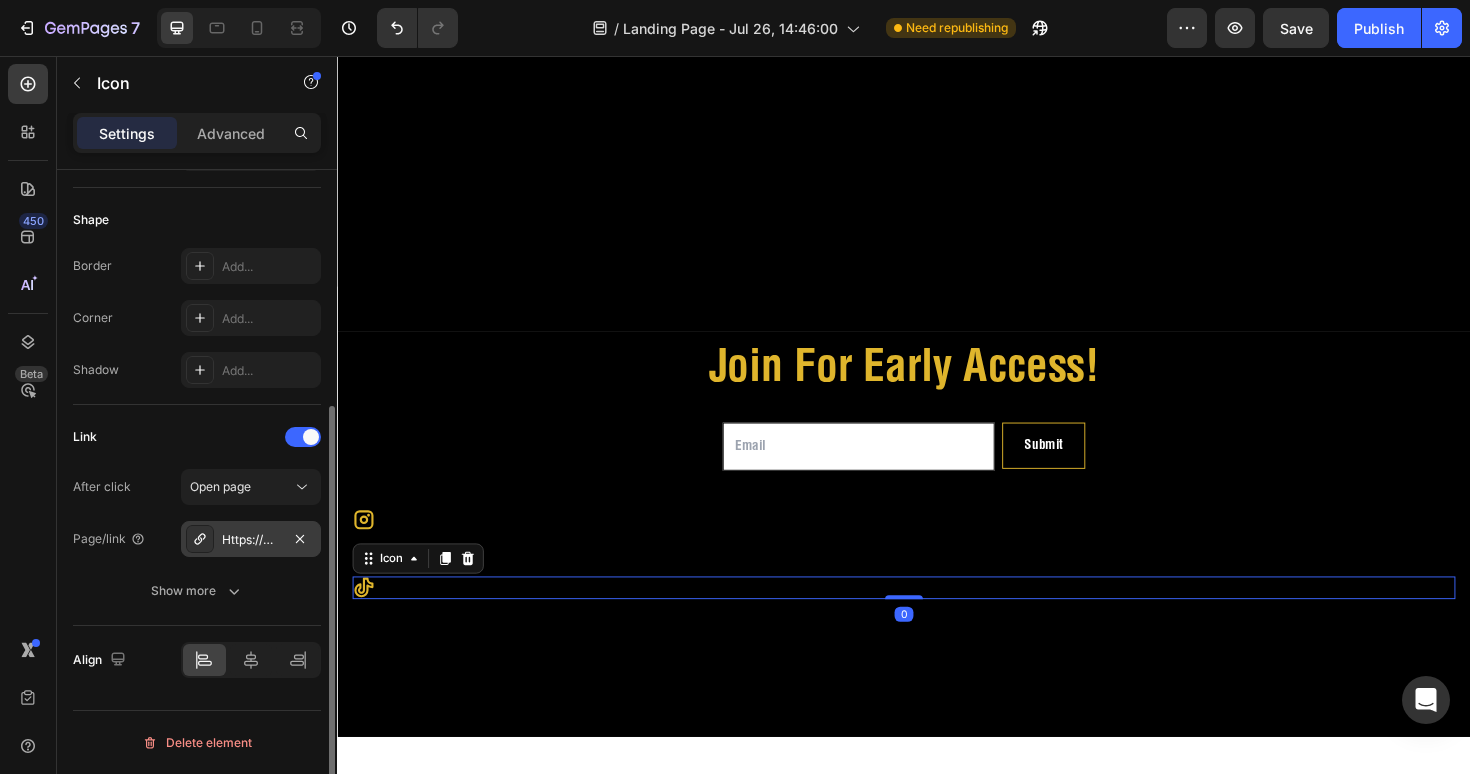 click on "Https://www.Tiktok.Com/@[USERNAME]" at bounding box center (251, 540) 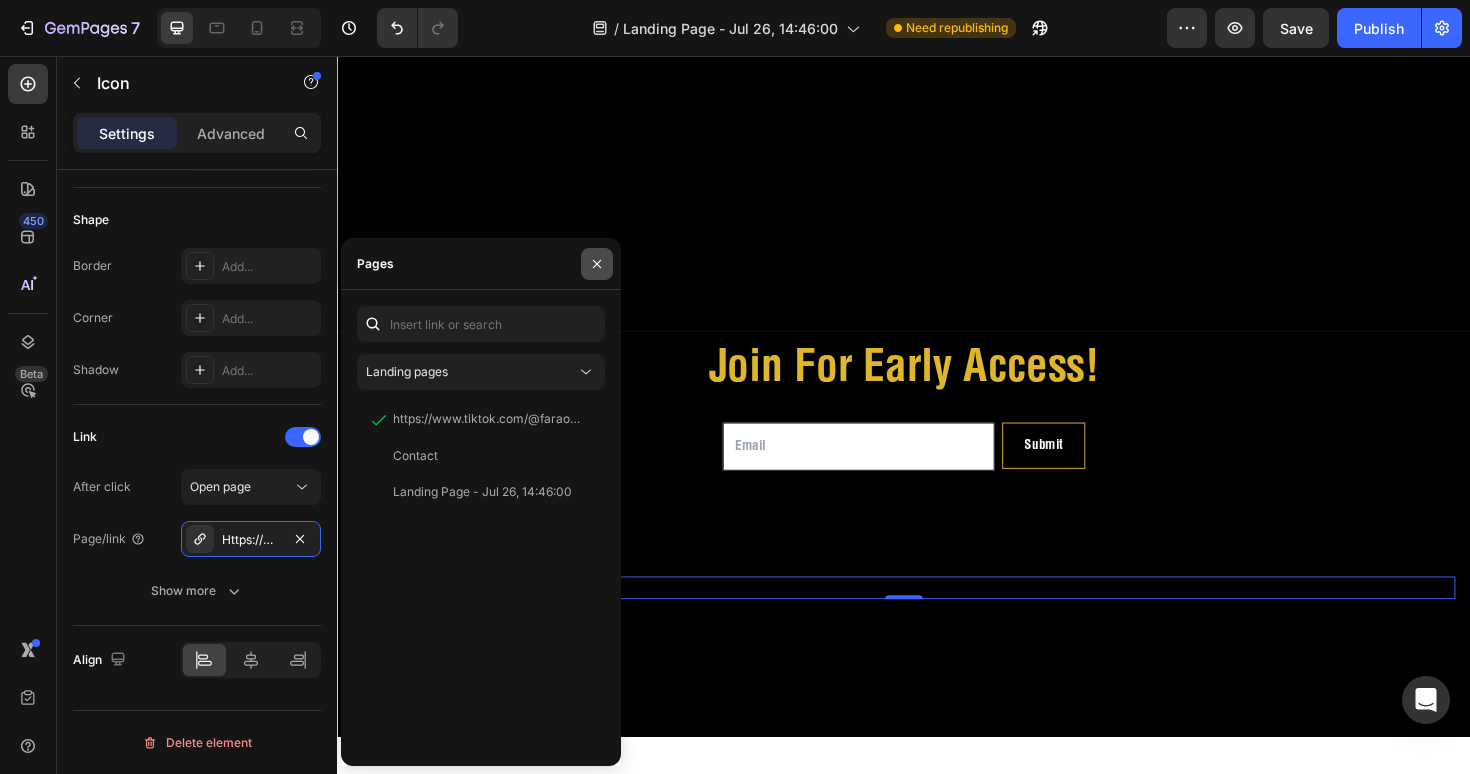 click 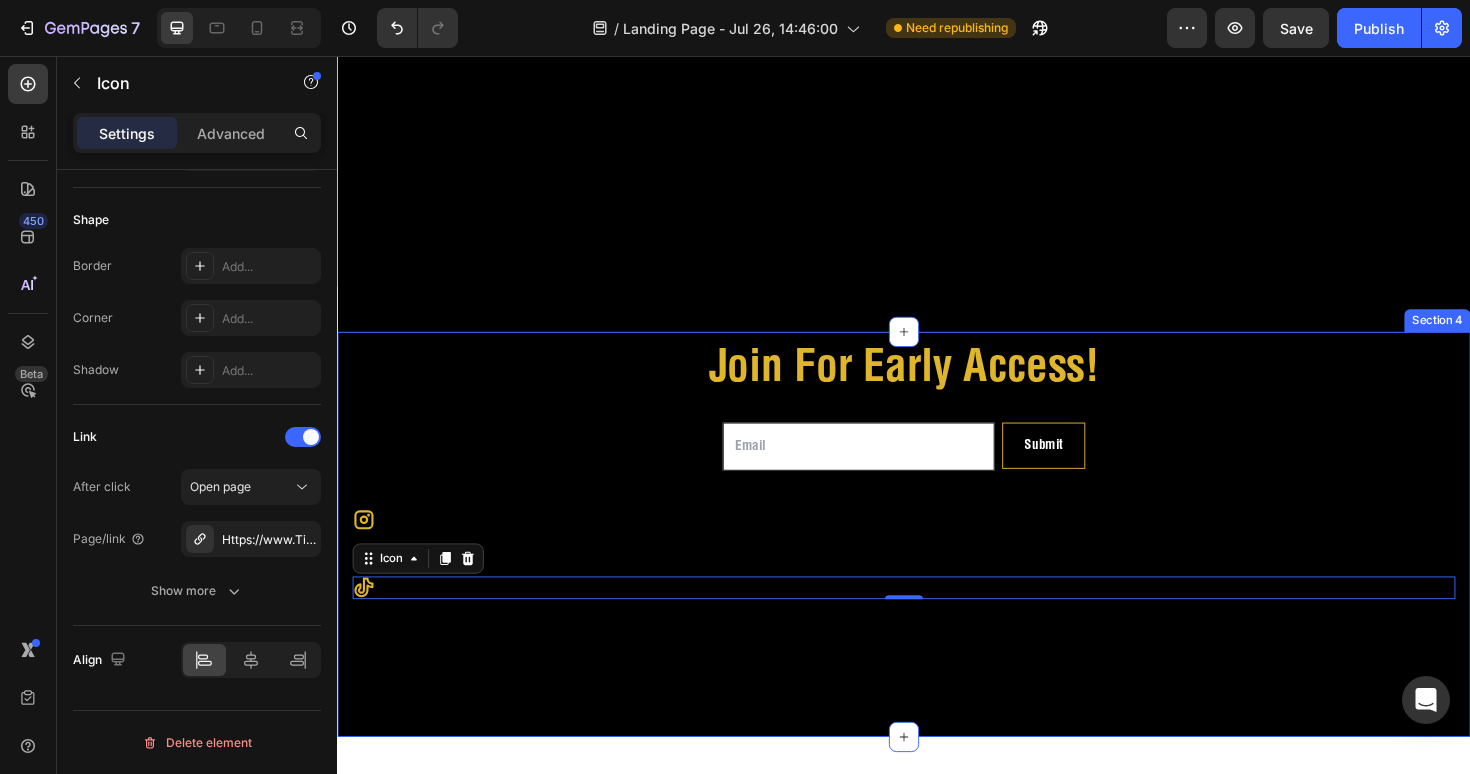 click on "Join For Early Access! Heading Email Field Submit Submit Button Row Newsletter
Icon
Icon   0 Row Section 4" at bounding box center (937, 562) 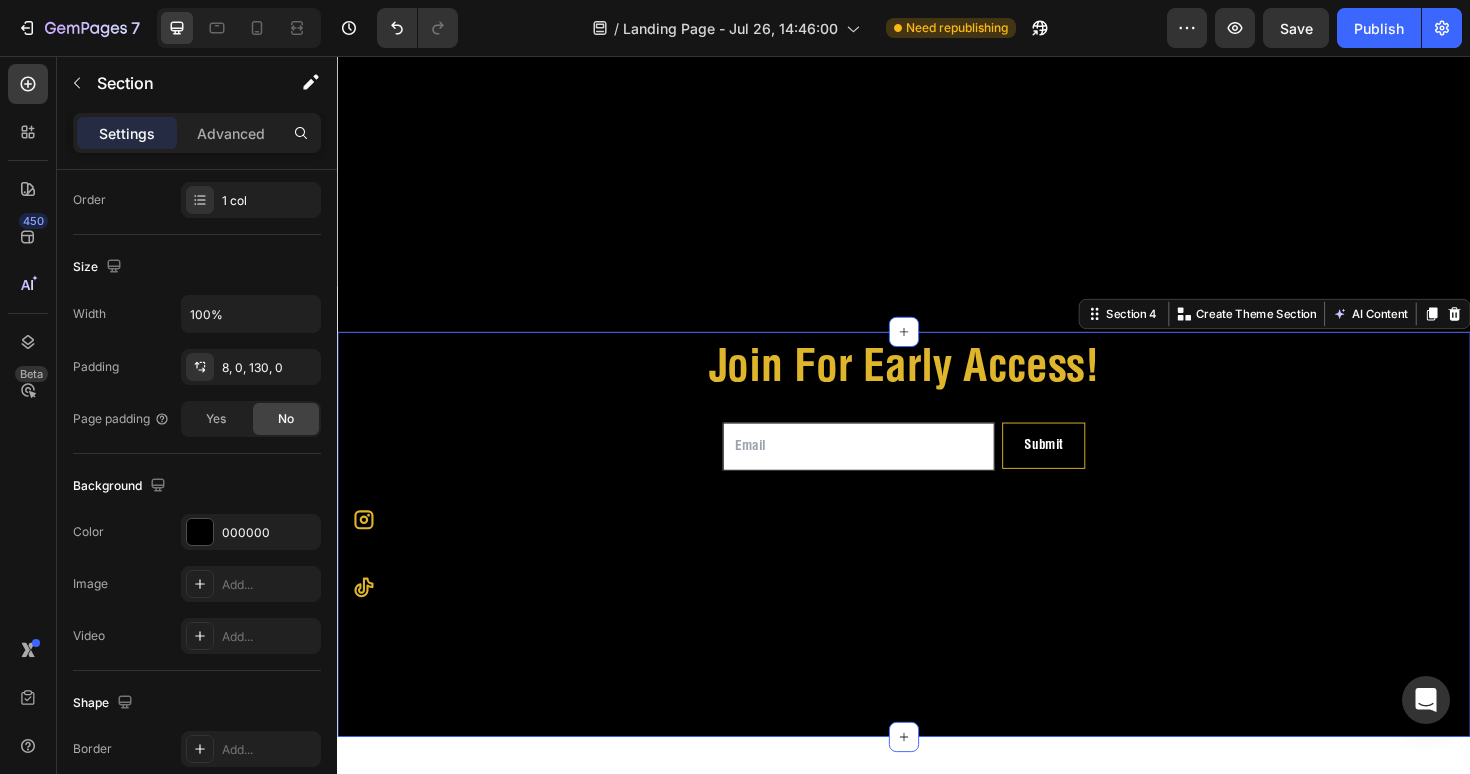 scroll, scrollTop: 0, scrollLeft: 0, axis: both 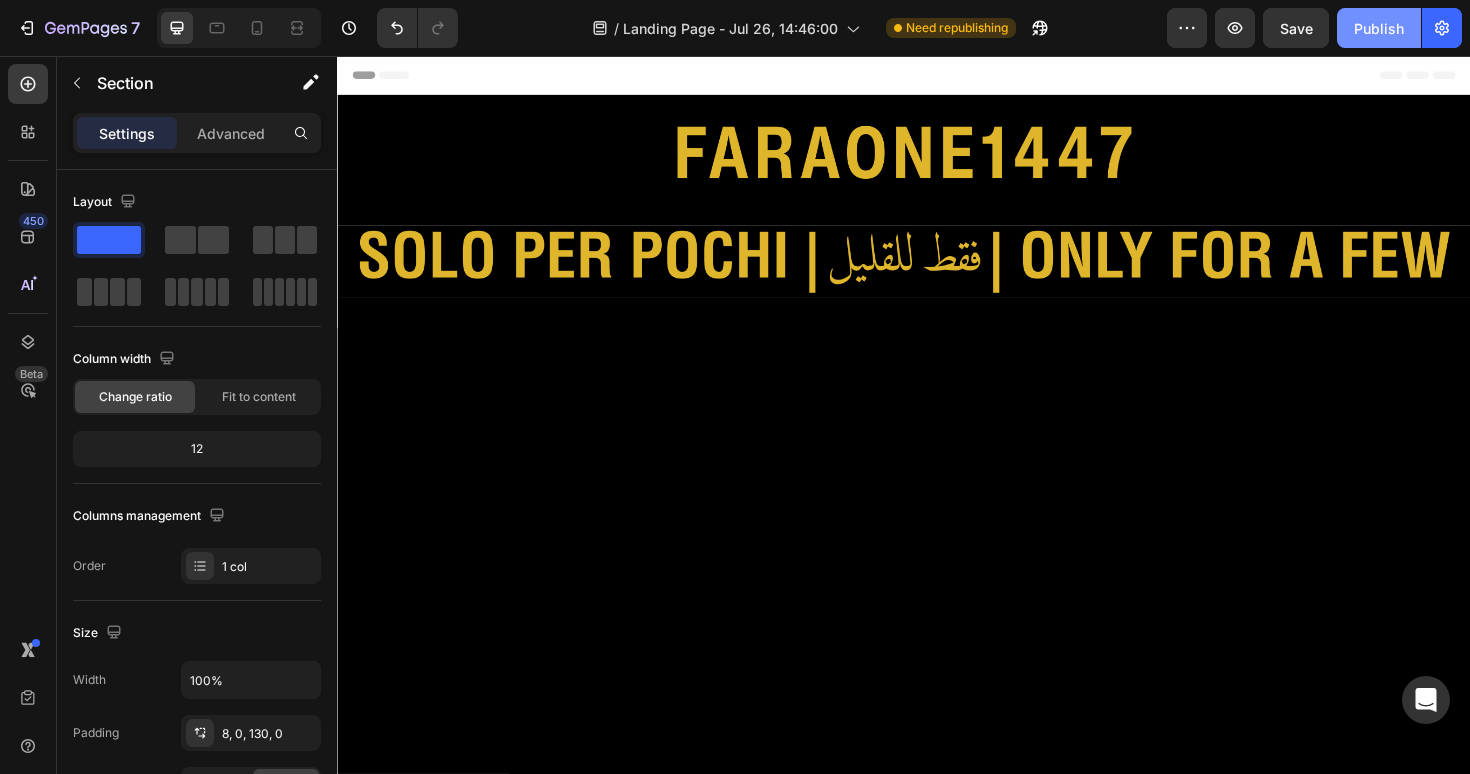 click on "Publish" at bounding box center (1379, 28) 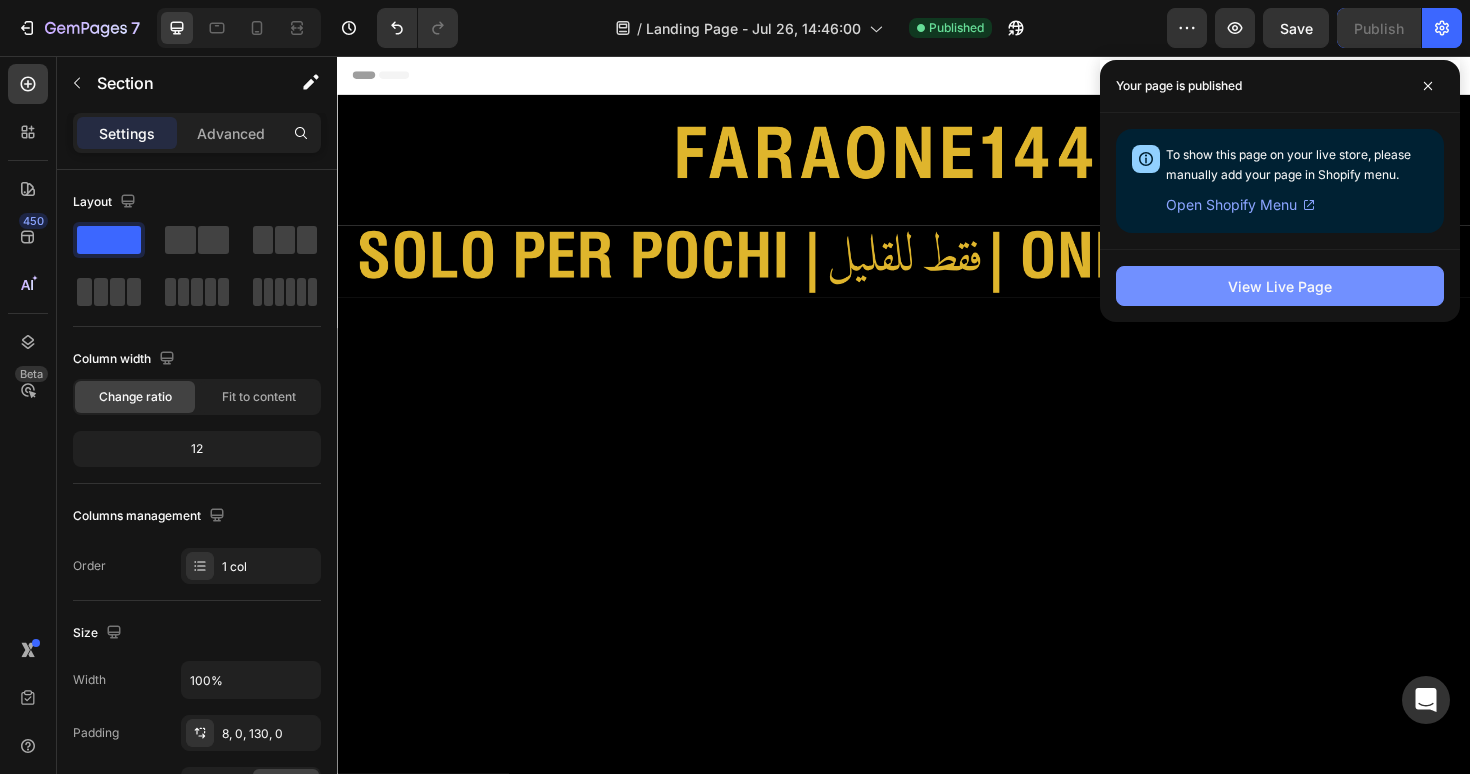 click on "View Live Page" at bounding box center [1280, 286] 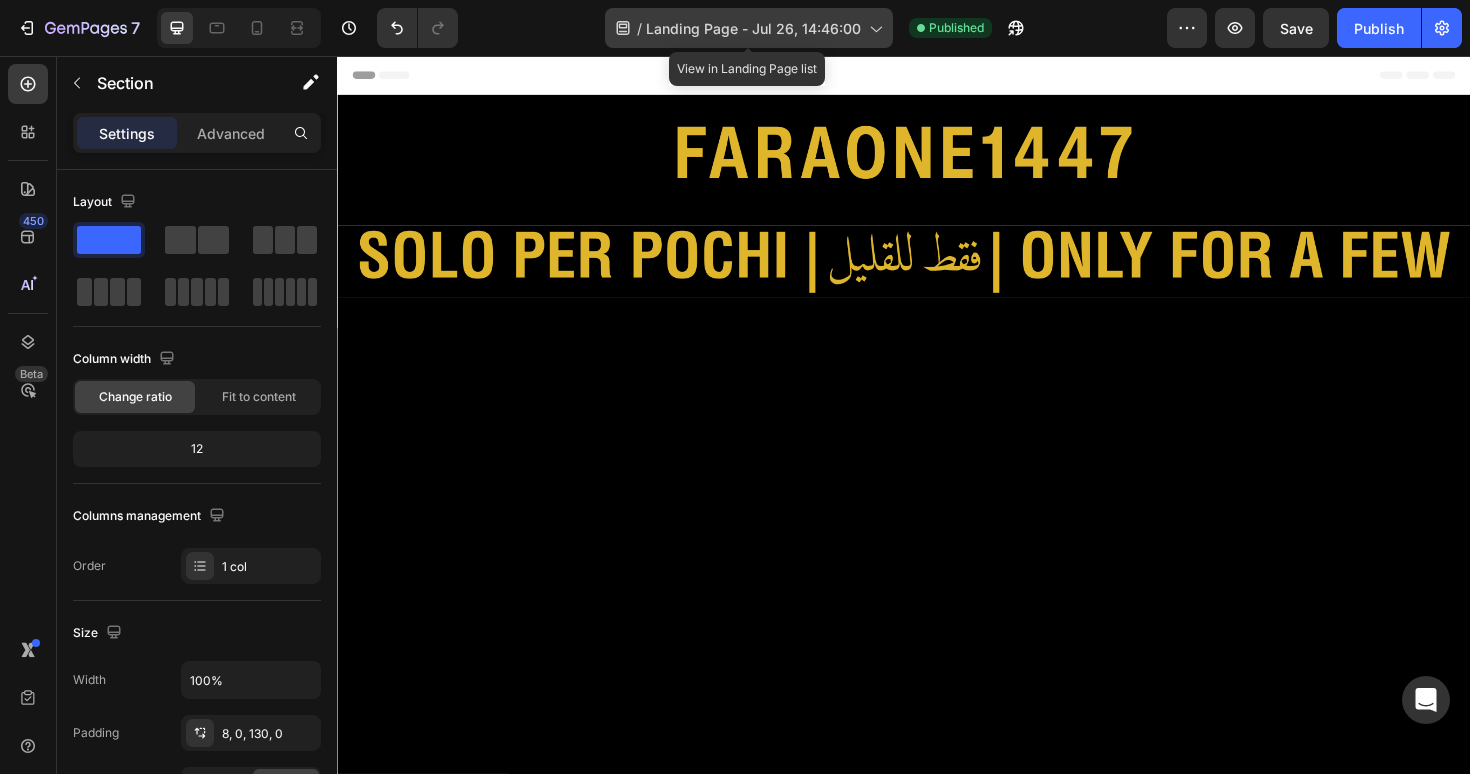 click on "Landing Page - Jul 26, 14:46:00" at bounding box center [753, 28] 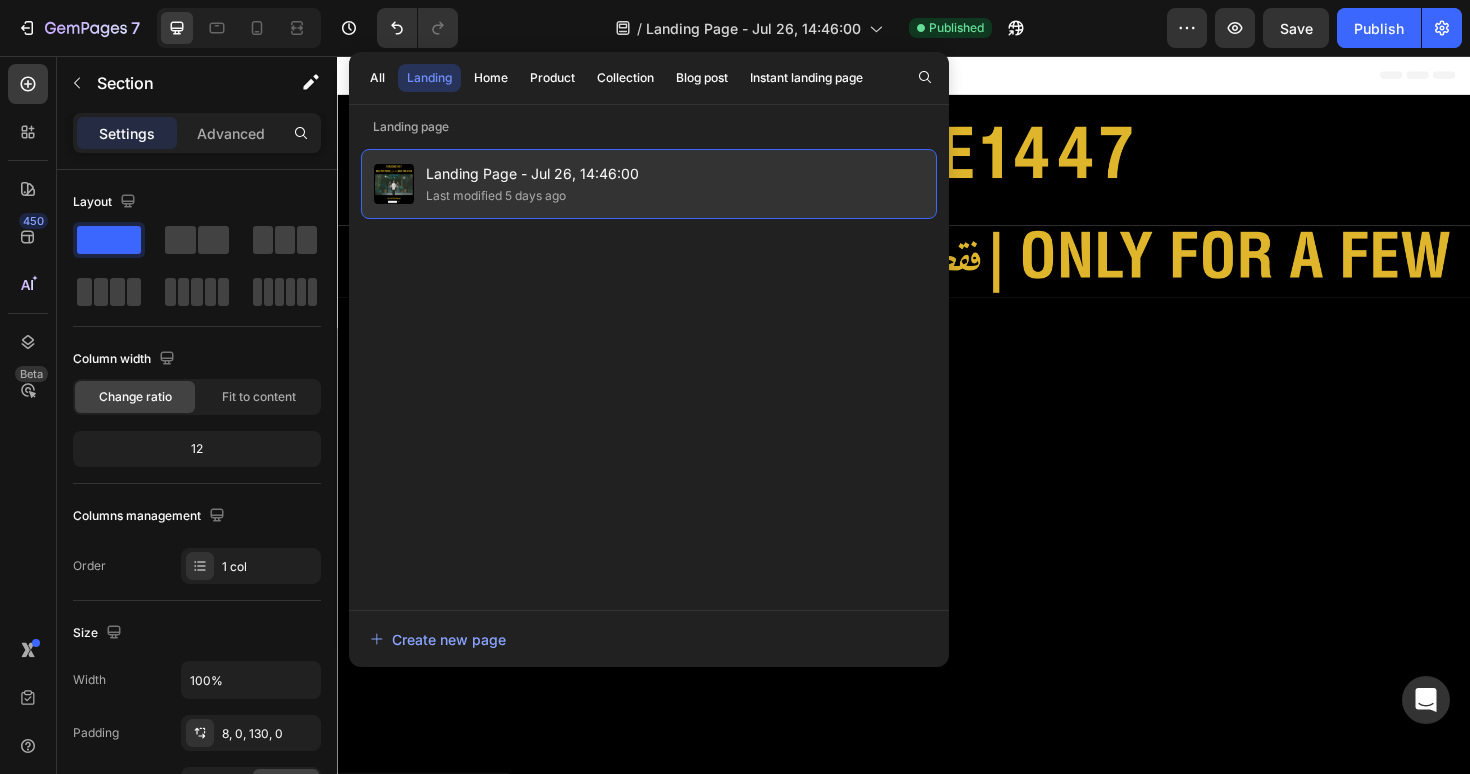 click on "Landing Page - Jul 26, 14:46:00" at bounding box center [532, 174] 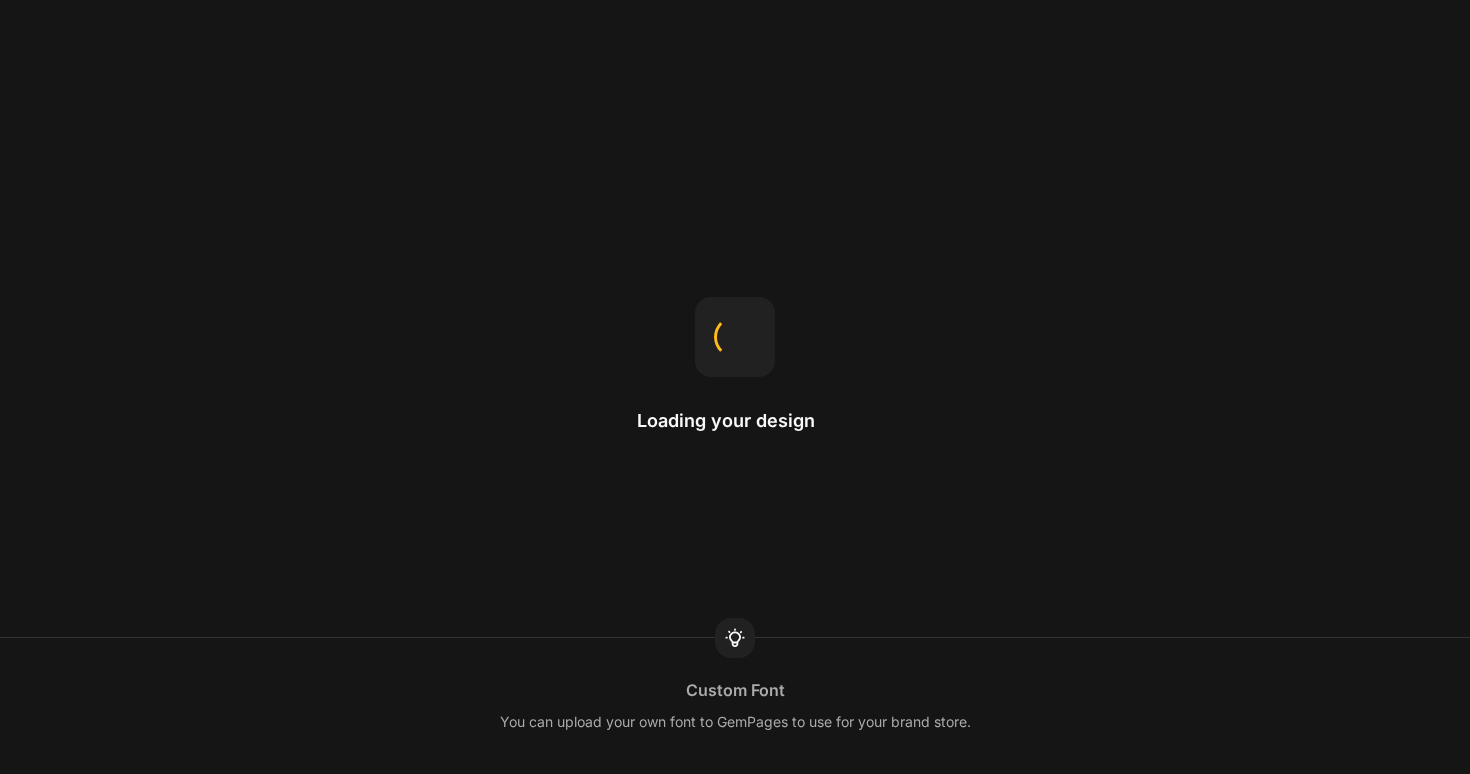 scroll, scrollTop: 0, scrollLeft: 0, axis: both 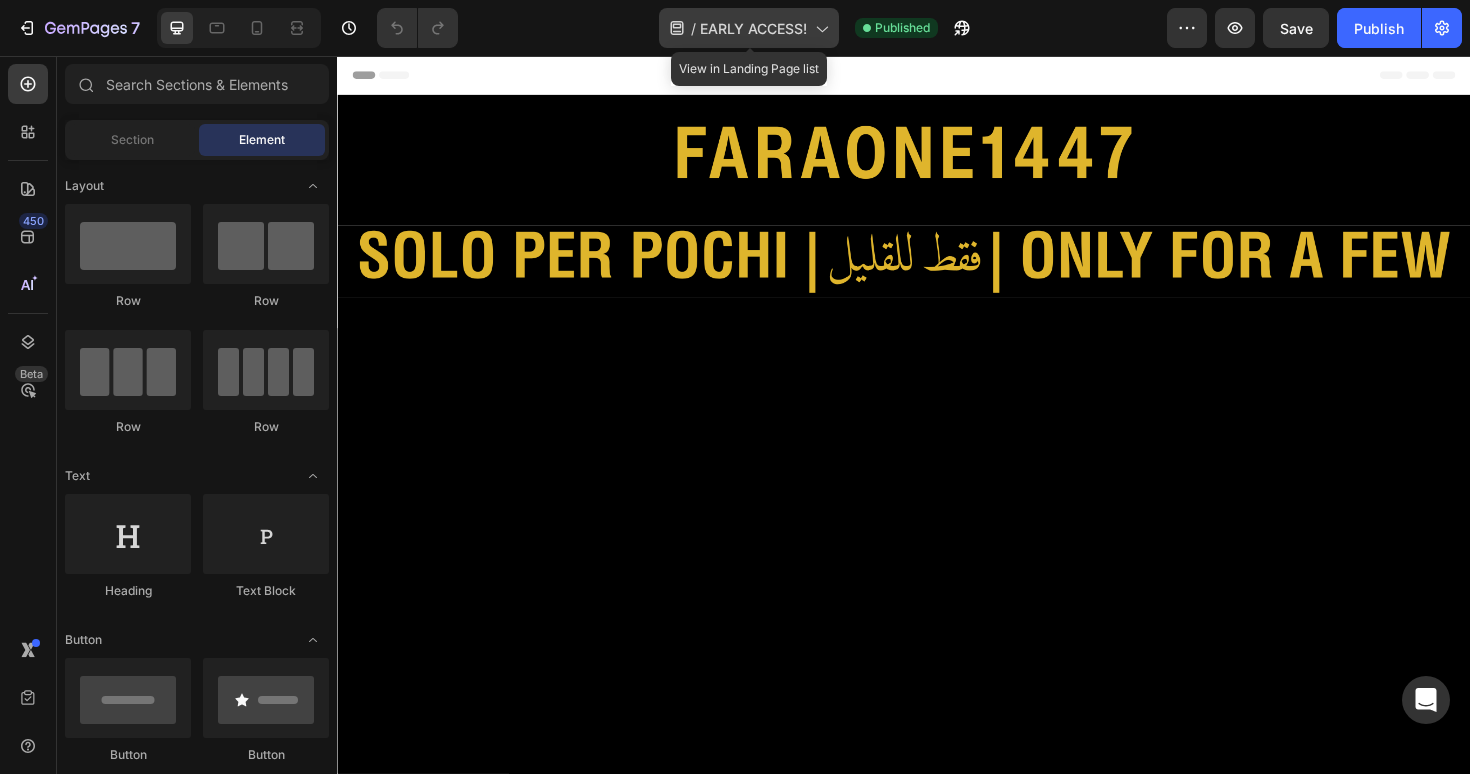 click 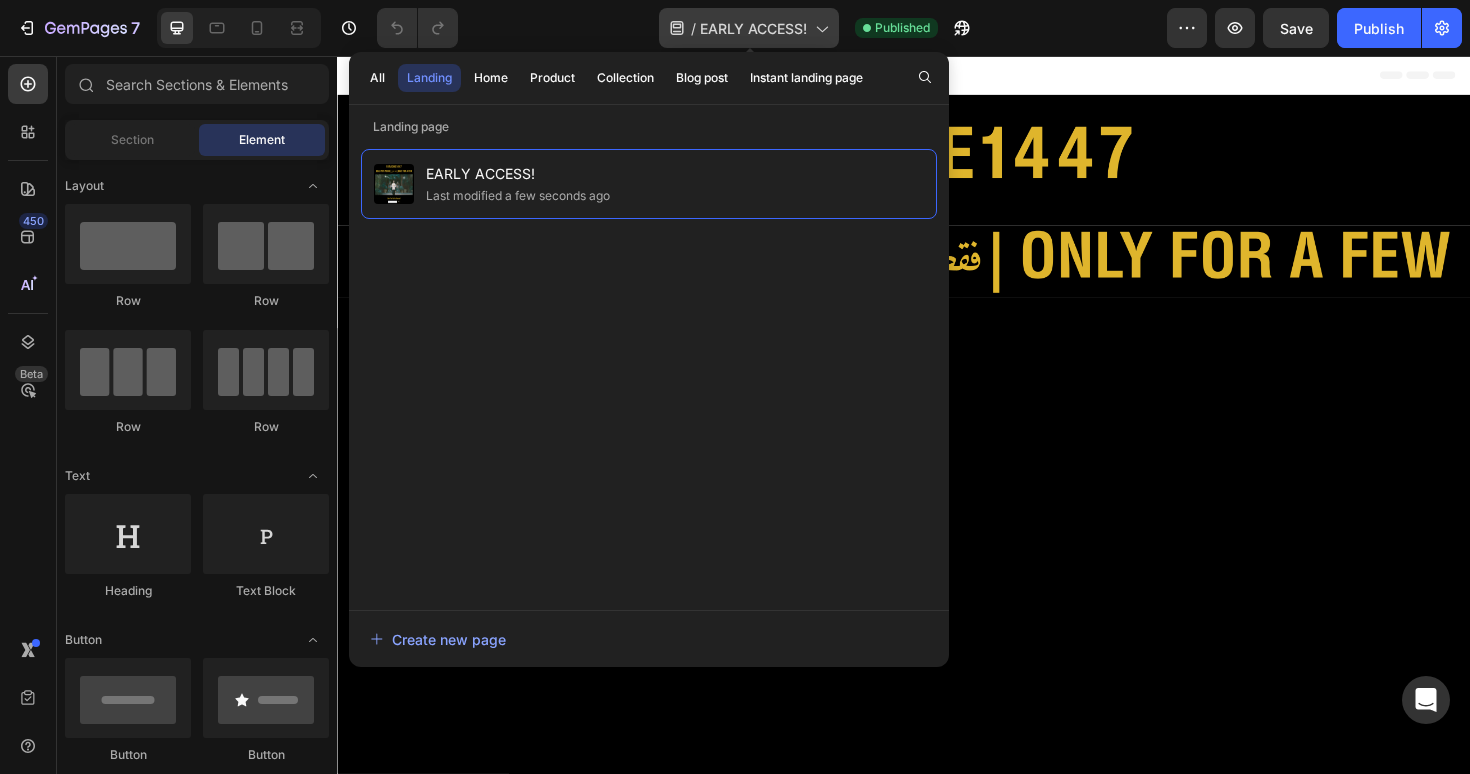 click 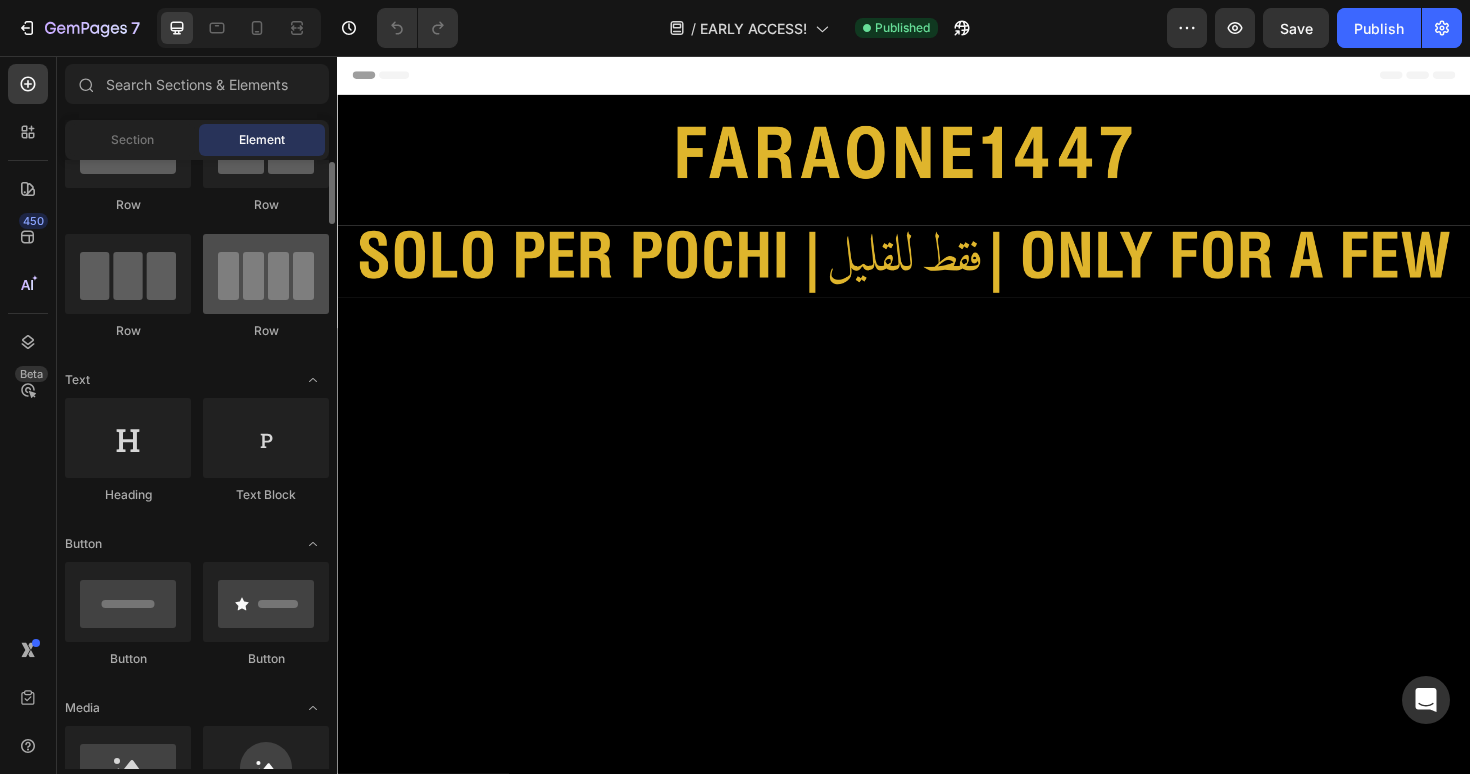 scroll, scrollTop: 0, scrollLeft: 0, axis: both 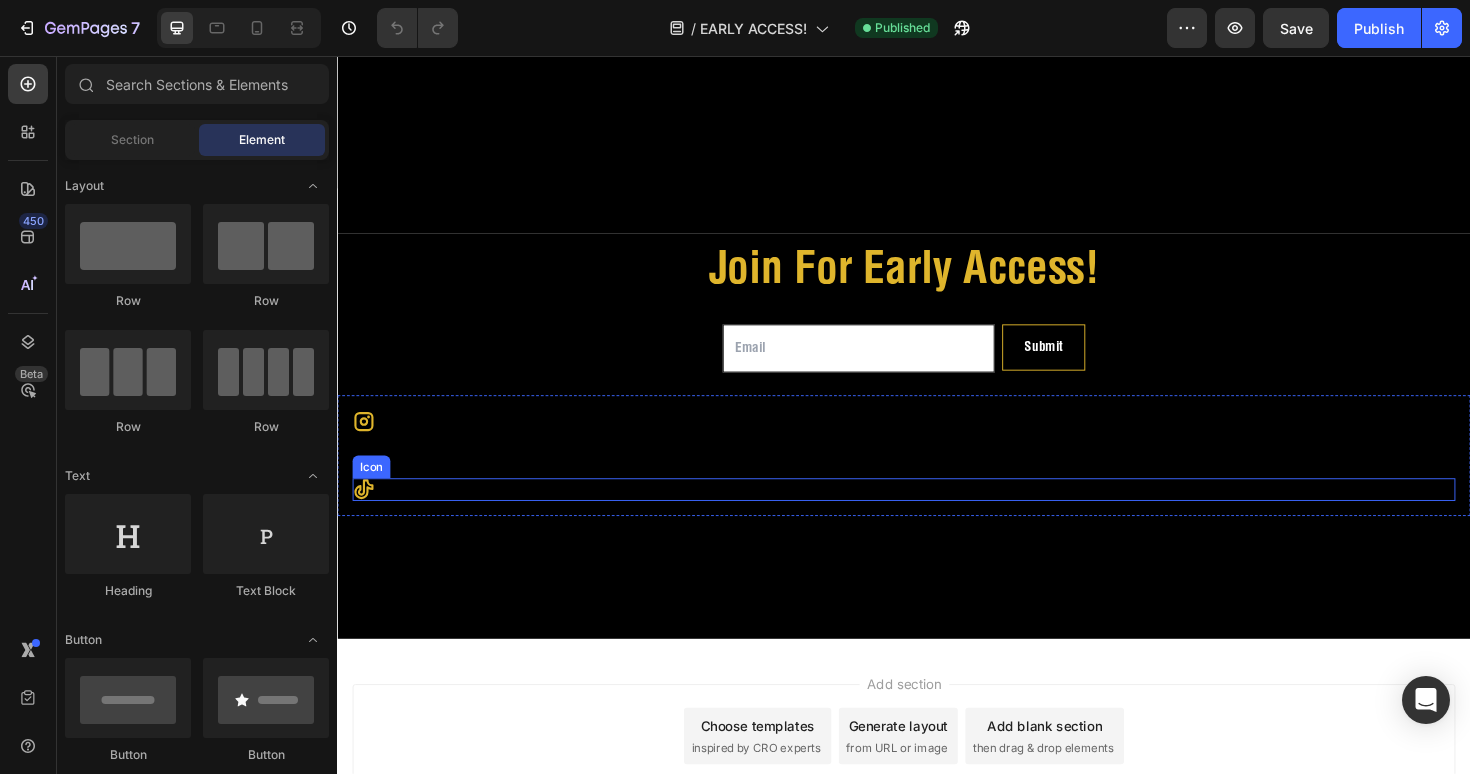click 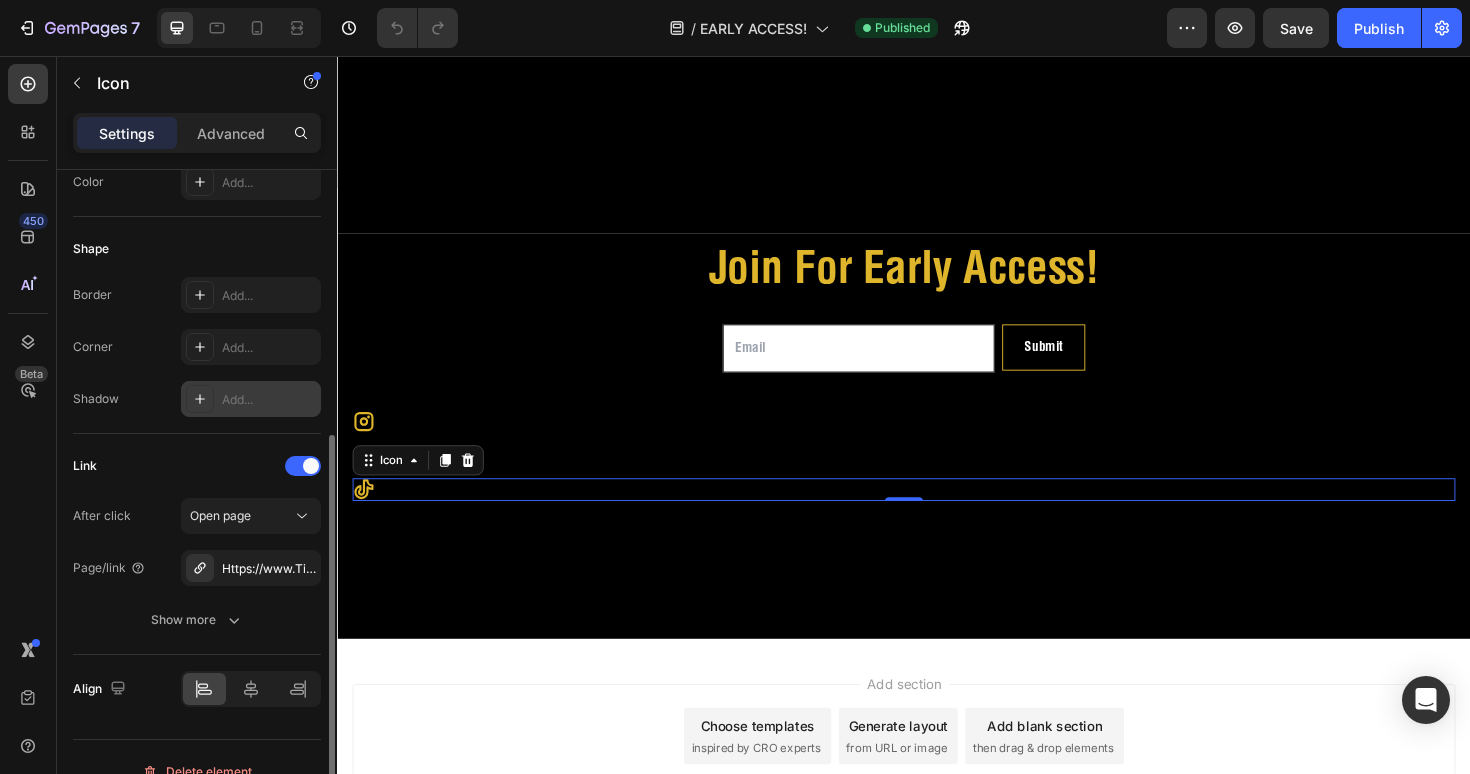 scroll, scrollTop: 366, scrollLeft: 0, axis: vertical 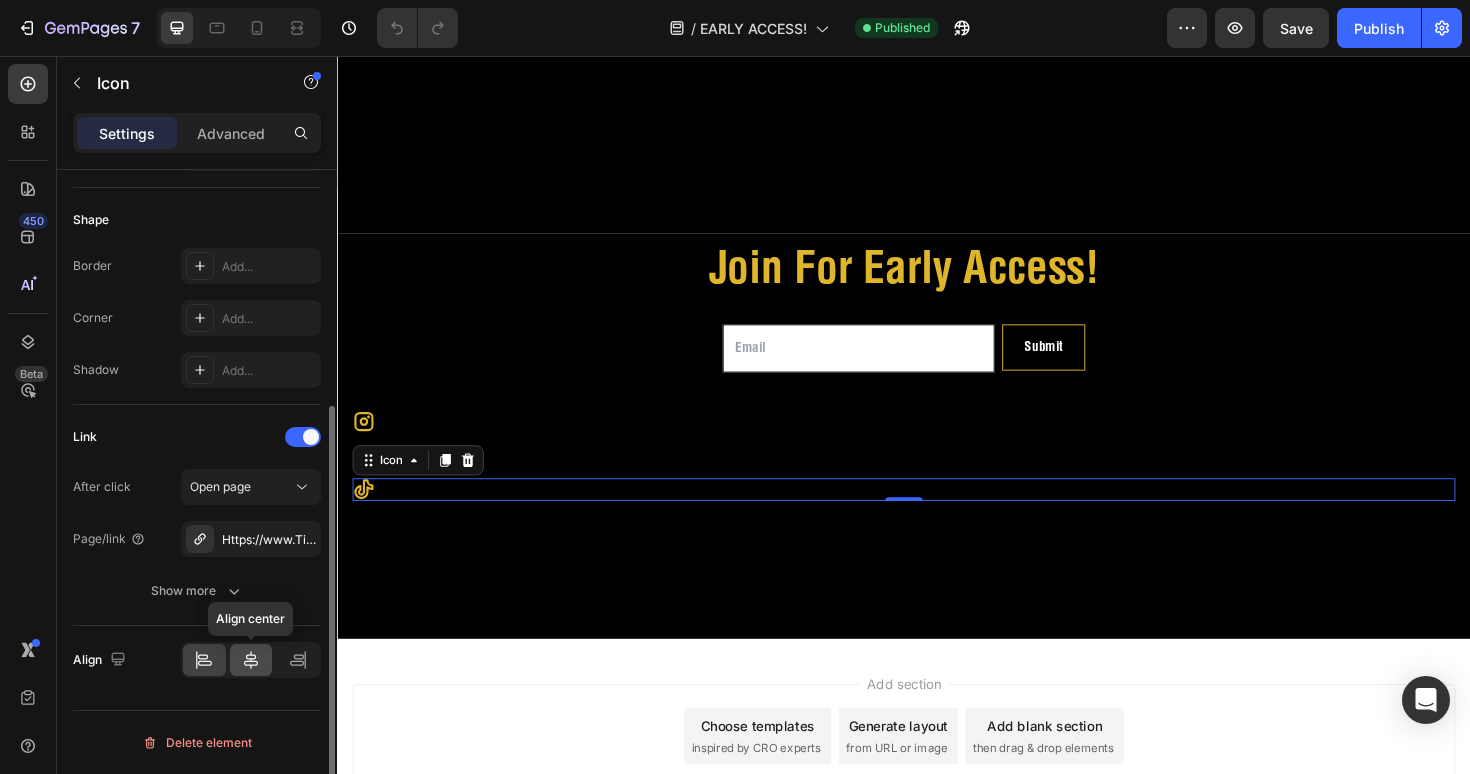 click 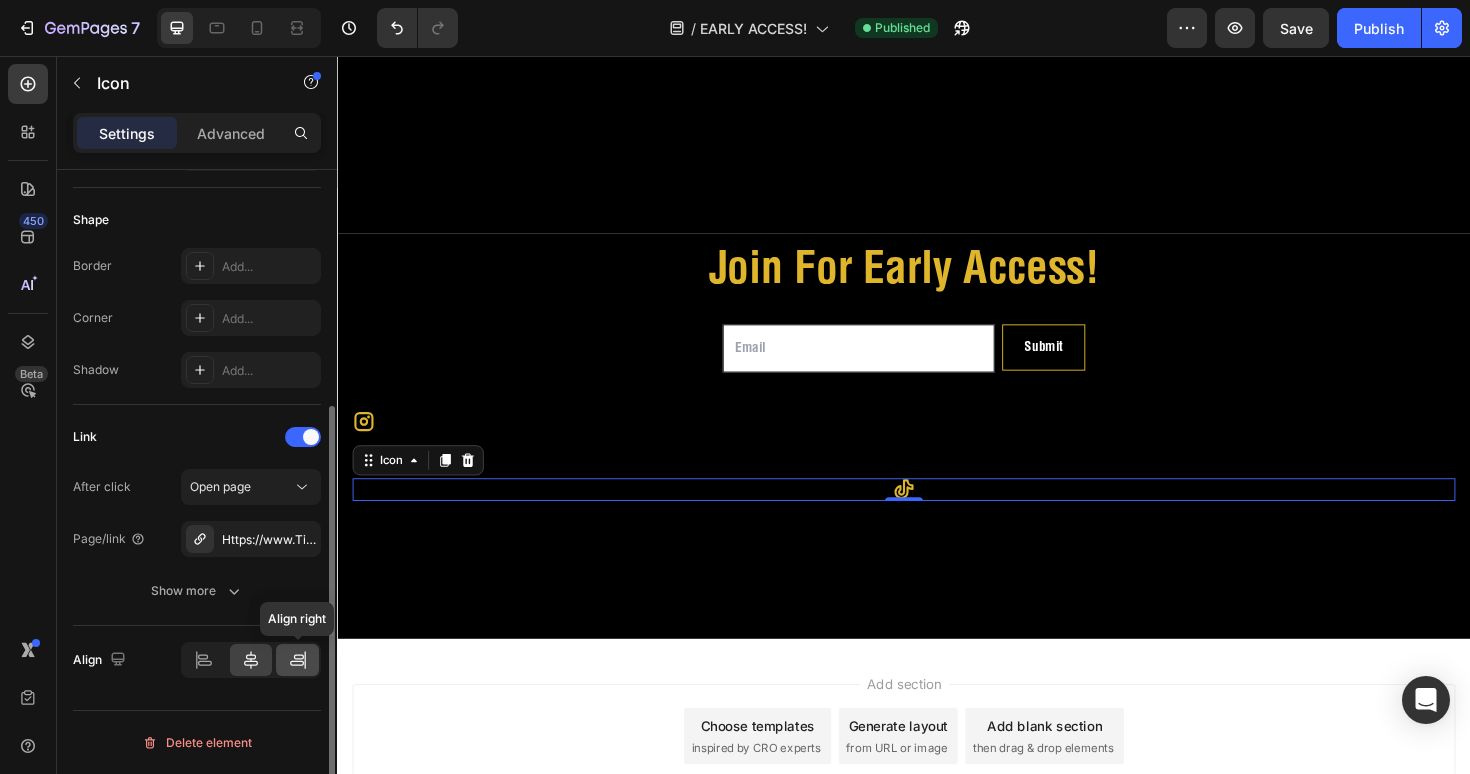 click 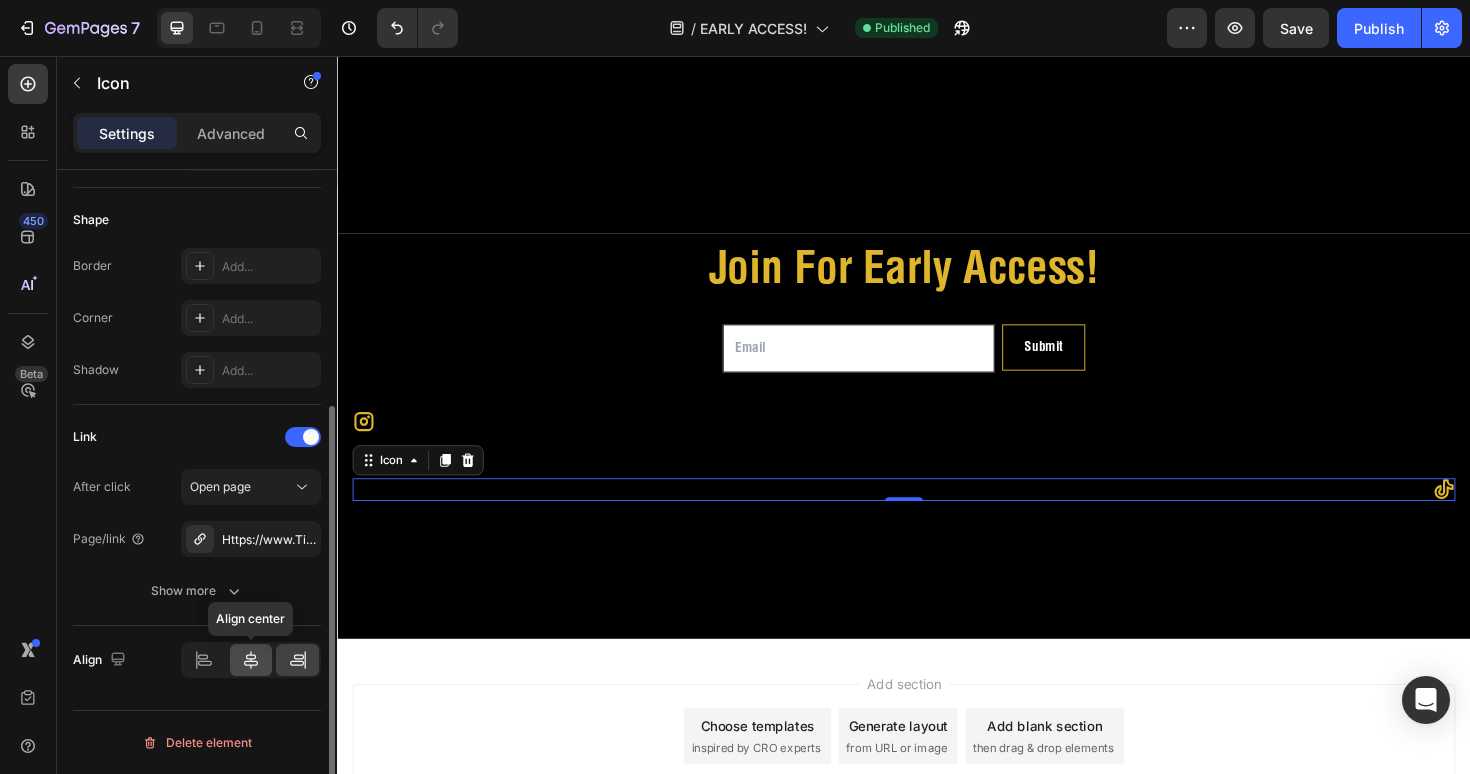 click 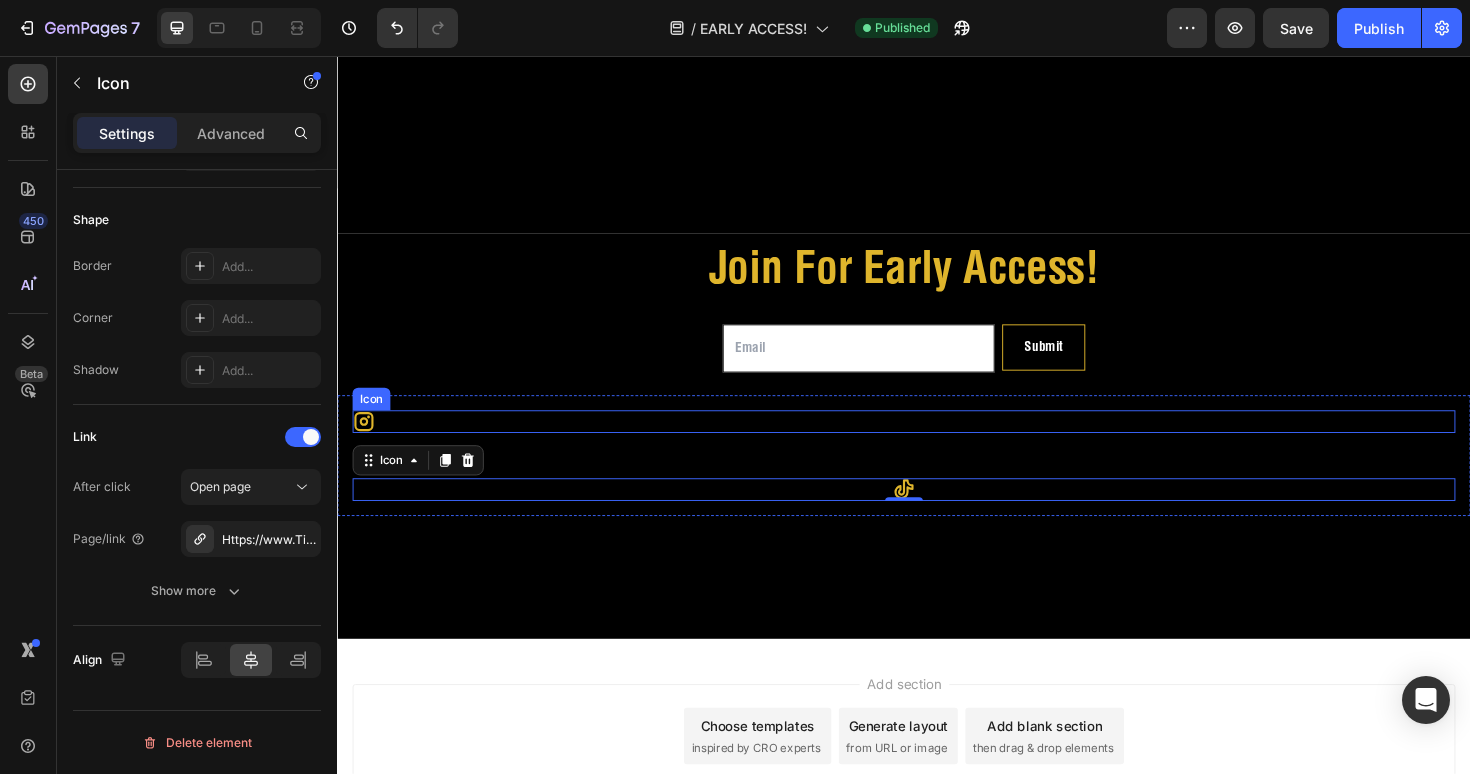 click 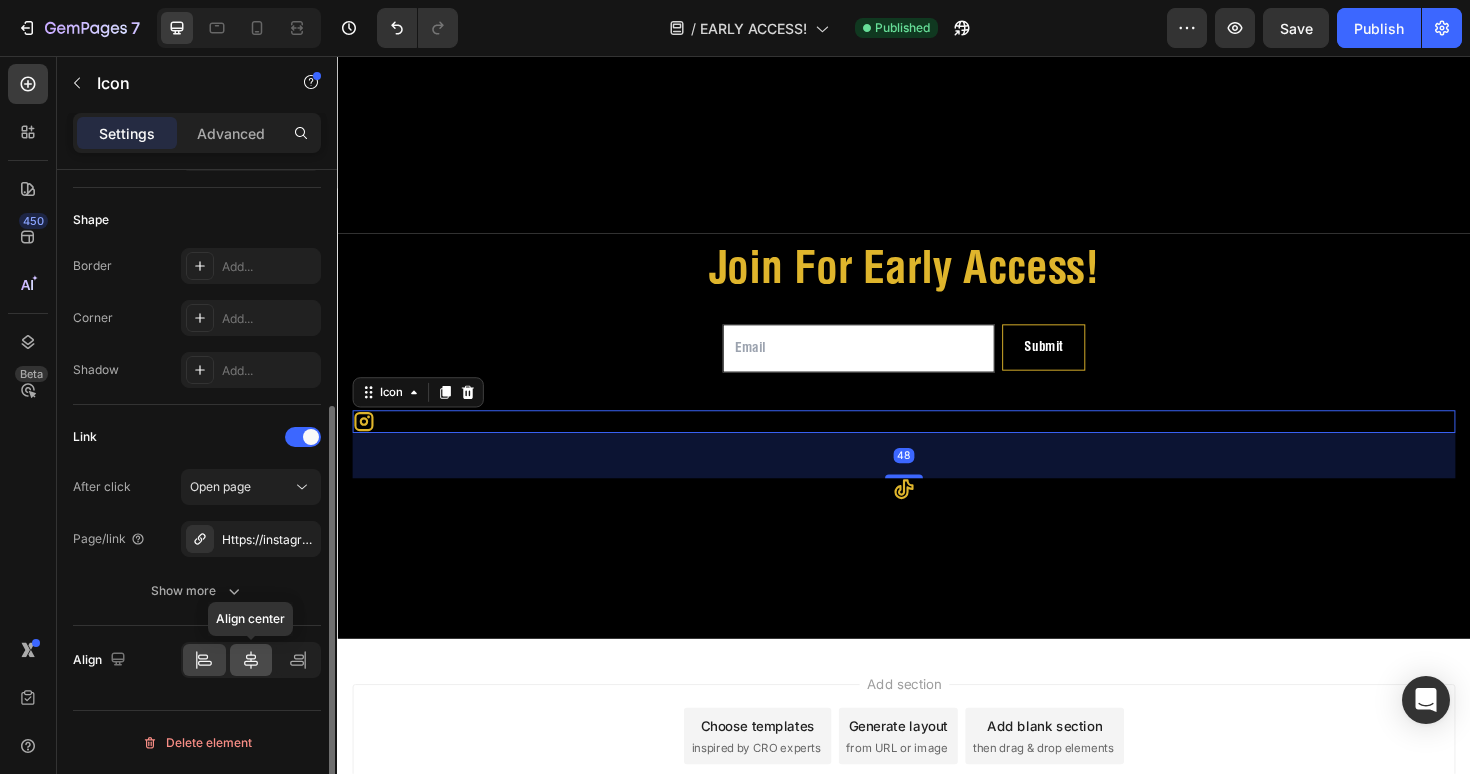 click 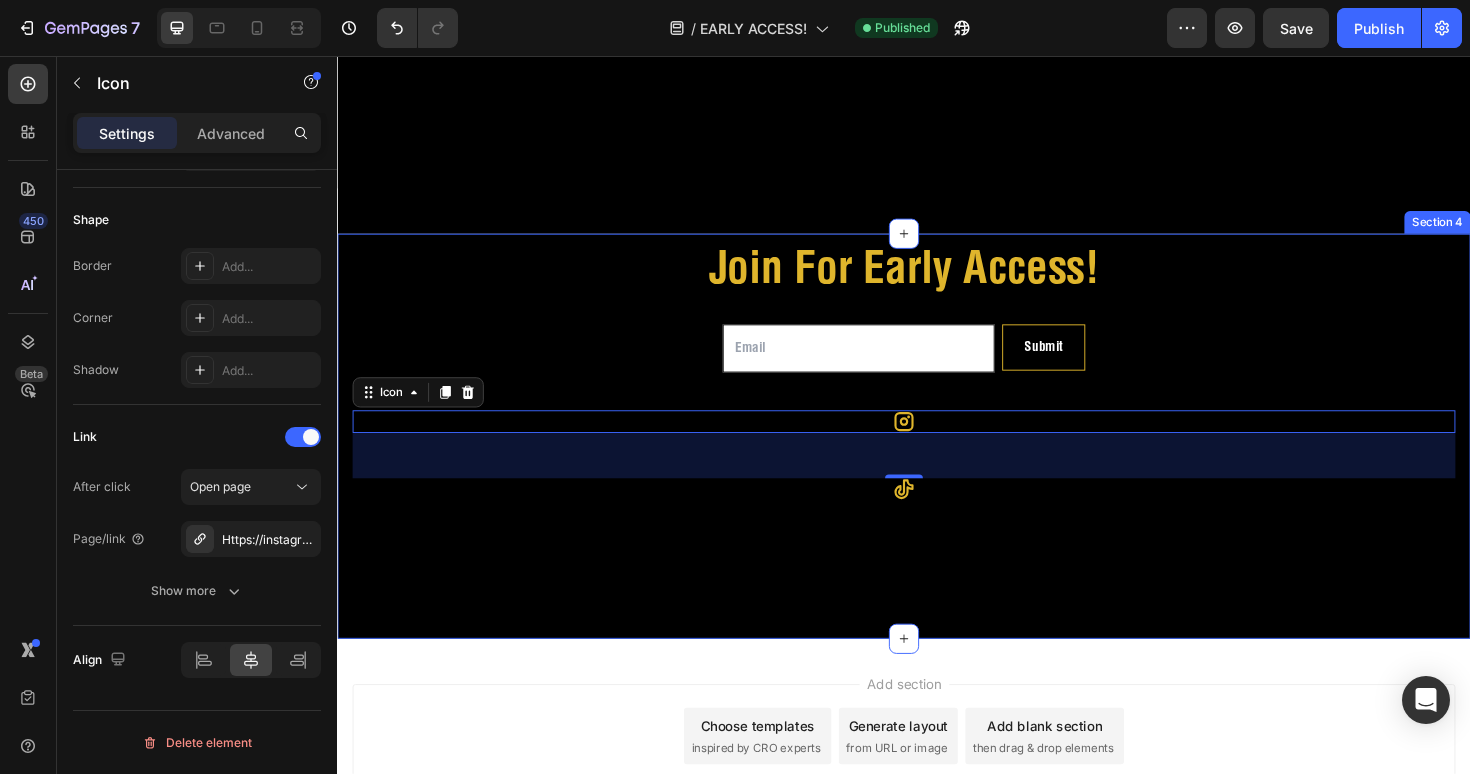 click on "Join For Early Access! Heading Email Field Submit Submit Button Row Newsletter
Icon   48
Icon Row Section 4" at bounding box center [937, 458] 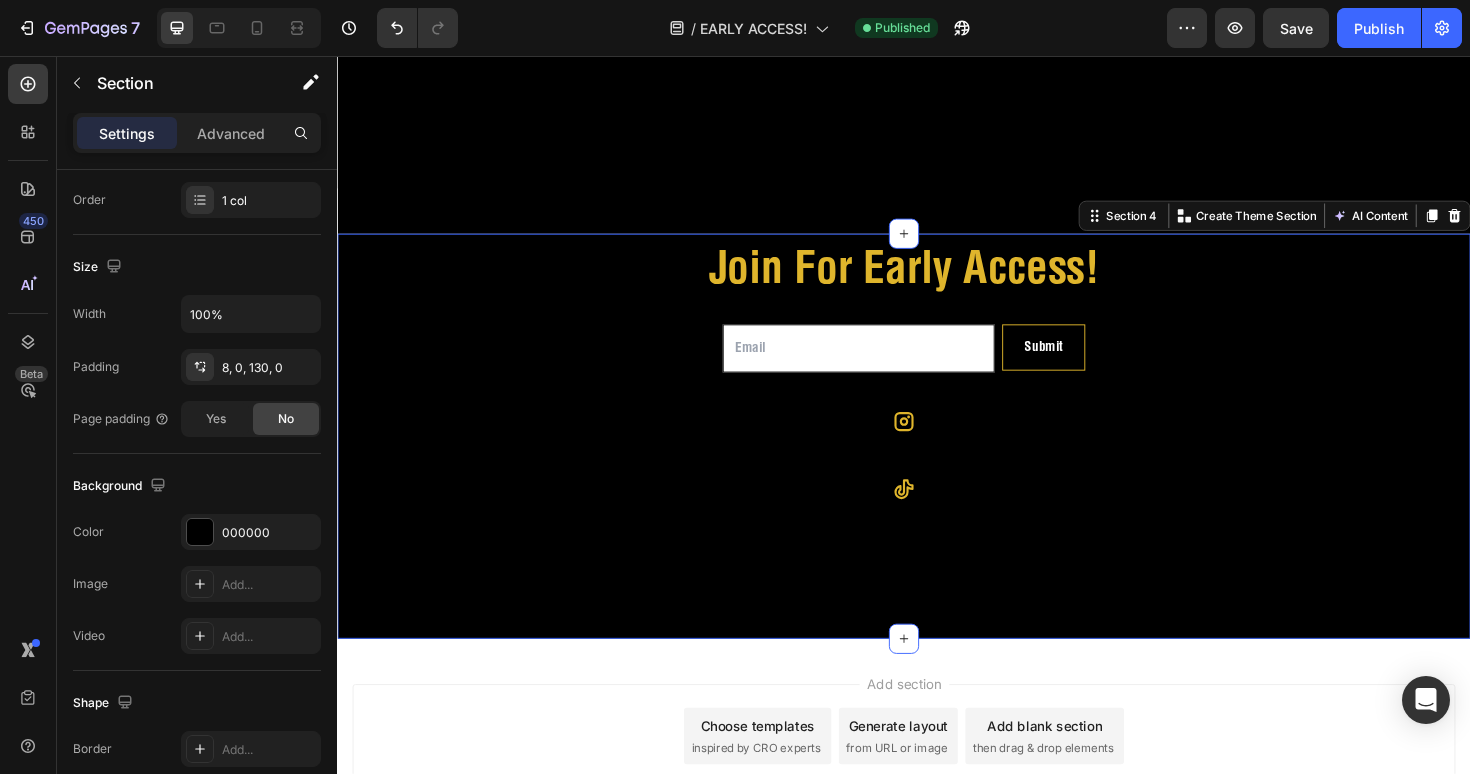 scroll, scrollTop: 0, scrollLeft: 0, axis: both 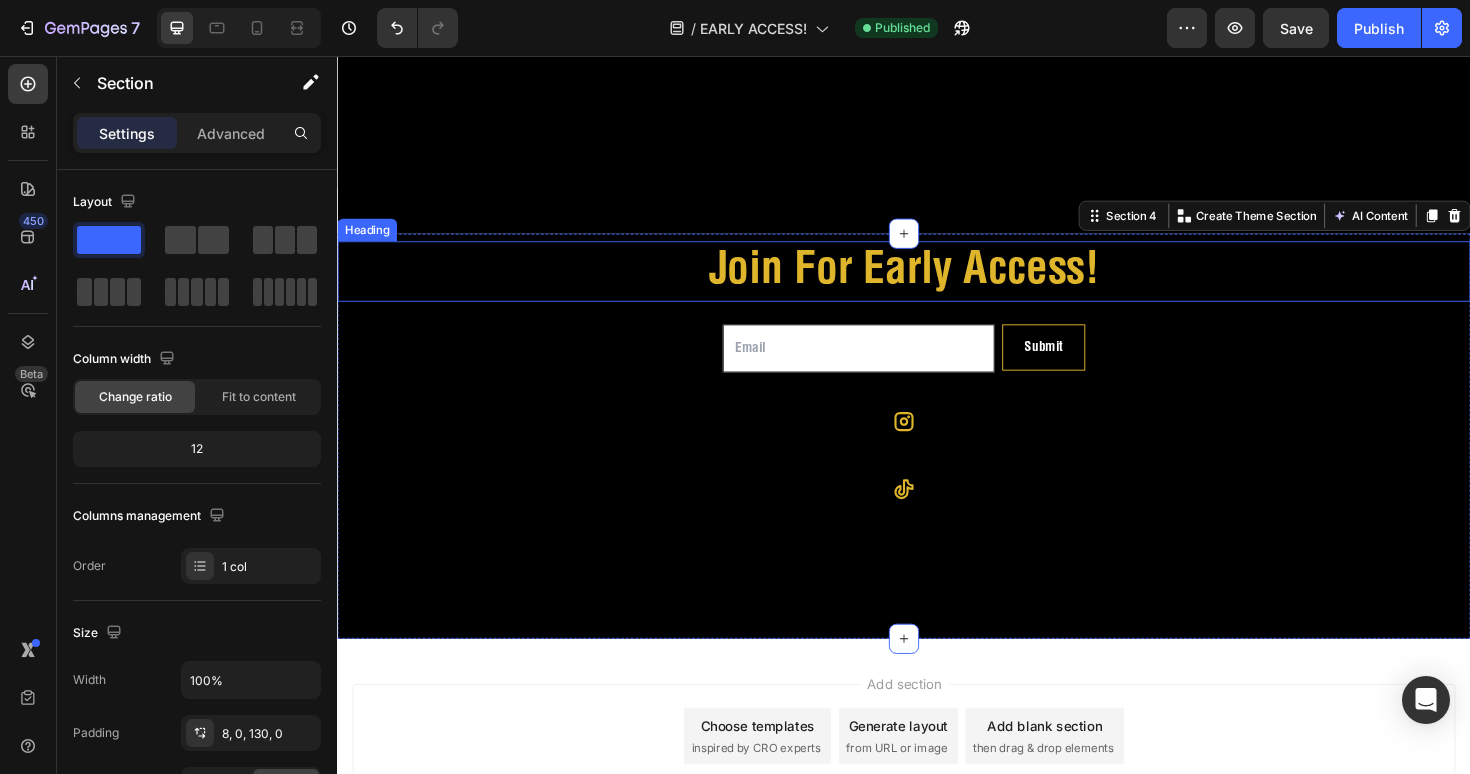 click on "Join For Early Access!" at bounding box center [937, 284] 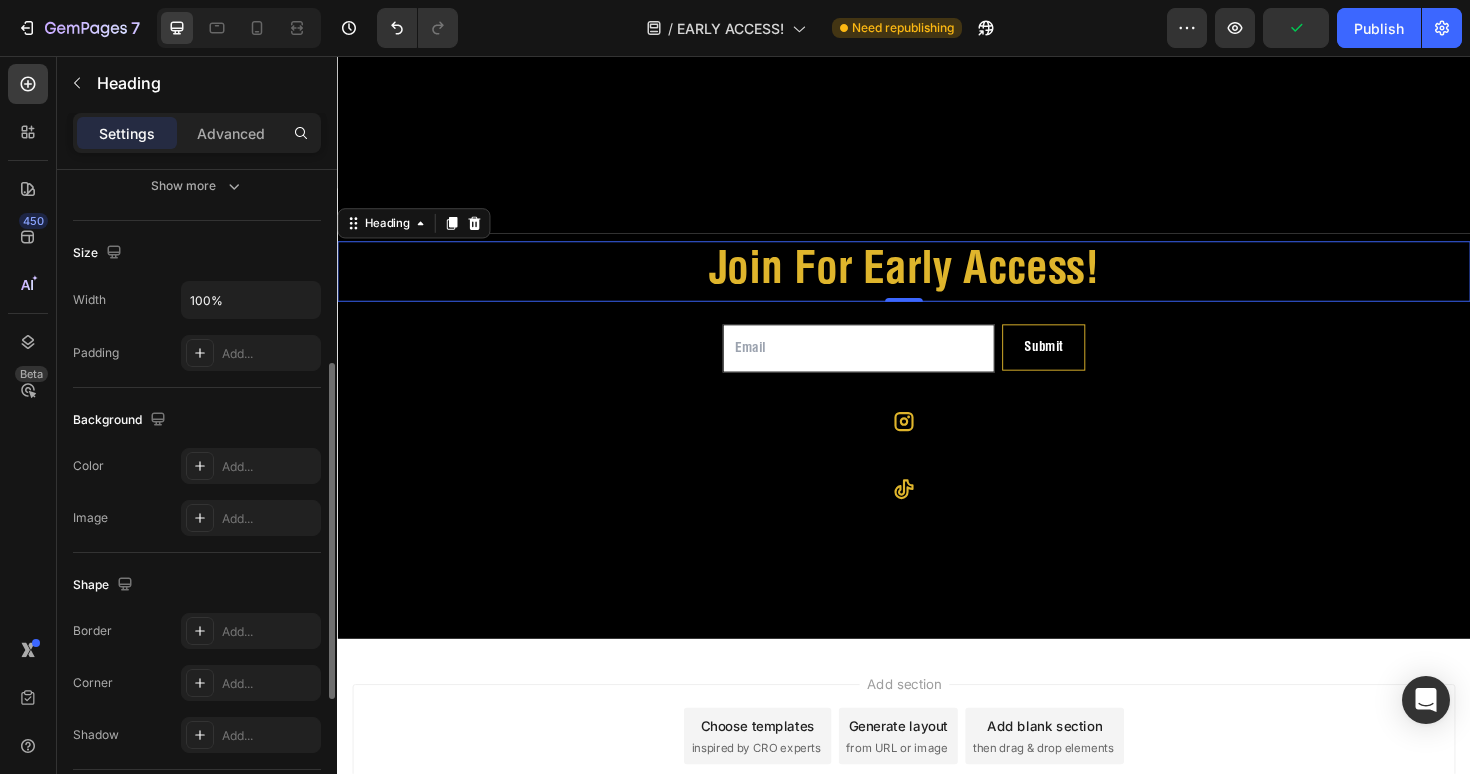 scroll, scrollTop: 0, scrollLeft: 0, axis: both 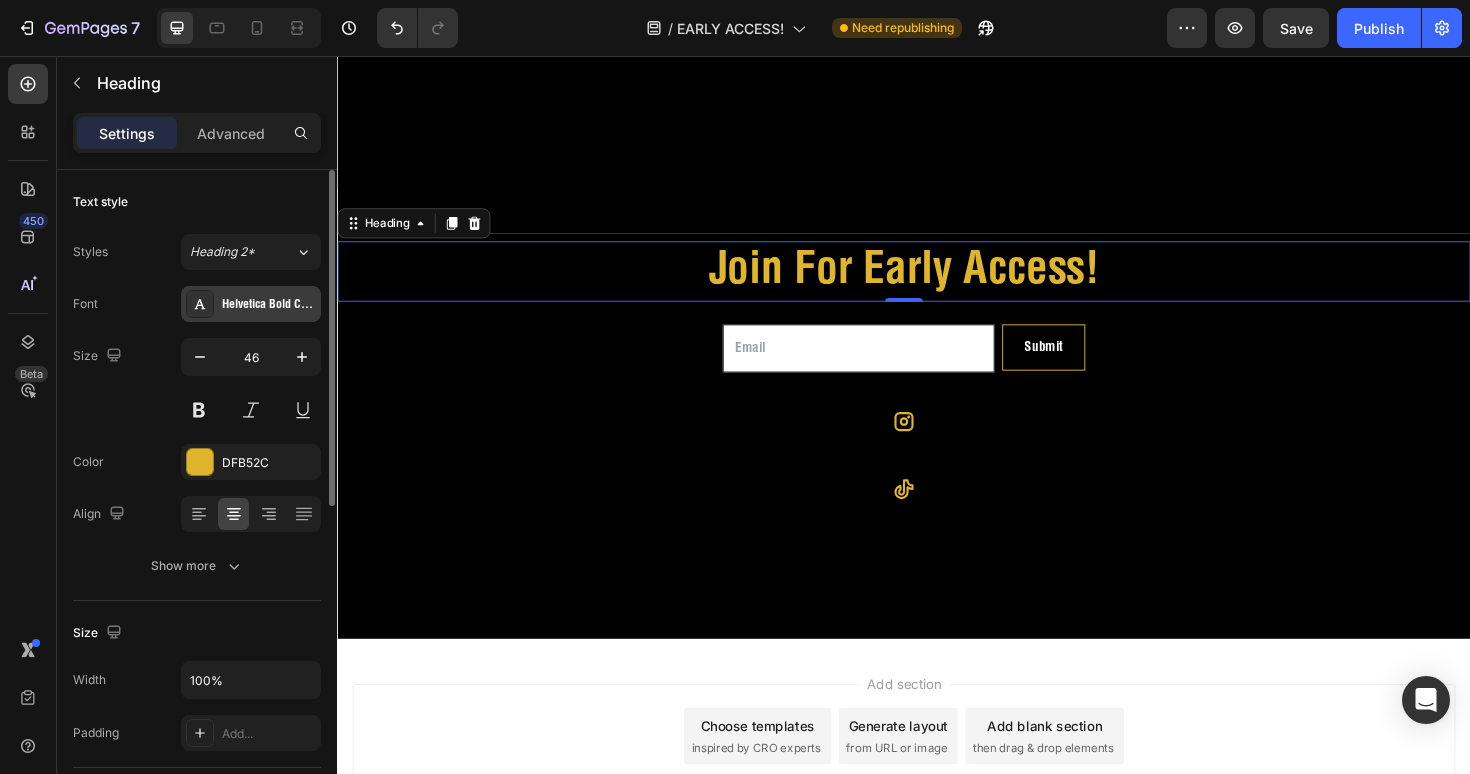click on "Helvetica Bold Condensed" at bounding box center (269, 305) 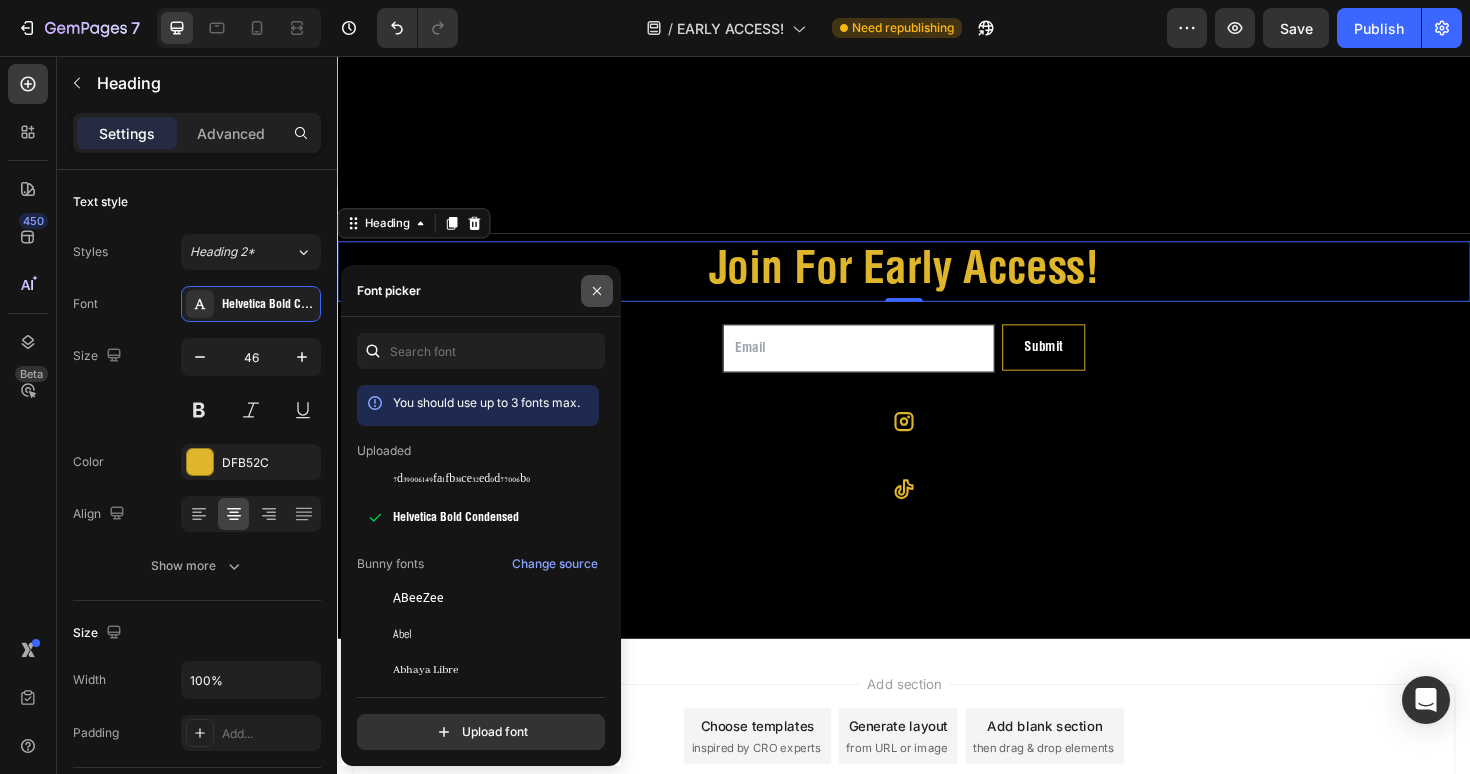 click 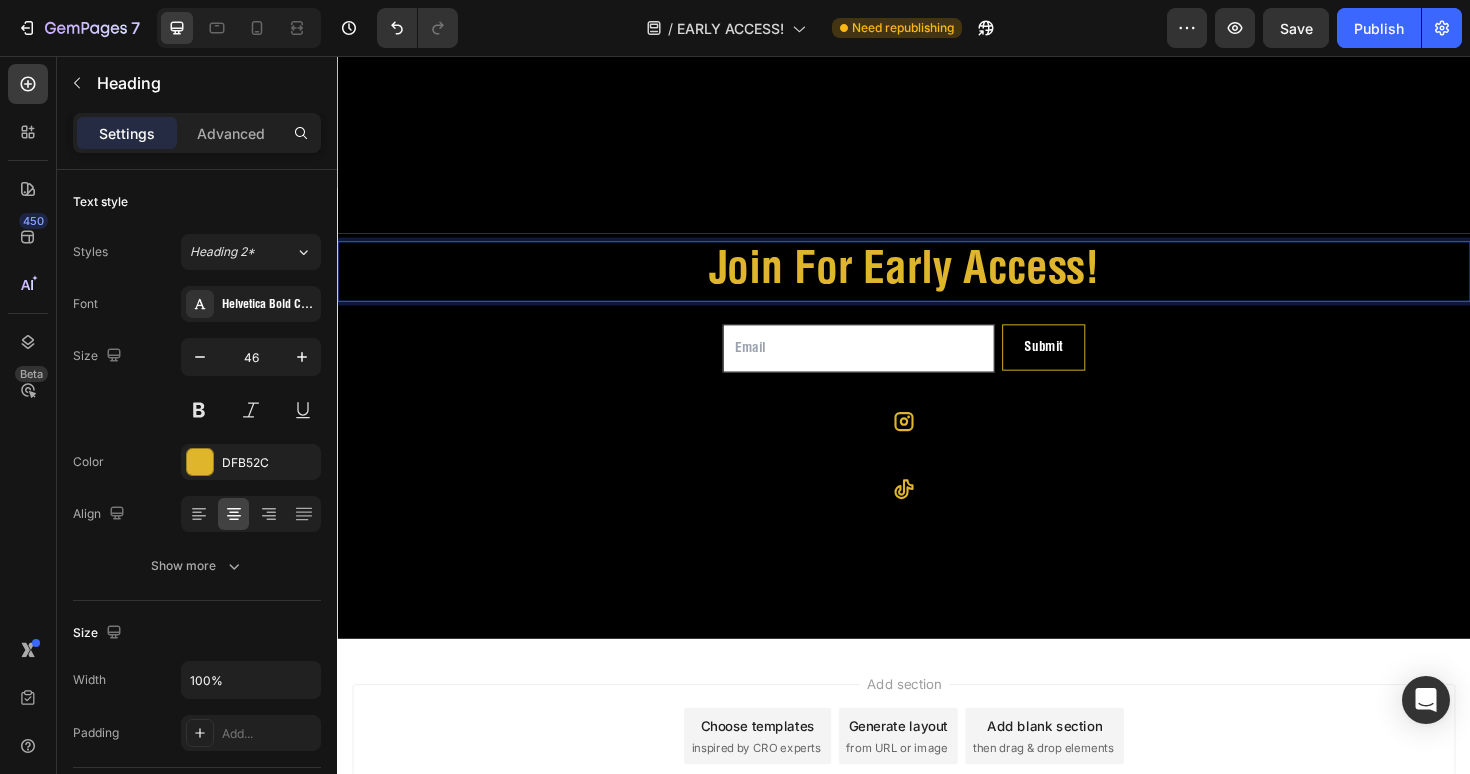 click on "Join For Early Access!" at bounding box center (937, 284) 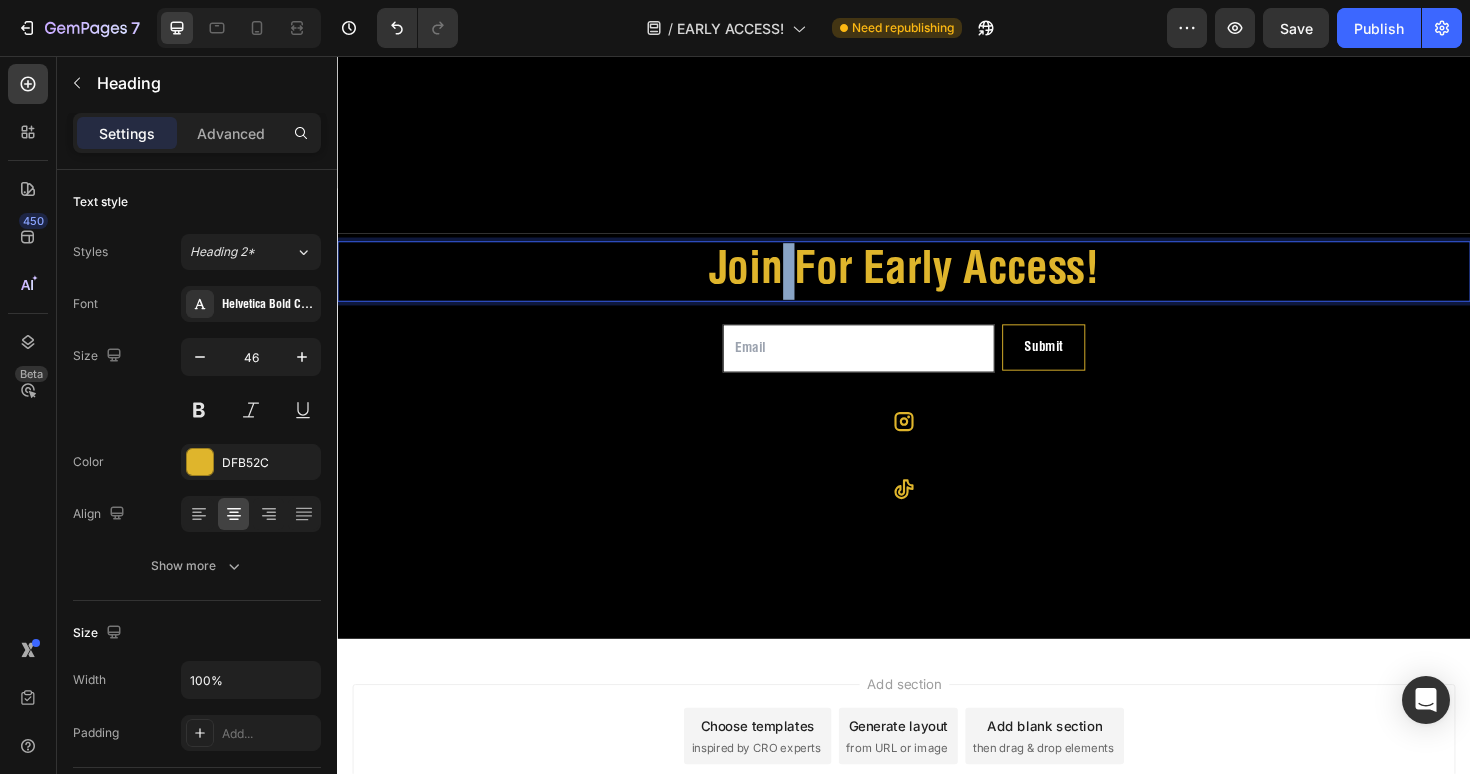 click on "Join For Early Access!" at bounding box center [937, 284] 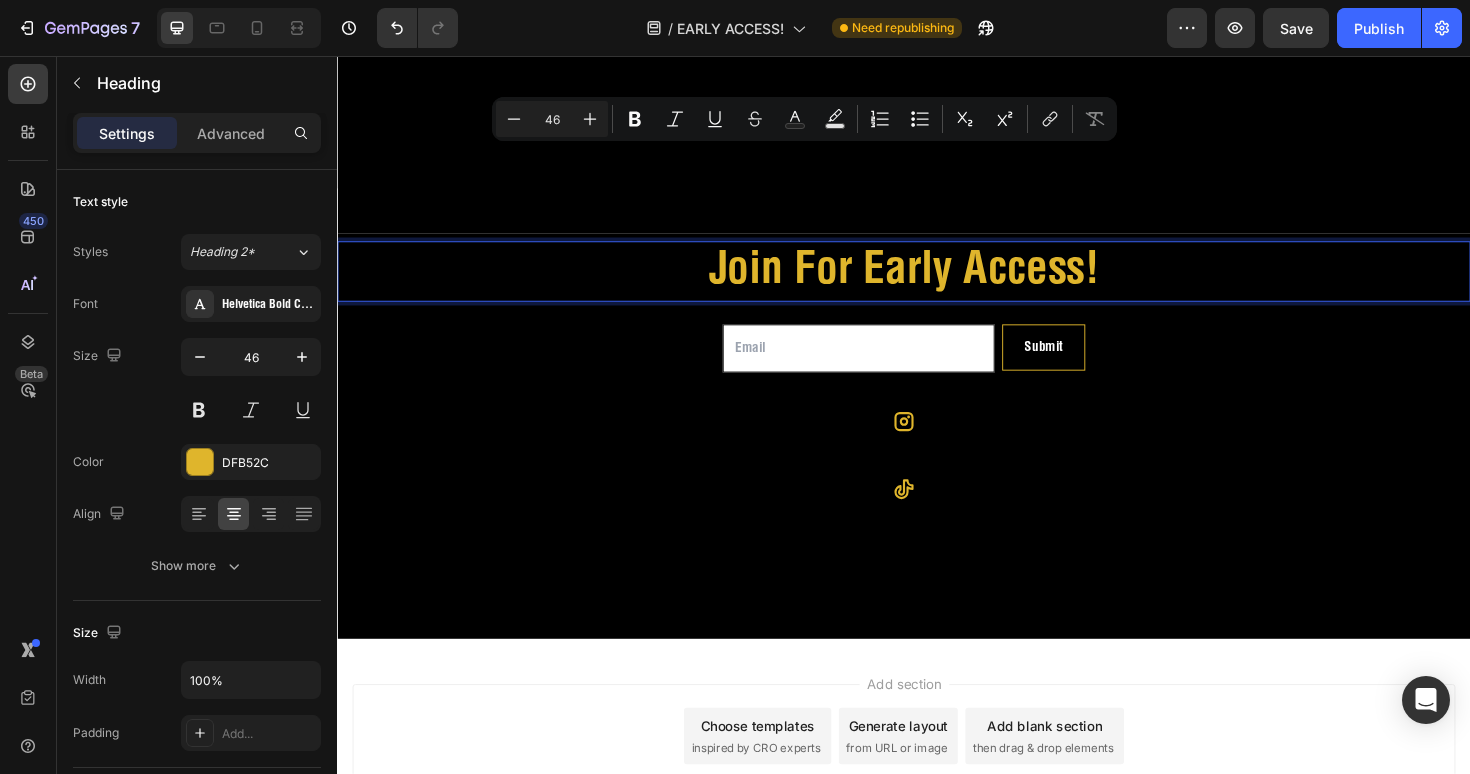 click on "Join For Early Access!" at bounding box center [937, 284] 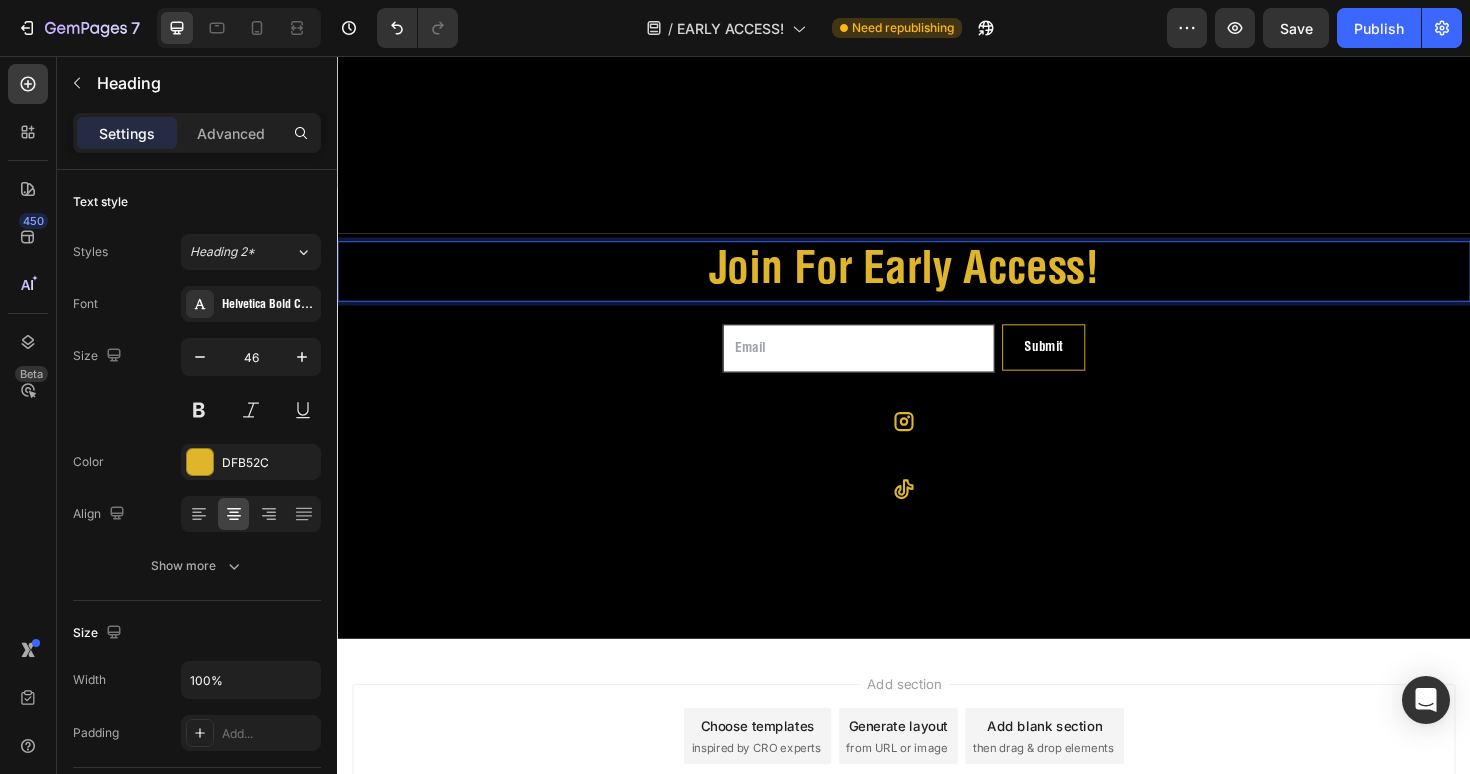 click on "Join For Early Access!" at bounding box center [937, 284] 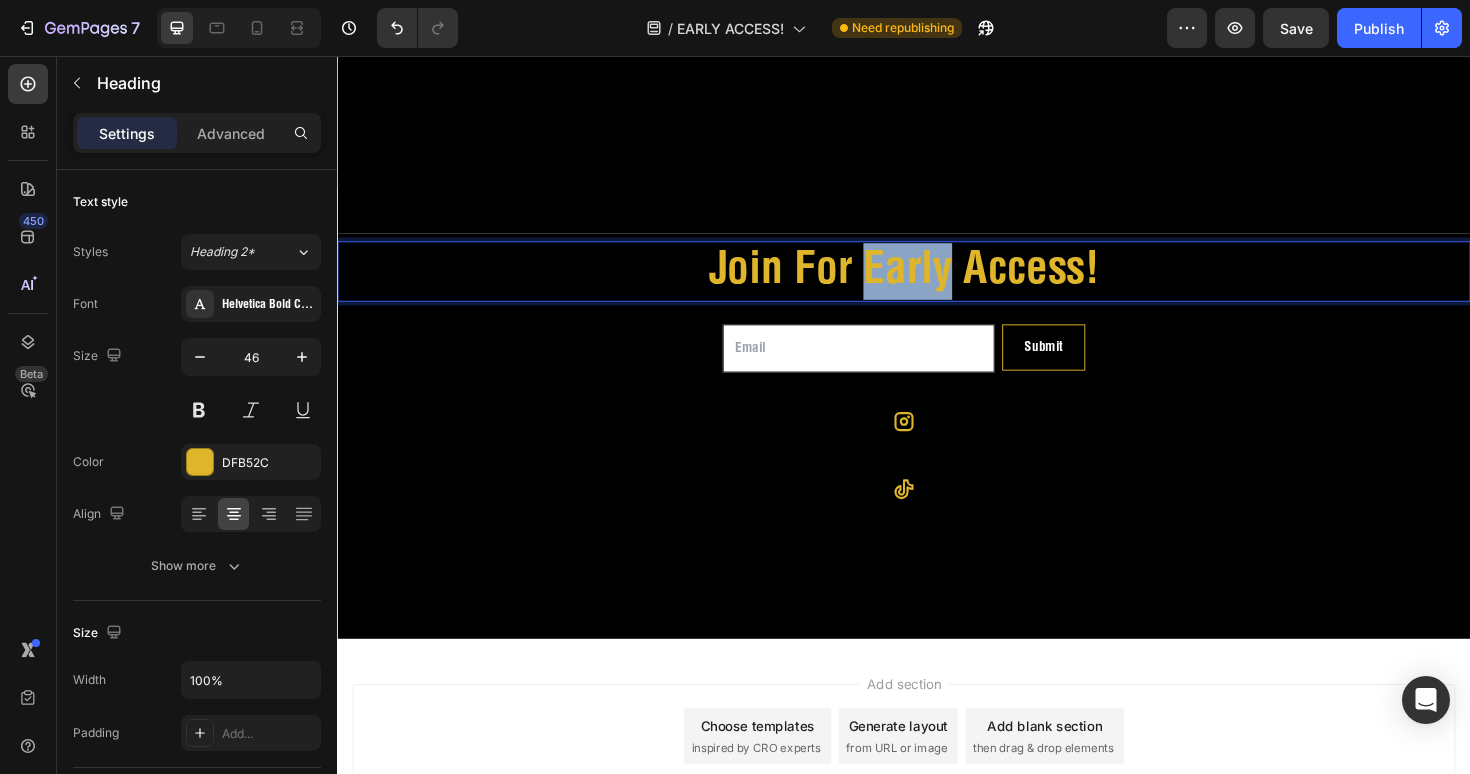 click on "Join For Early Access!" at bounding box center (937, 284) 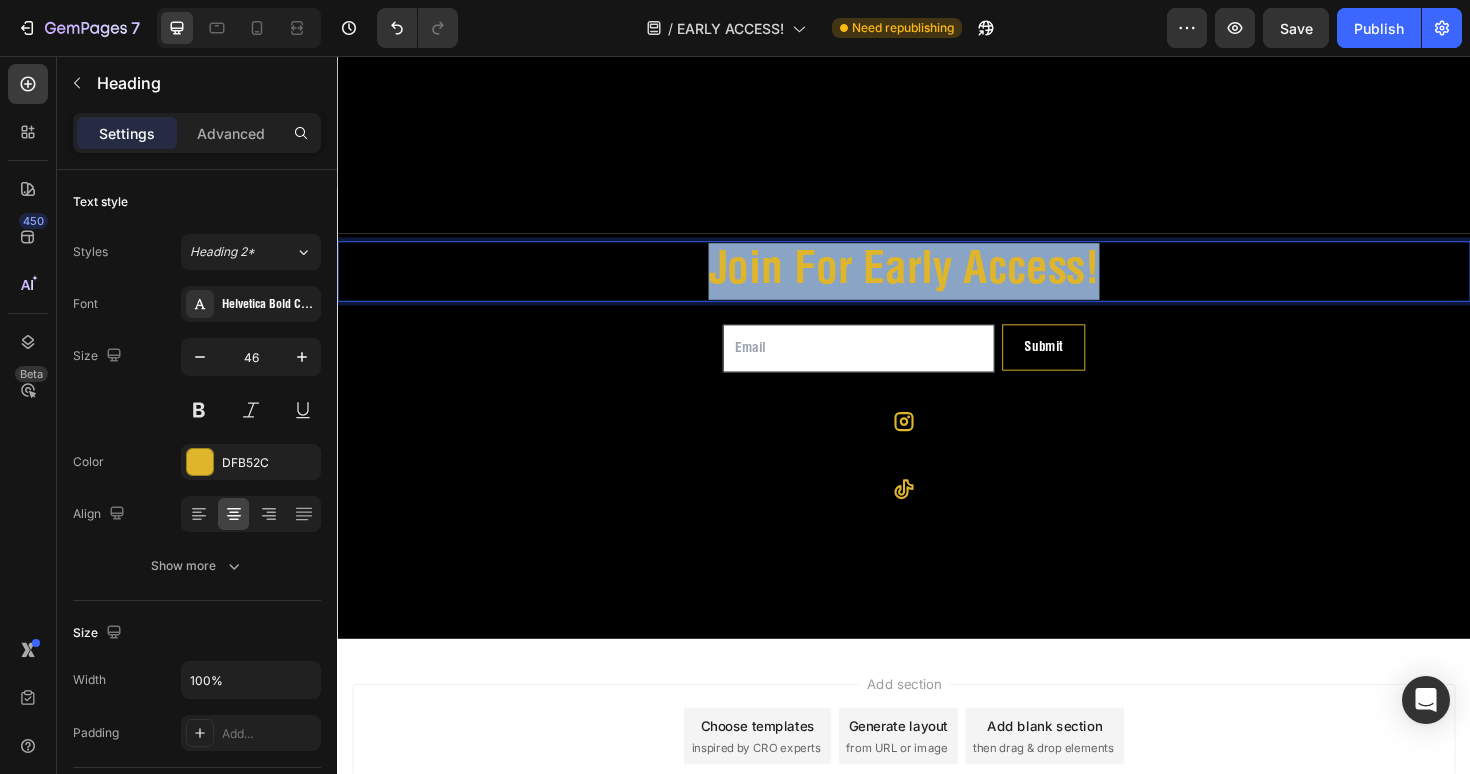 click on "Join For Early Access!" at bounding box center (937, 284) 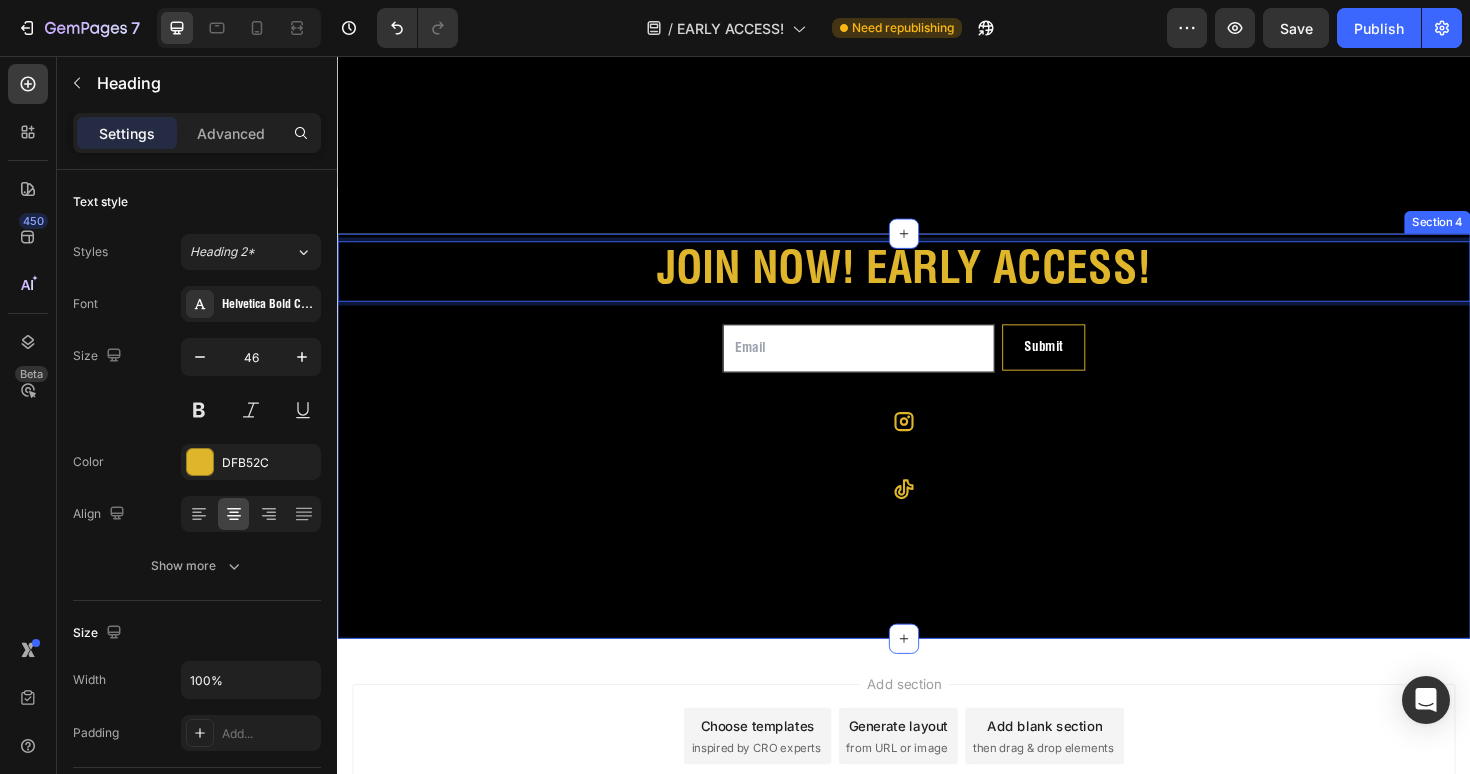 click on "JOIN NOW! EARLY ACCESS! Heading   0 Email Field Submit Submit Button Row Newsletter
Icon
Icon Row Section 4" at bounding box center [937, 458] 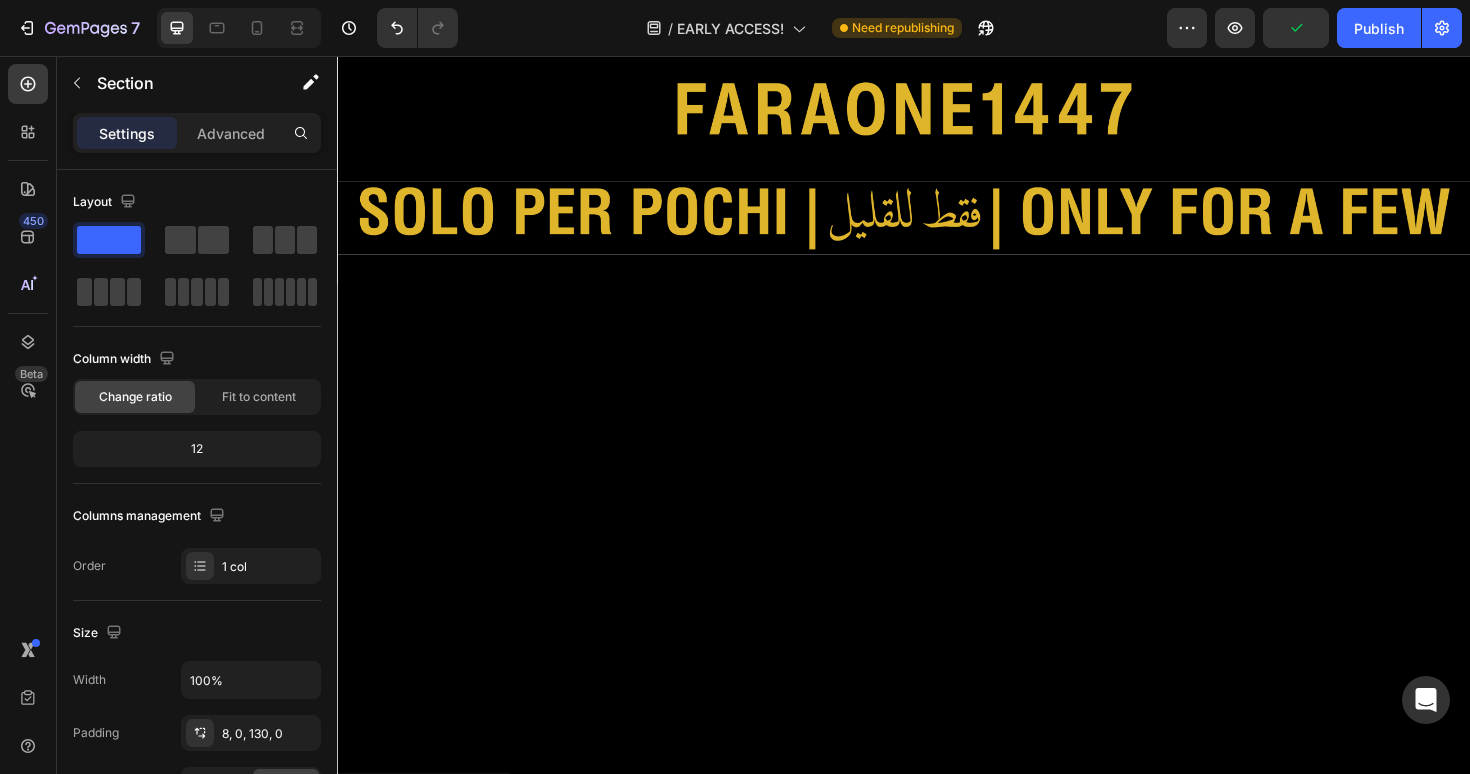 scroll, scrollTop: 0, scrollLeft: 0, axis: both 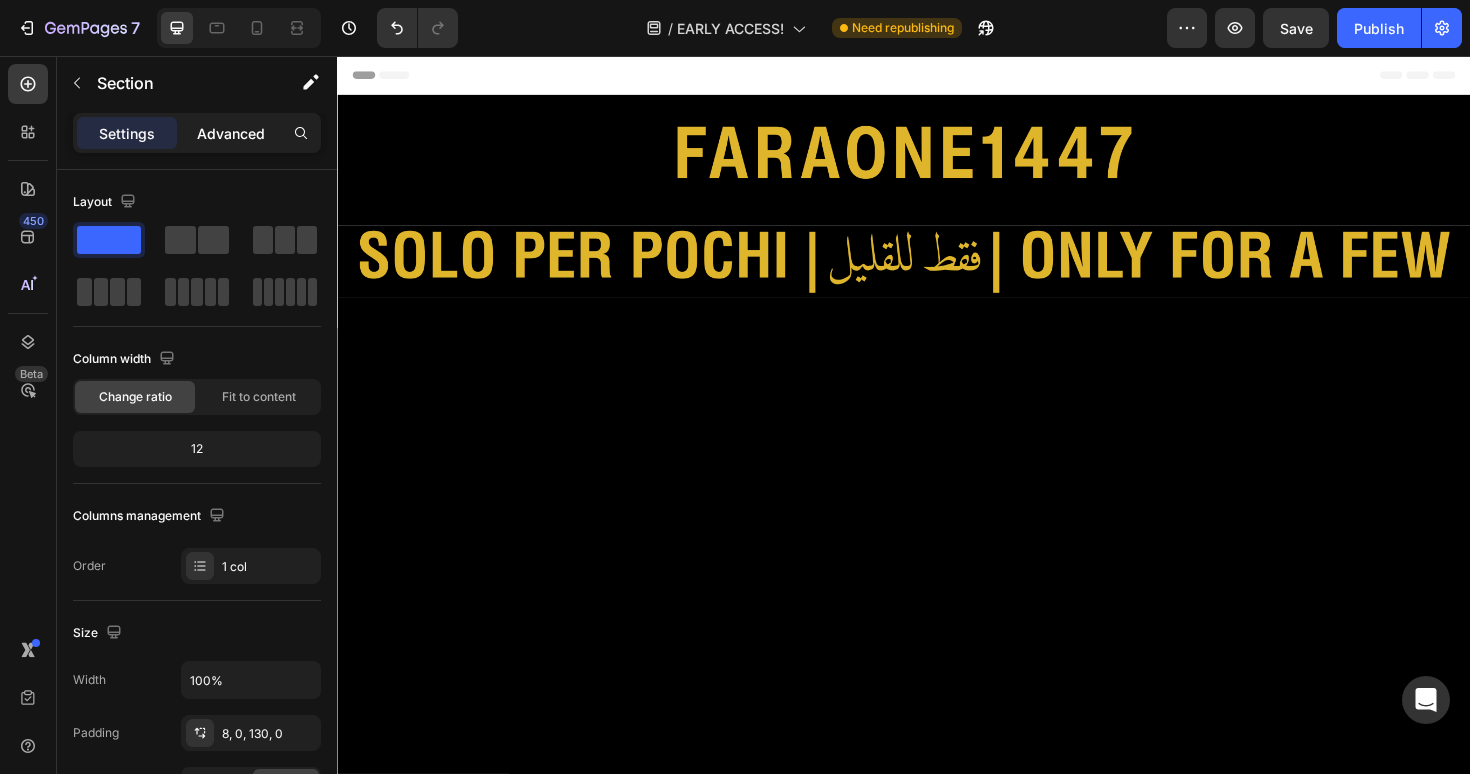 click on "Advanced" at bounding box center [231, 133] 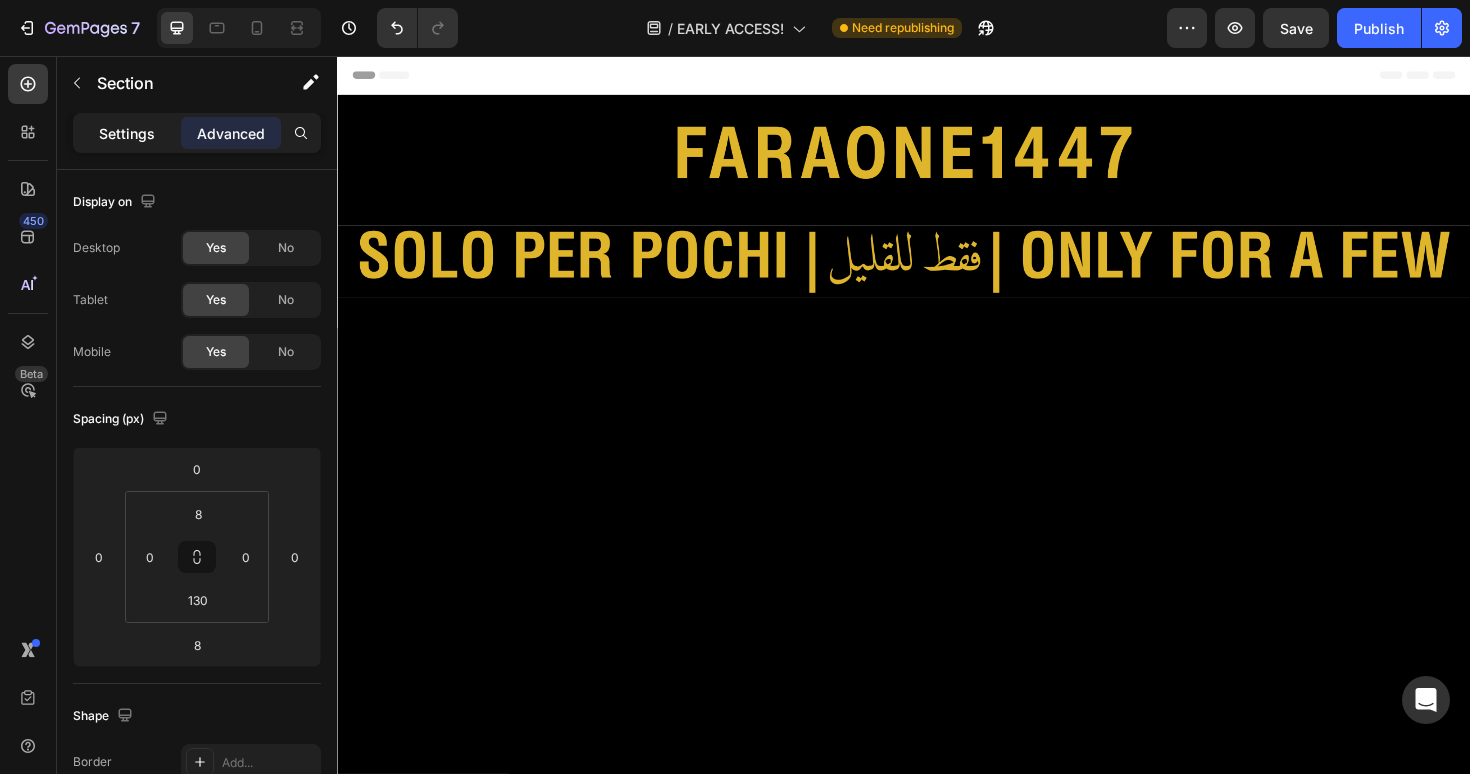 click on "Settings" at bounding box center (127, 133) 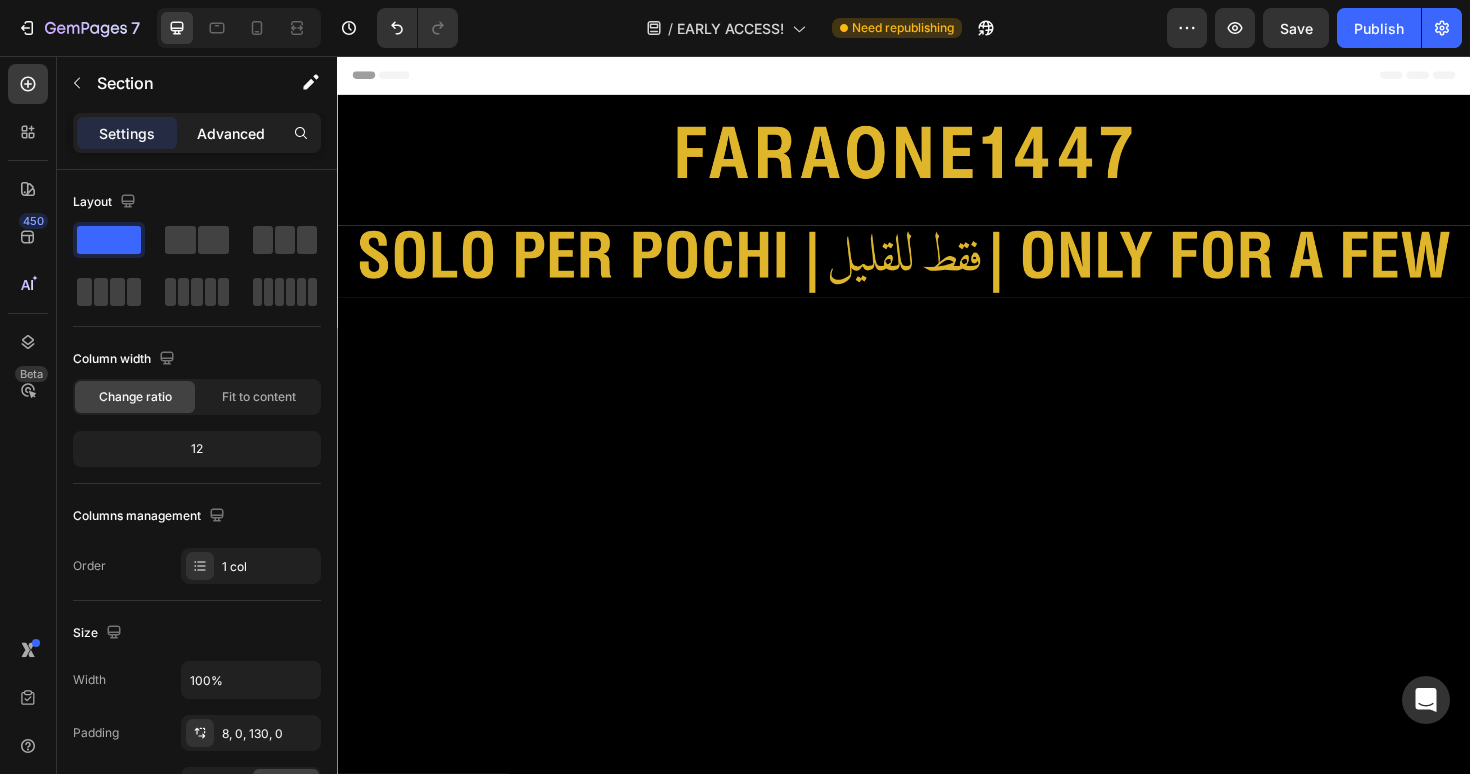 click on "Advanced" at bounding box center [231, 133] 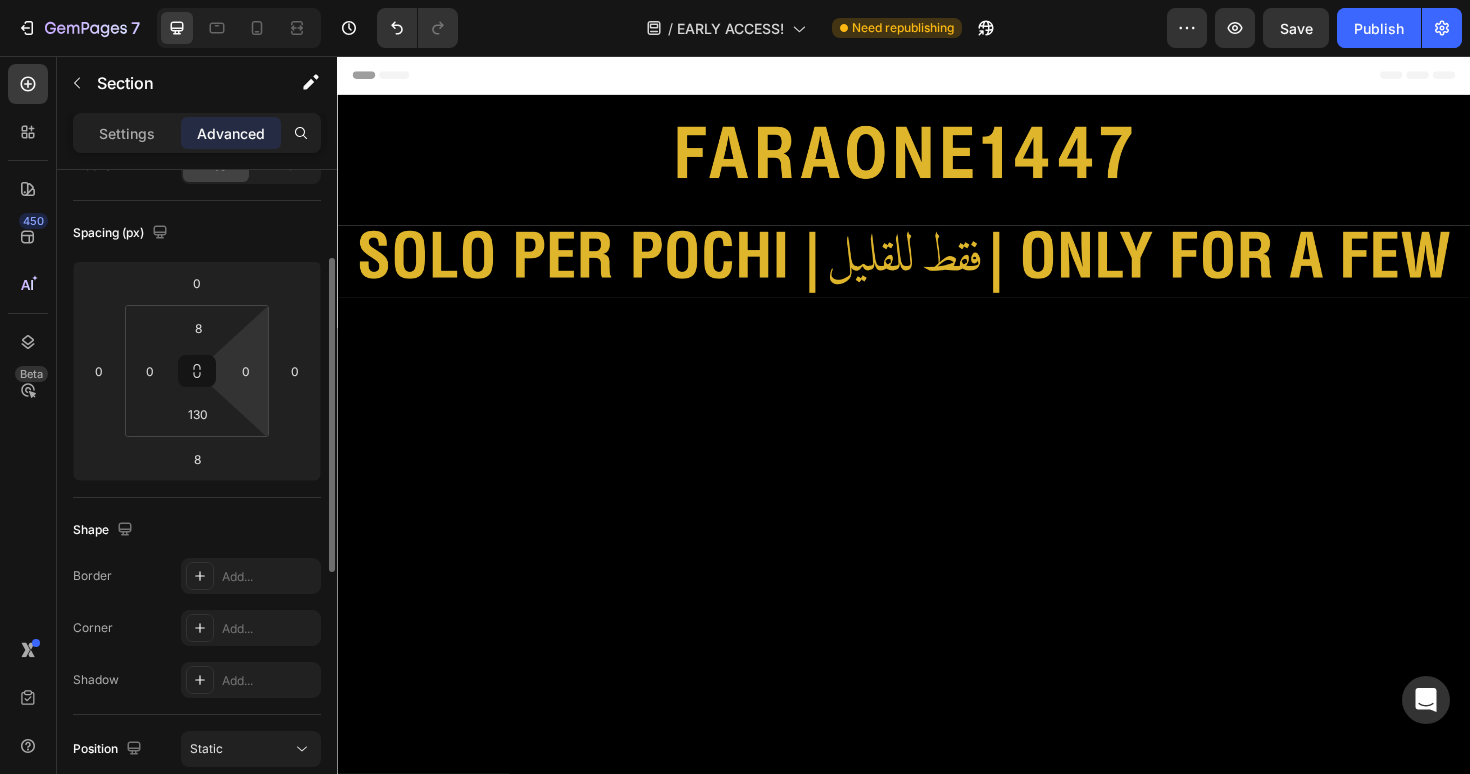 scroll, scrollTop: 228, scrollLeft: 0, axis: vertical 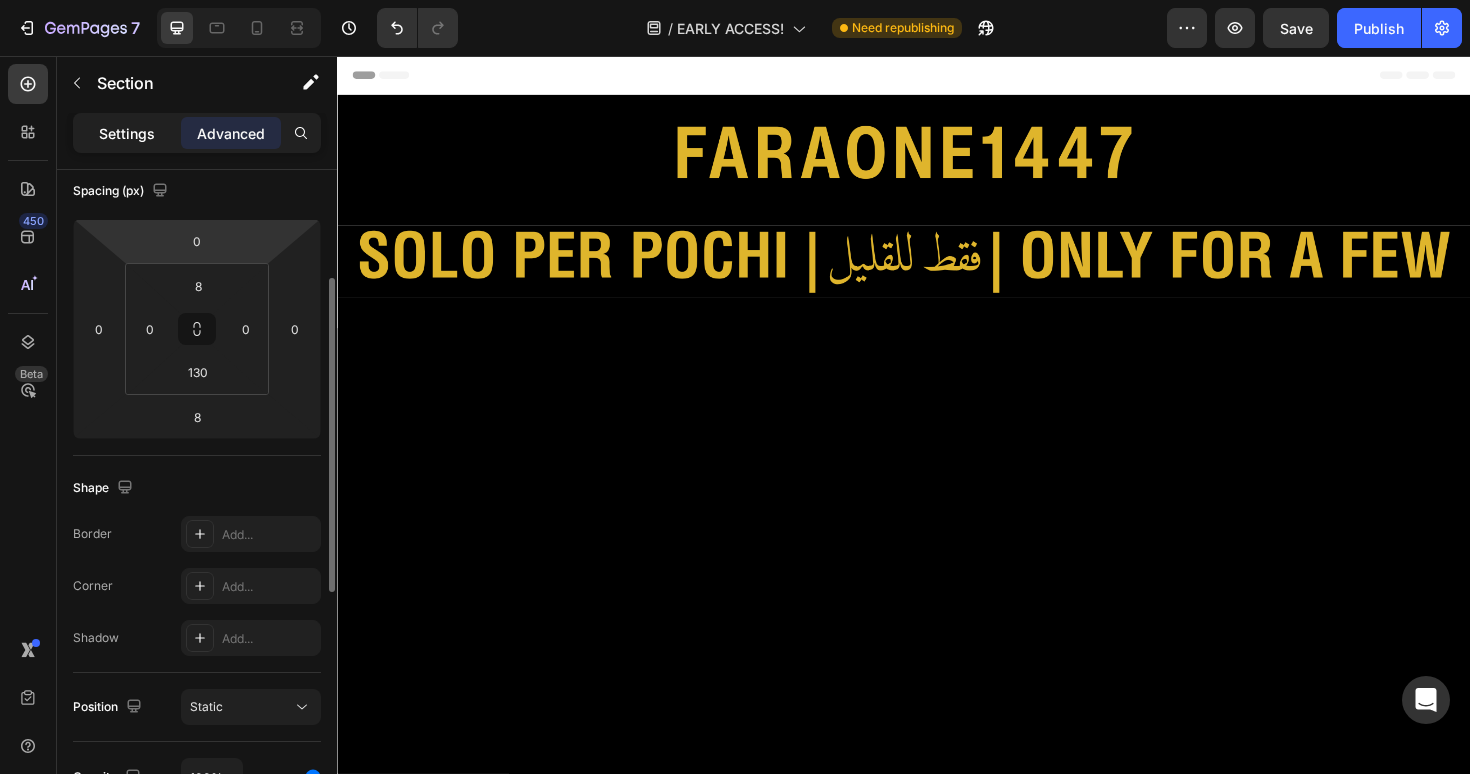 click on "Settings" at bounding box center [127, 133] 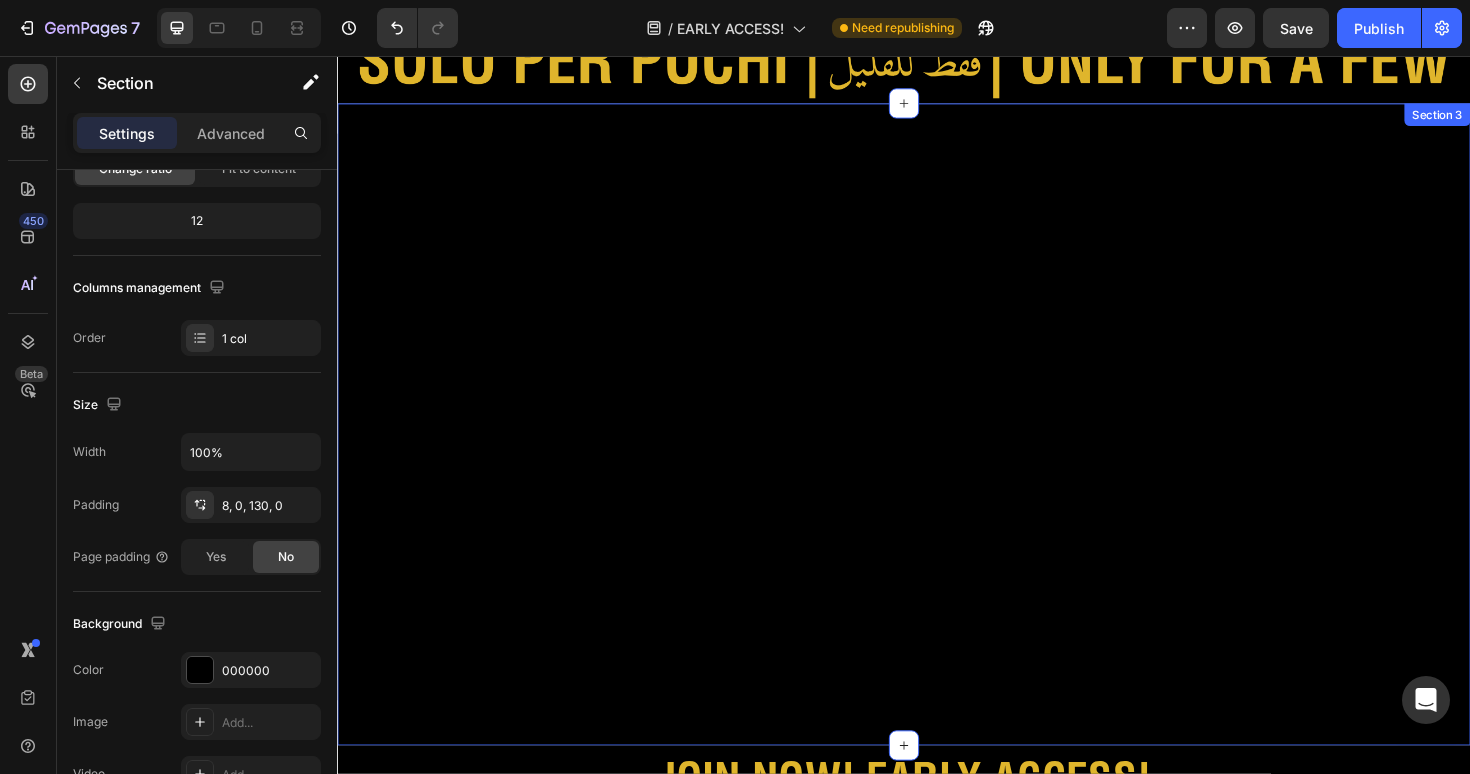 scroll, scrollTop: 0, scrollLeft: 0, axis: both 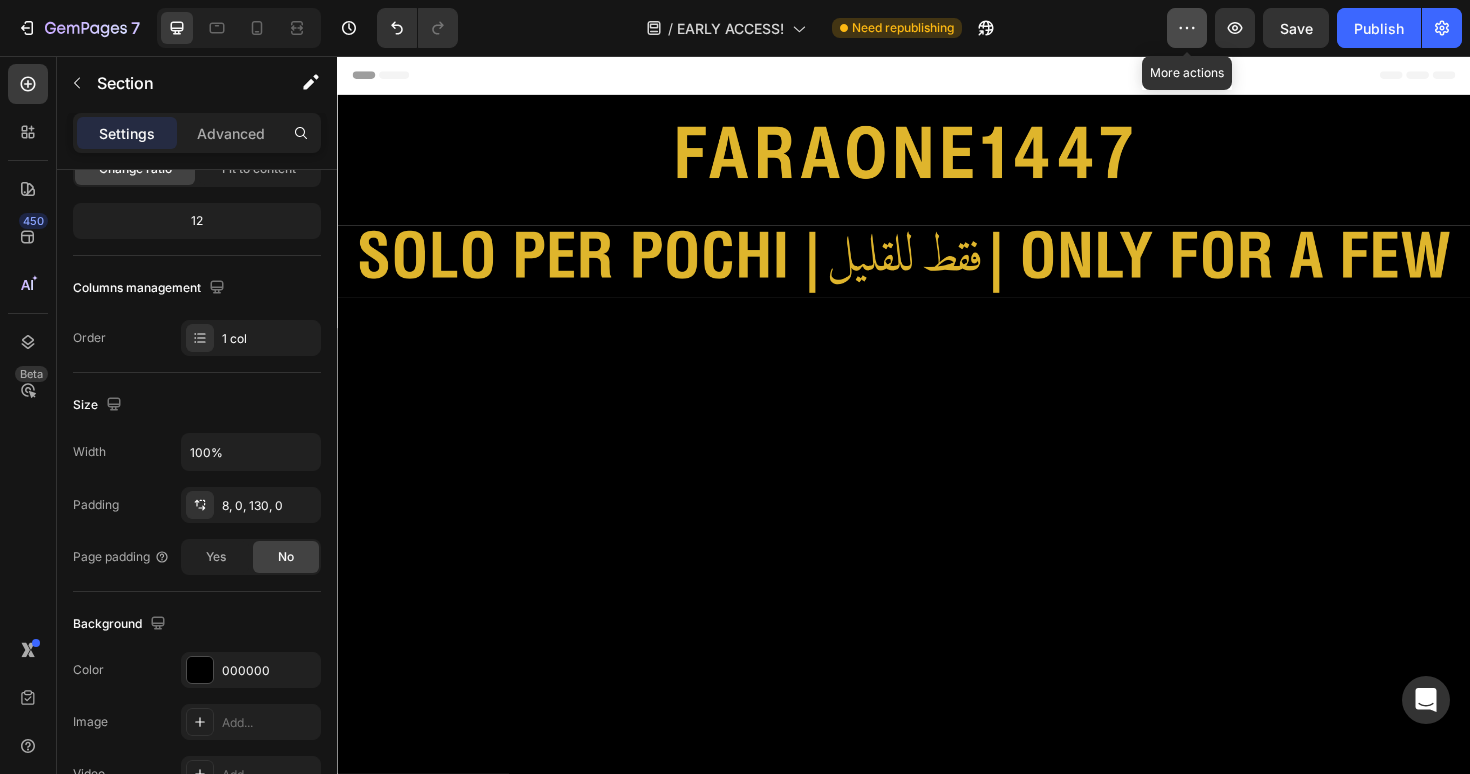 click 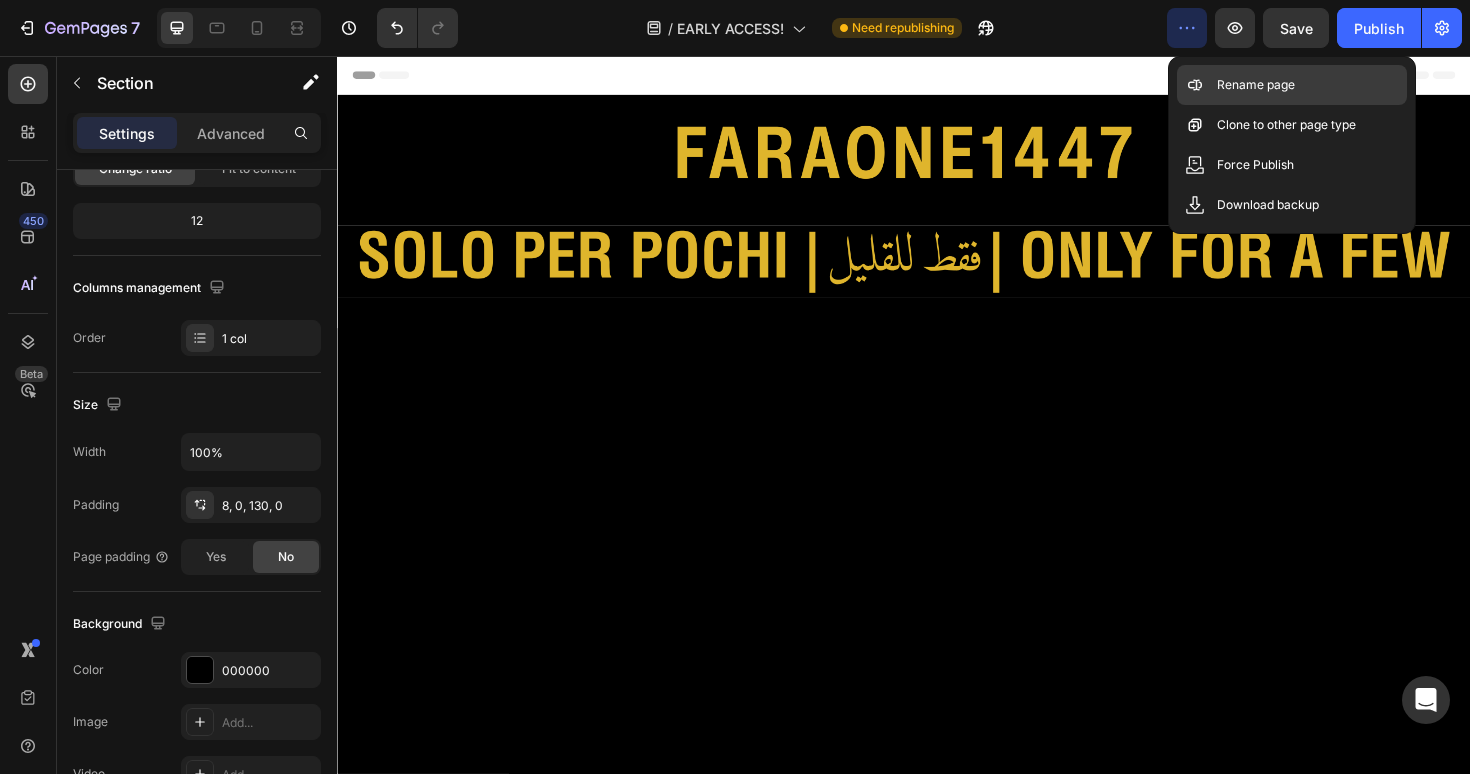 click on "Rename page" at bounding box center (1256, 85) 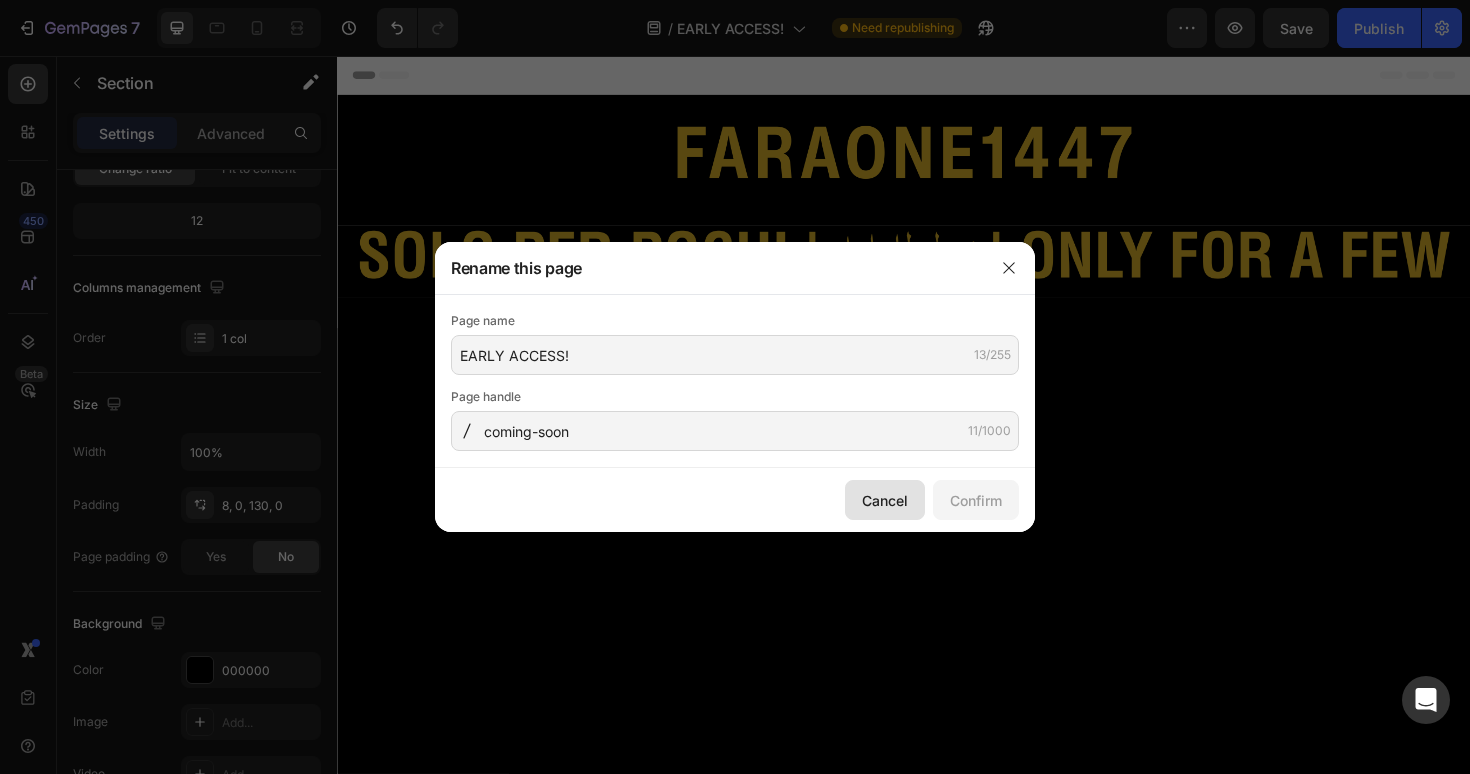 click on "Cancel" 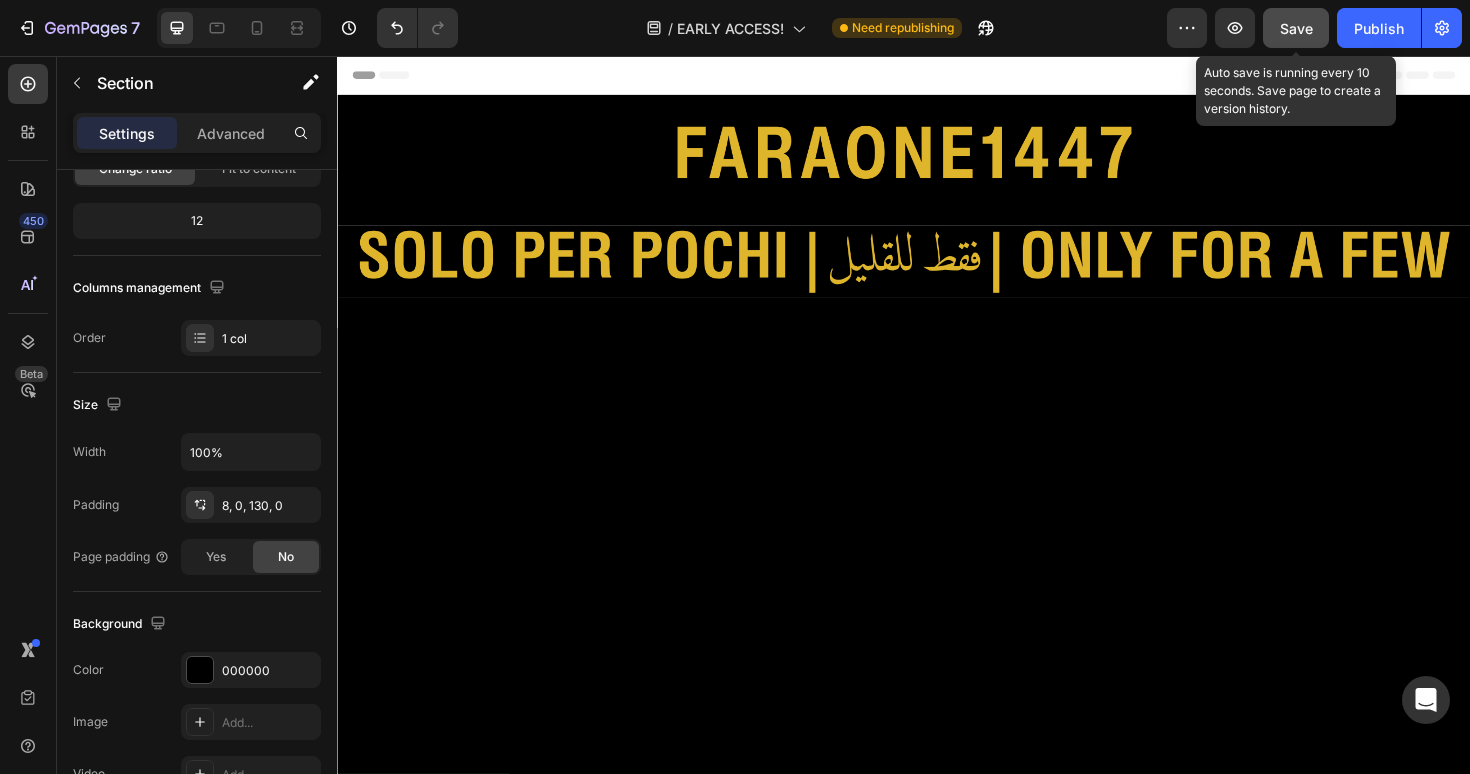 click on "Save" at bounding box center (1296, 28) 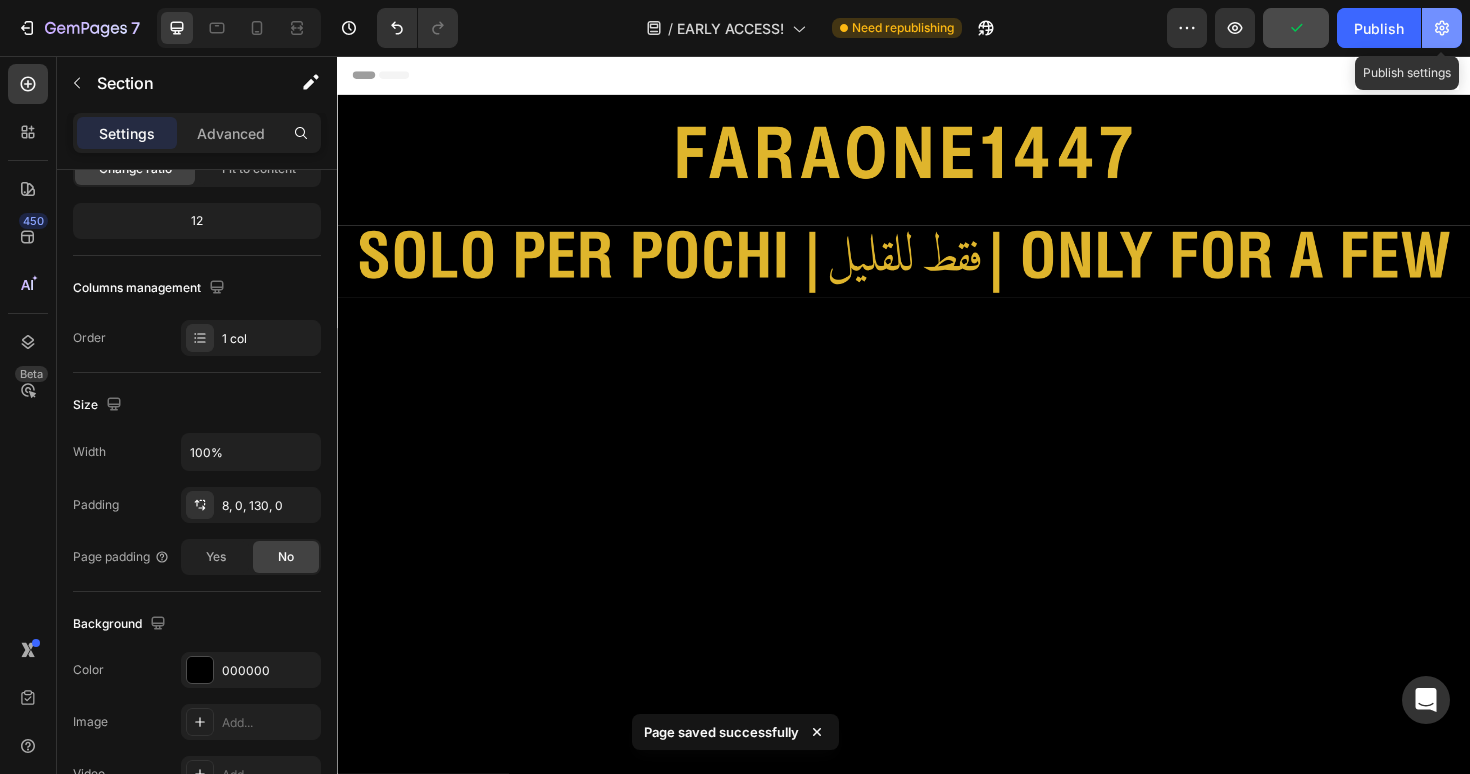 click 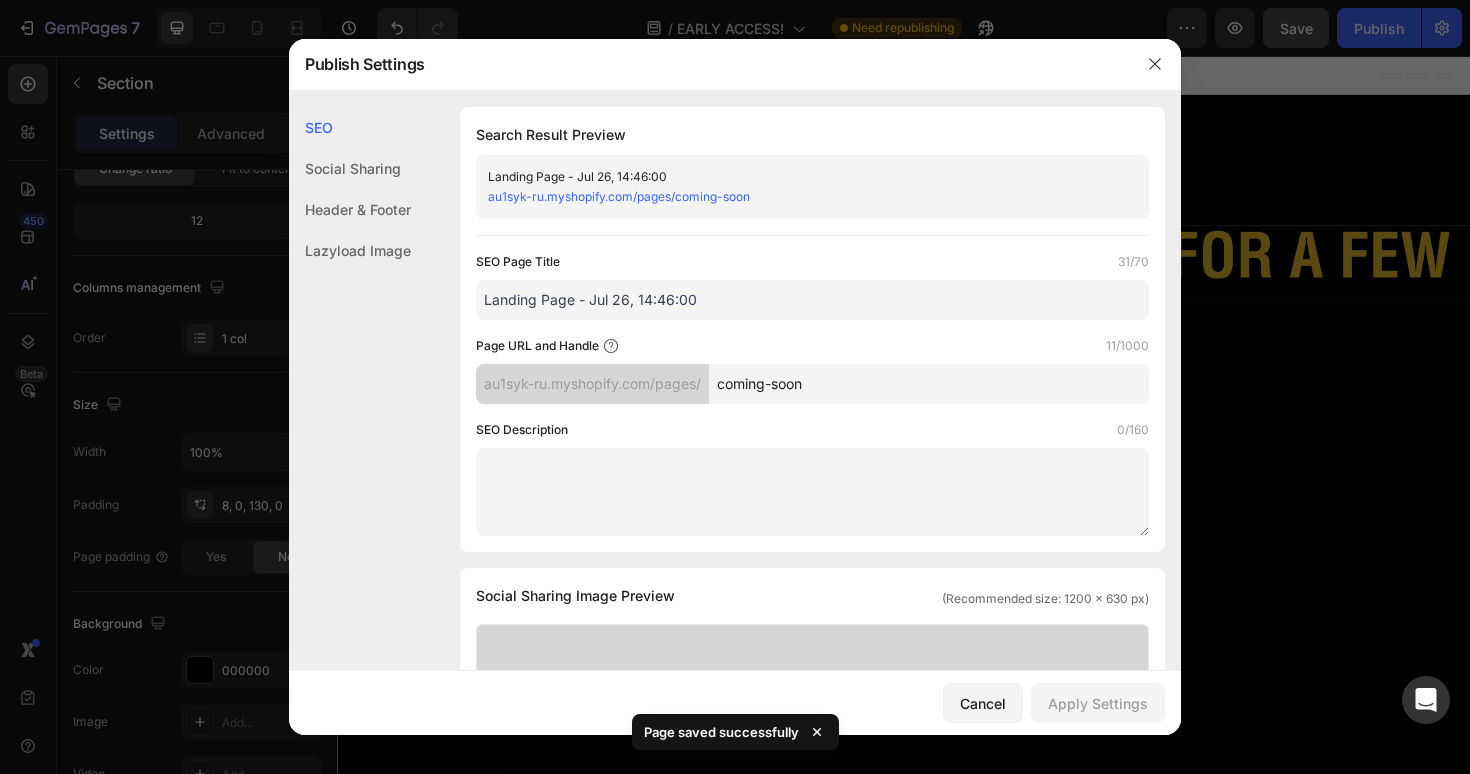 click on "Landing Page - Jul 26, 14:46:00" at bounding box center (812, 300) 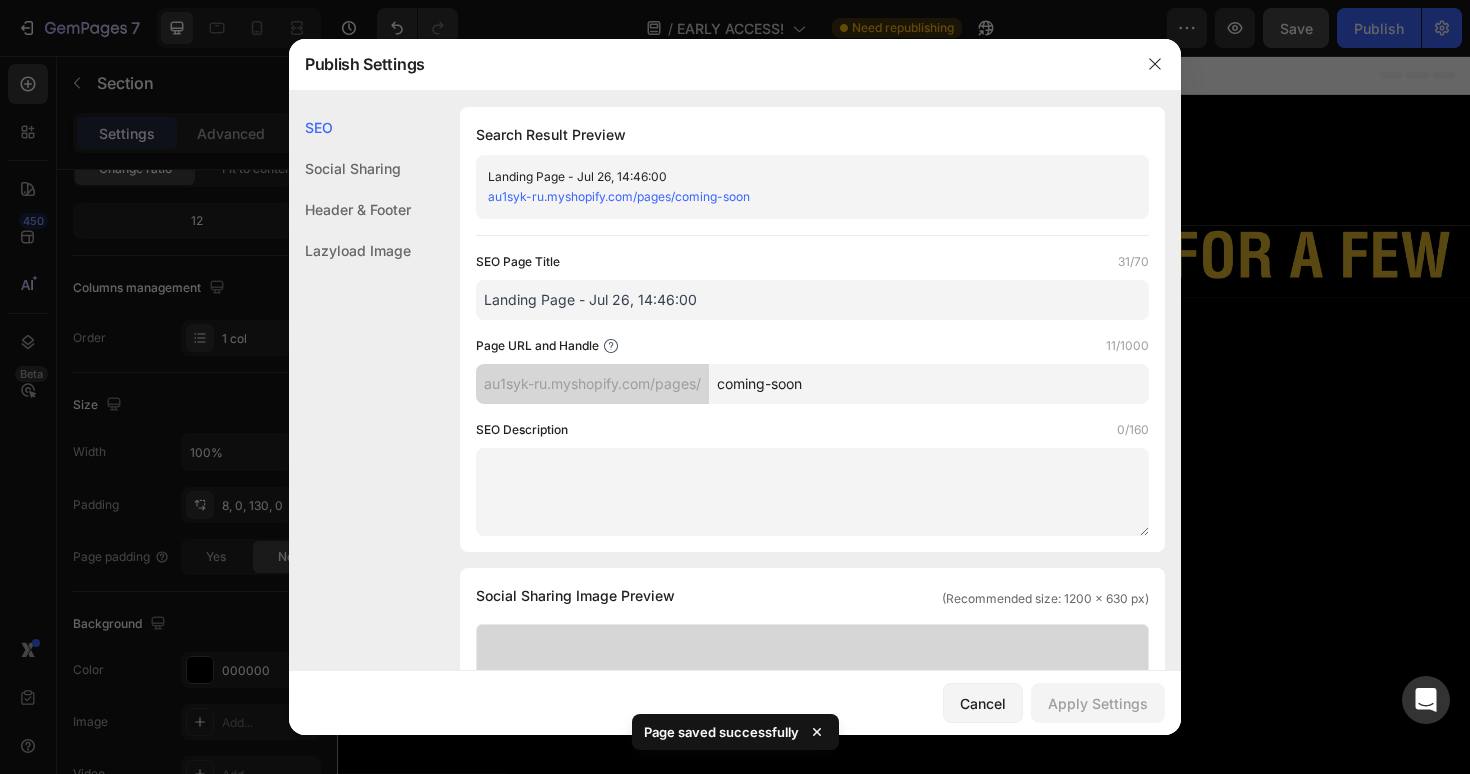 click on "Landing Page - Jul 26, 14:46:00" at bounding box center [812, 300] 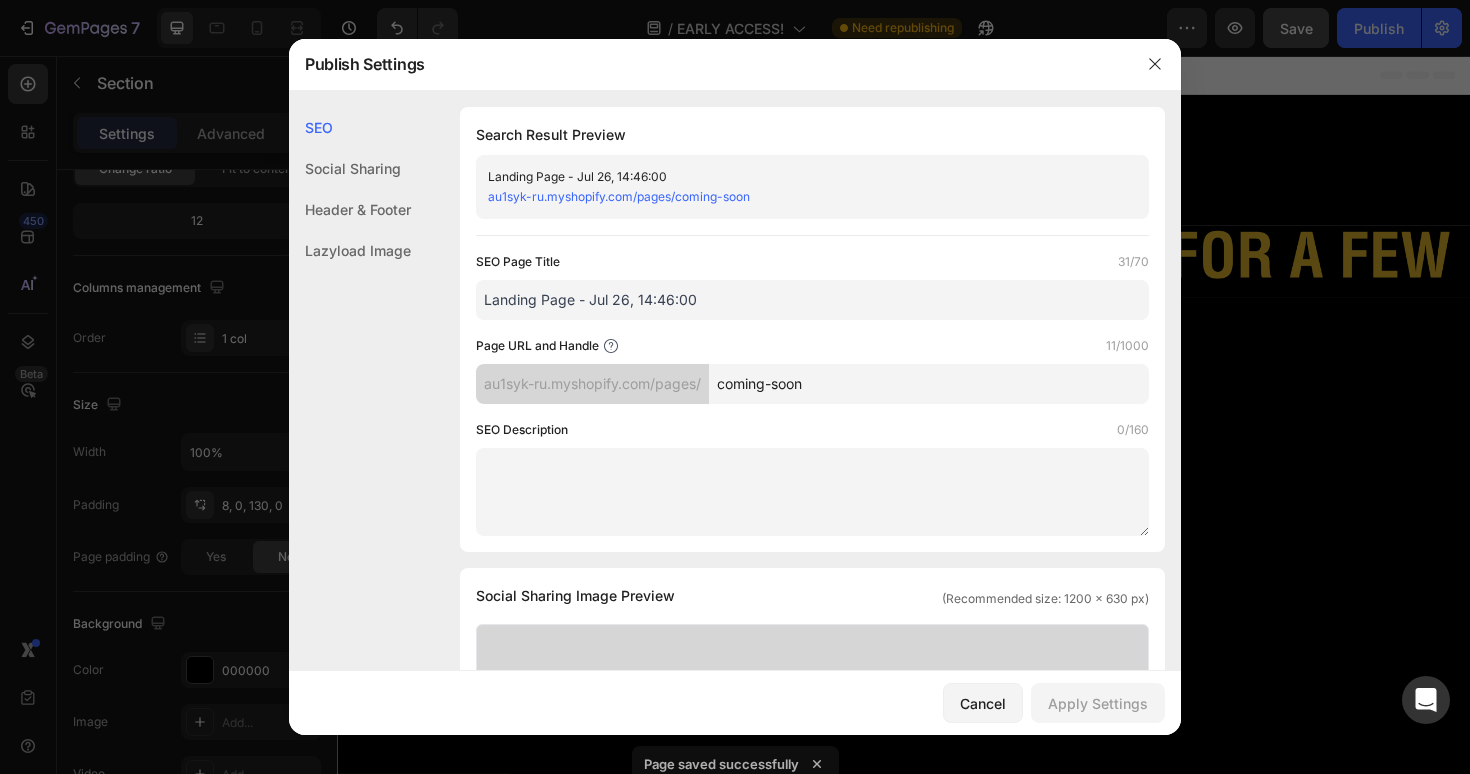 click on "Landing Page - Jul 26, 14:46:00" at bounding box center (812, 300) 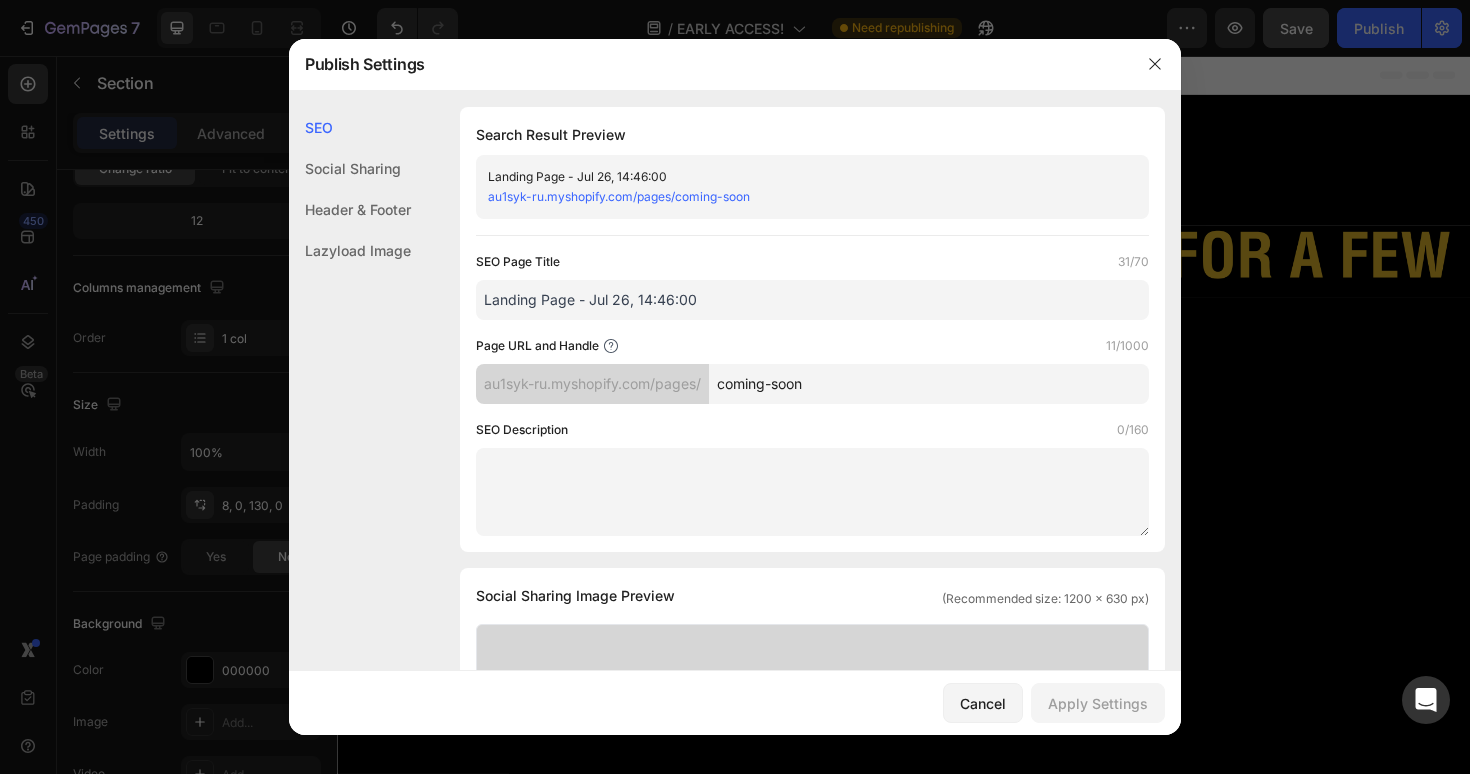 type on "e" 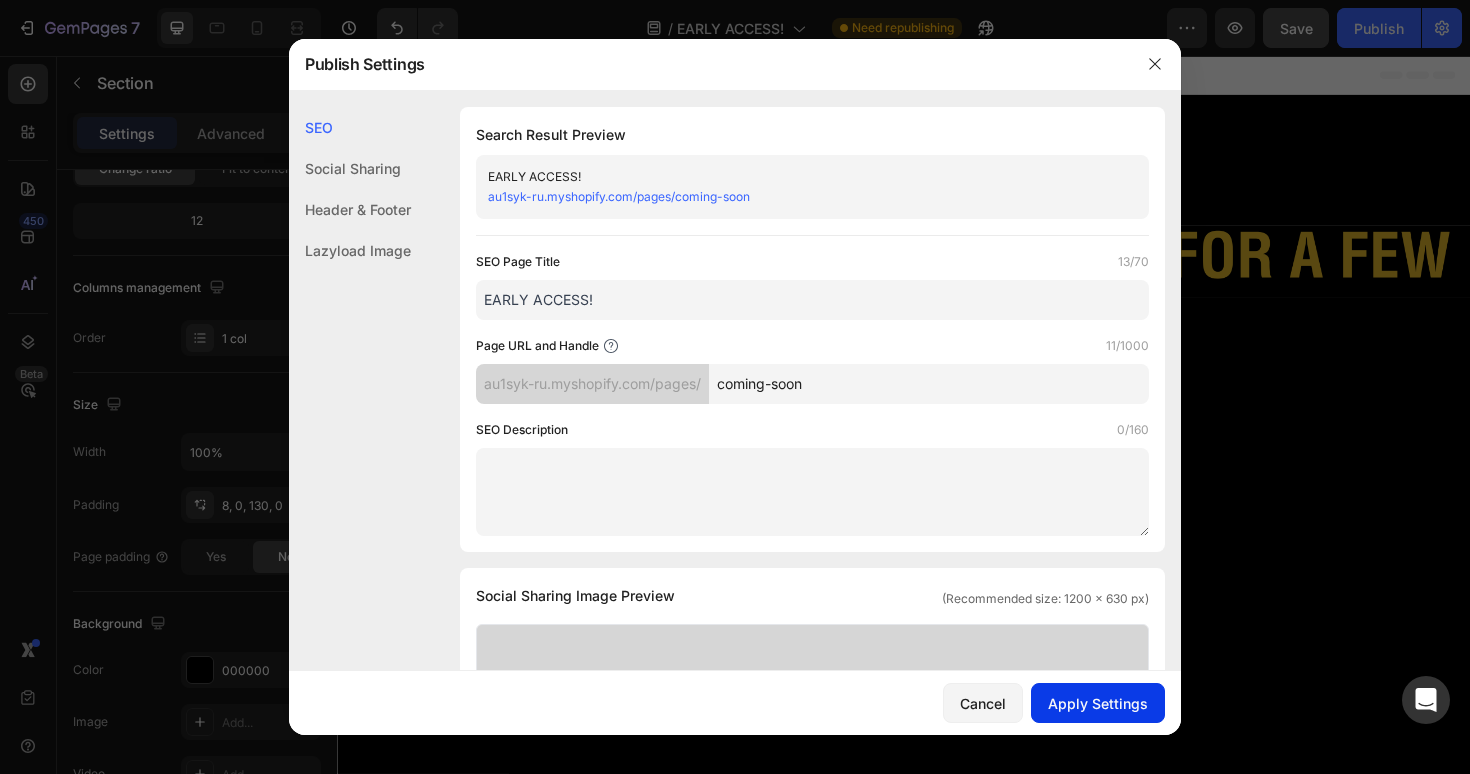 type on "EARLY ACCESS!" 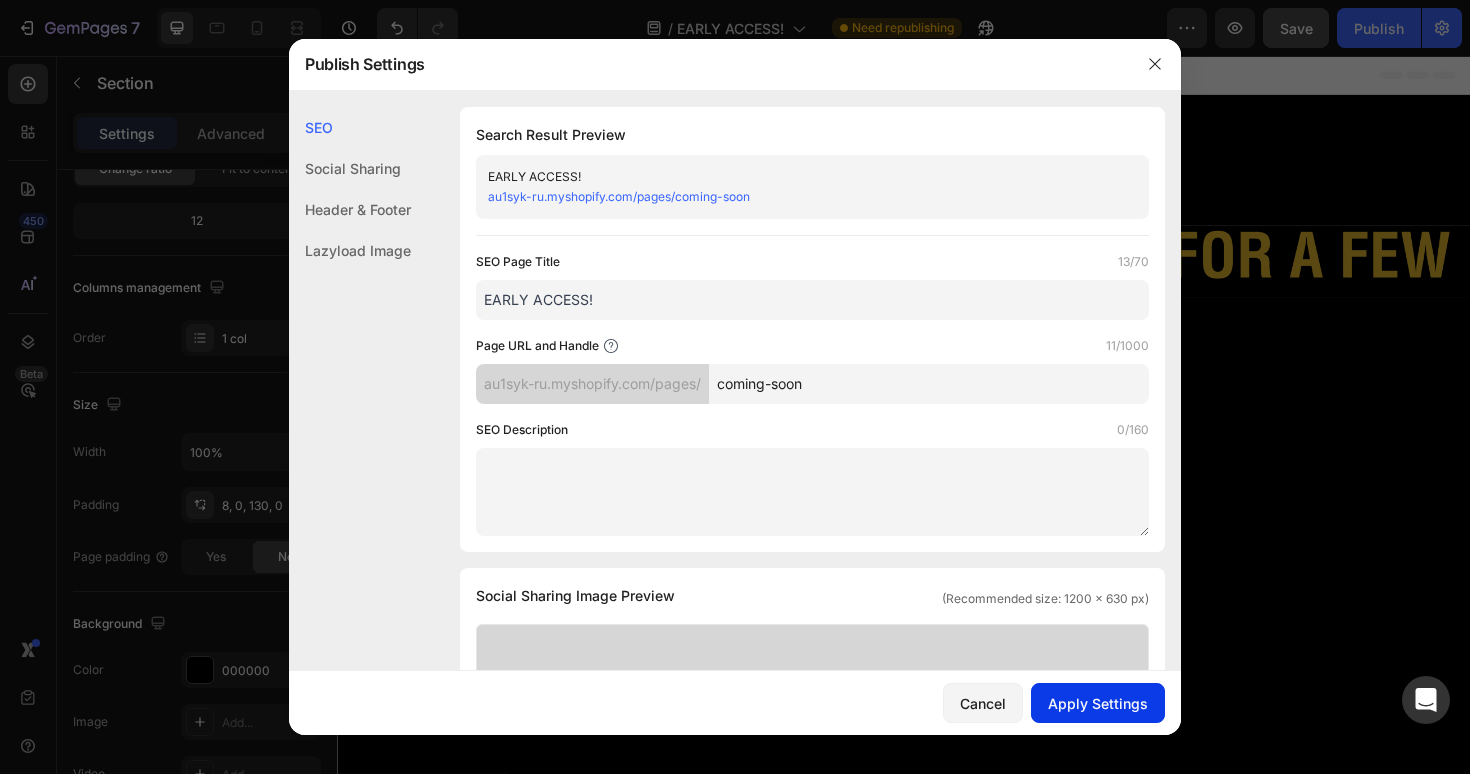 click on "Apply Settings" at bounding box center [1098, 703] 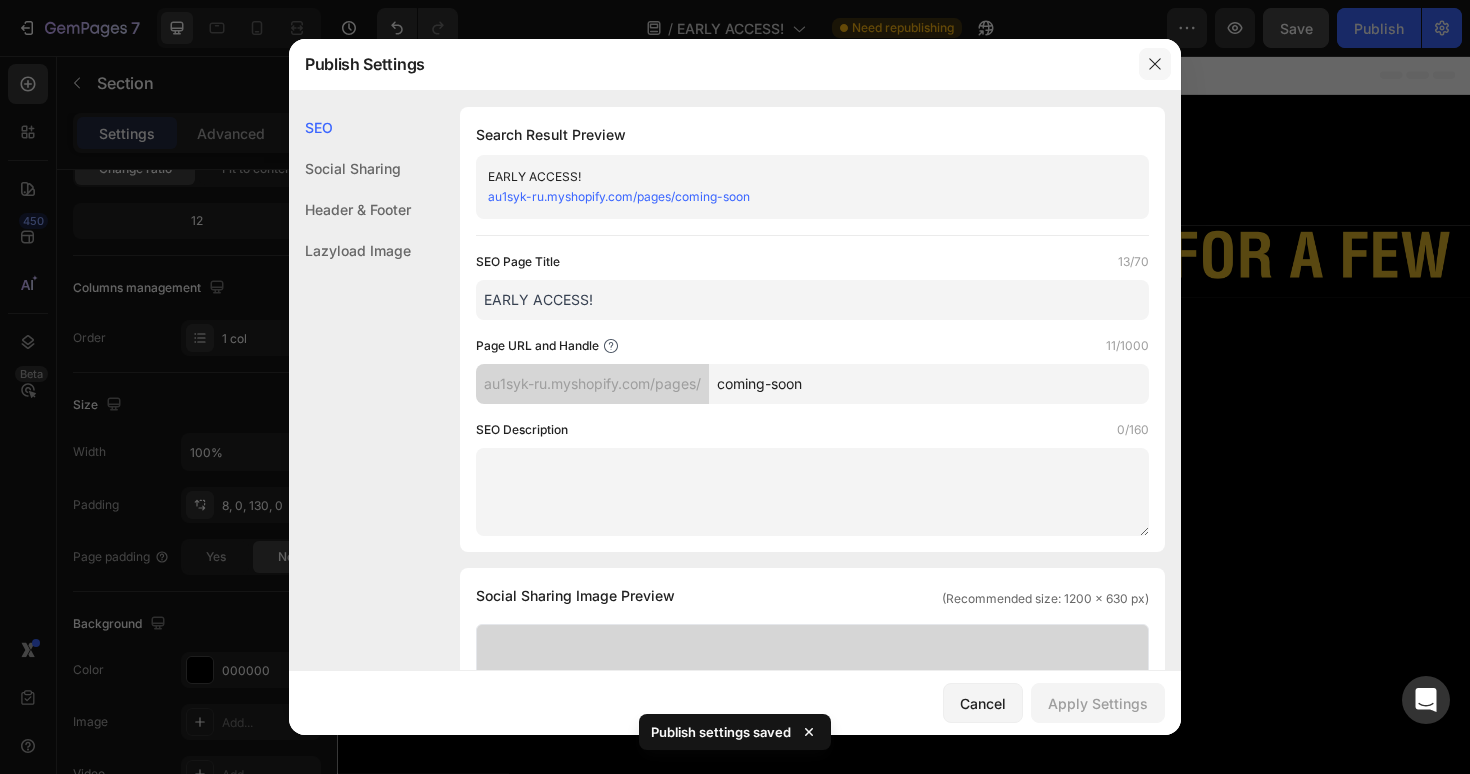 click at bounding box center [1155, 64] 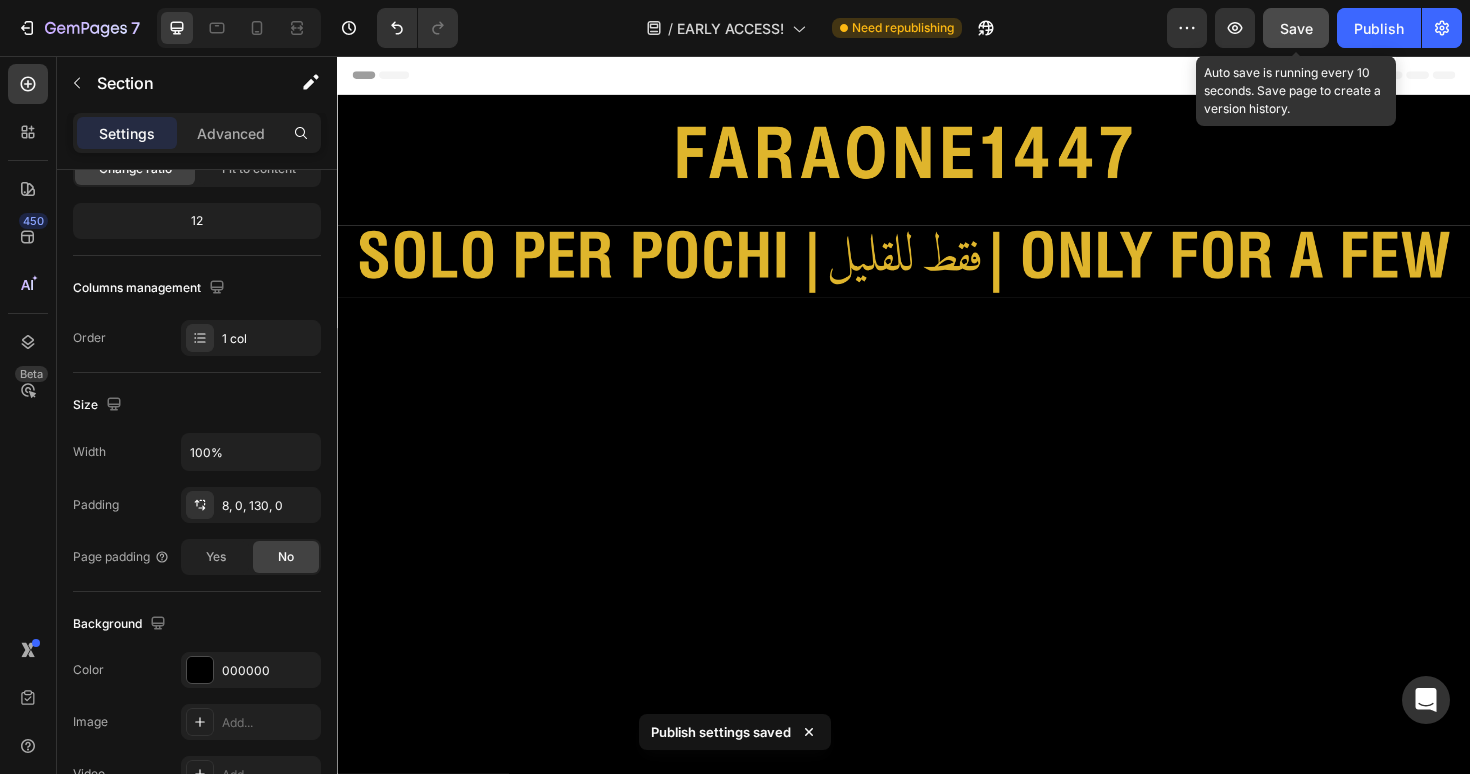 click on "Save" at bounding box center [1296, 28] 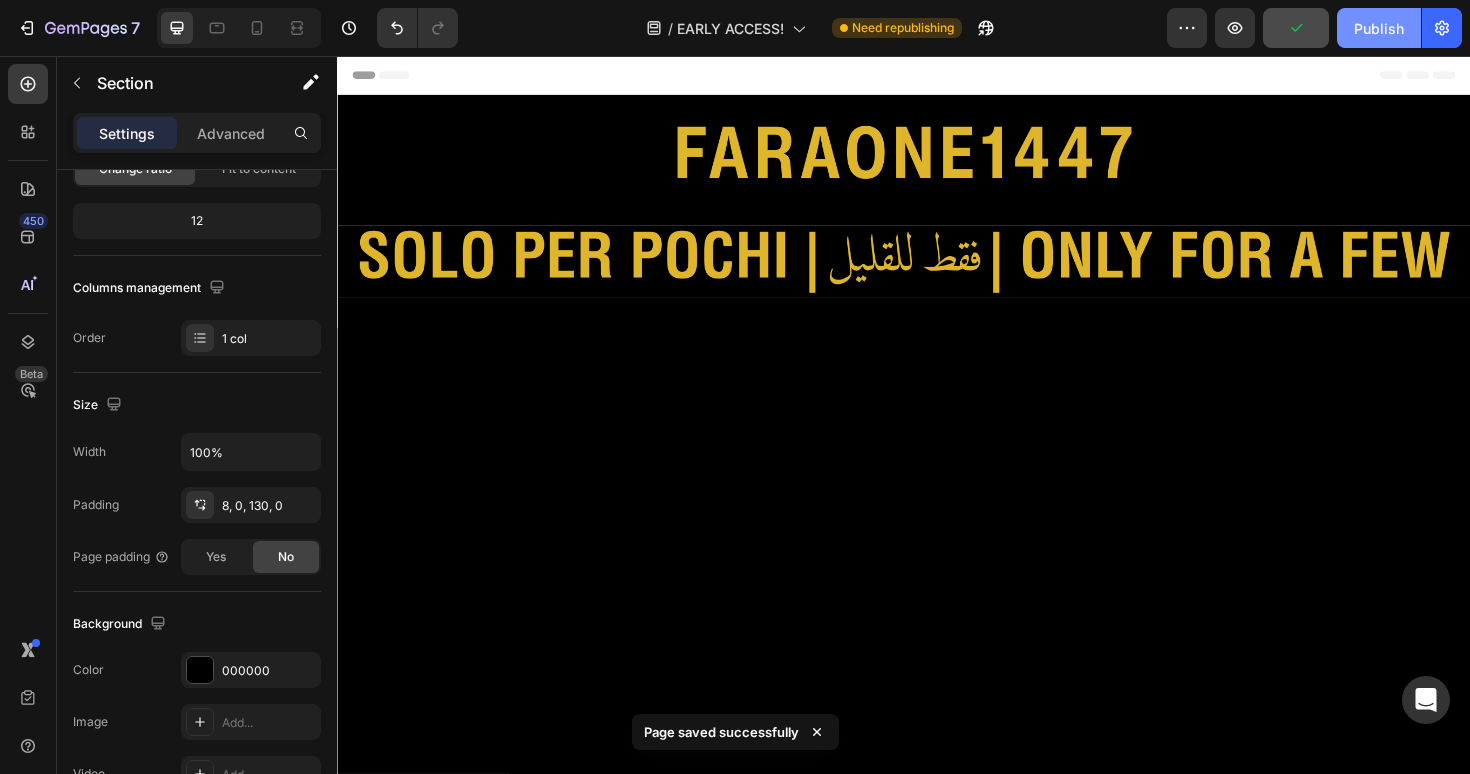 click on "Publish" at bounding box center [1379, 28] 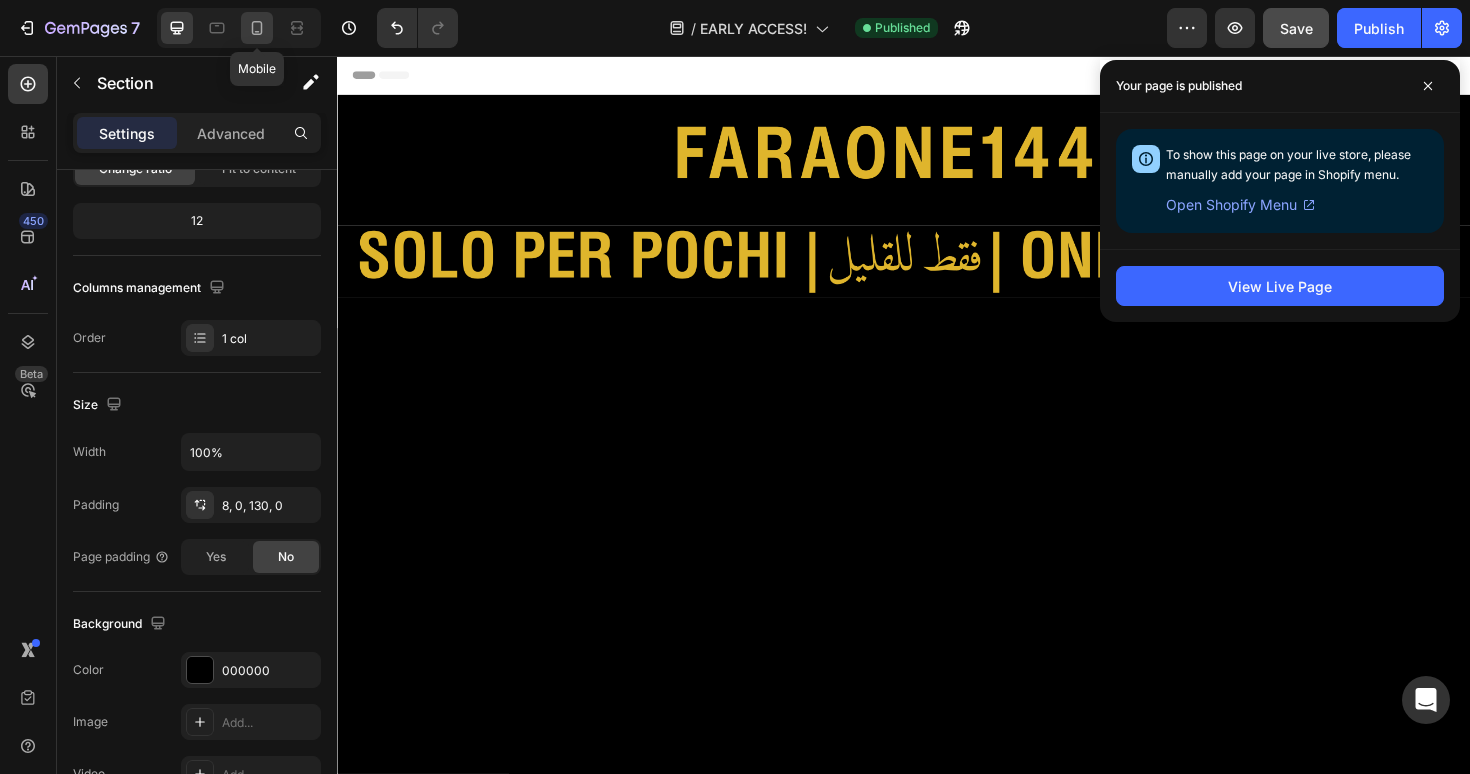 click 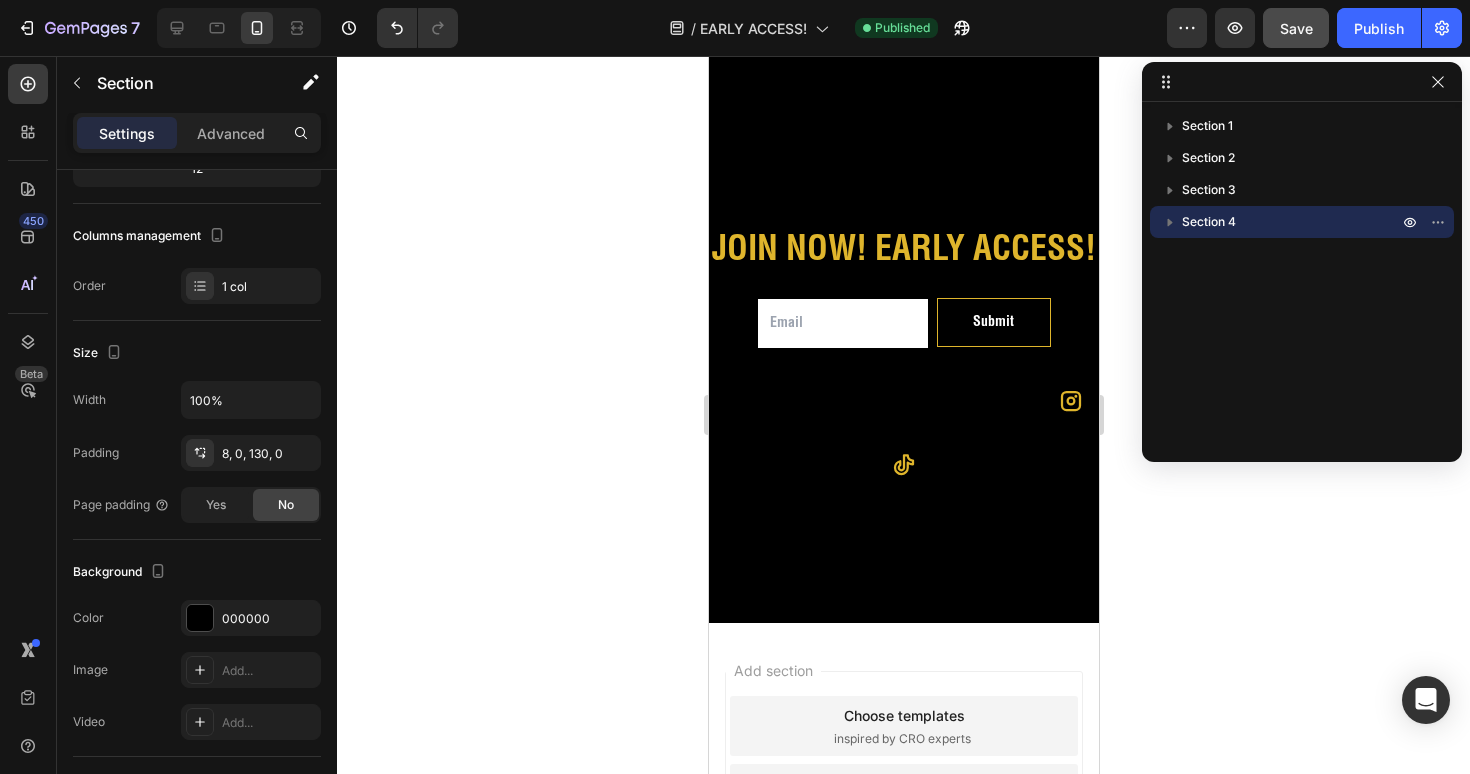 scroll, scrollTop: 350, scrollLeft: 0, axis: vertical 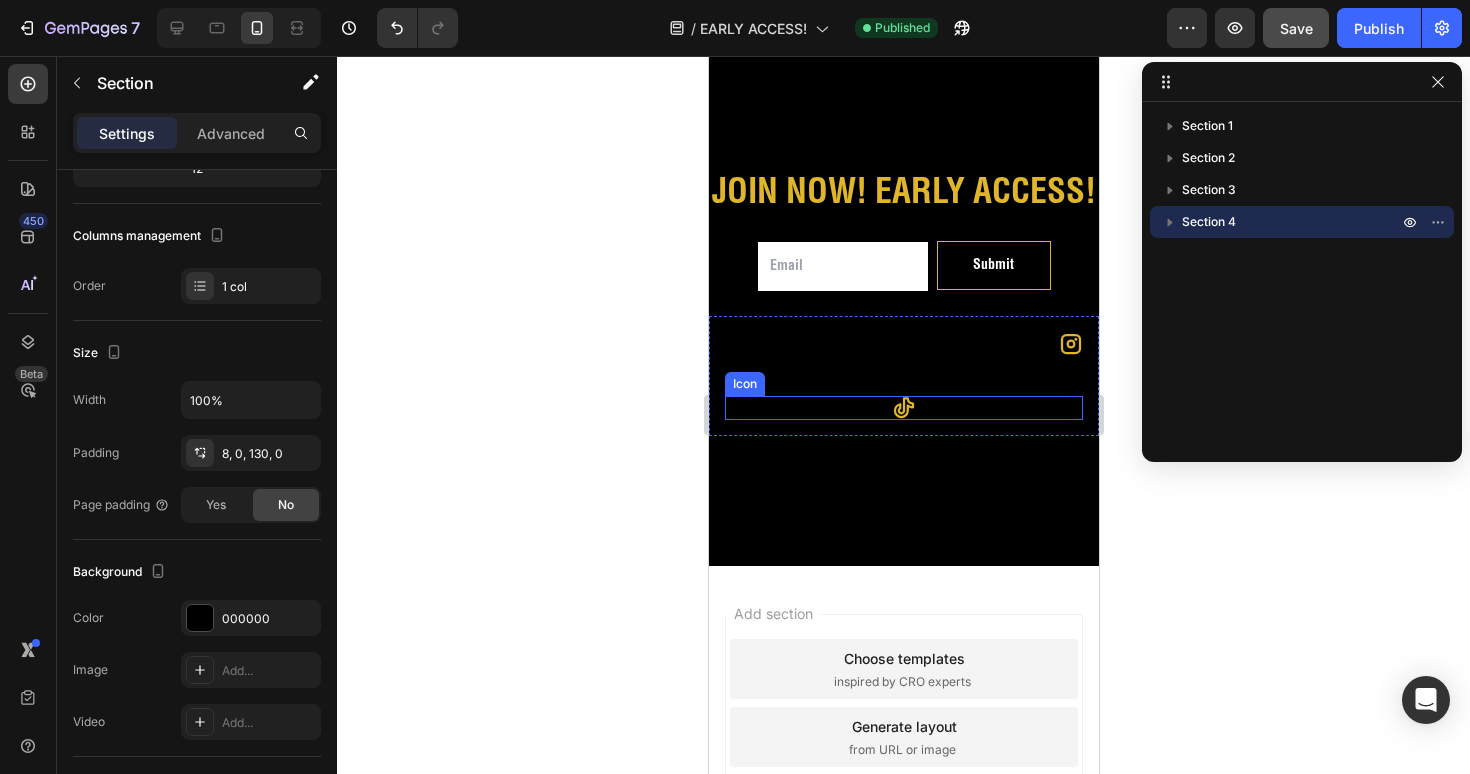 click 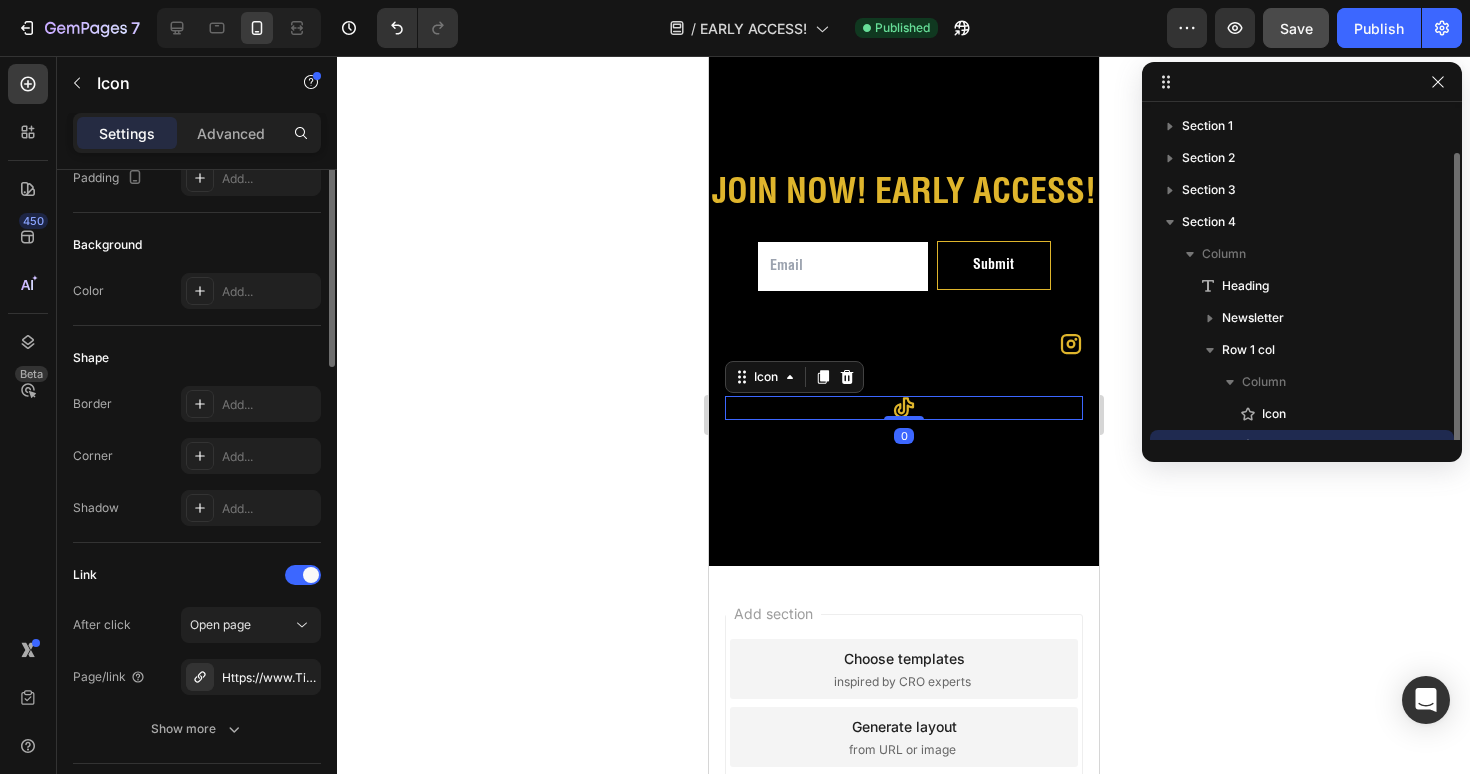 scroll, scrollTop: 22, scrollLeft: 0, axis: vertical 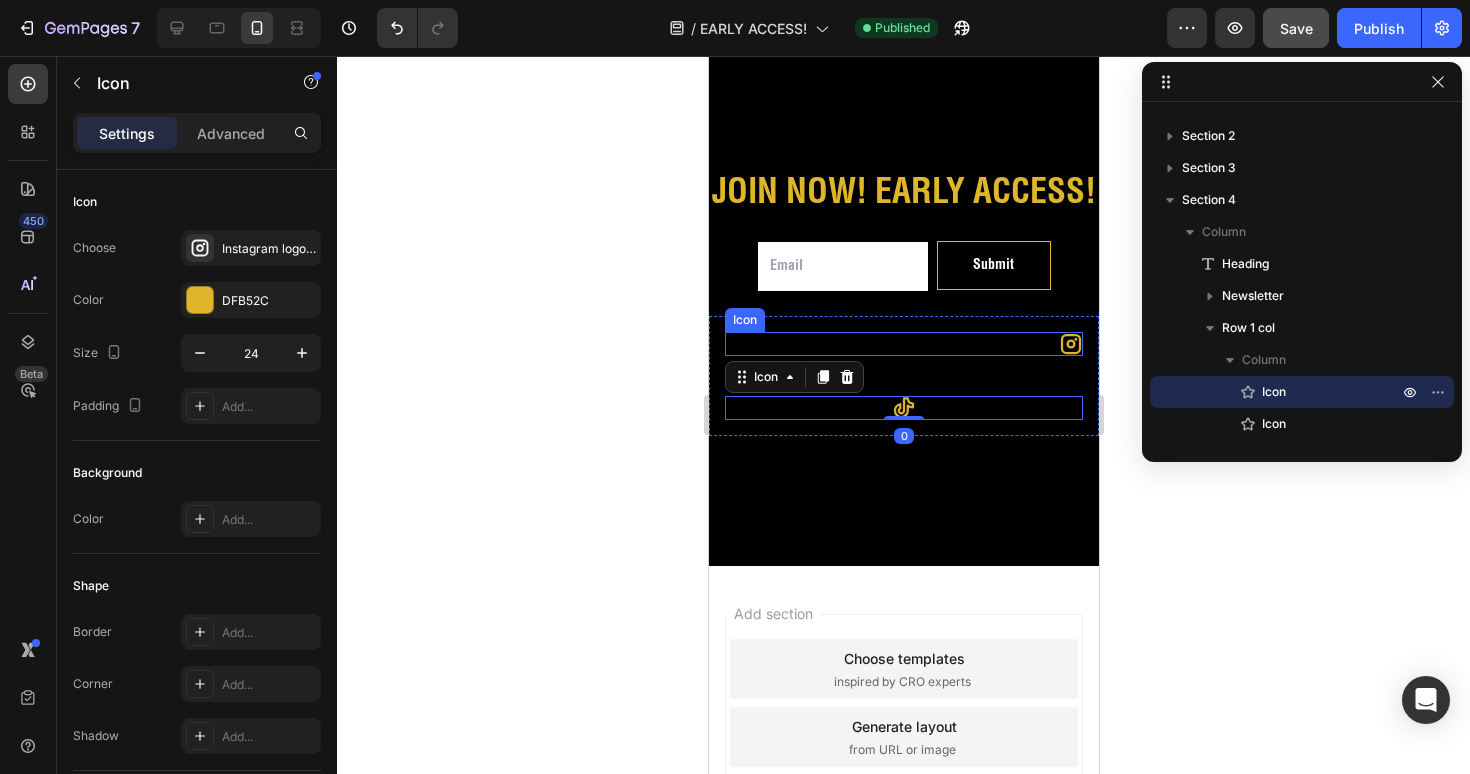 click 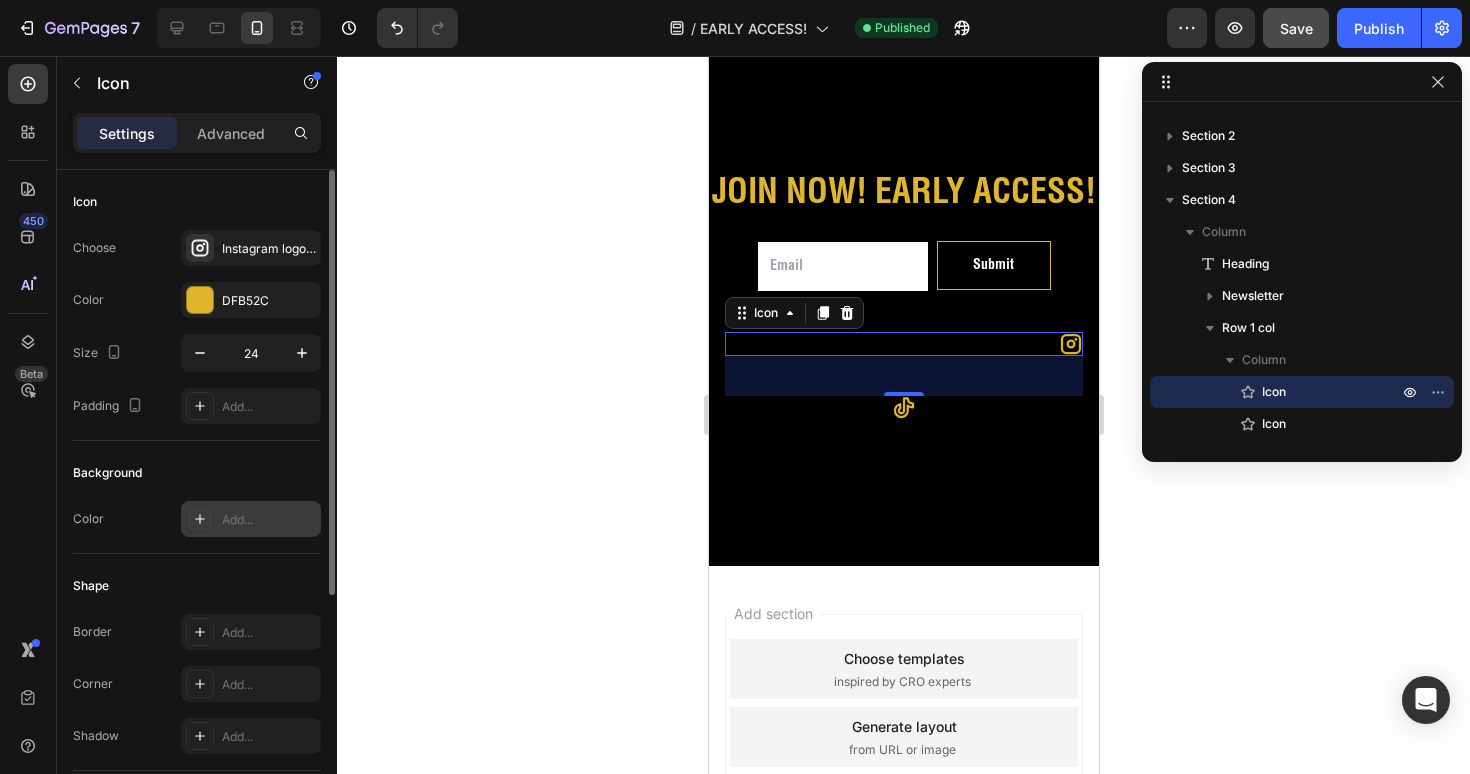 scroll, scrollTop: 366, scrollLeft: 0, axis: vertical 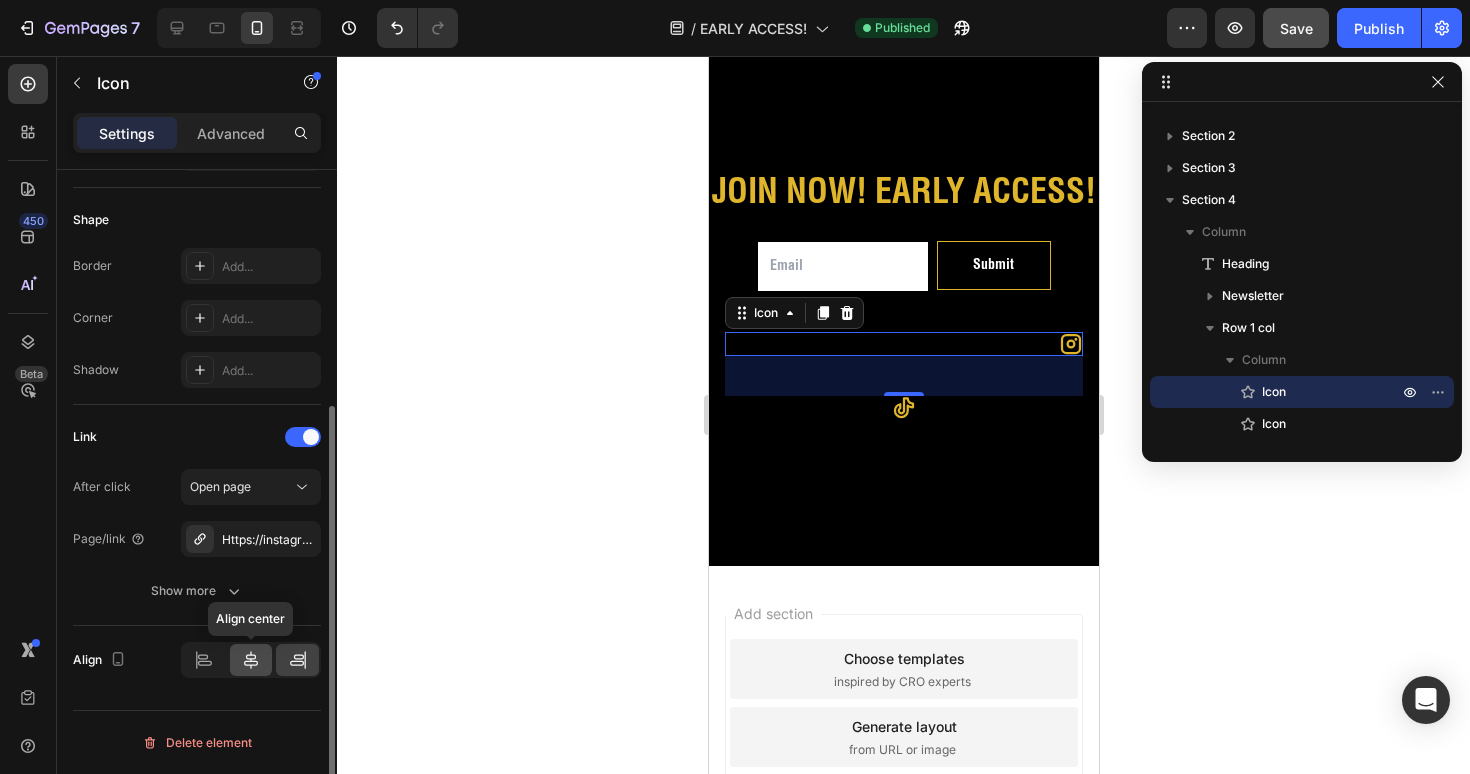 click 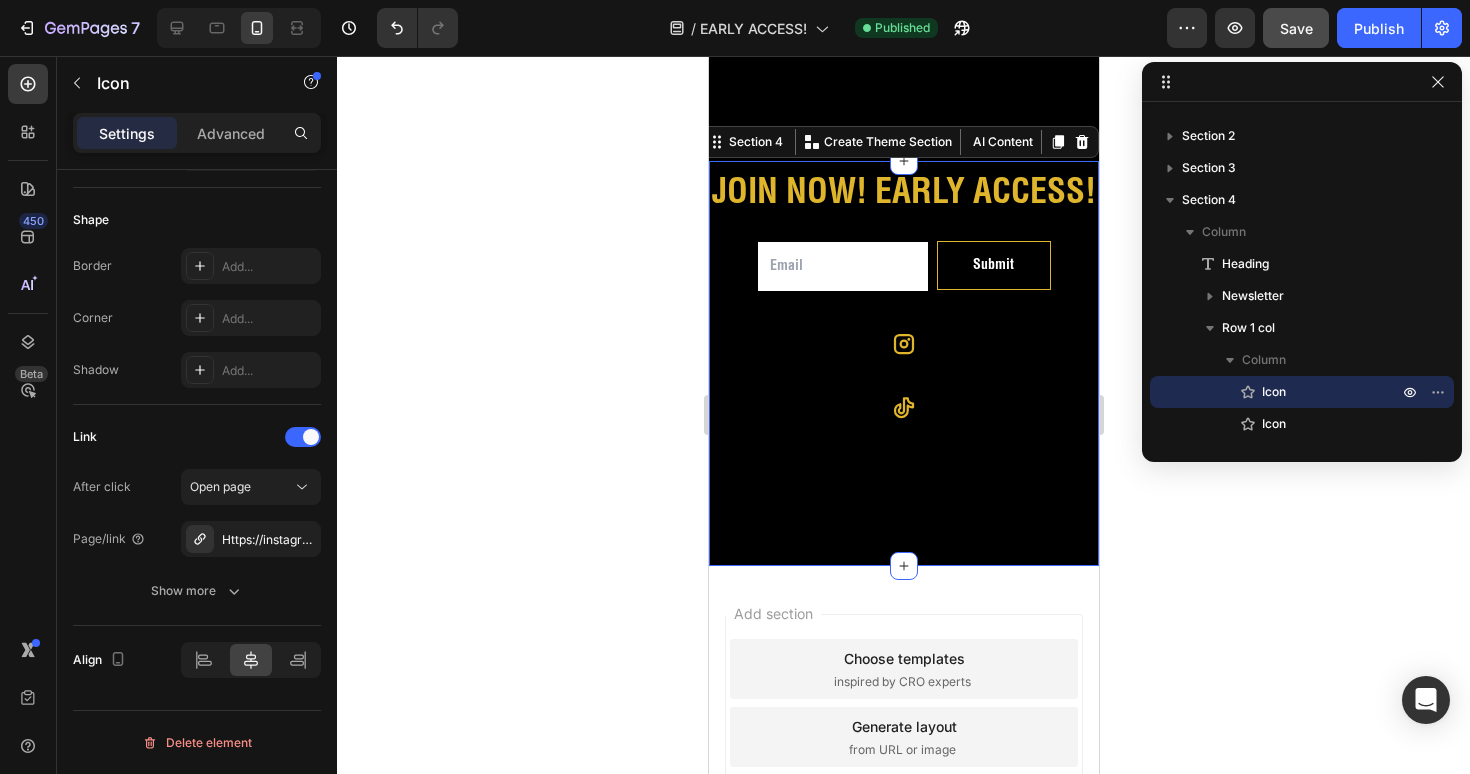 click on "JOIN NOW! EARLY ACCESS! Heading Email Field Submit Submit Button Row Newsletter
Icon
Icon Row Section 4   You can create reusable sections Create Theme Section AI Content Write with GemAI What would you like to describe here? Tone and Voice Persuasive Product White SOCIETO D'ORO Oversized Tee Show more Generate" at bounding box center [903, 363] 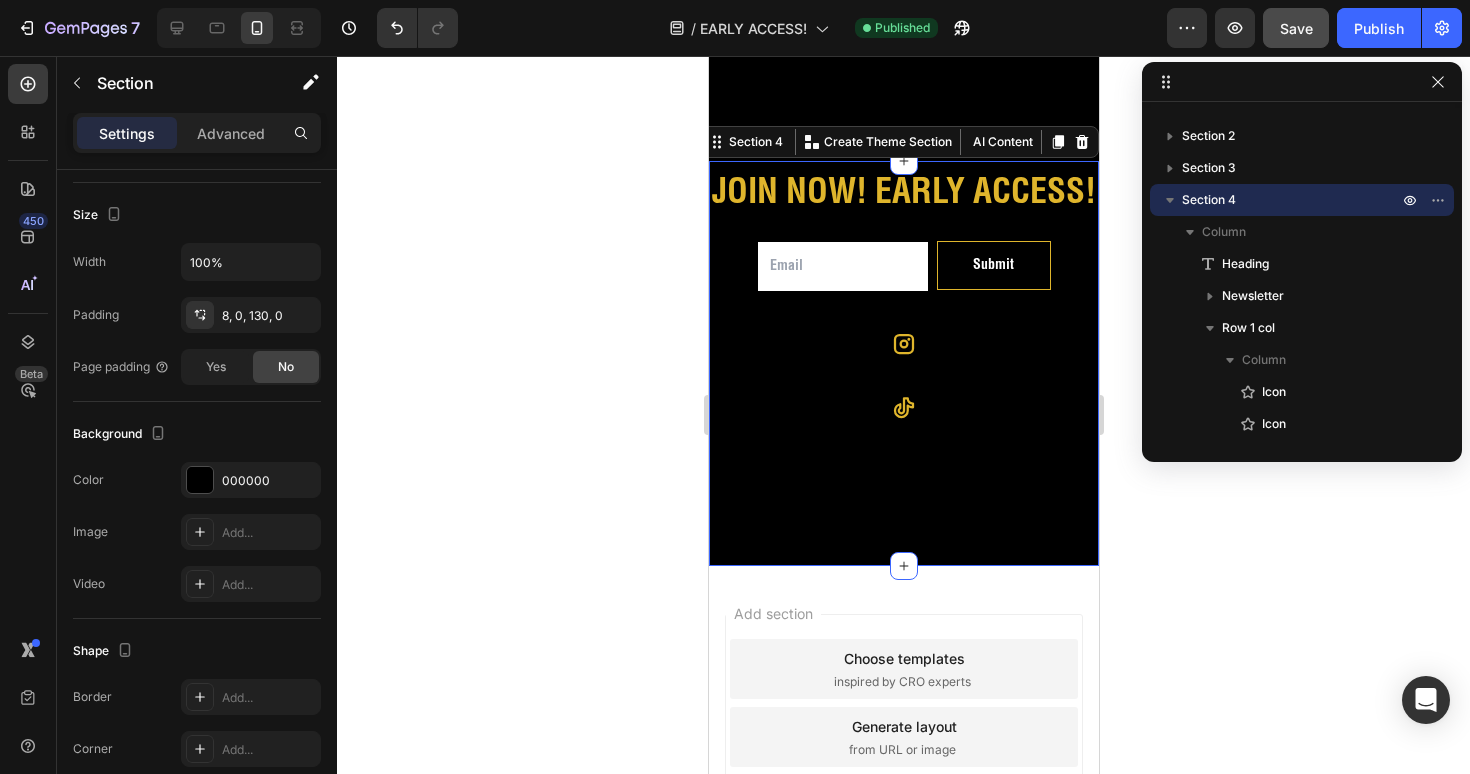 scroll, scrollTop: 0, scrollLeft: 0, axis: both 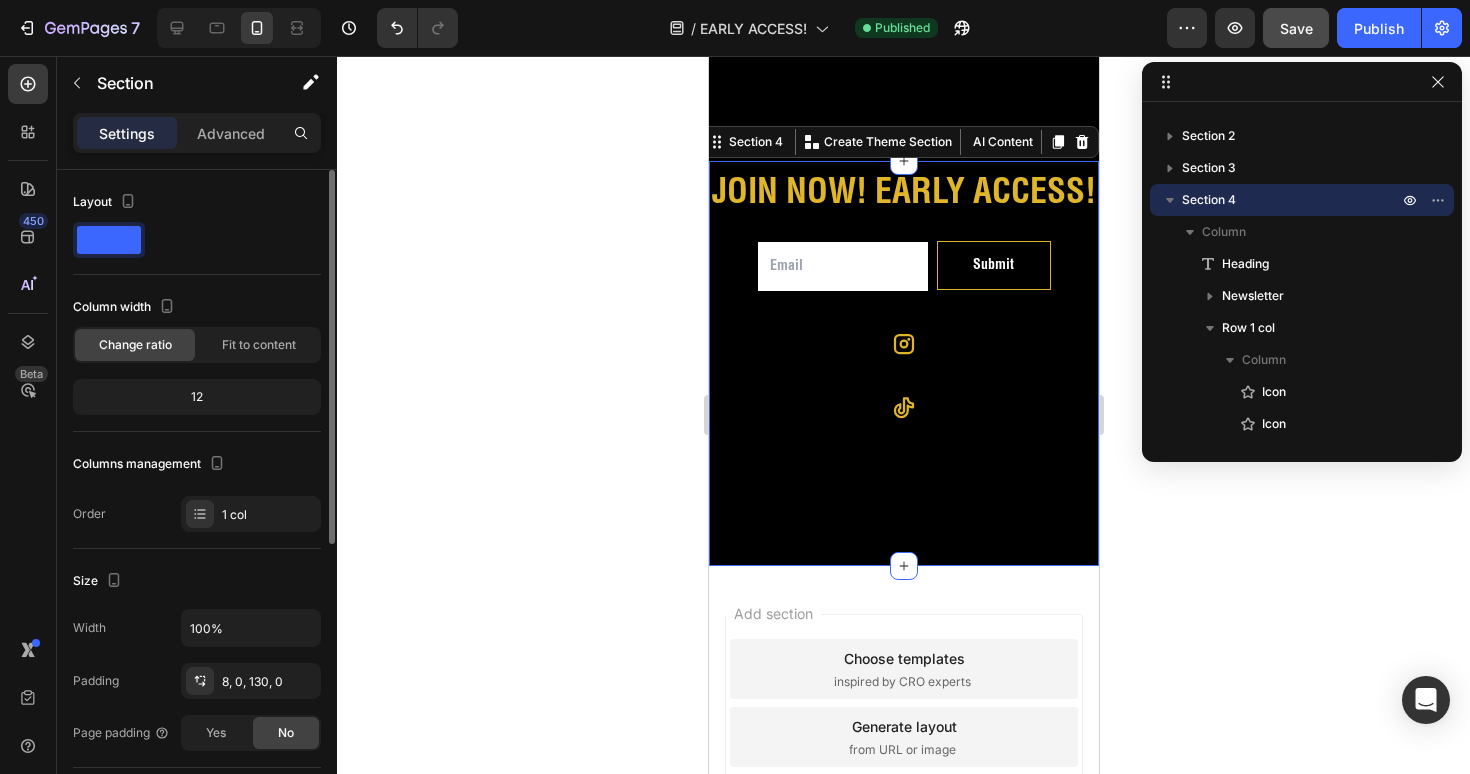 click 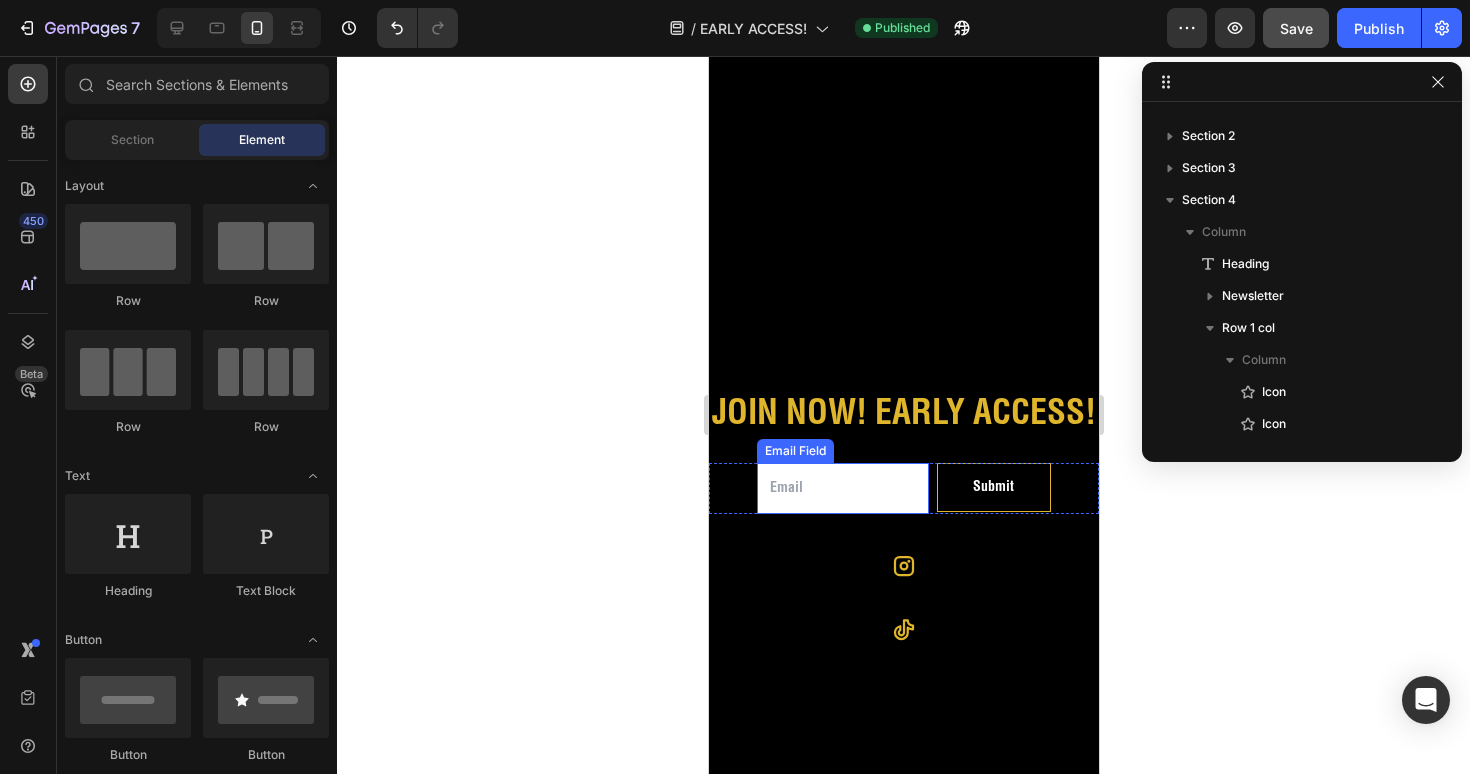 scroll, scrollTop: 230, scrollLeft: 0, axis: vertical 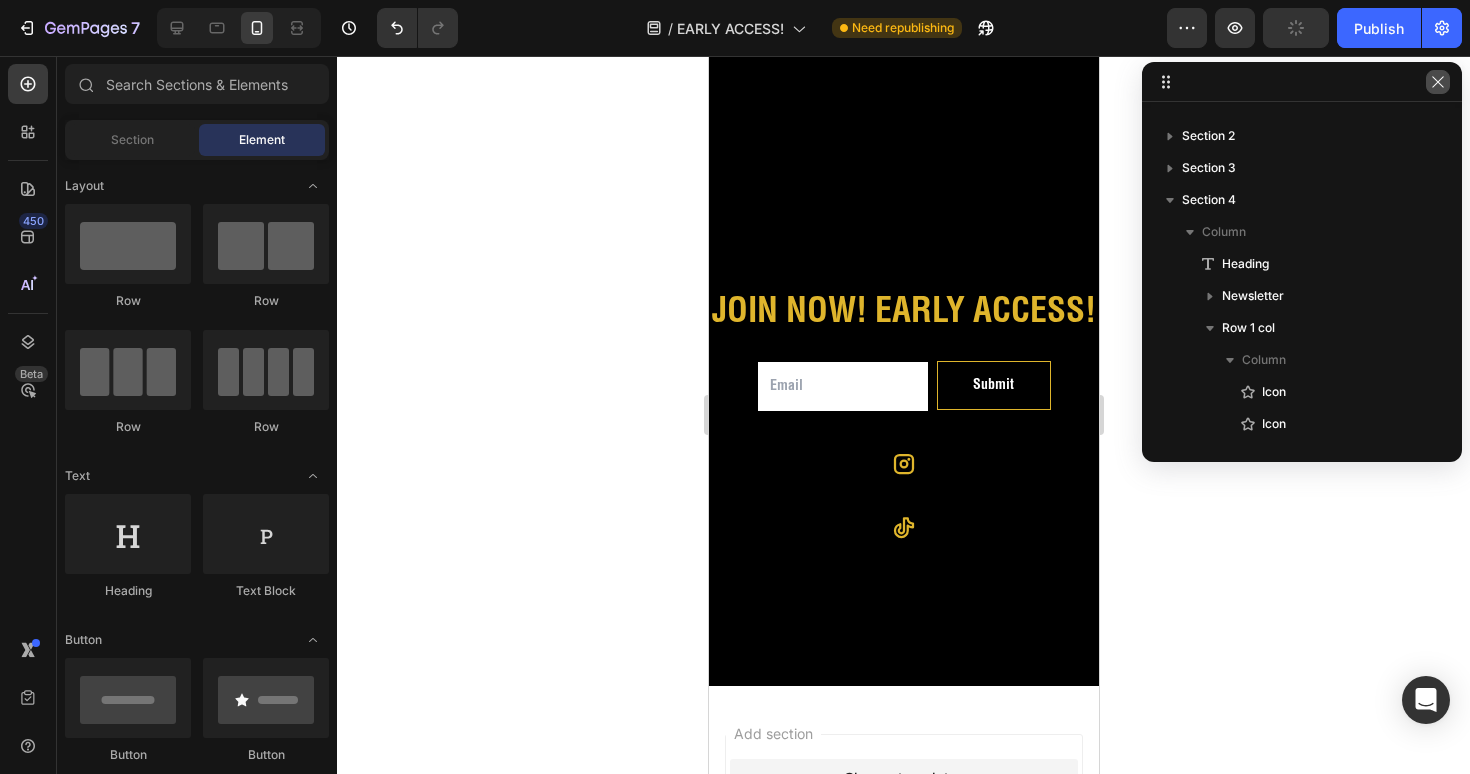 click 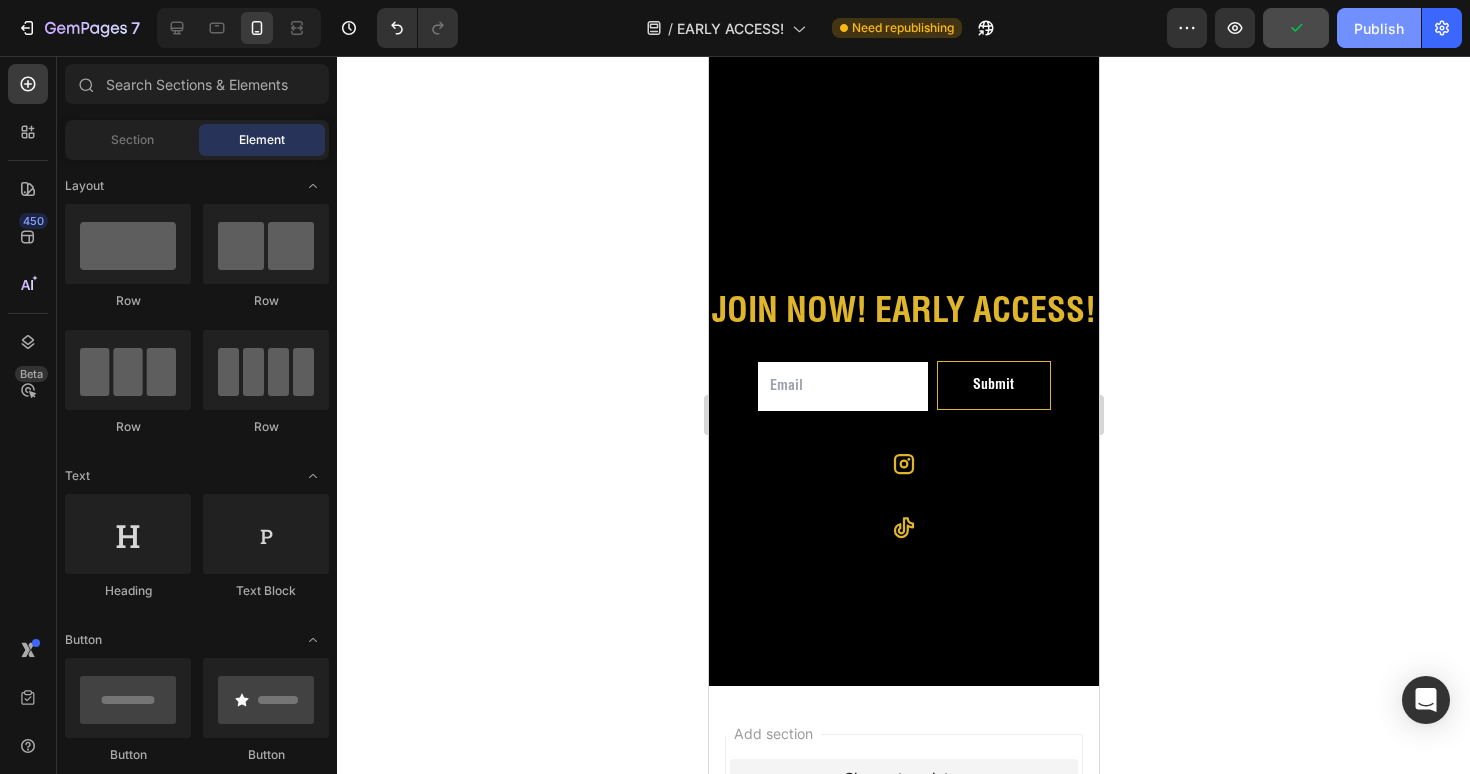 click on "Publish" at bounding box center [1379, 28] 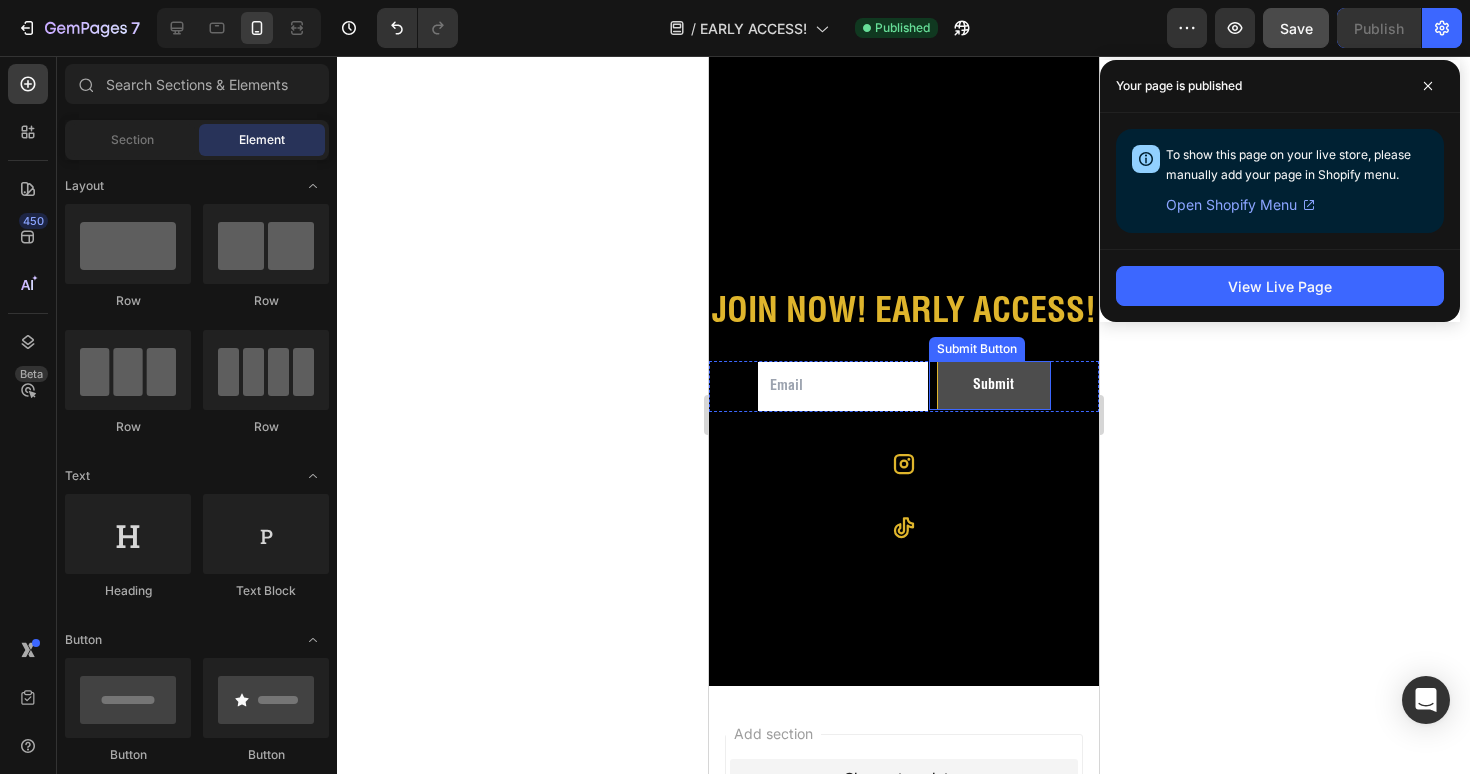 click on "Submit" at bounding box center [993, 385] 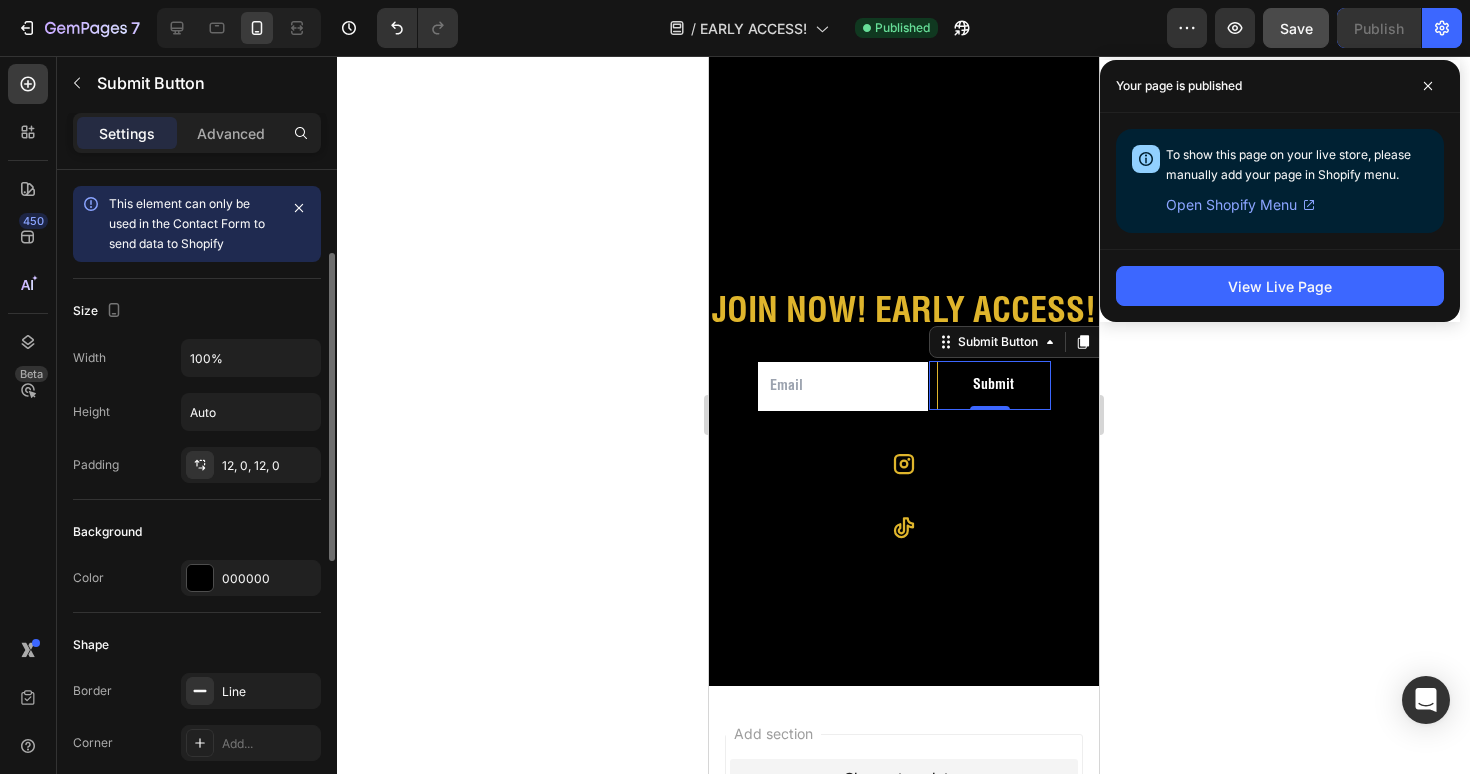scroll, scrollTop: 118, scrollLeft: 0, axis: vertical 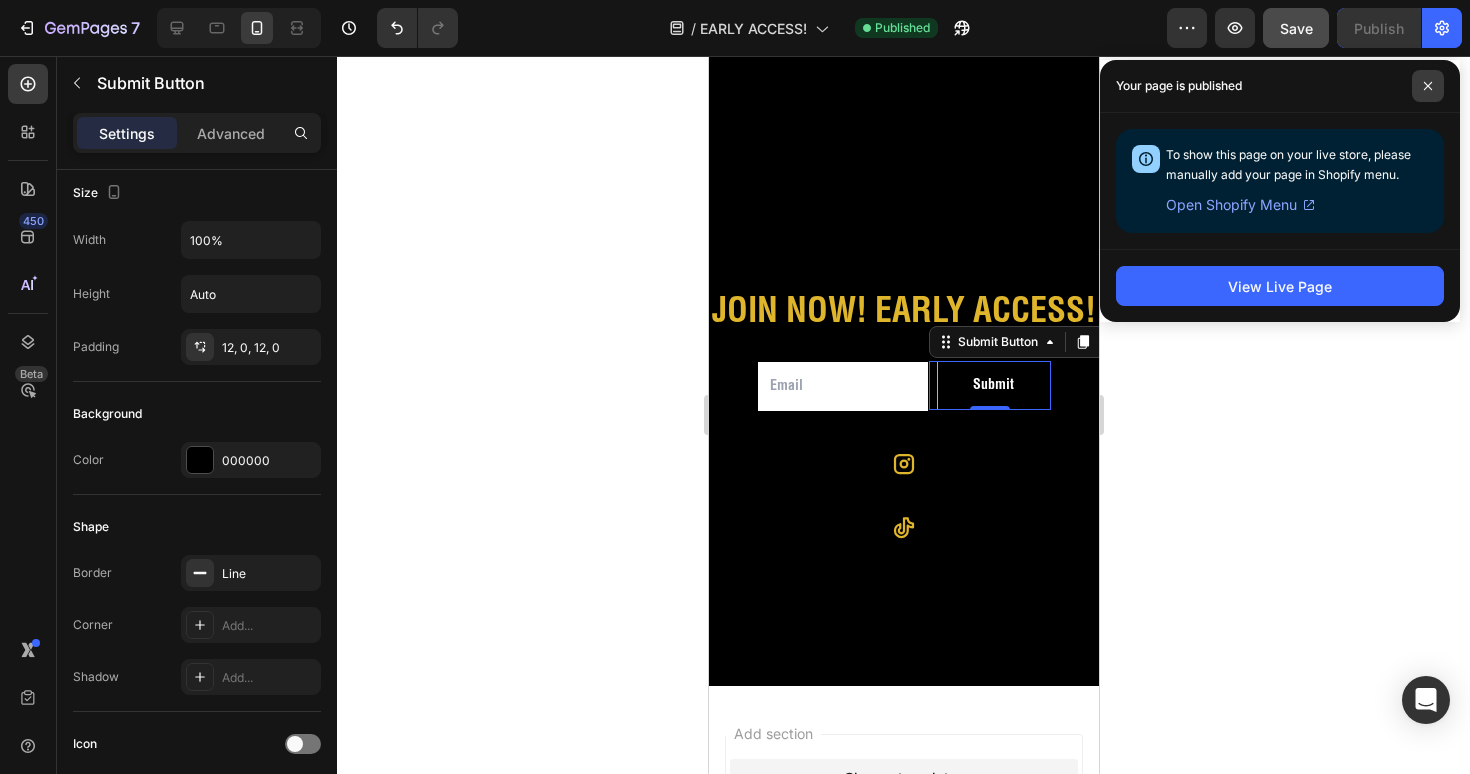 click 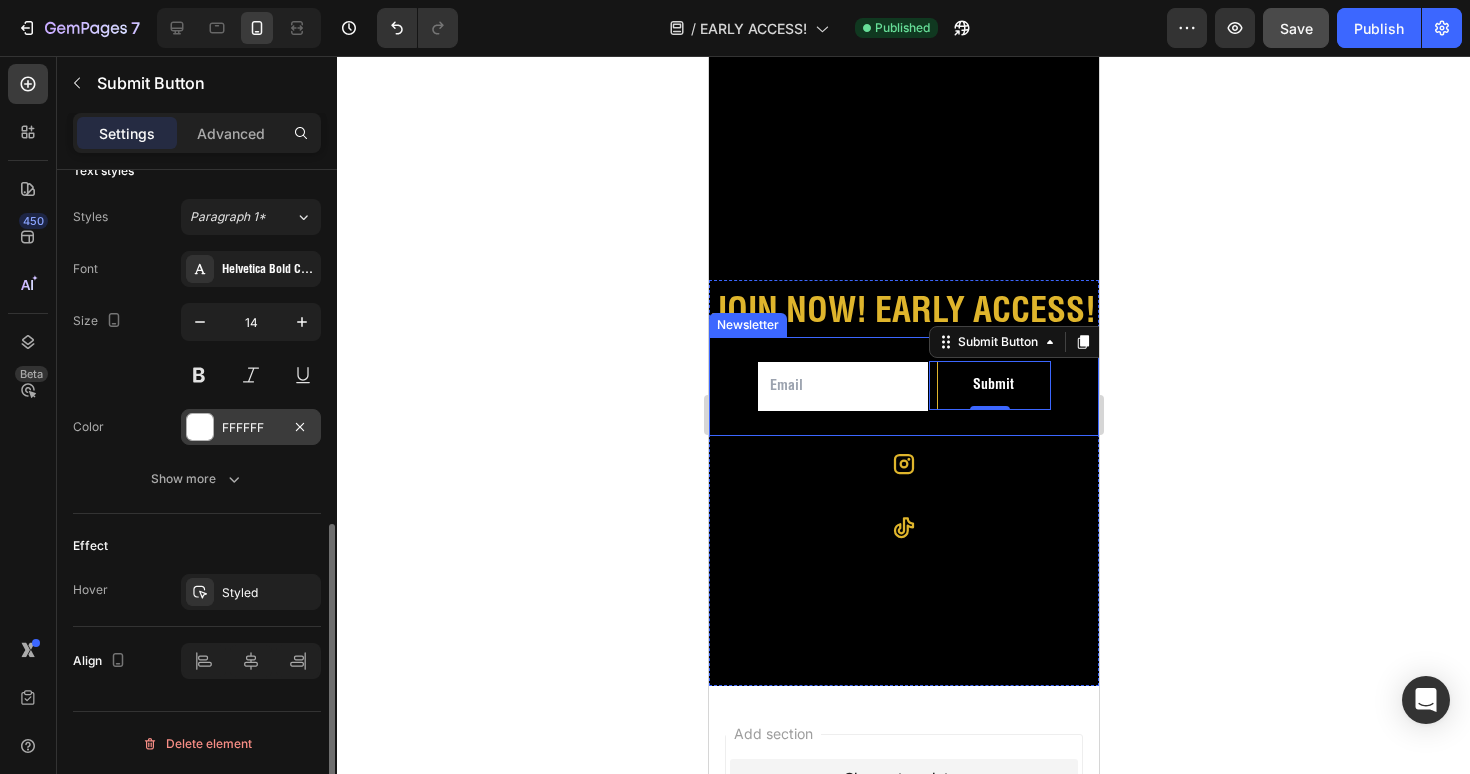 scroll, scrollTop: 757, scrollLeft: 0, axis: vertical 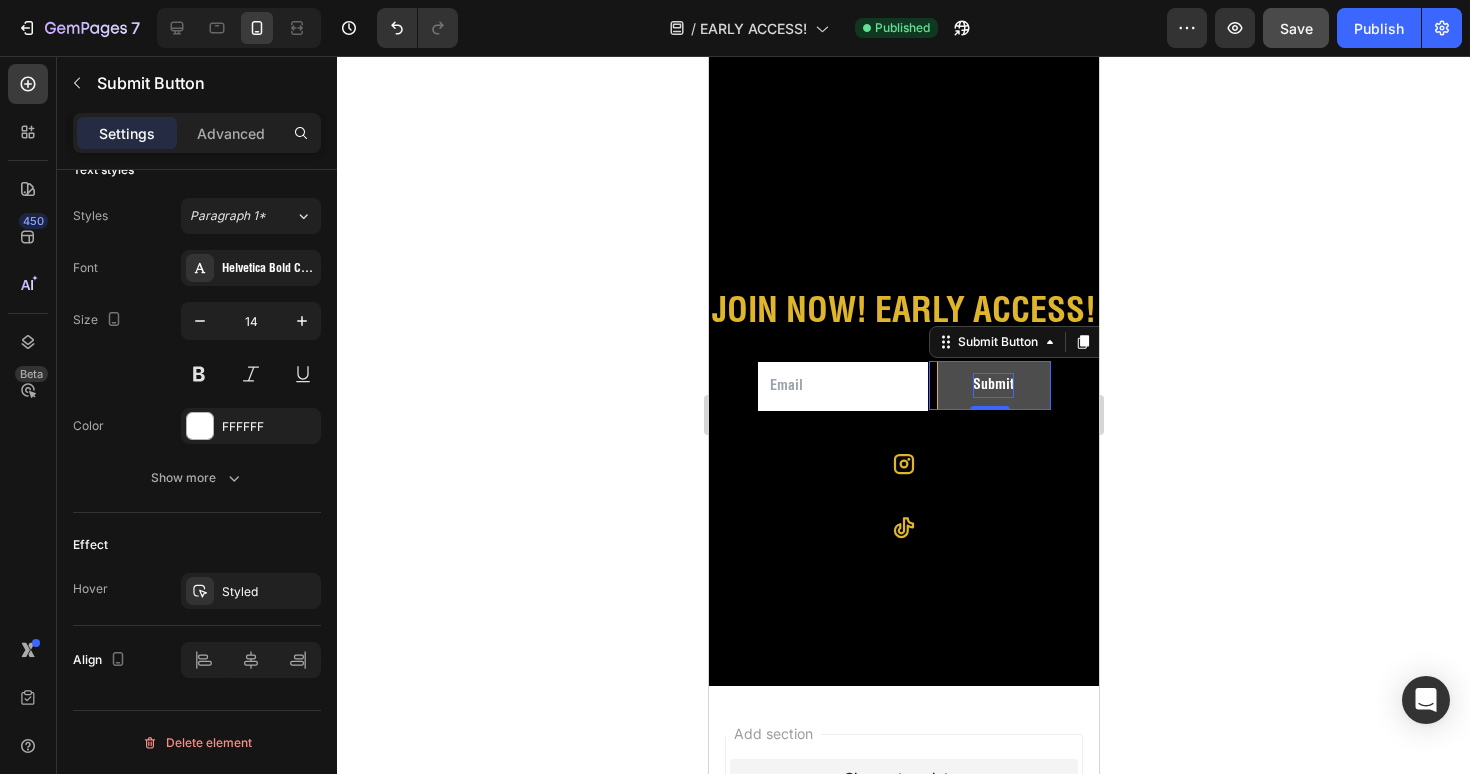 click on "Submit" at bounding box center [992, 385] 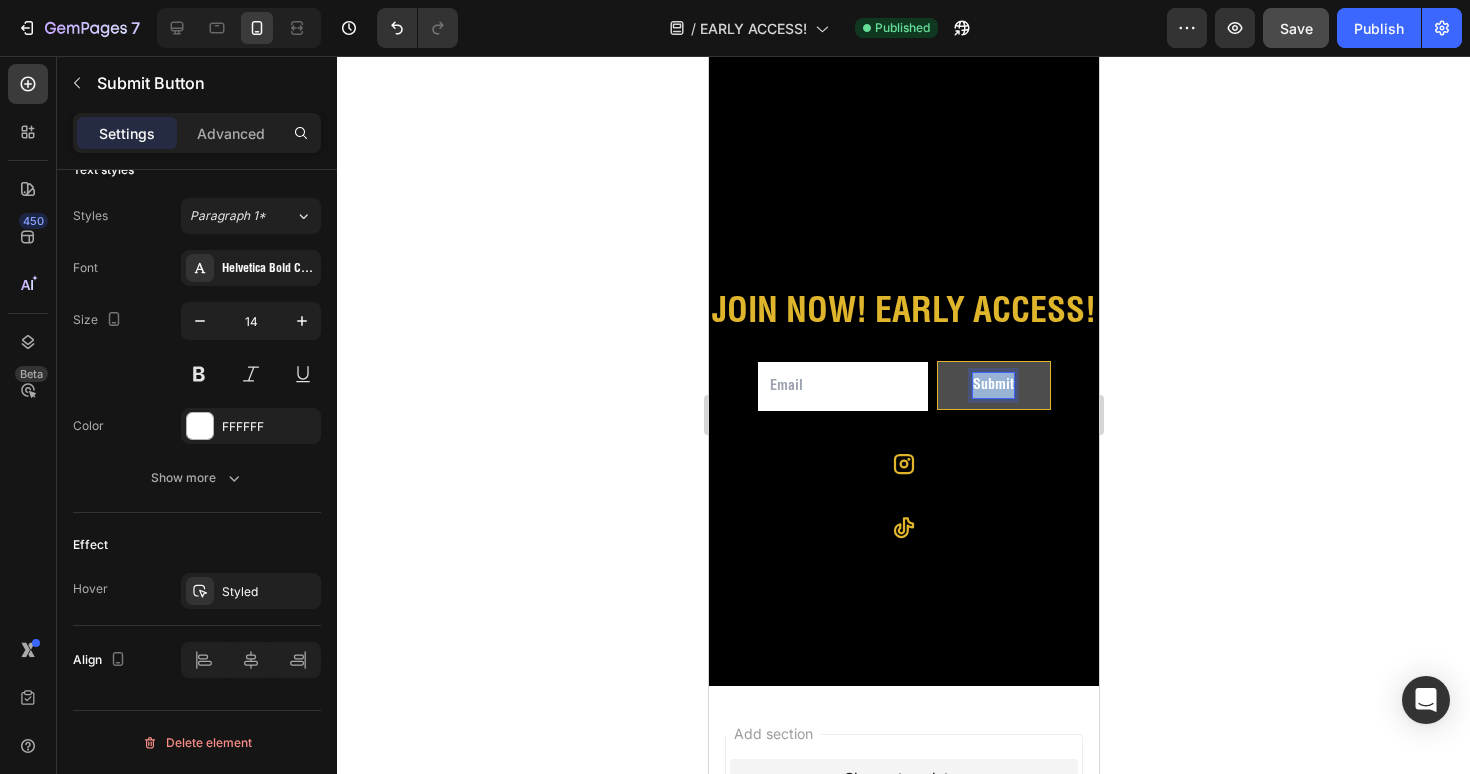 click on "Submit" at bounding box center (992, 385) 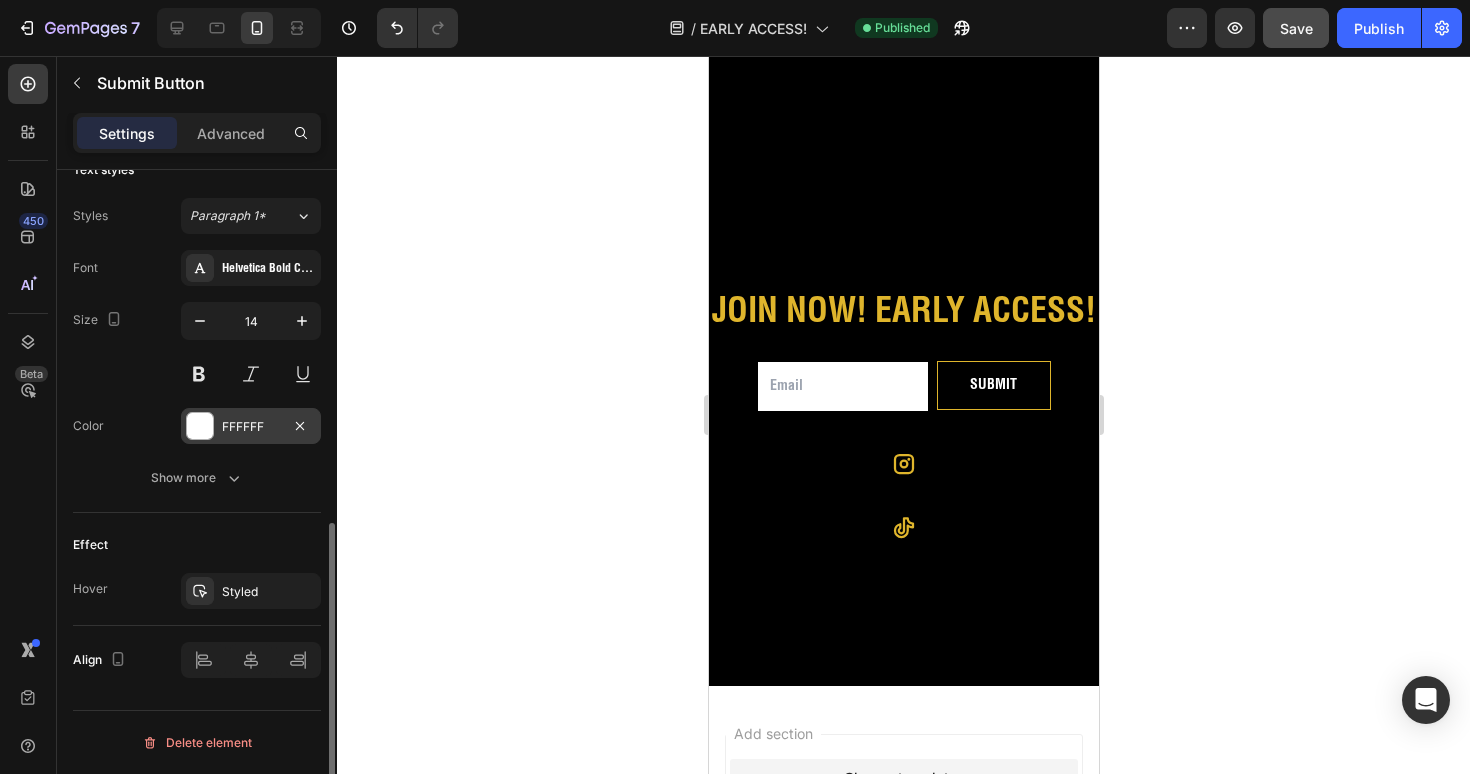 click at bounding box center [200, 426] 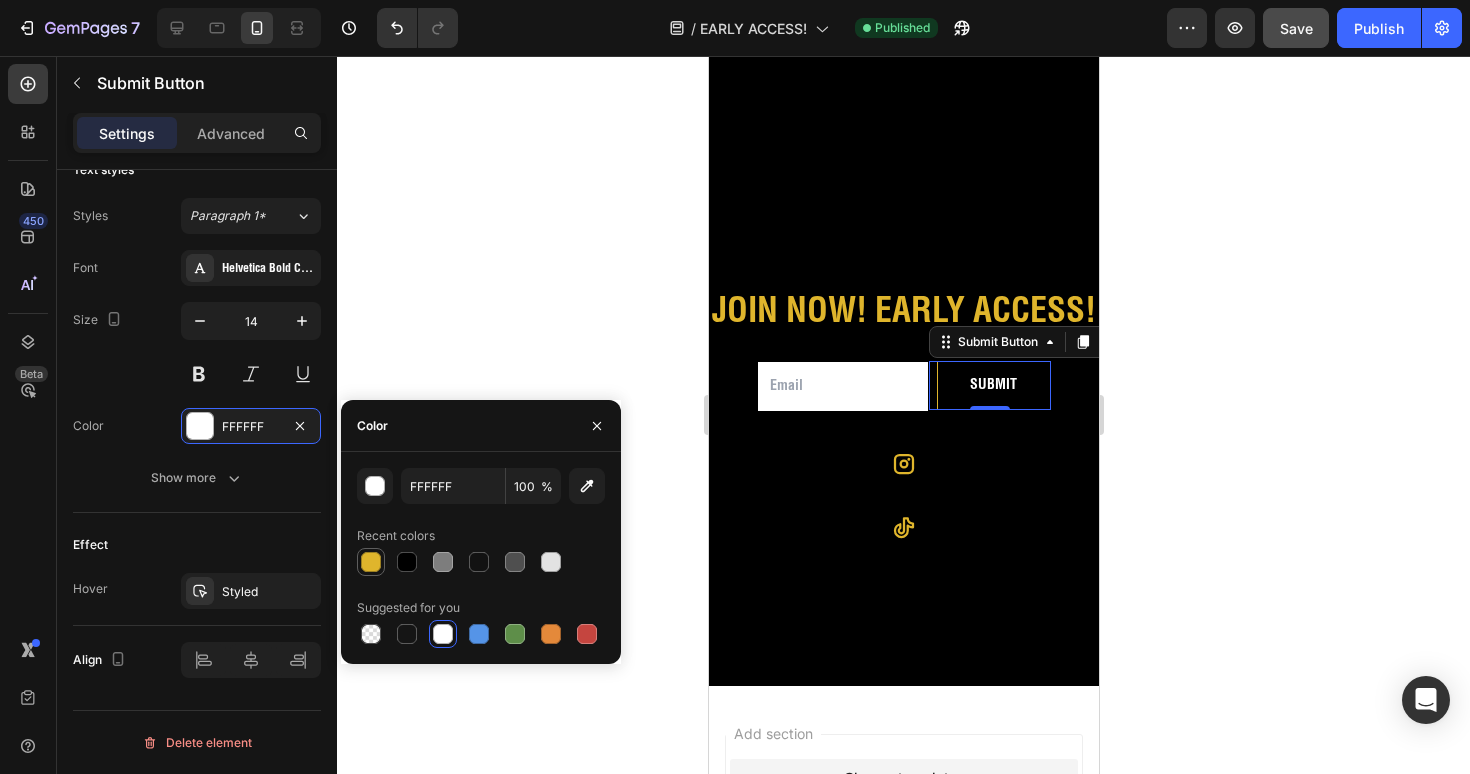 click at bounding box center (371, 562) 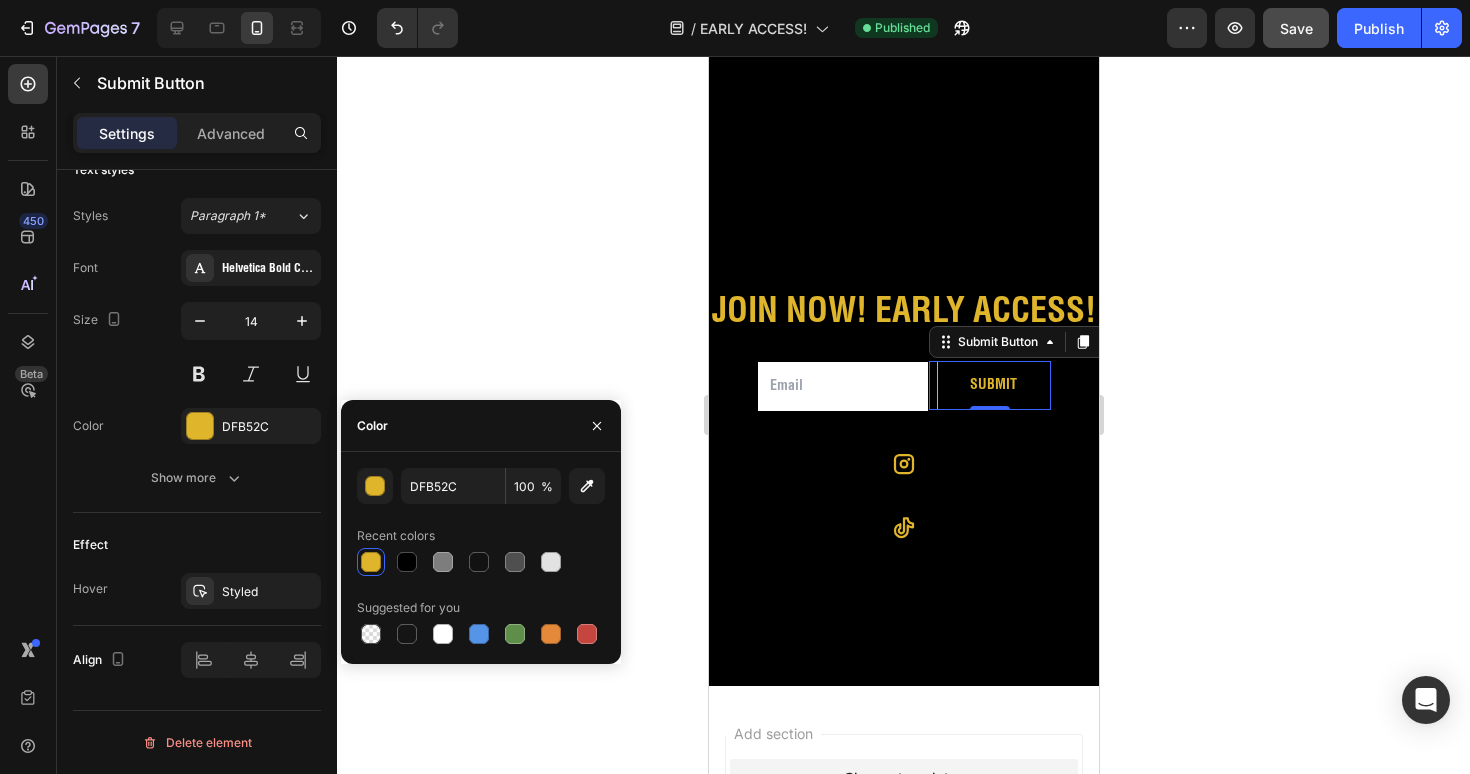 click 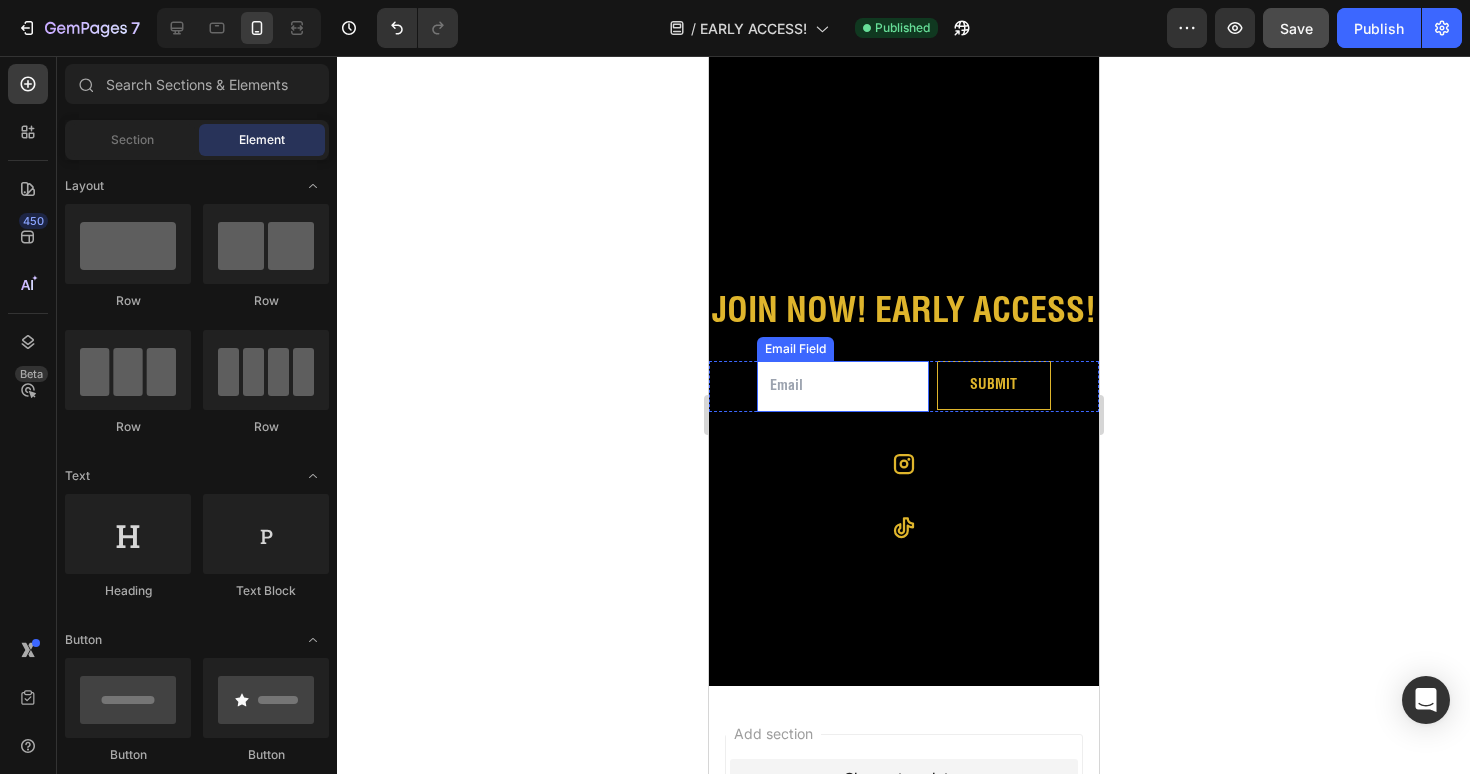 click at bounding box center (842, 386) 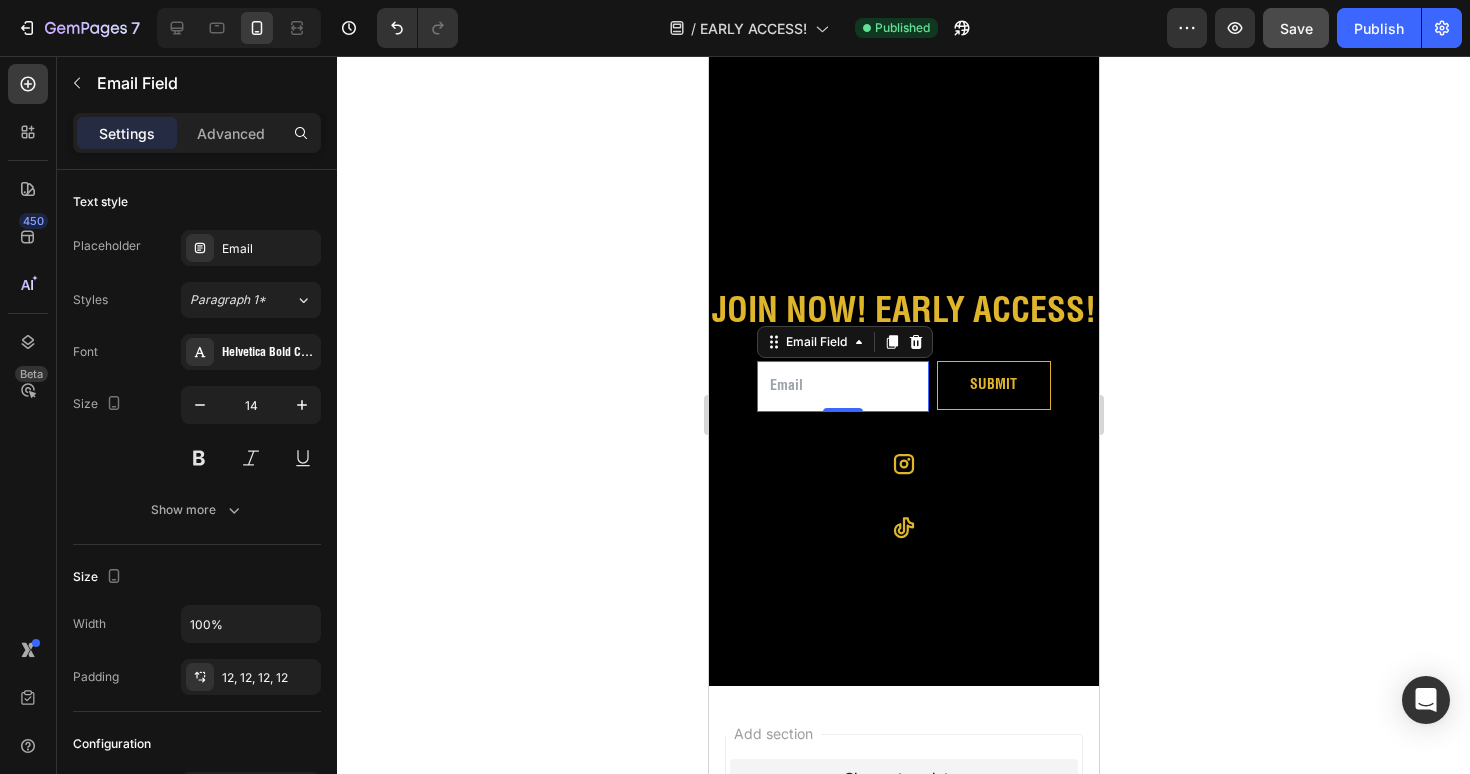 click at bounding box center (842, 386) 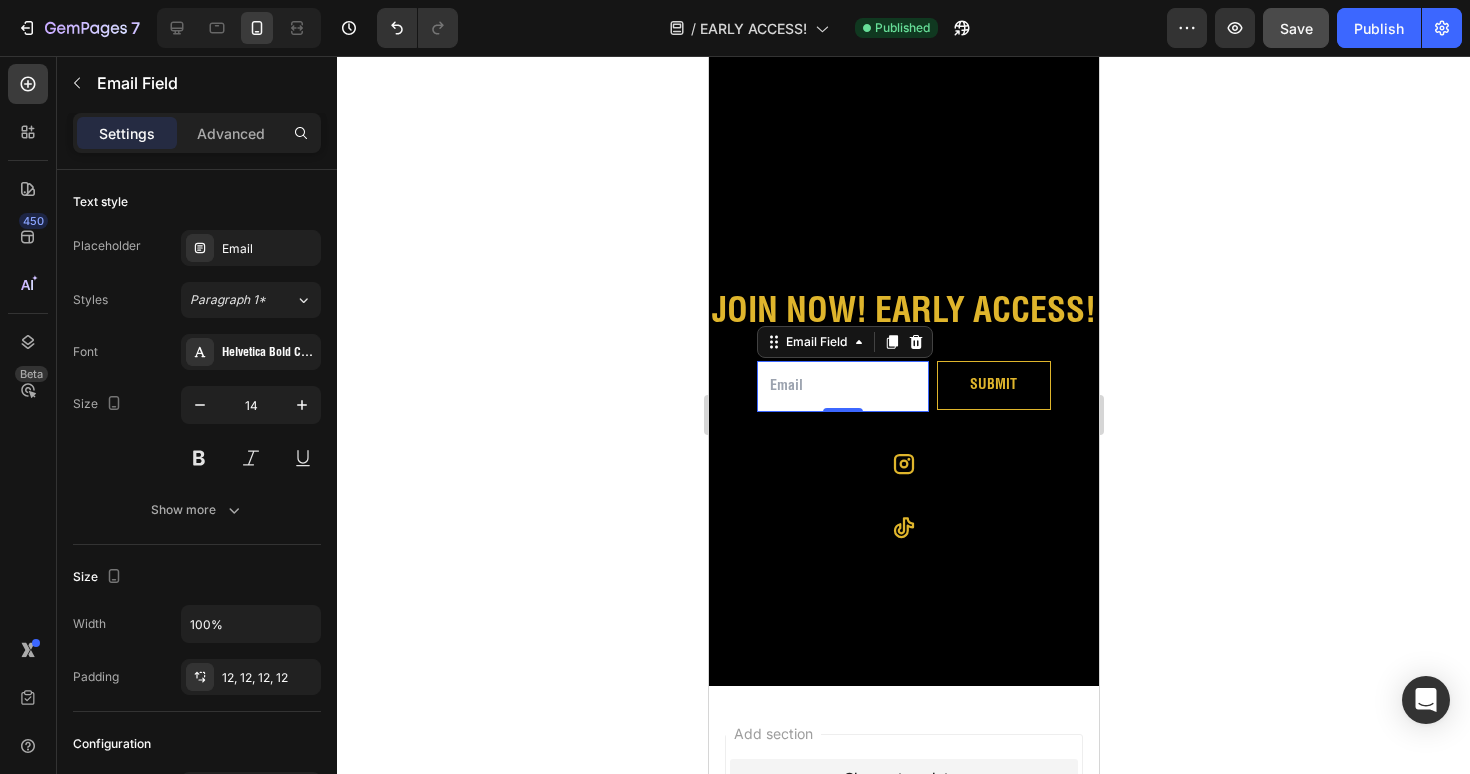click 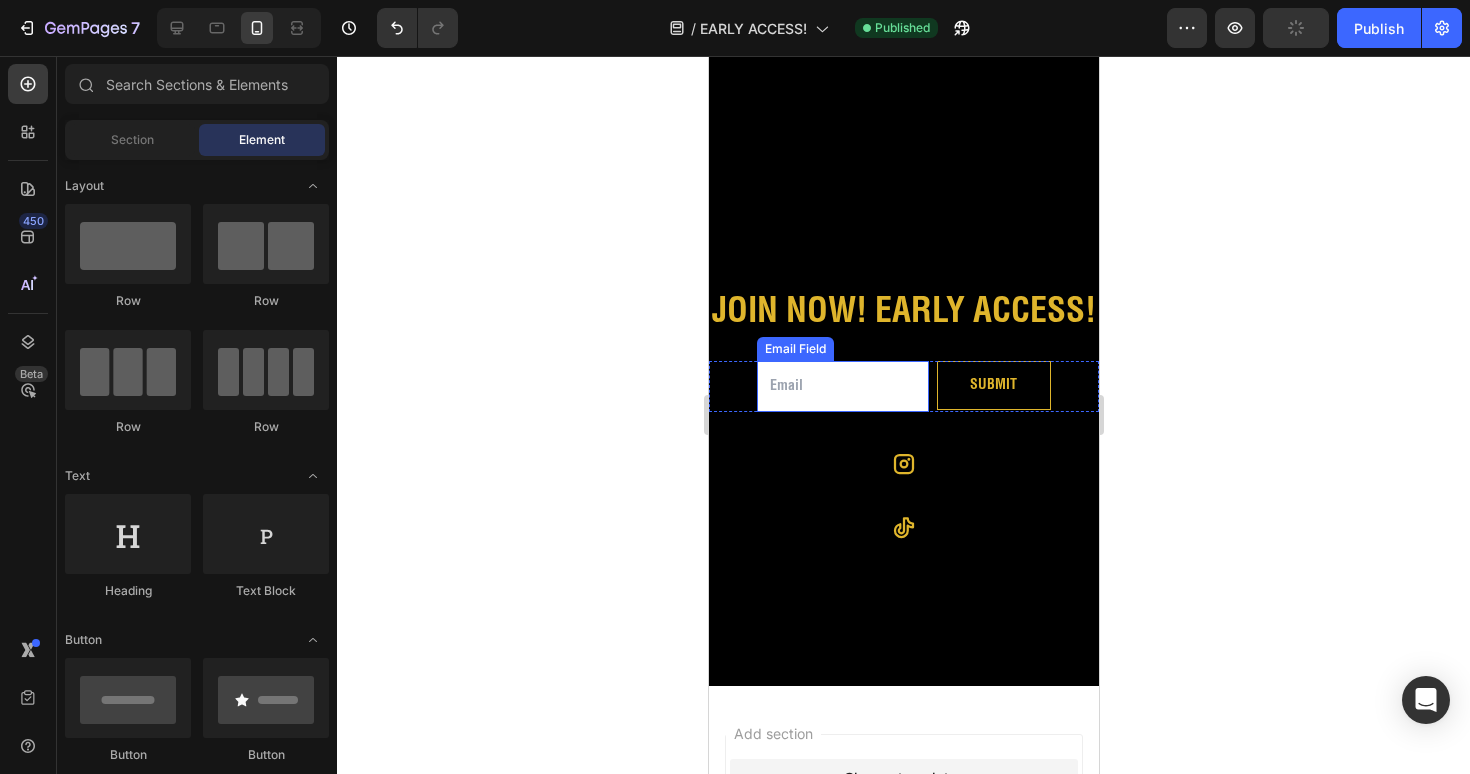click at bounding box center (842, 386) 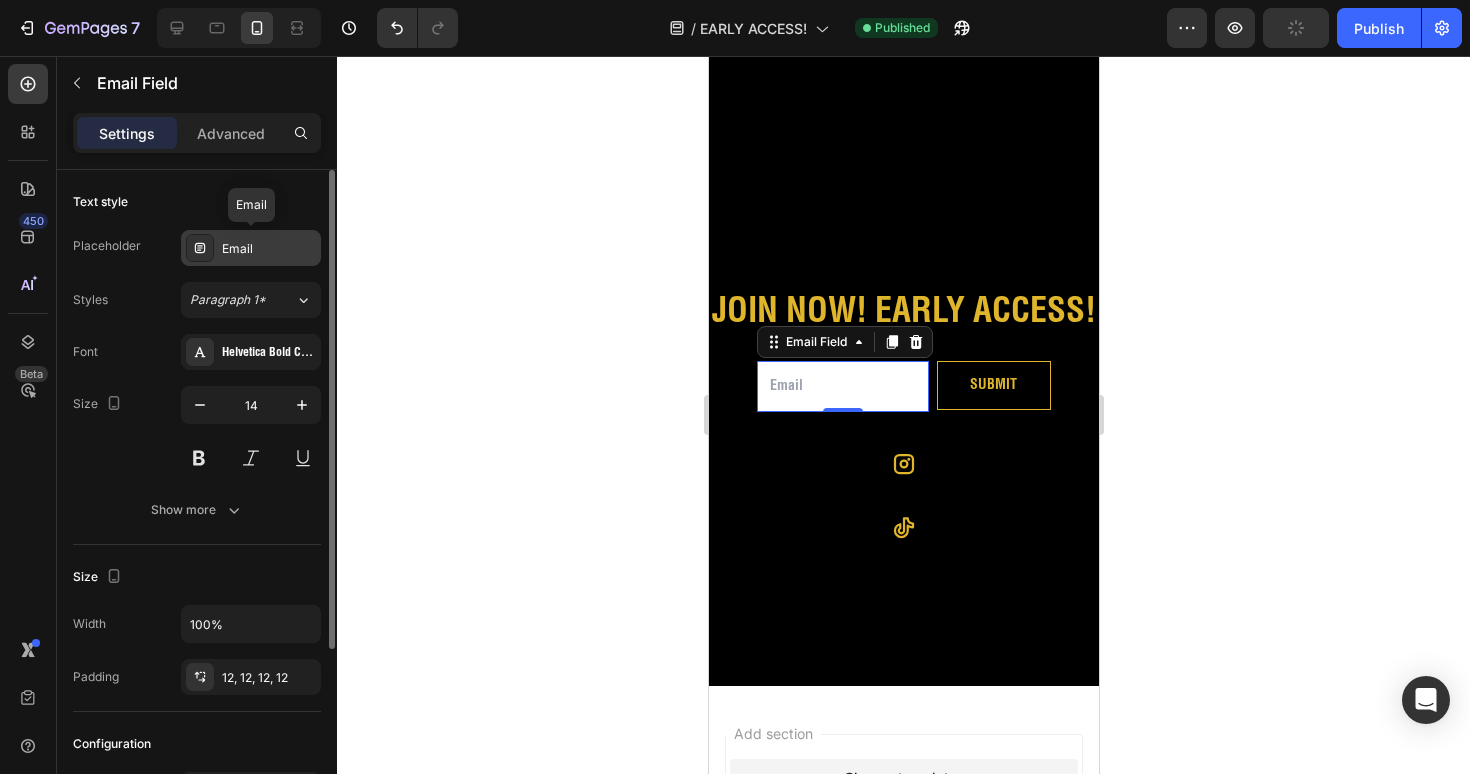 click on "Email" at bounding box center (269, 249) 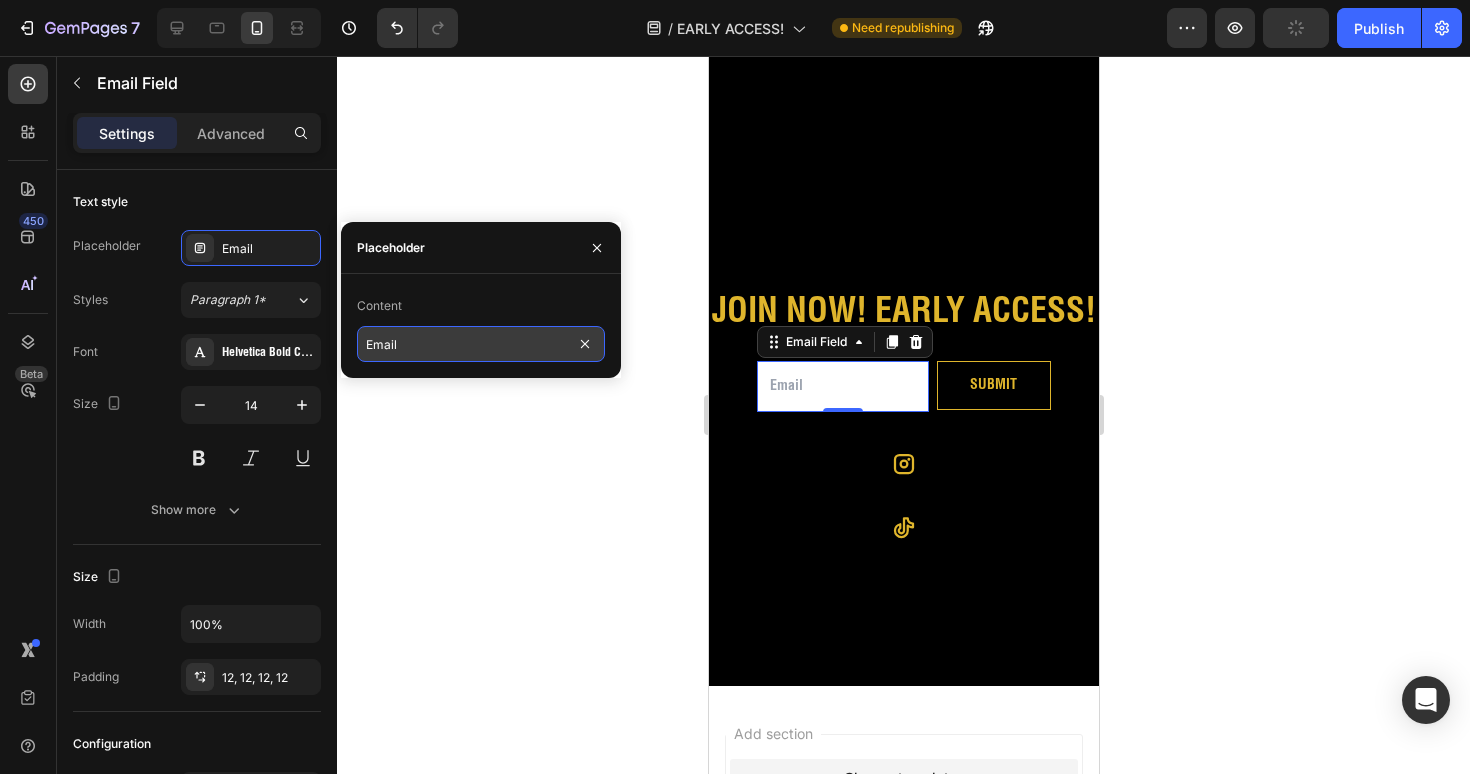 click on "Email" at bounding box center [481, 344] 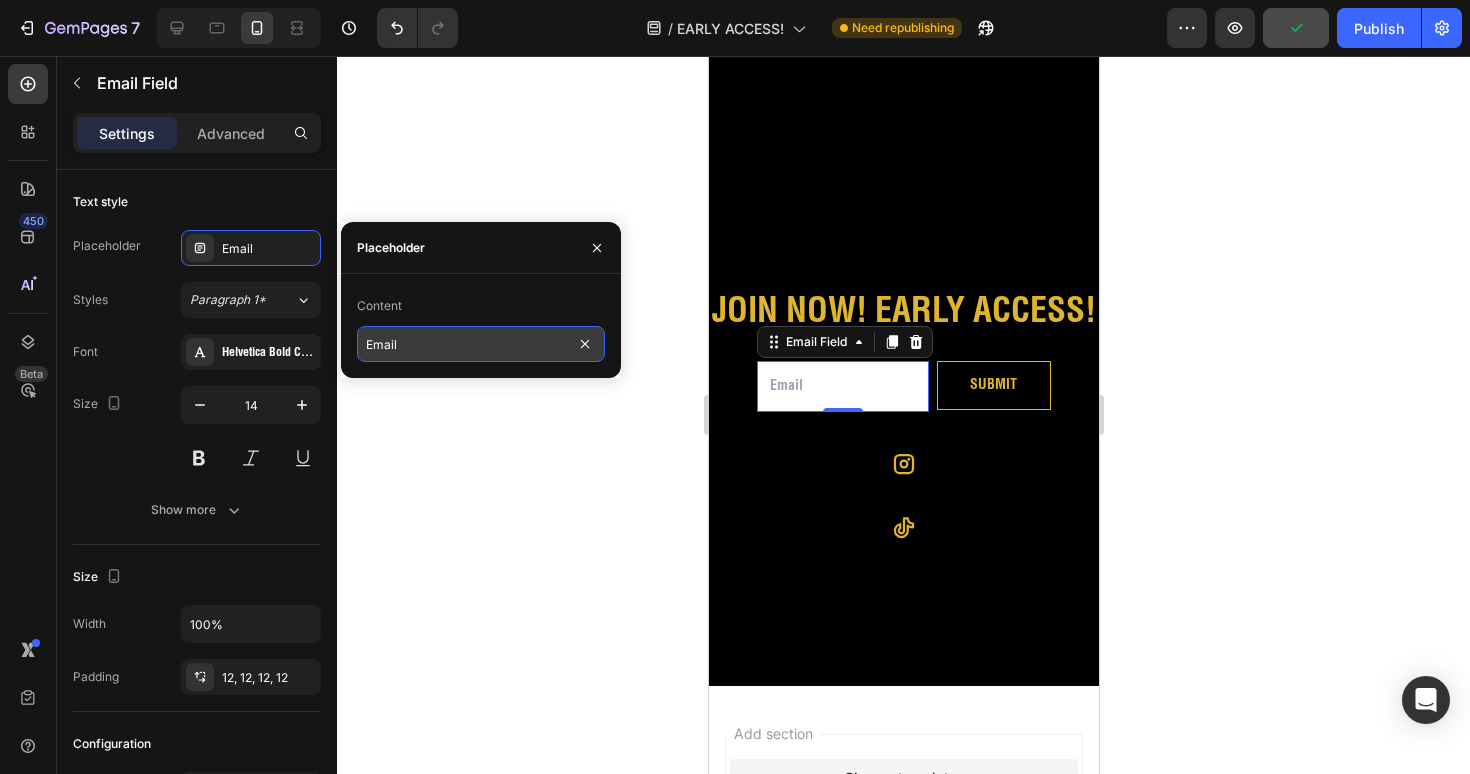click on "Email" at bounding box center (481, 344) 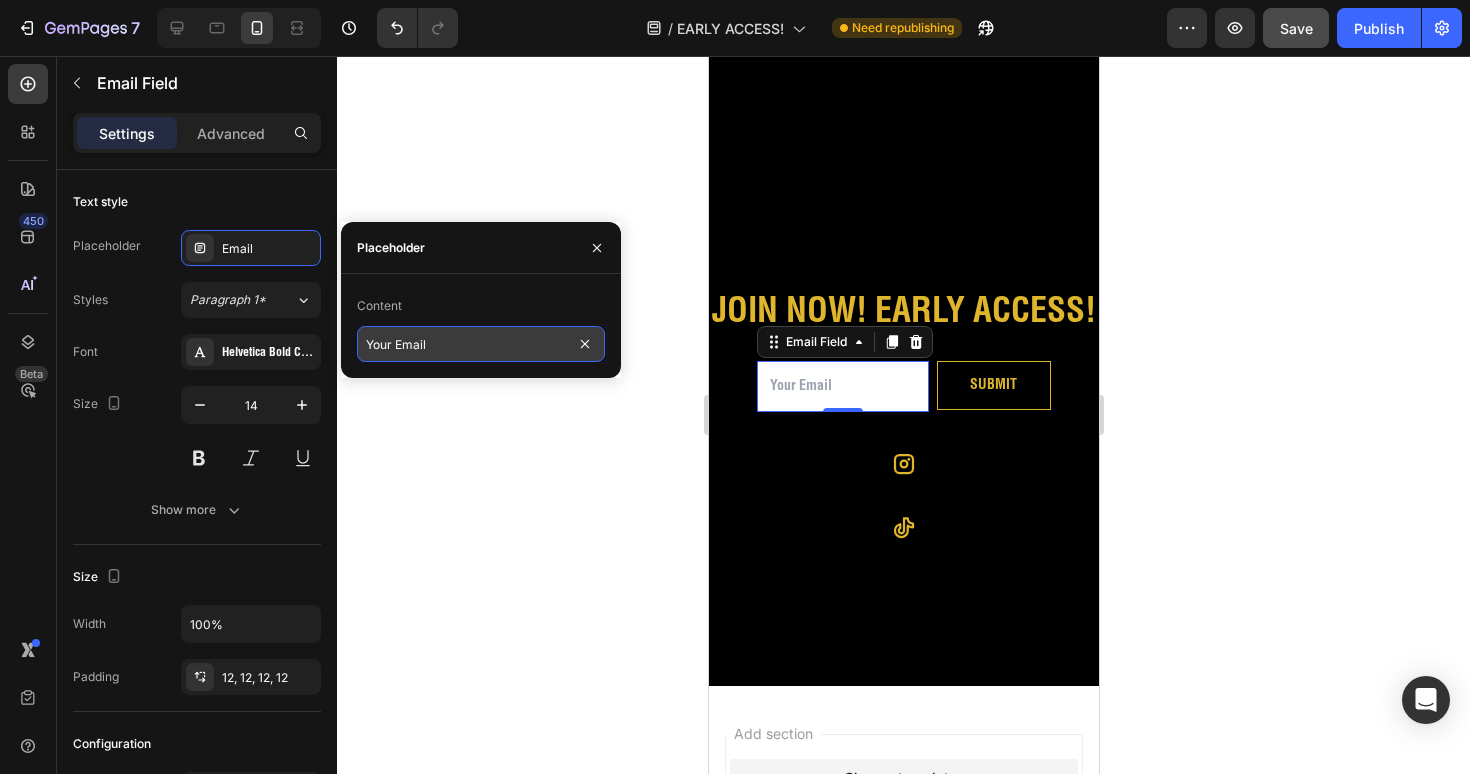 click on "Your Email" at bounding box center (481, 344) 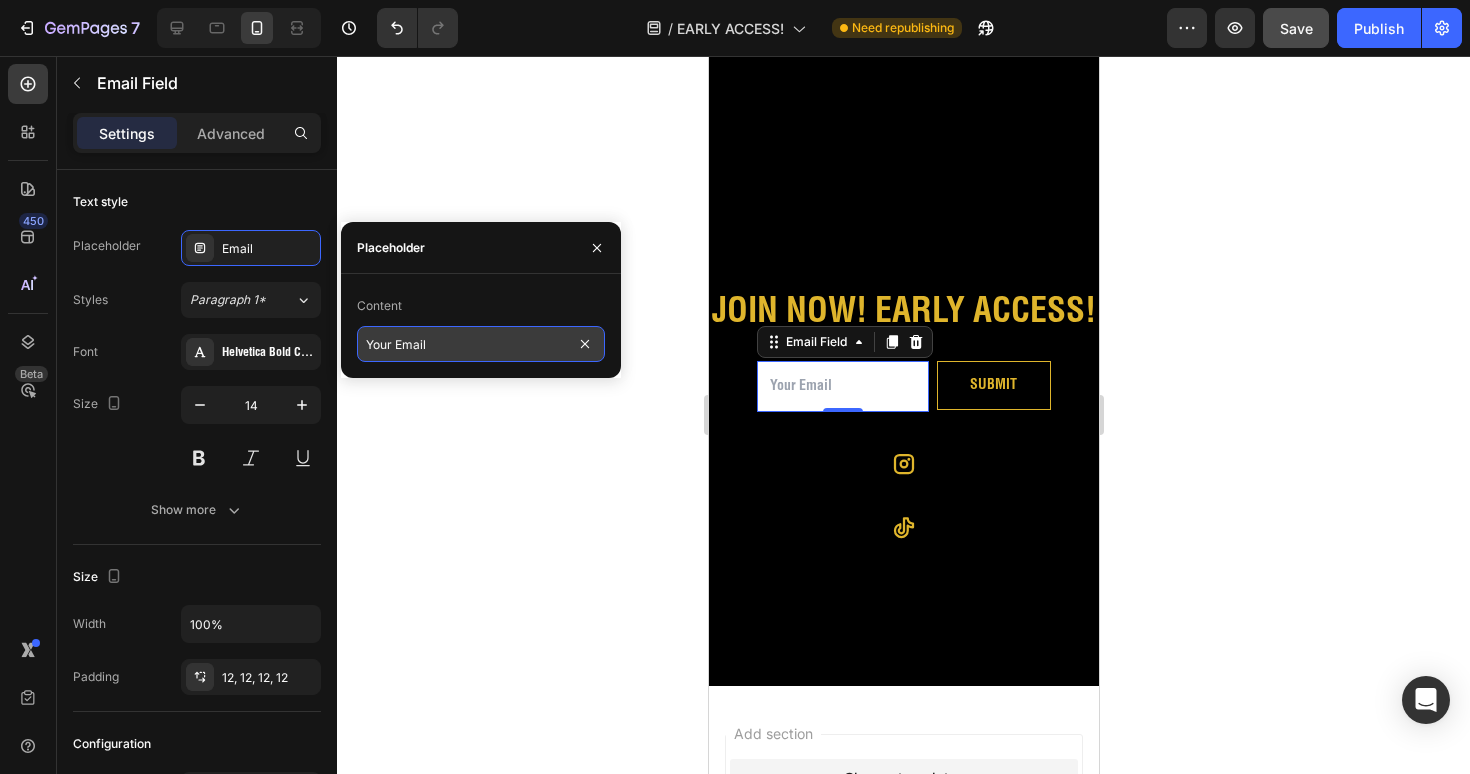 click on "Your Email" at bounding box center (481, 344) 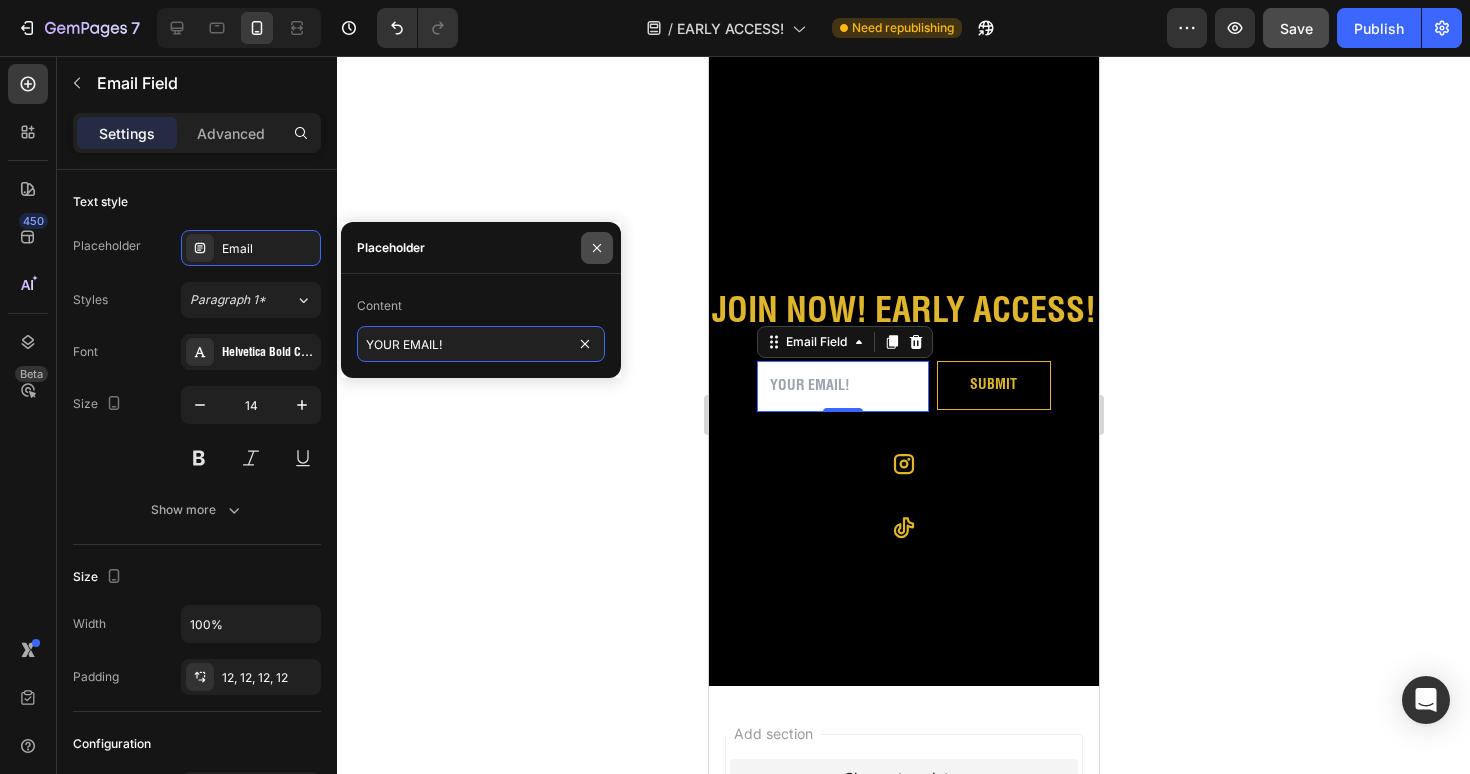 type on "YOUR EMAIL!" 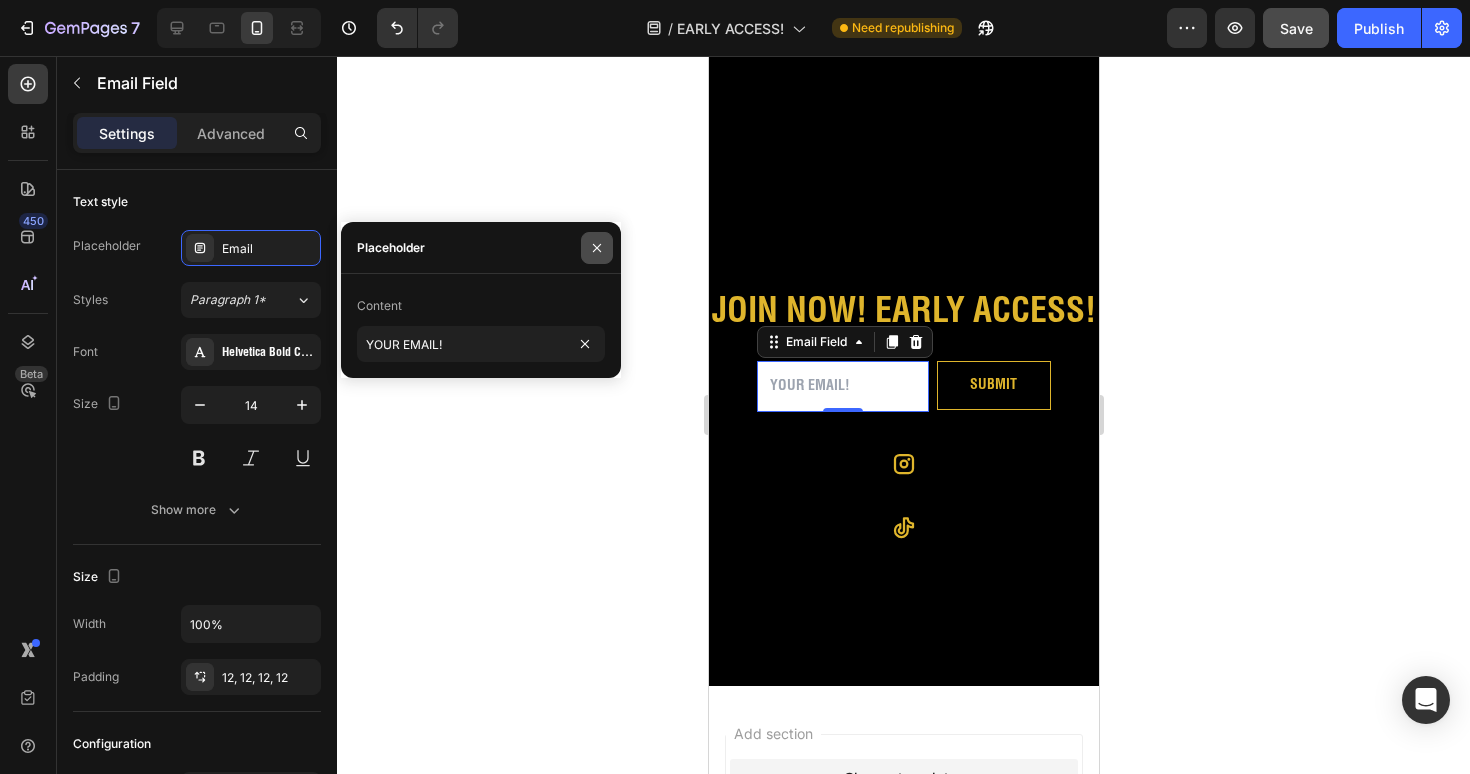 click 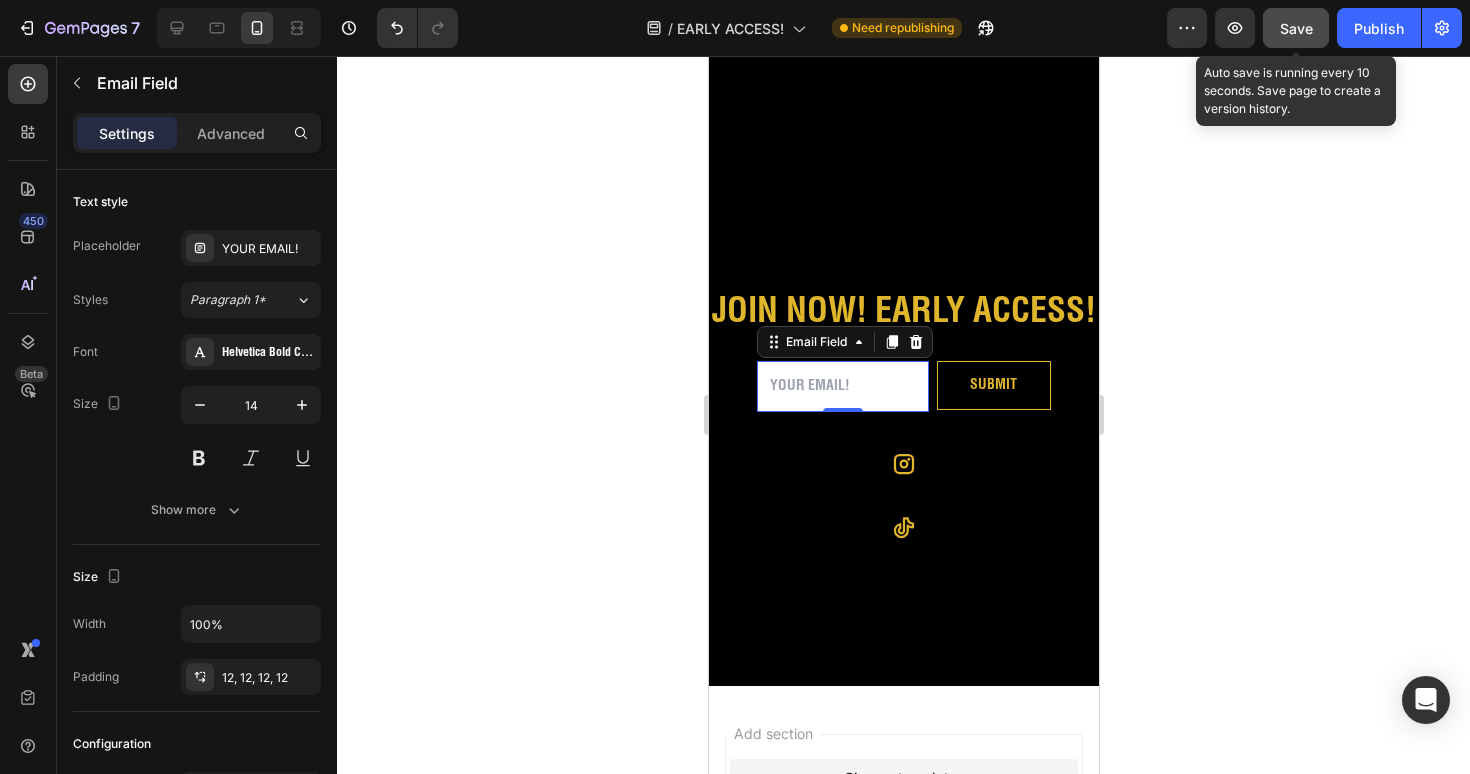 click on "Save" 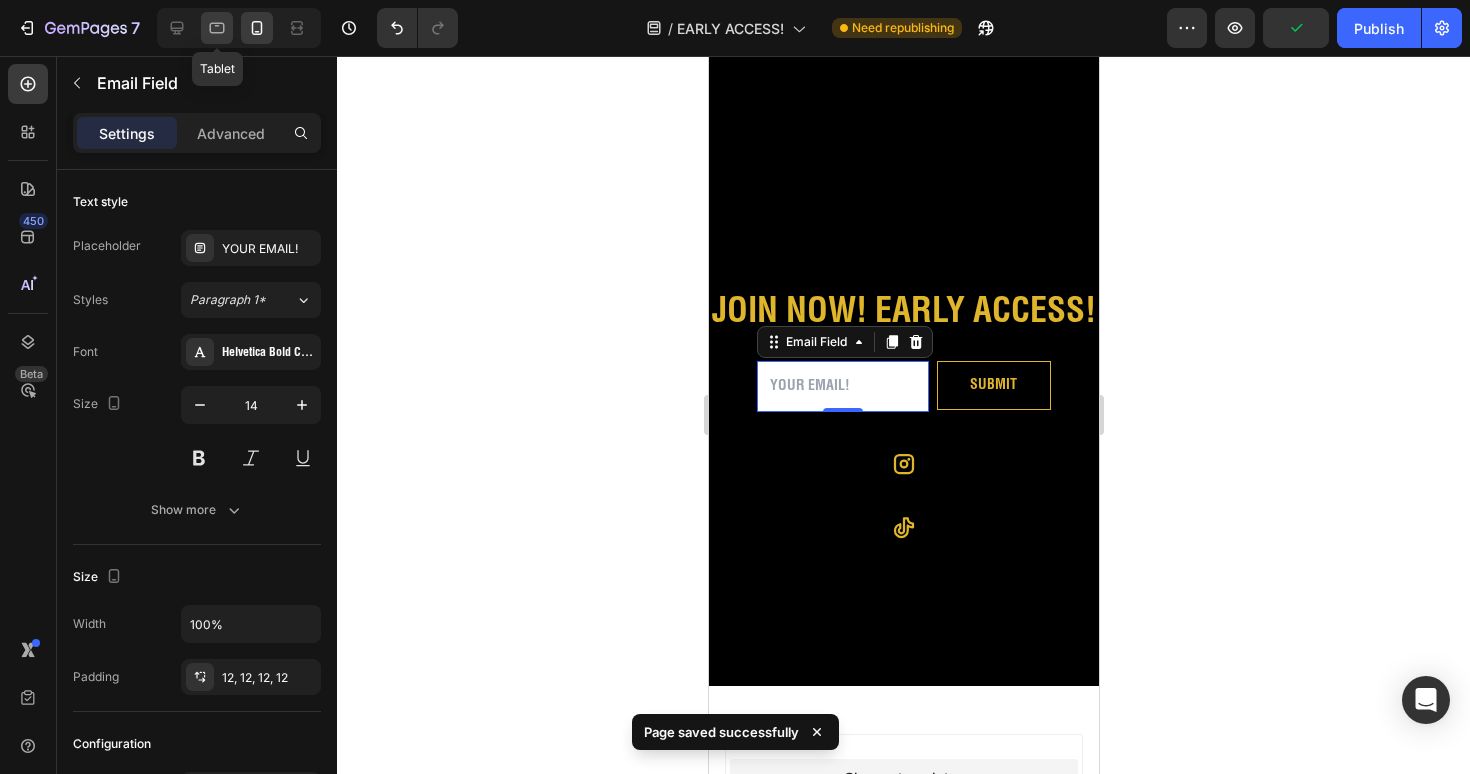 click 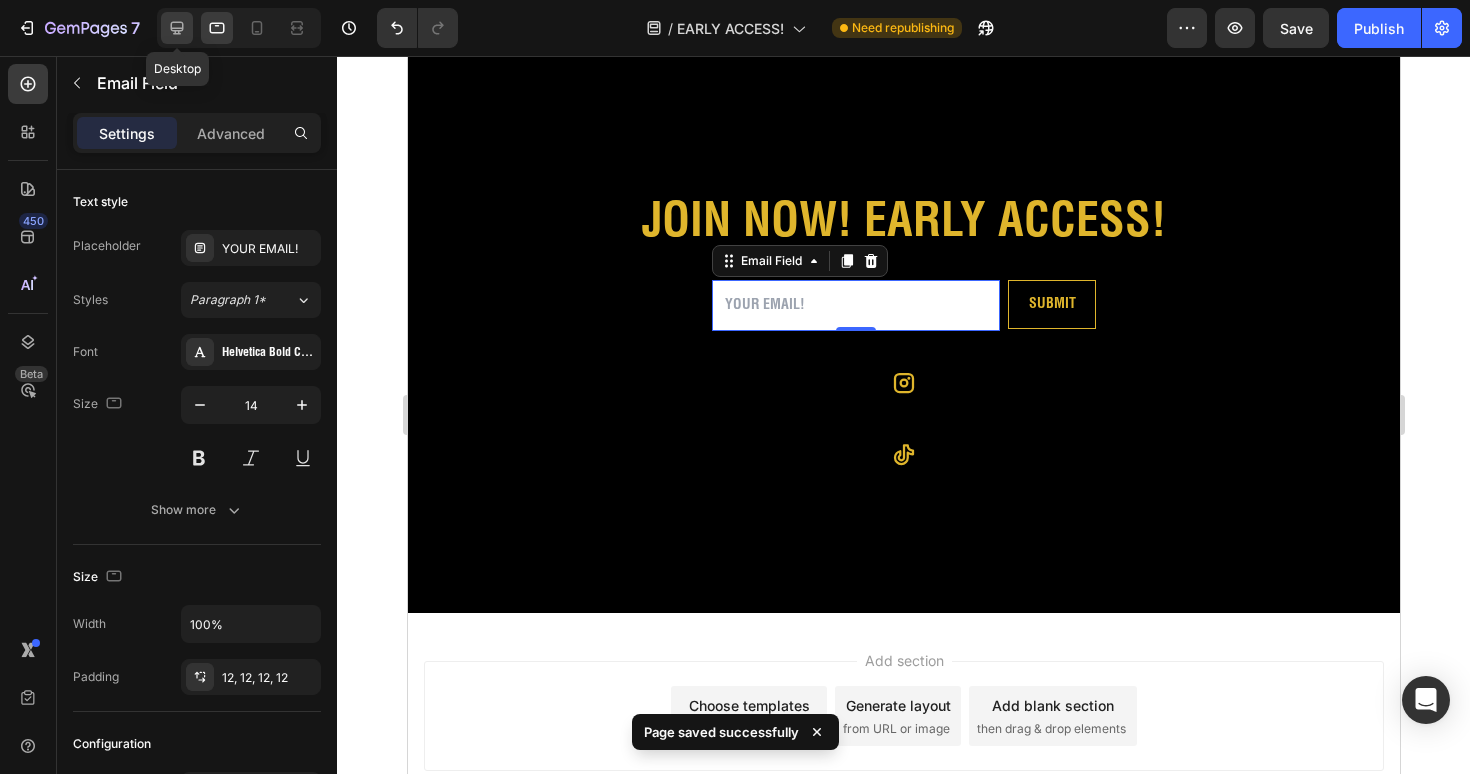 click 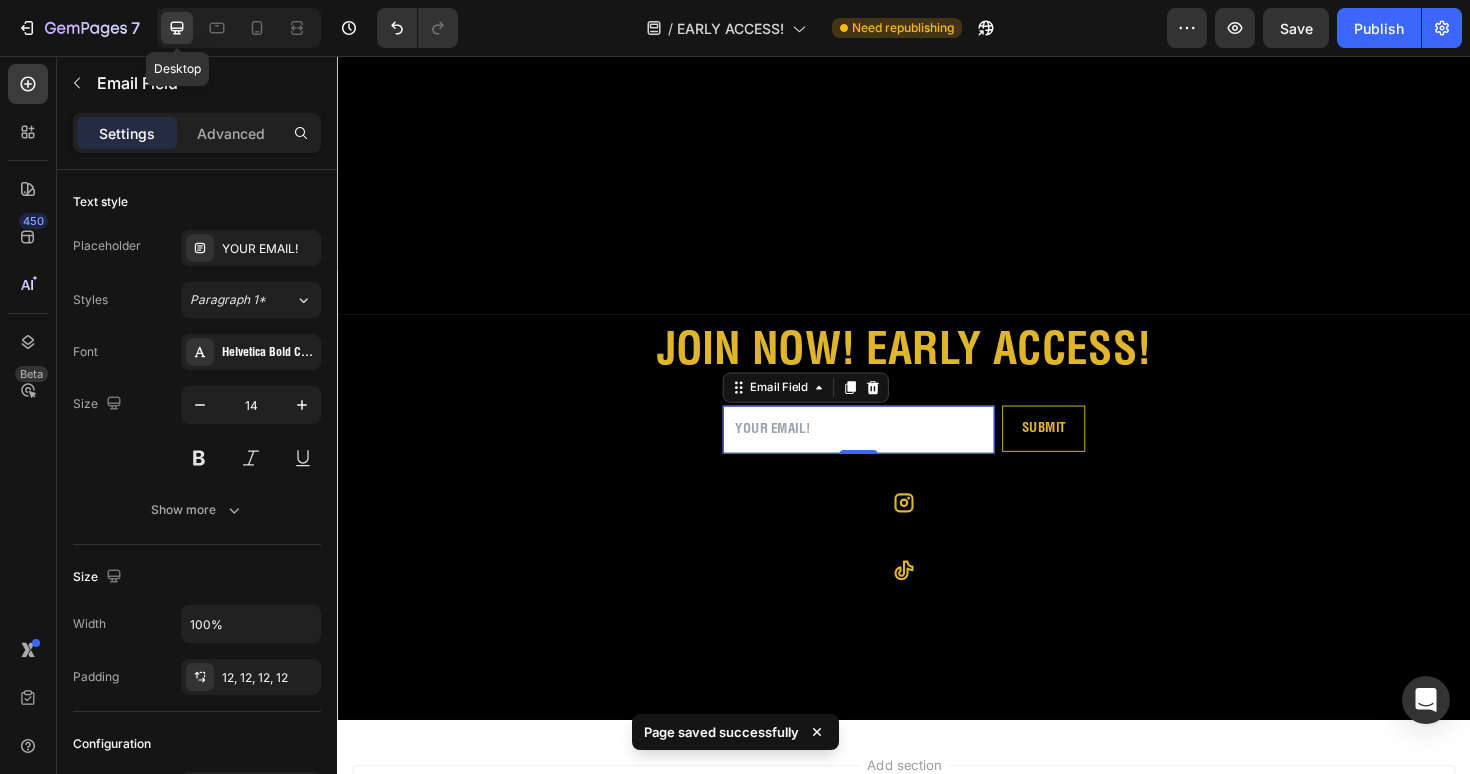 scroll, scrollTop: 670, scrollLeft: 0, axis: vertical 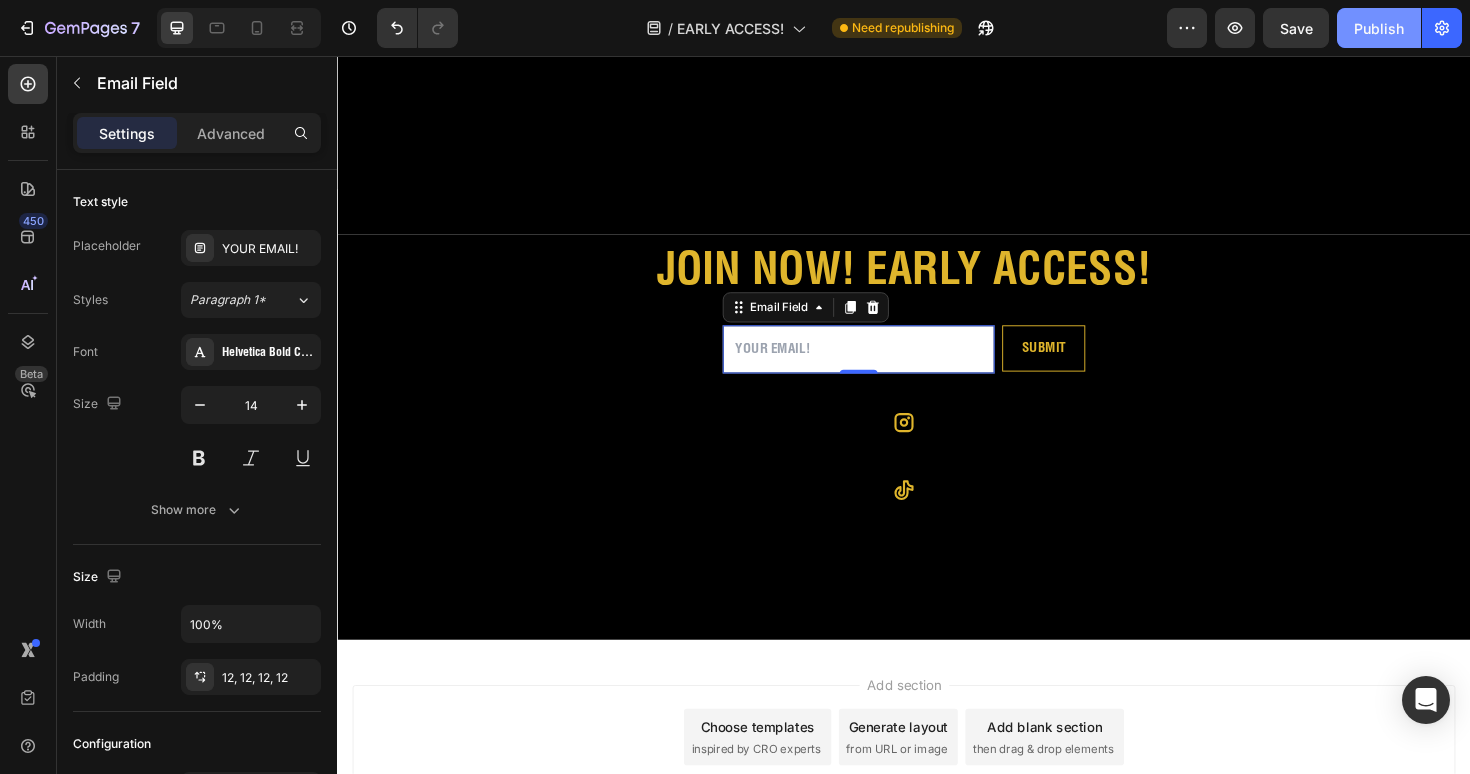 click on "Publish" at bounding box center [1379, 28] 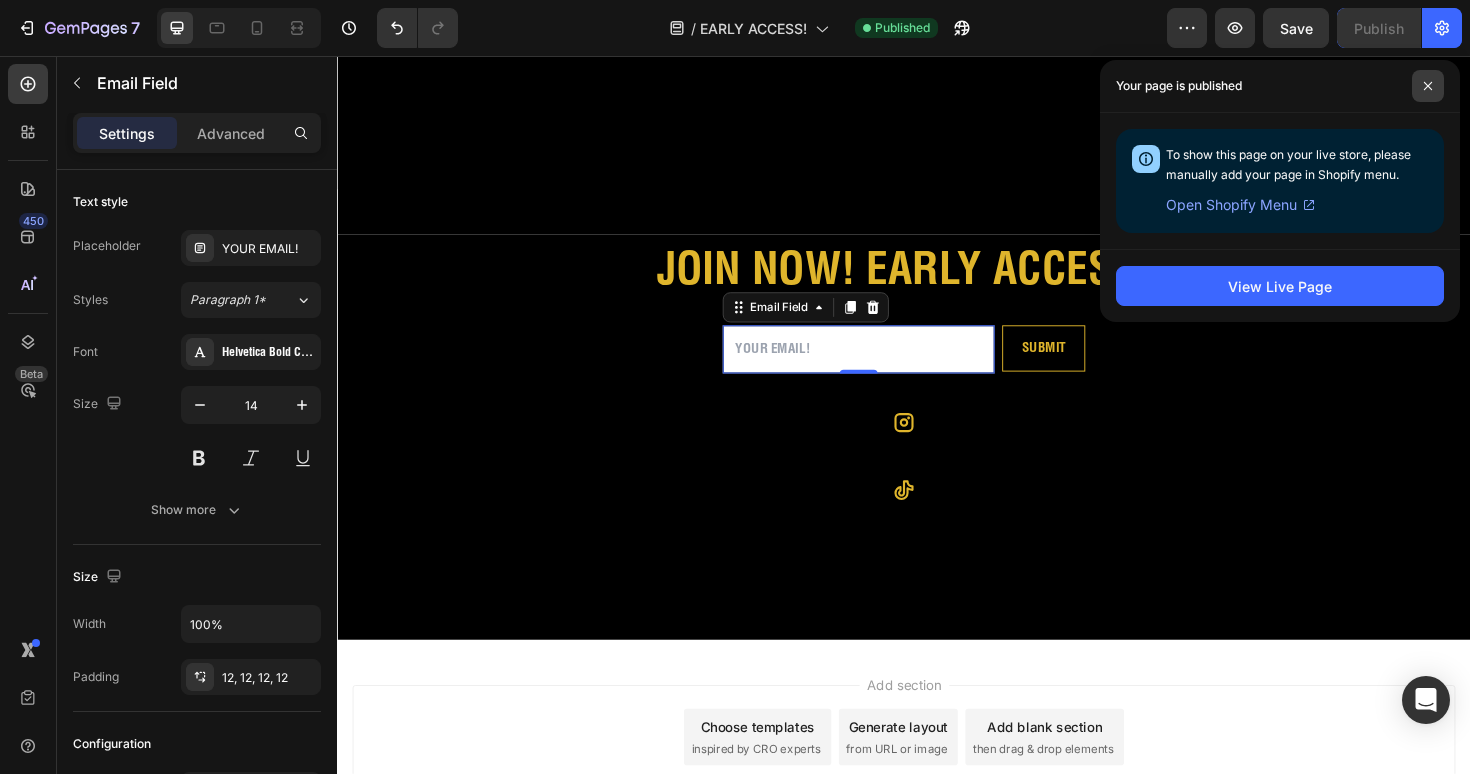 click at bounding box center [1428, 86] 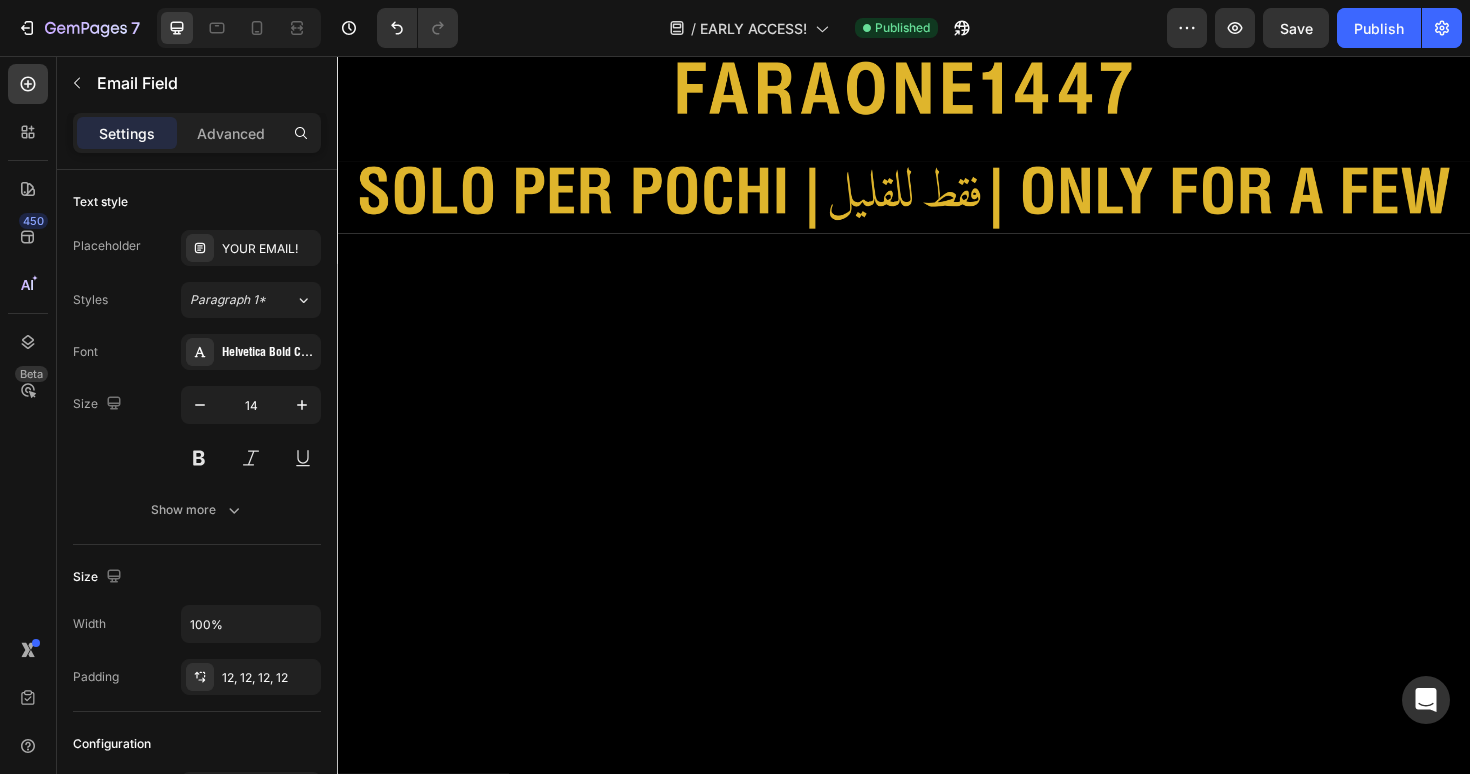 scroll, scrollTop: 84, scrollLeft: 0, axis: vertical 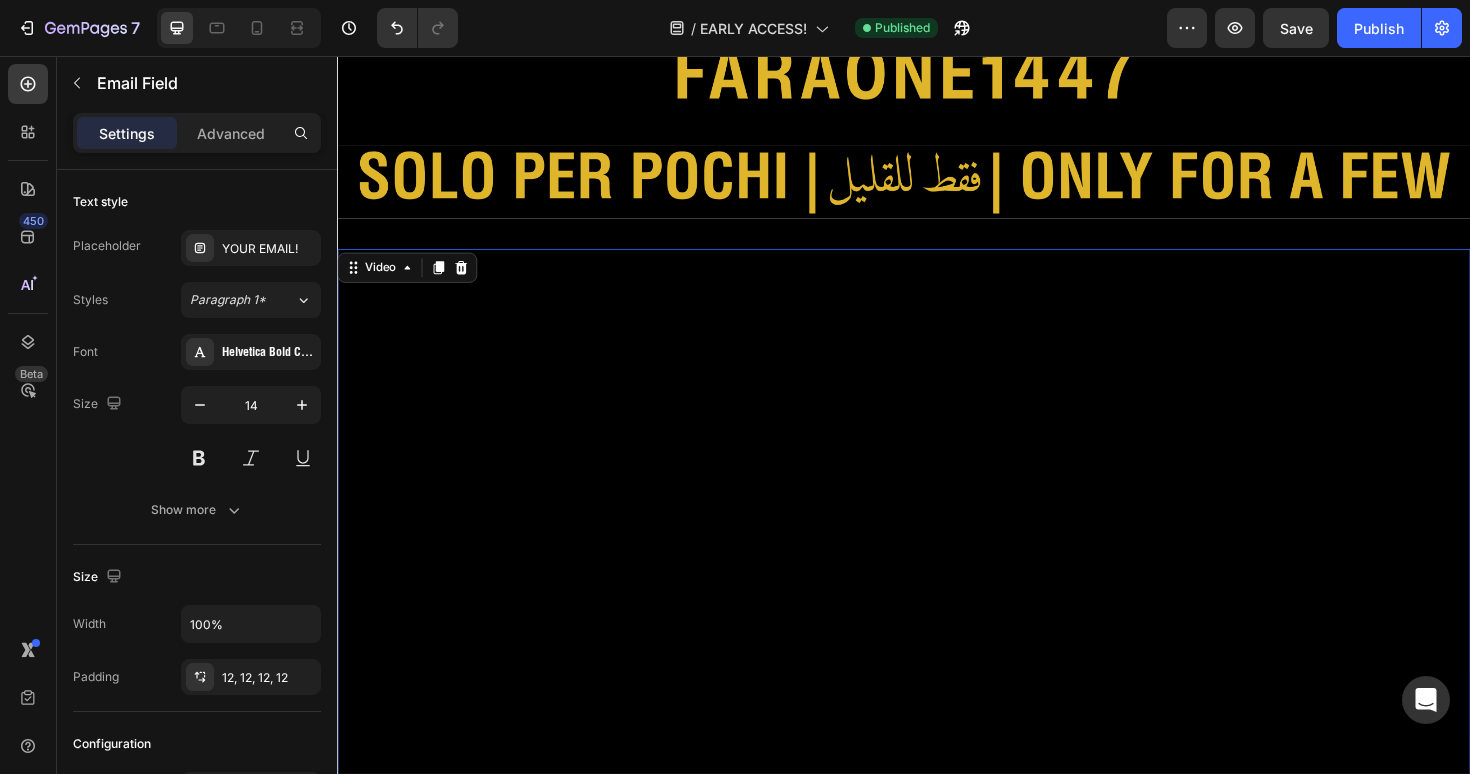 click at bounding box center (937, 560) 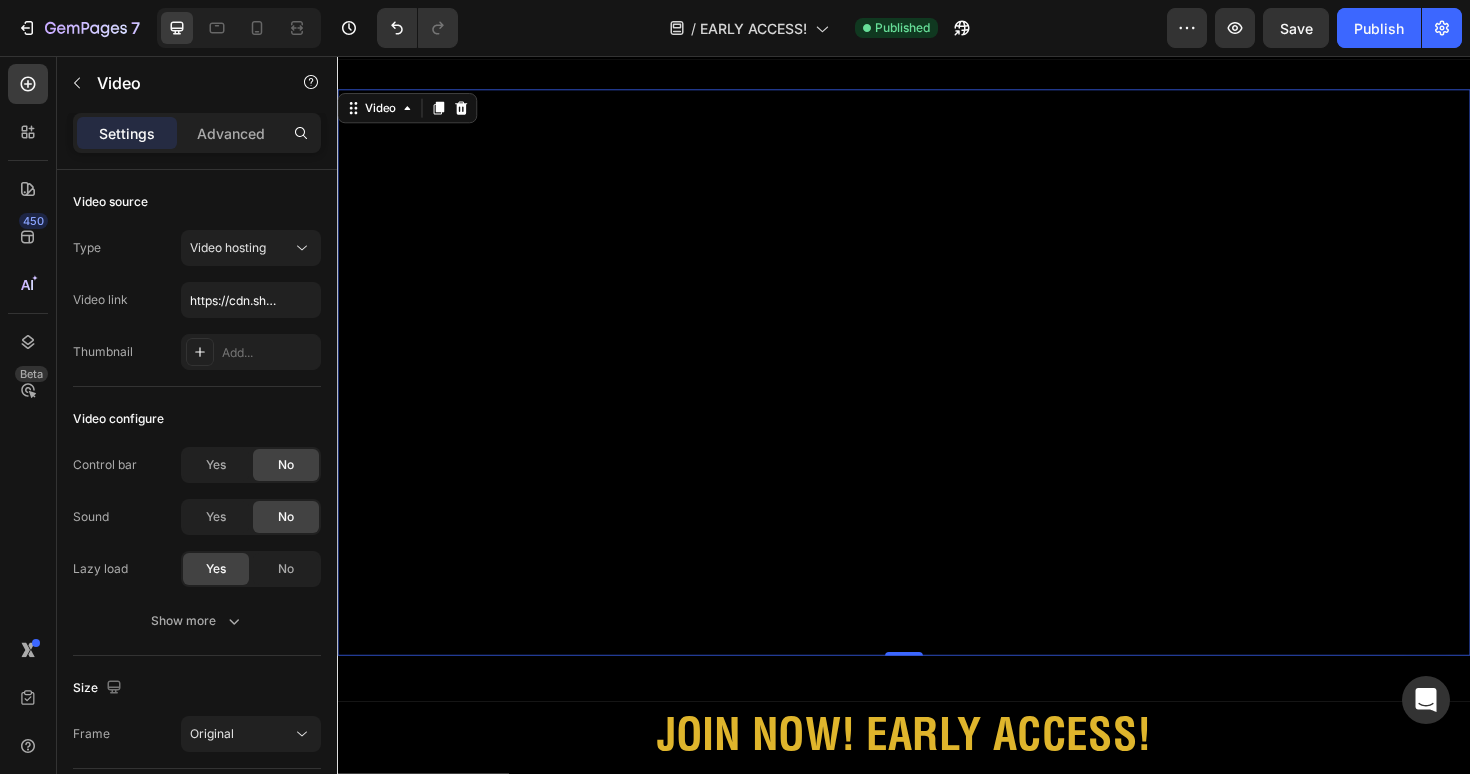 scroll, scrollTop: 255, scrollLeft: 0, axis: vertical 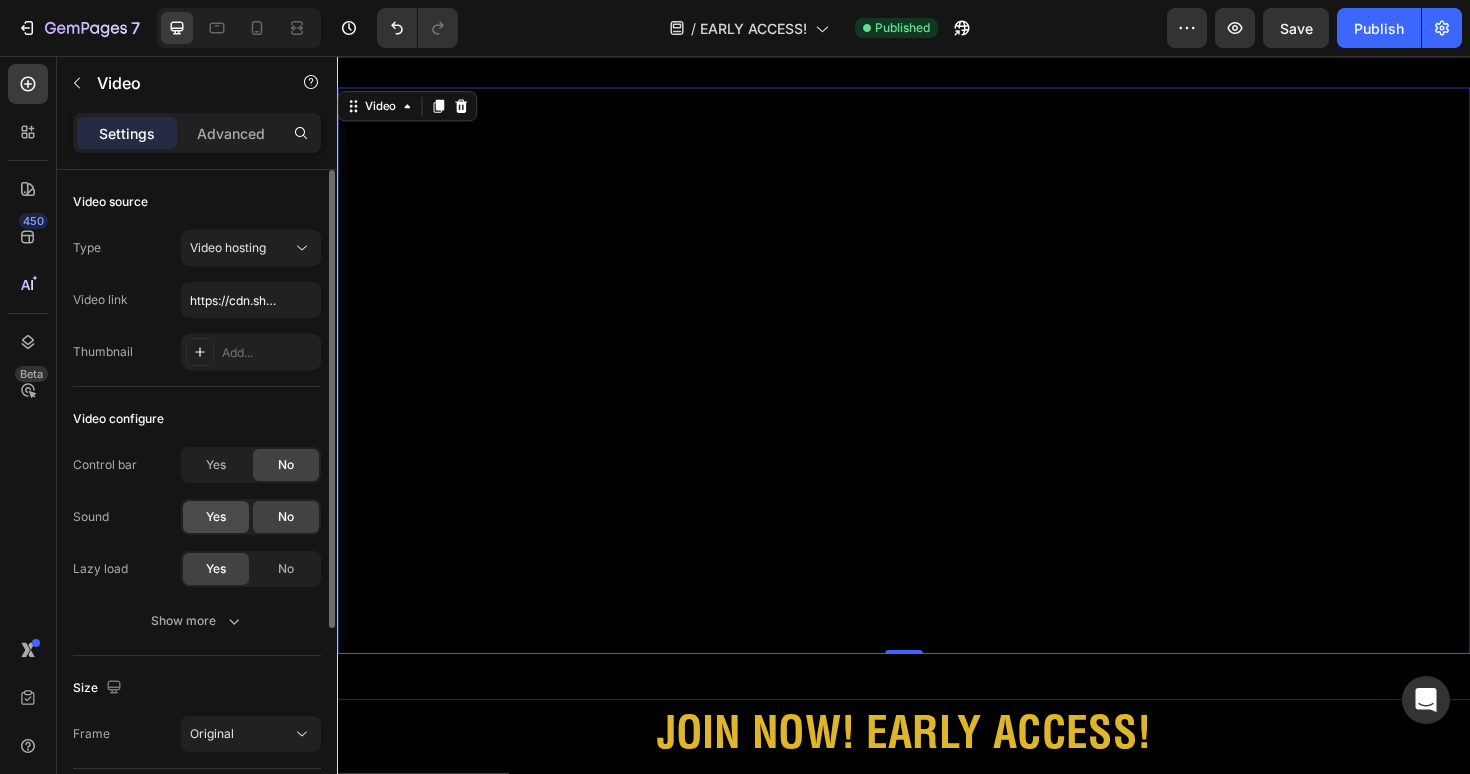 click on "Yes" 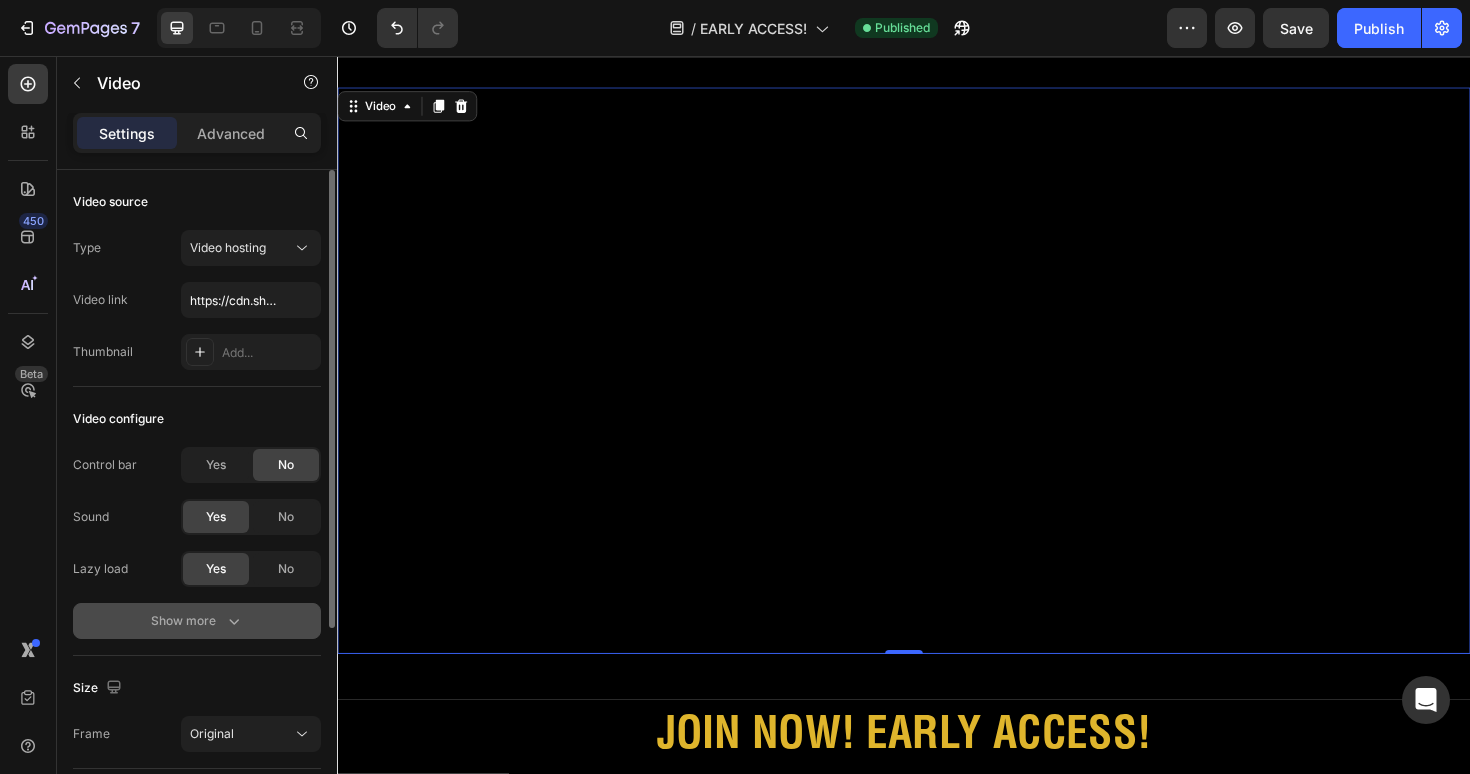 click on "Show more" at bounding box center (197, 621) 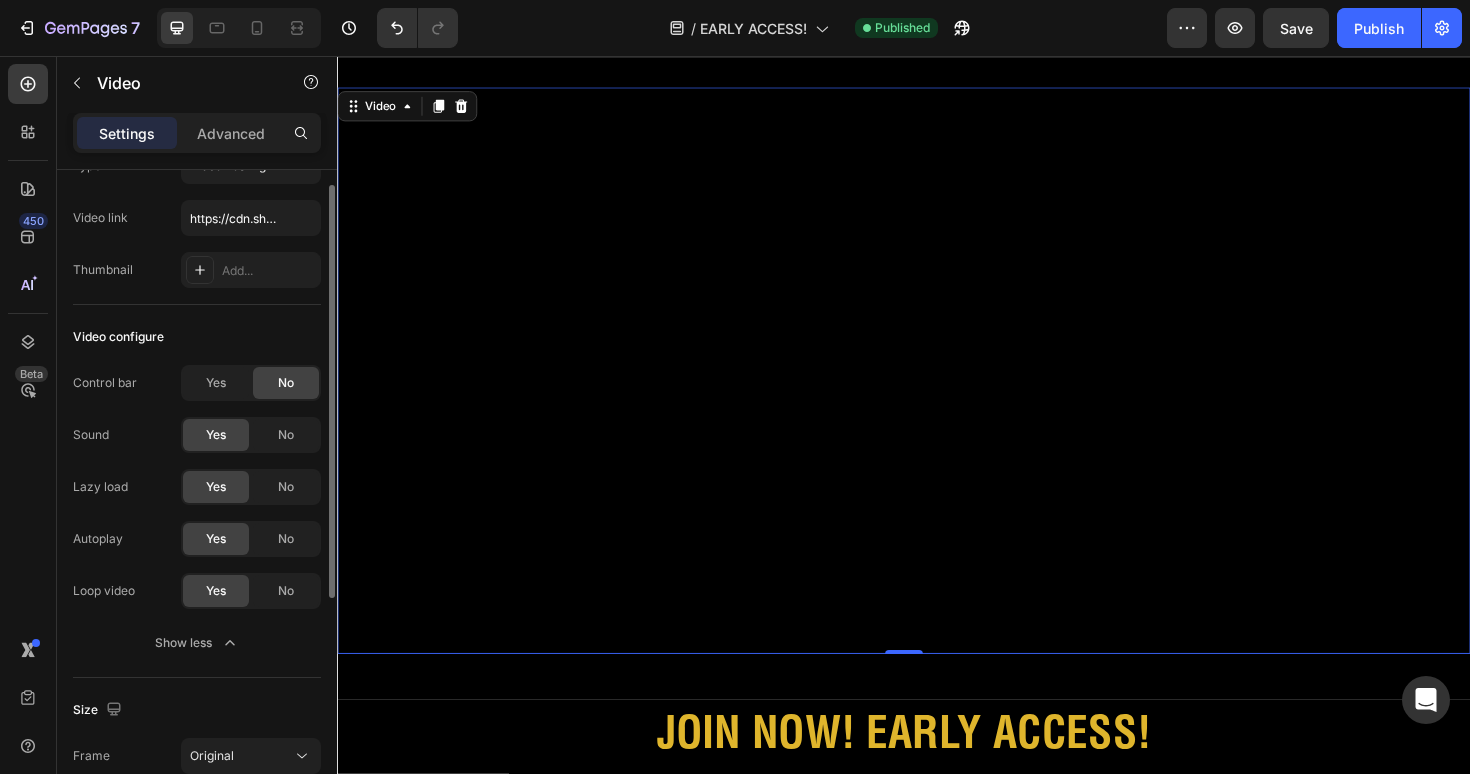 scroll, scrollTop: 108, scrollLeft: 0, axis: vertical 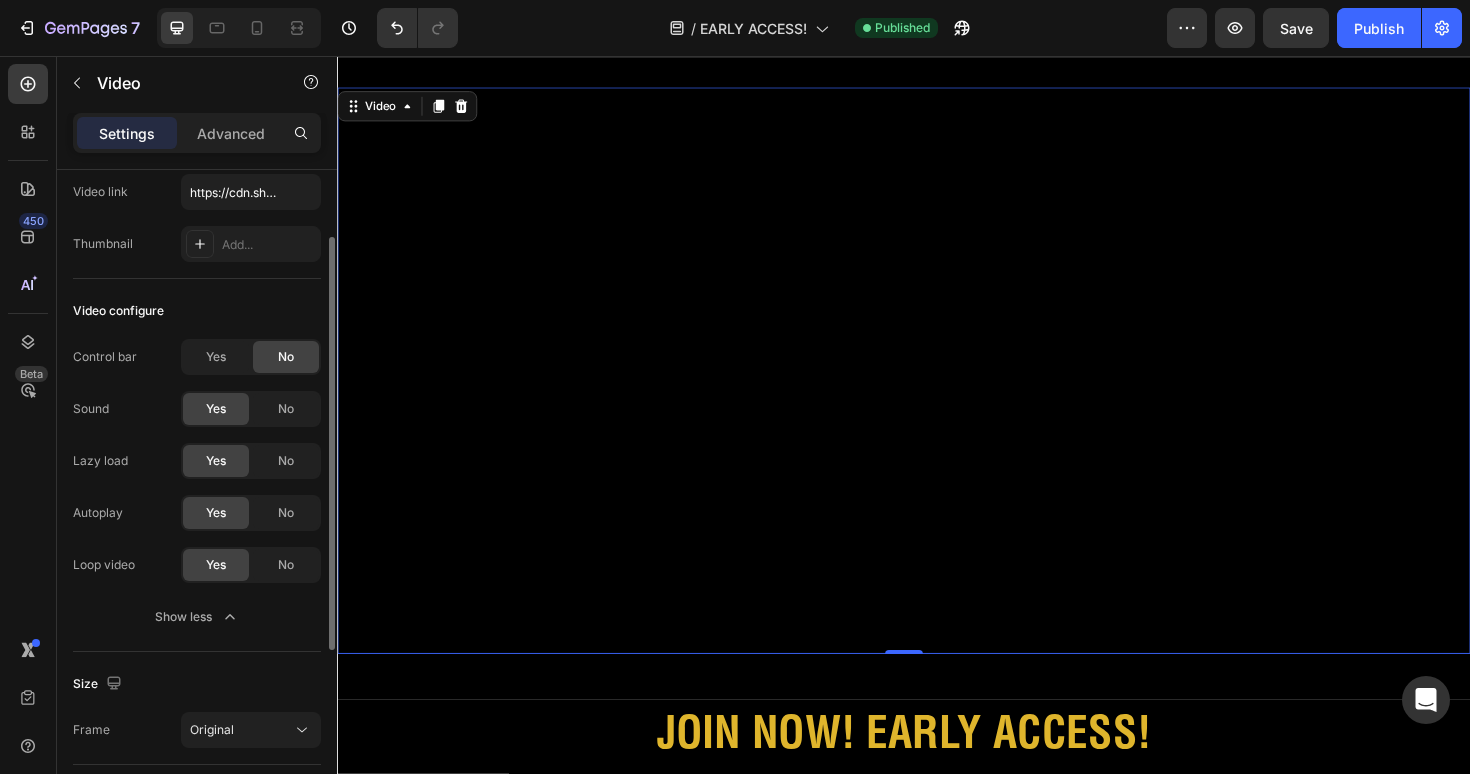 click on "Sound" at bounding box center [91, 409] 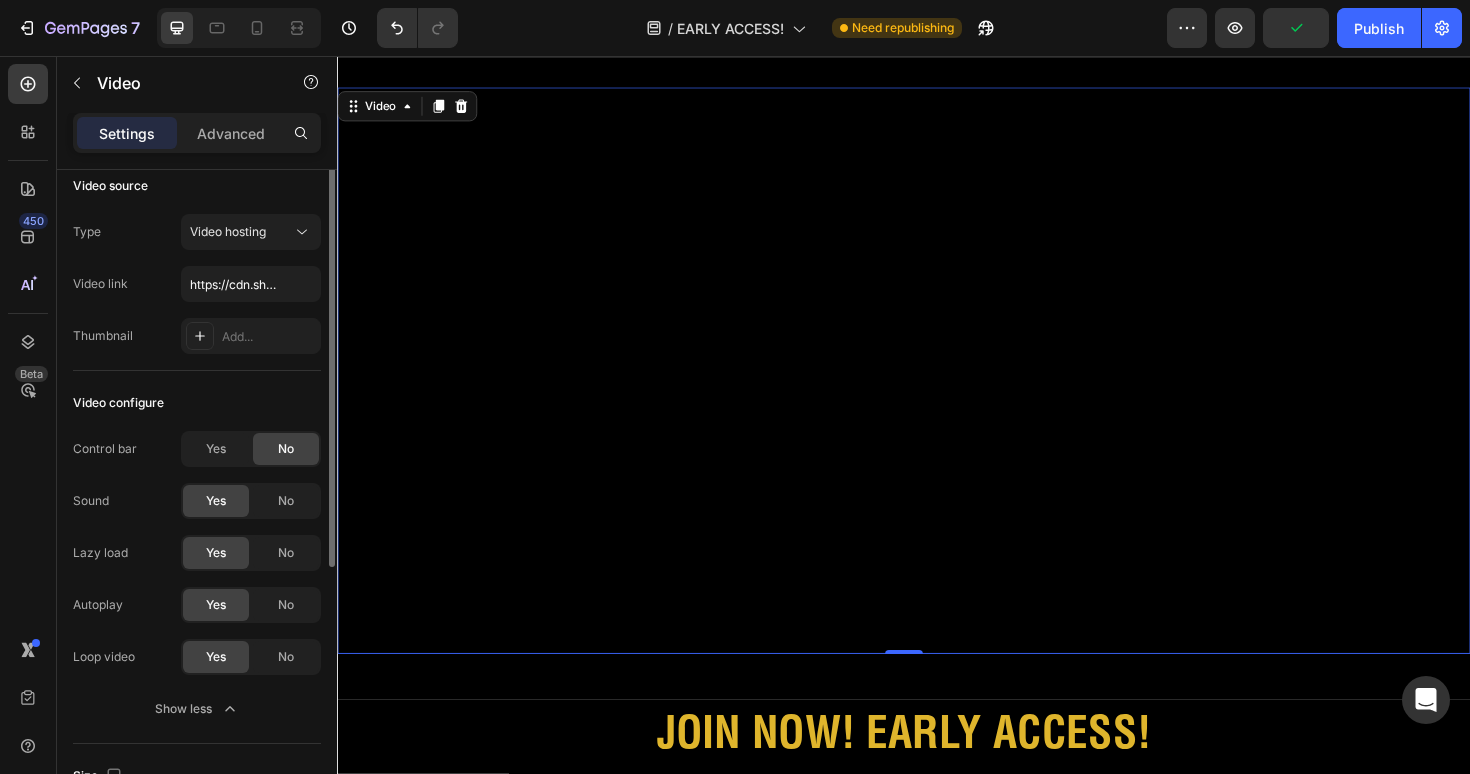 scroll, scrollTop: 0, scrollLeft: 0, axis: both 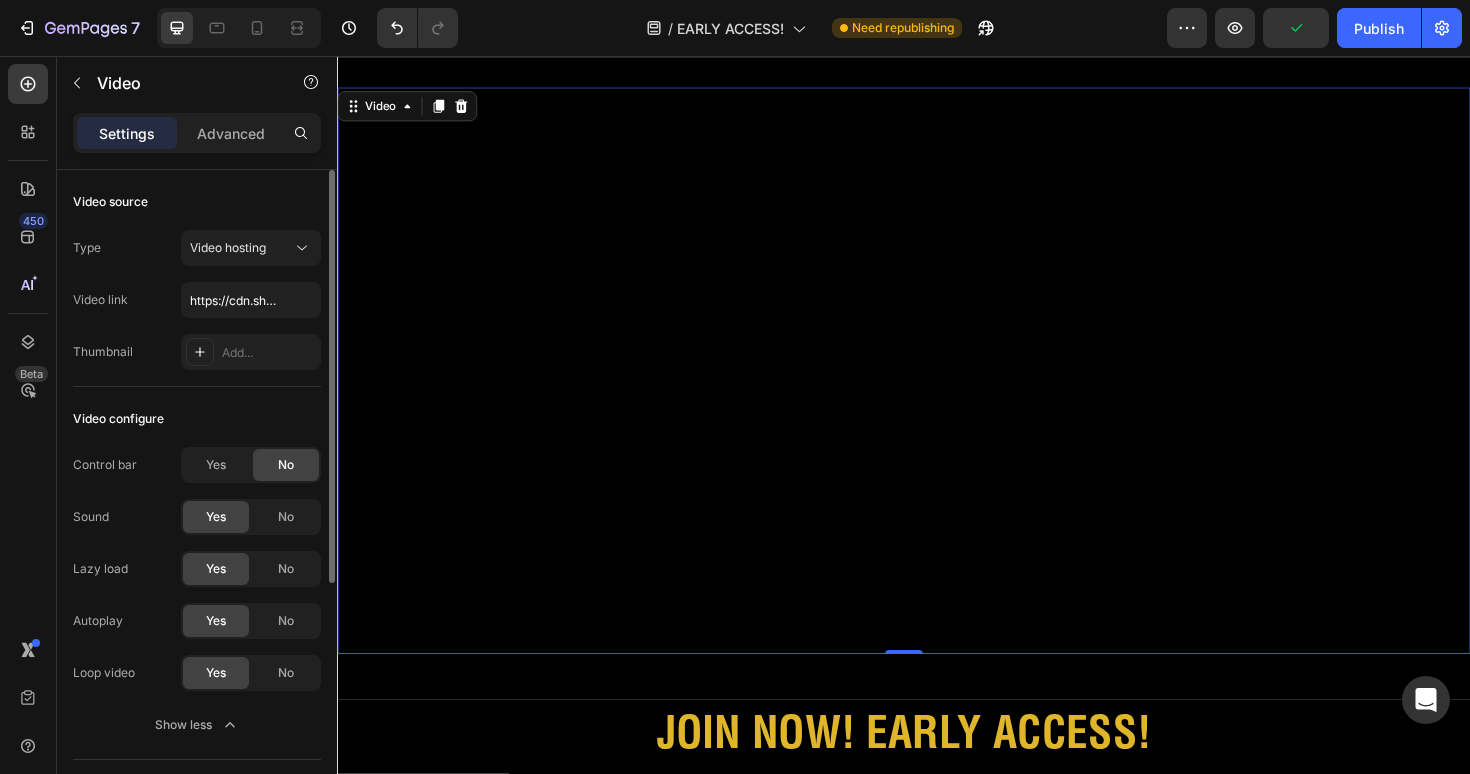 click on "Yes" 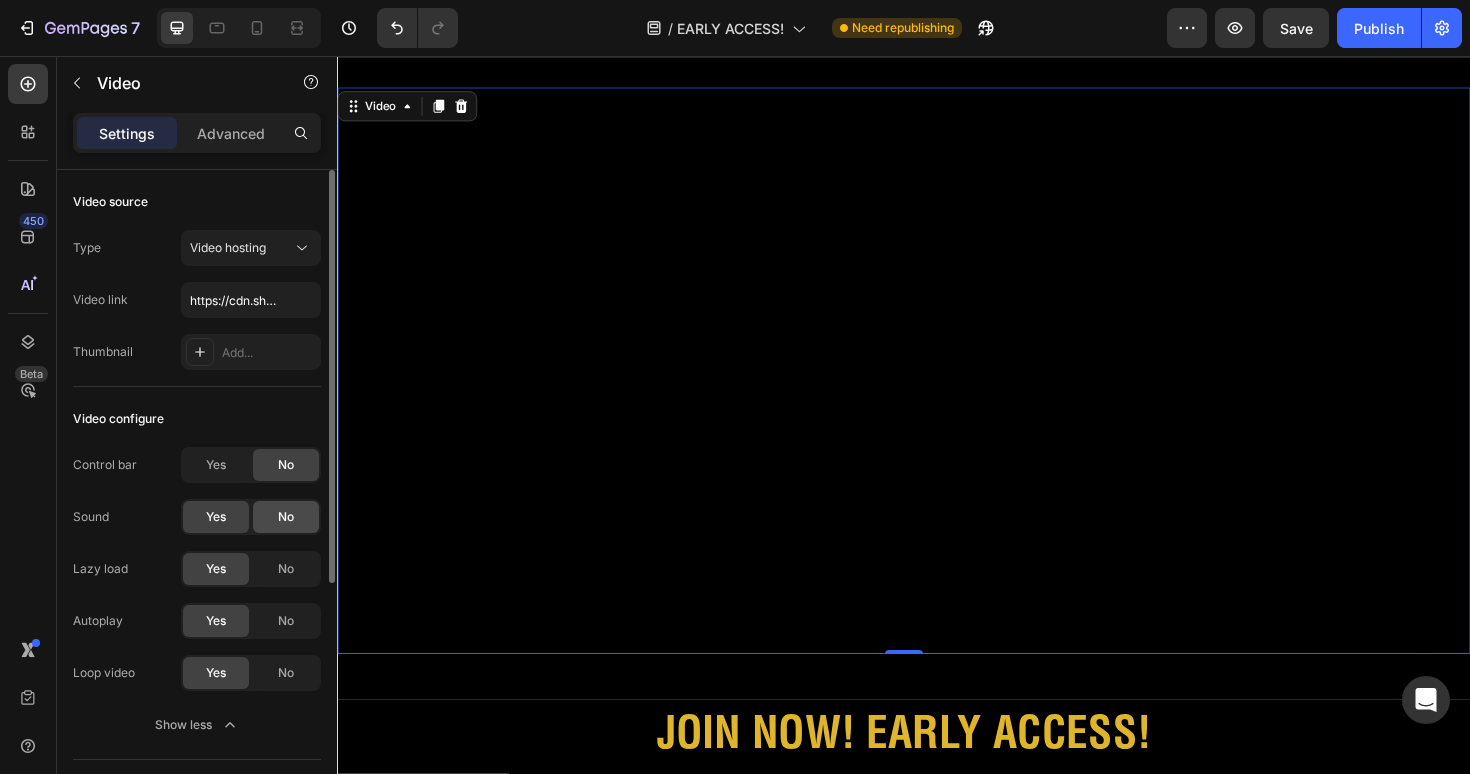 click on "No" 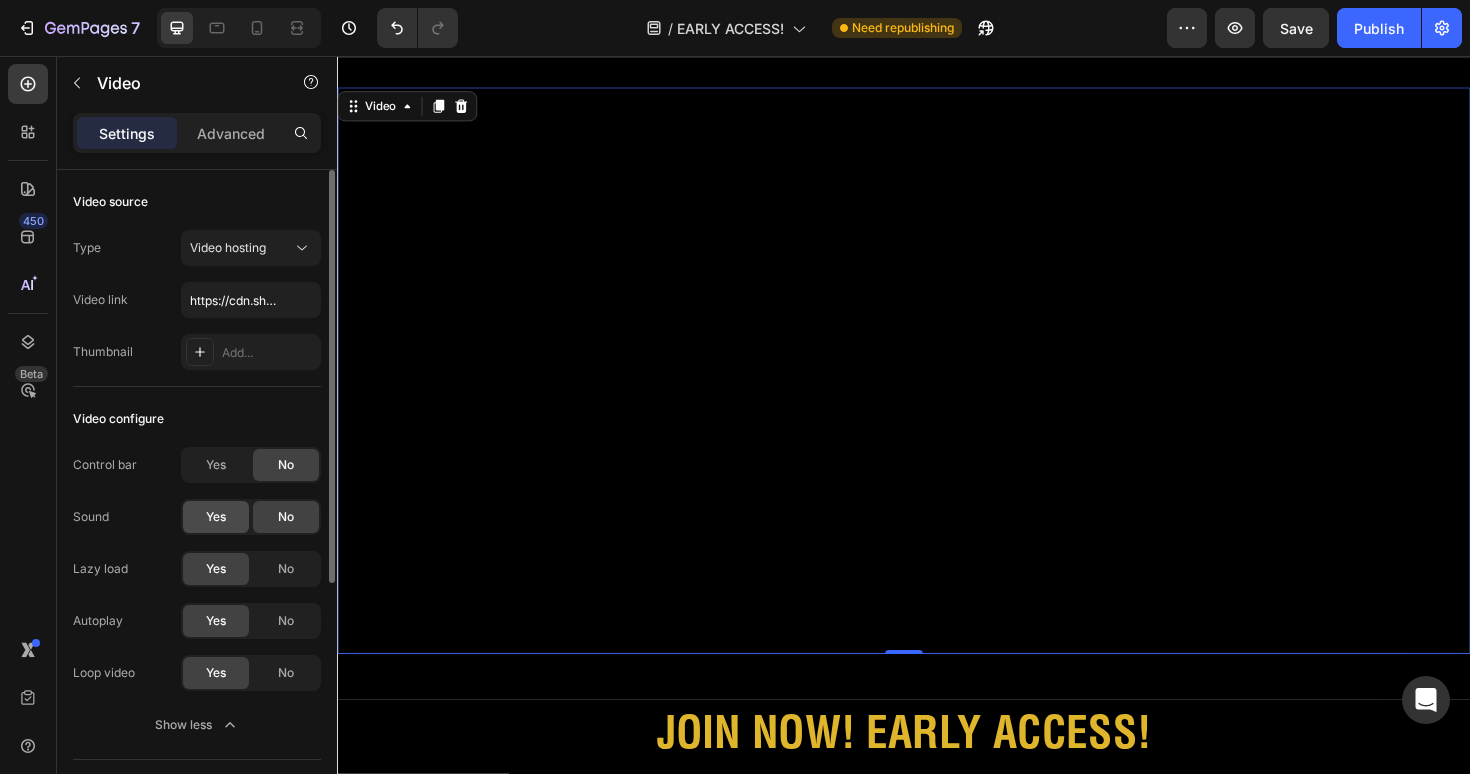 click on "Yes" 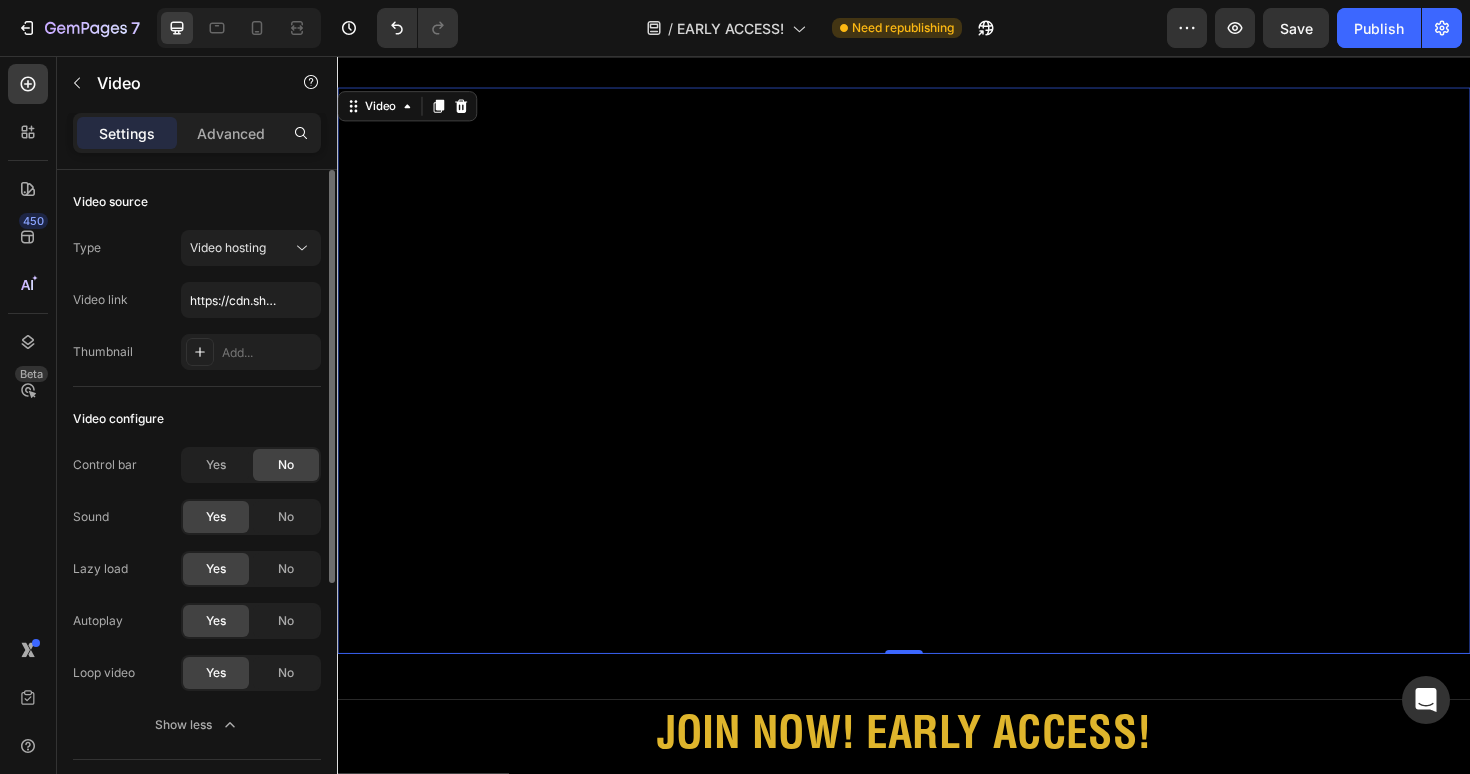 click on "Yes" 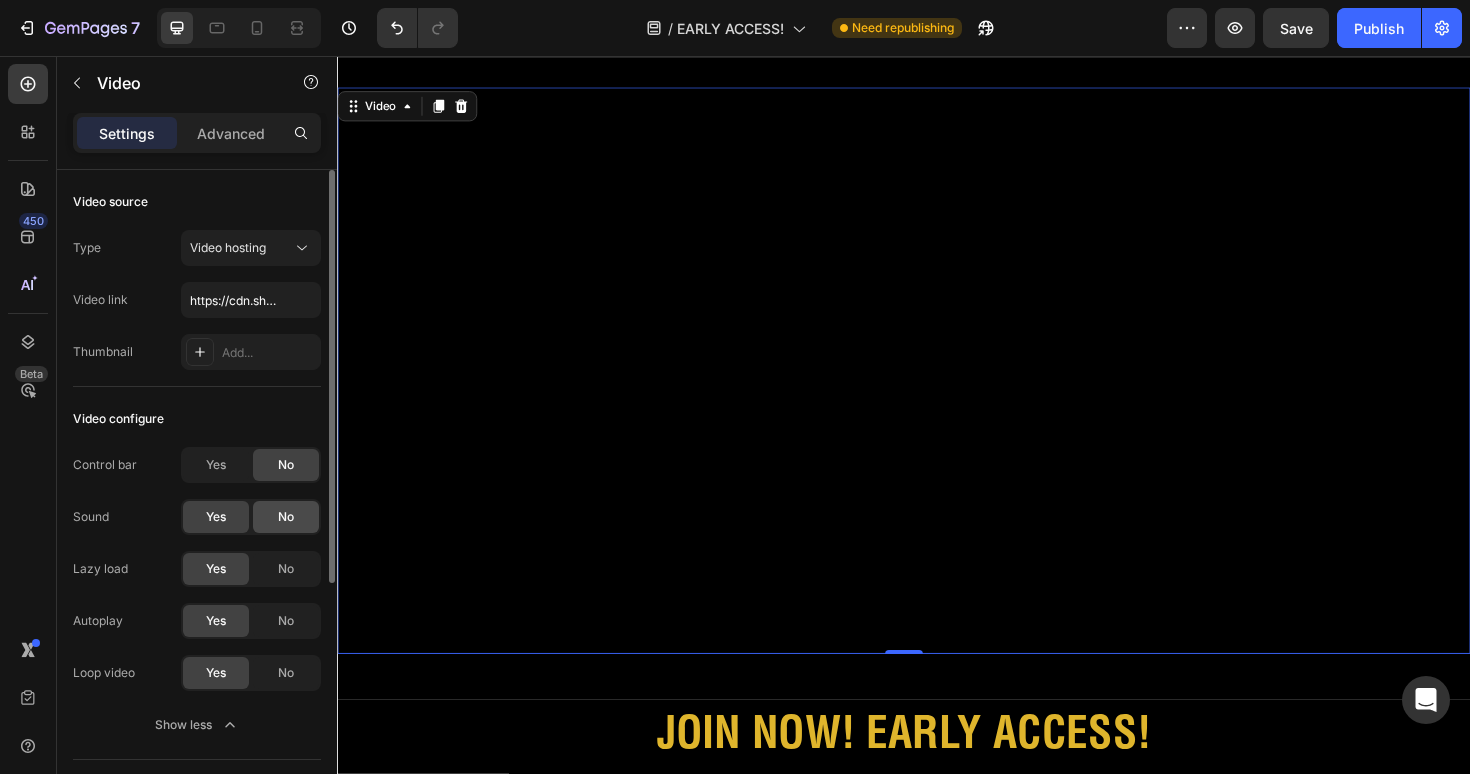 click on "No" 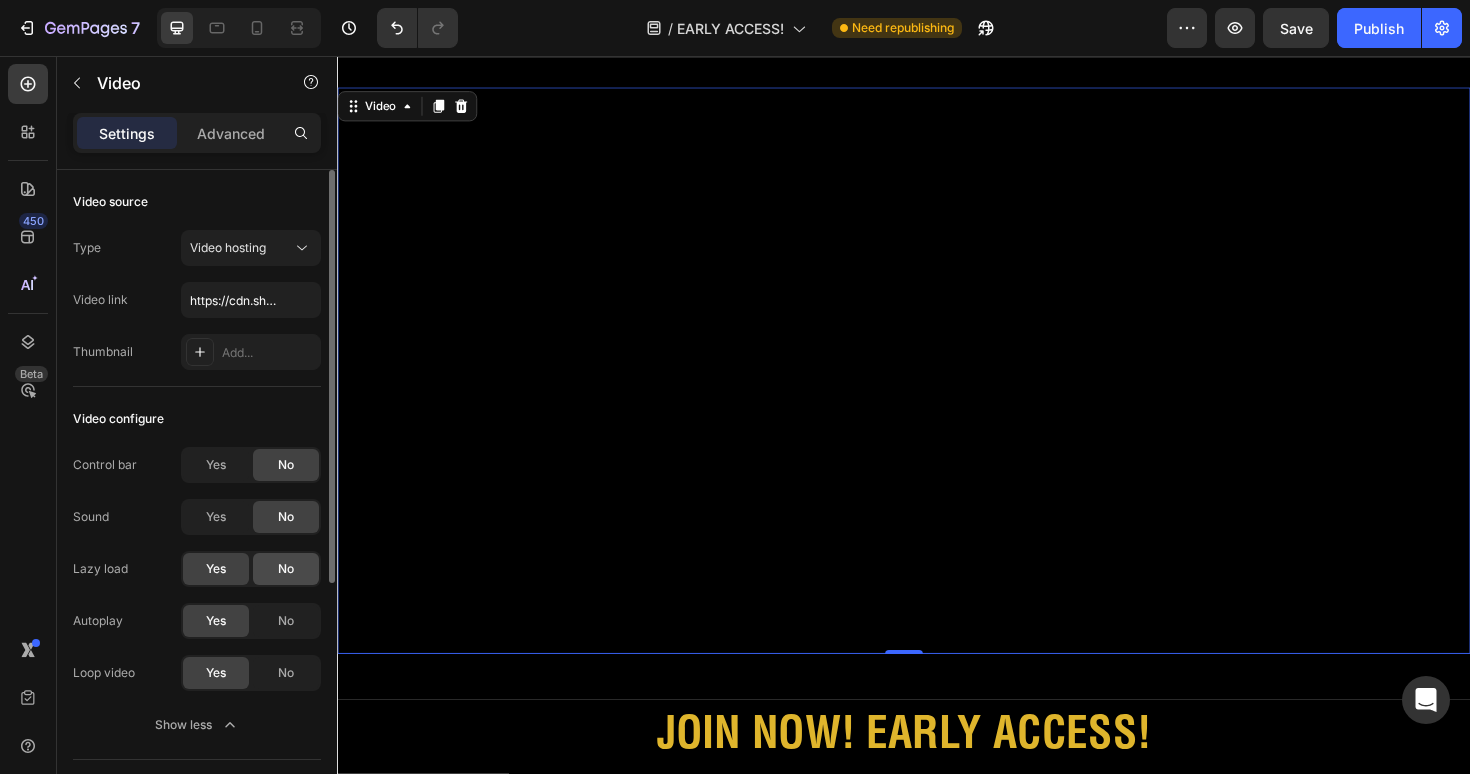 click on "No" 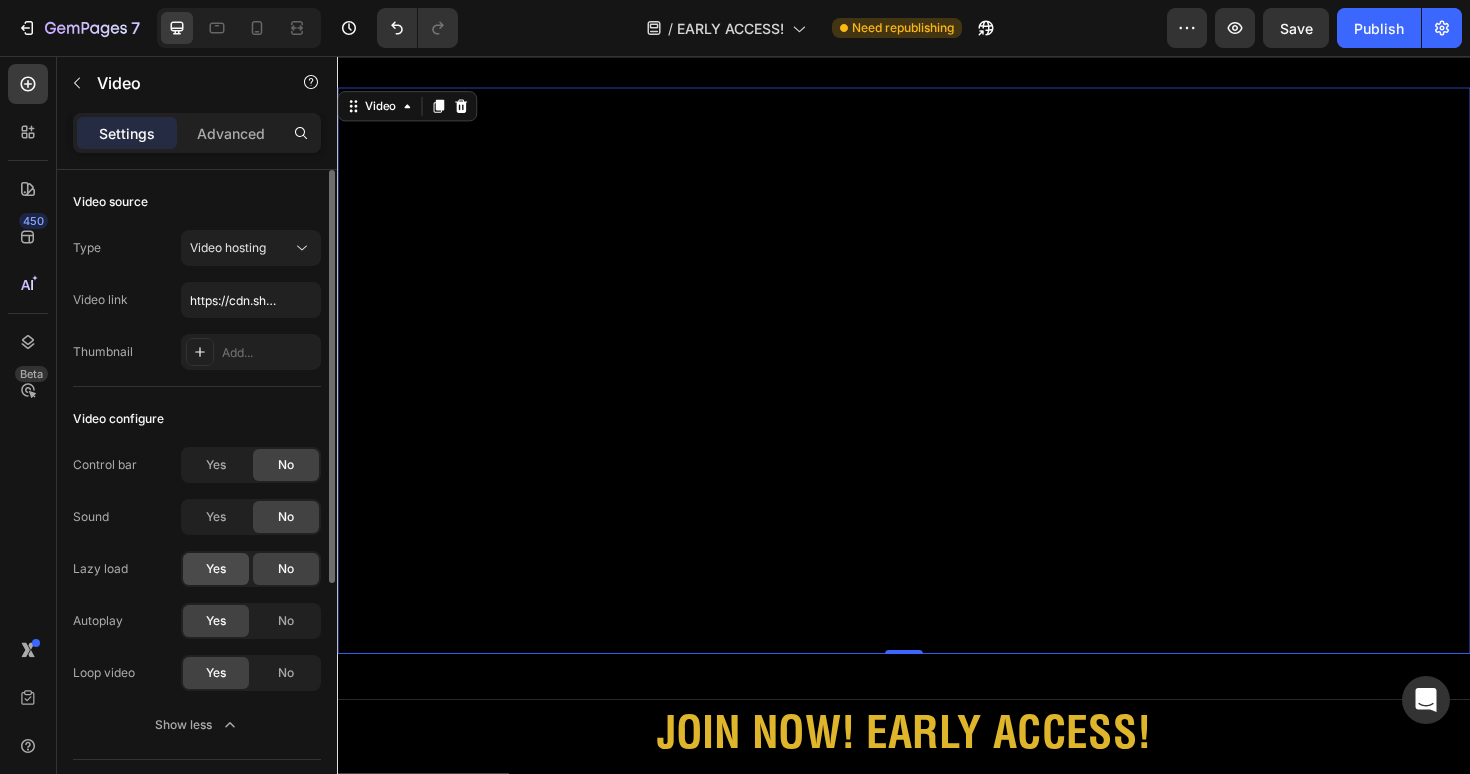 click on "Yes" 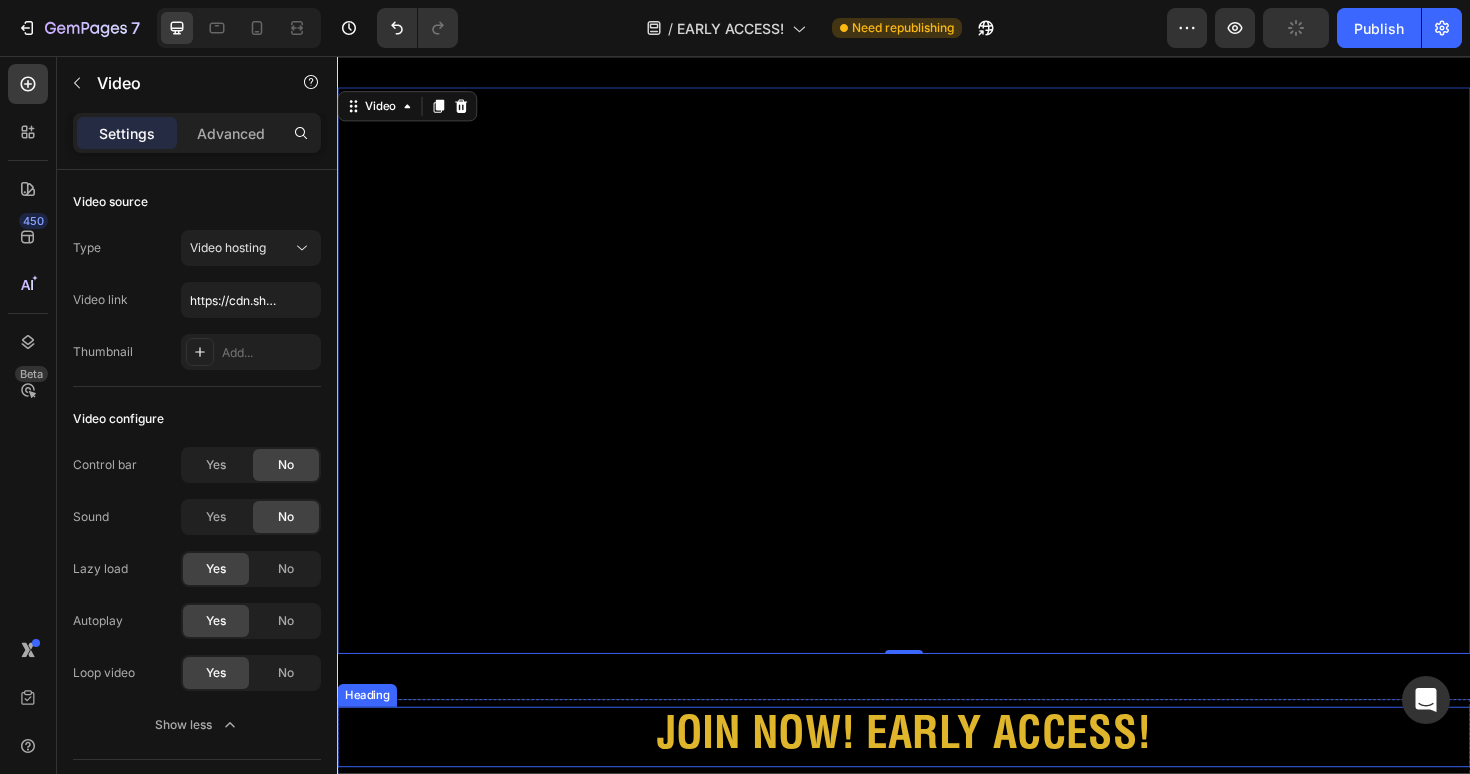 scroll, scrollTop: 278, scrollLeft: 0, axis: vertical 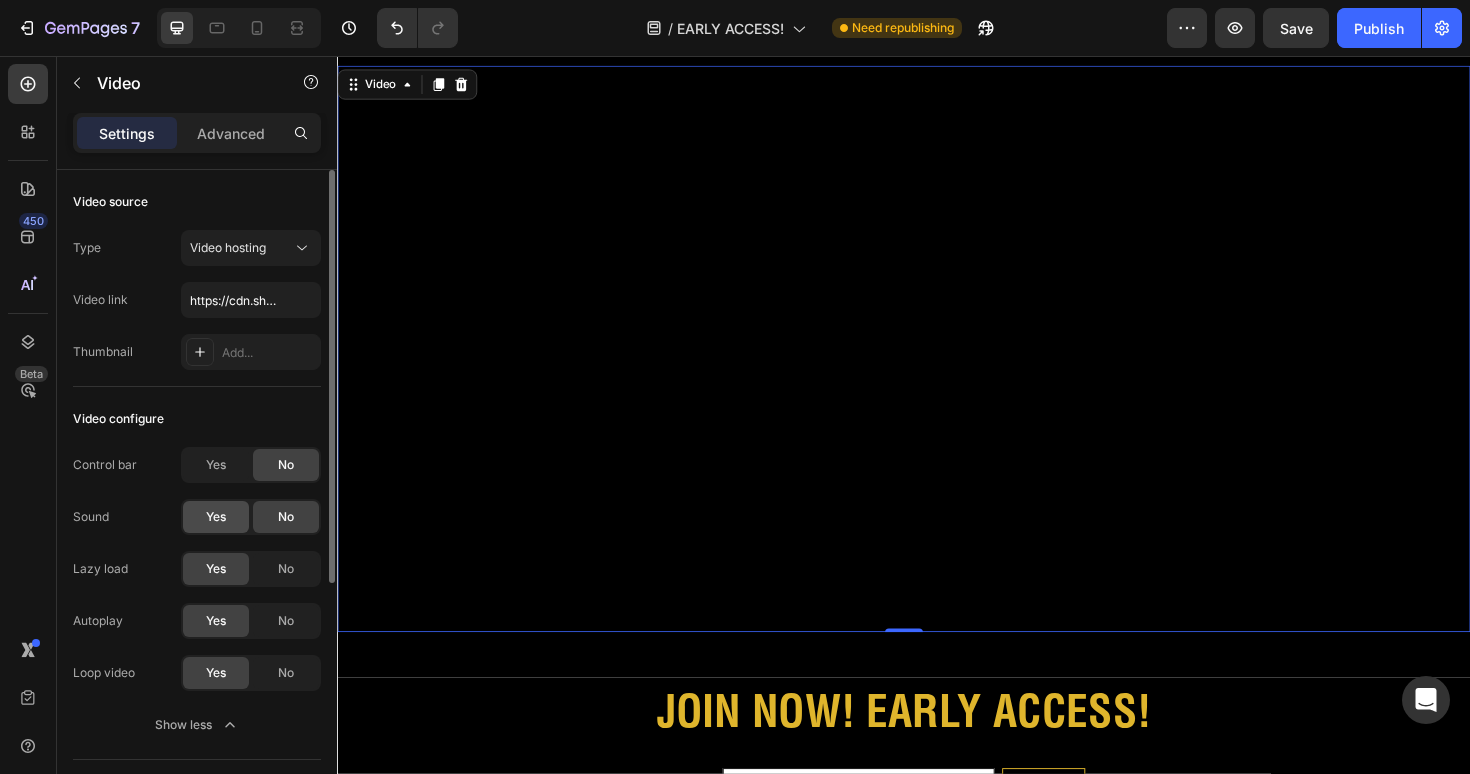 click on "Yes" 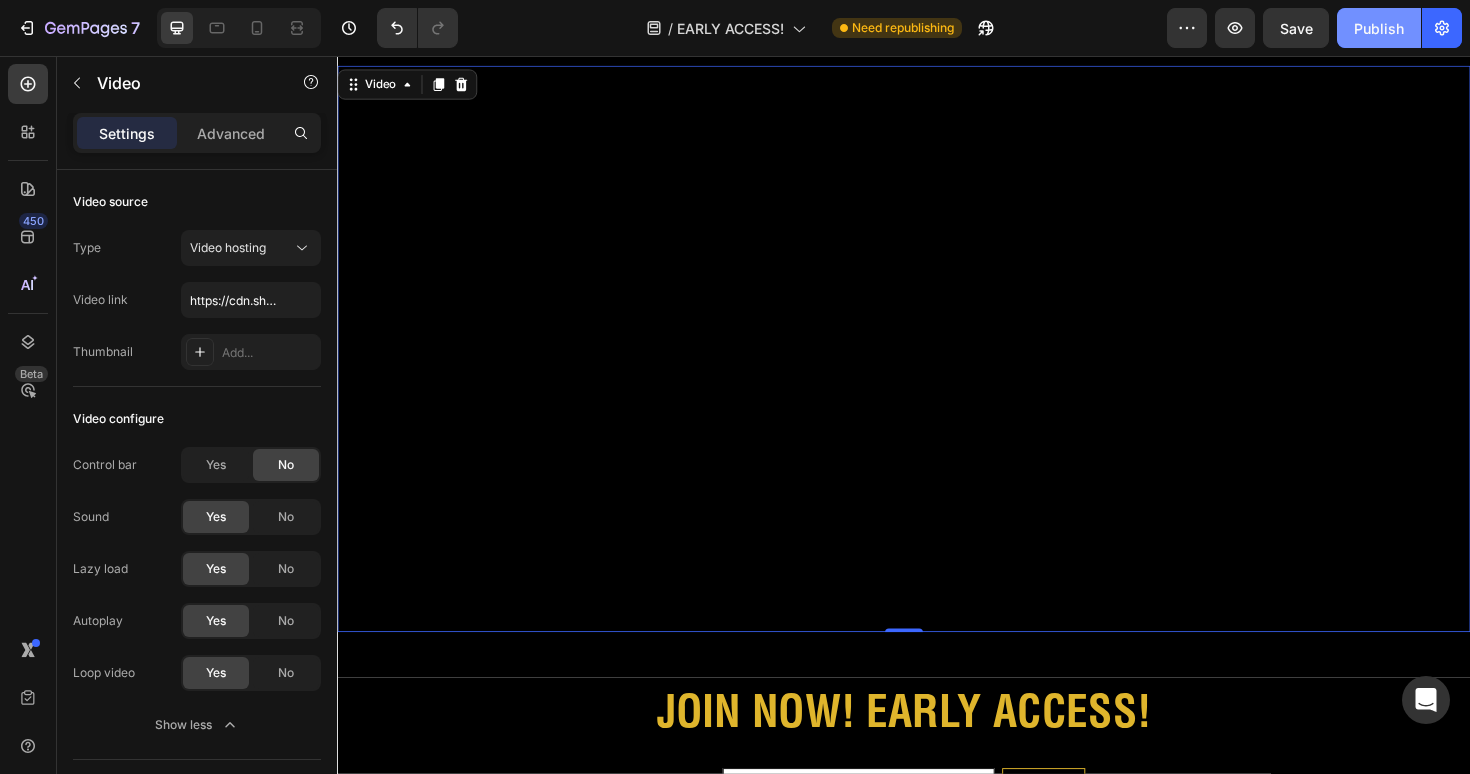 click on "Publish" at bounding box center (1379, 28) 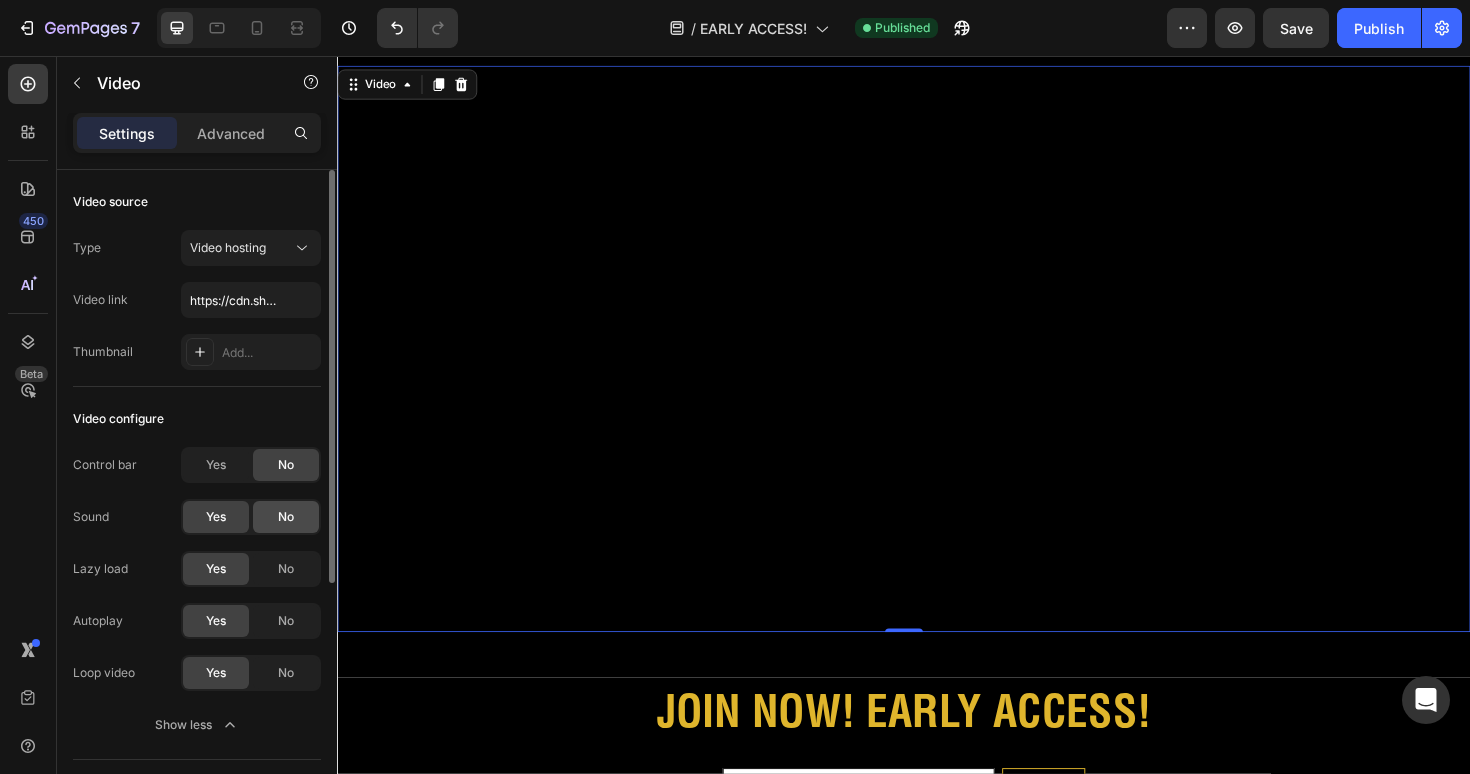 click on "No" 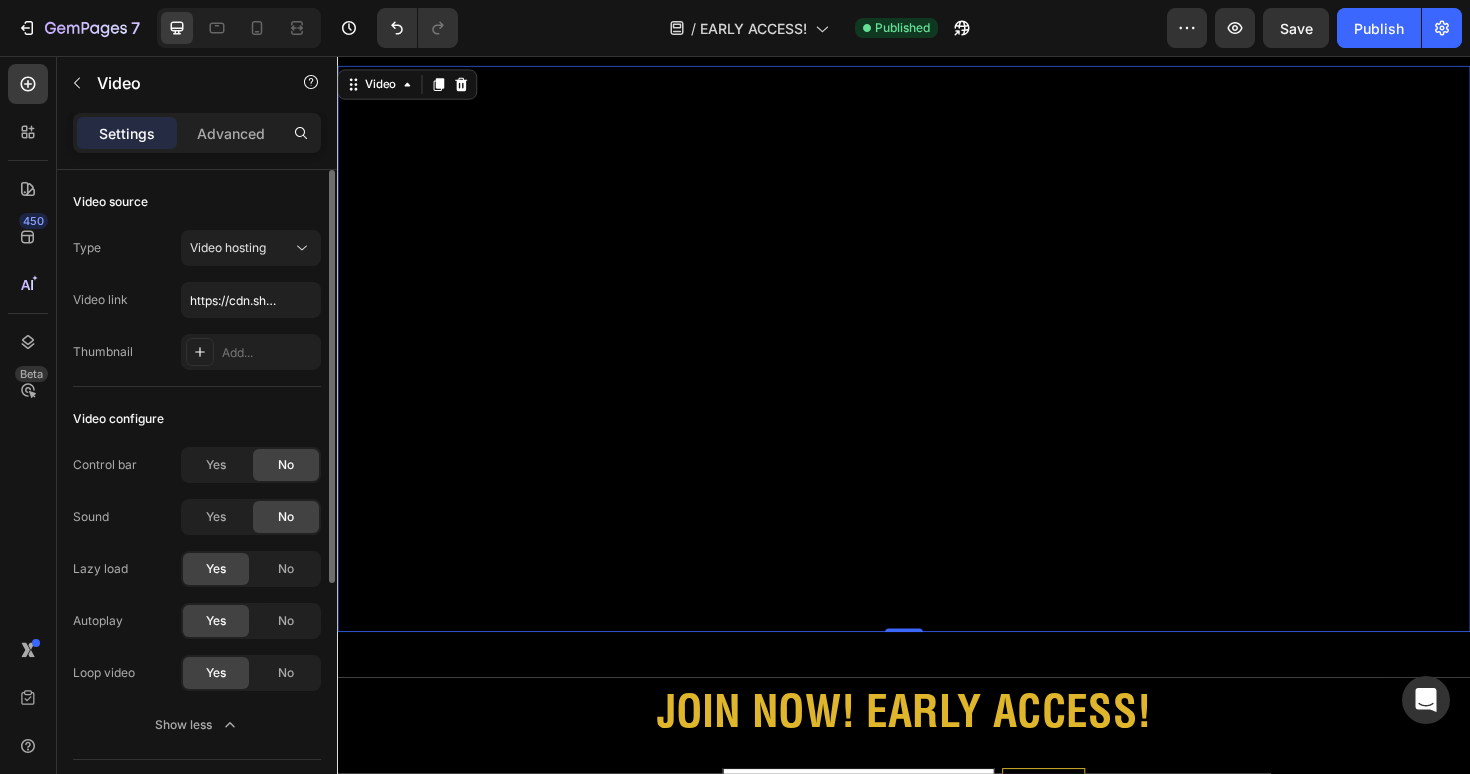 click on "No" 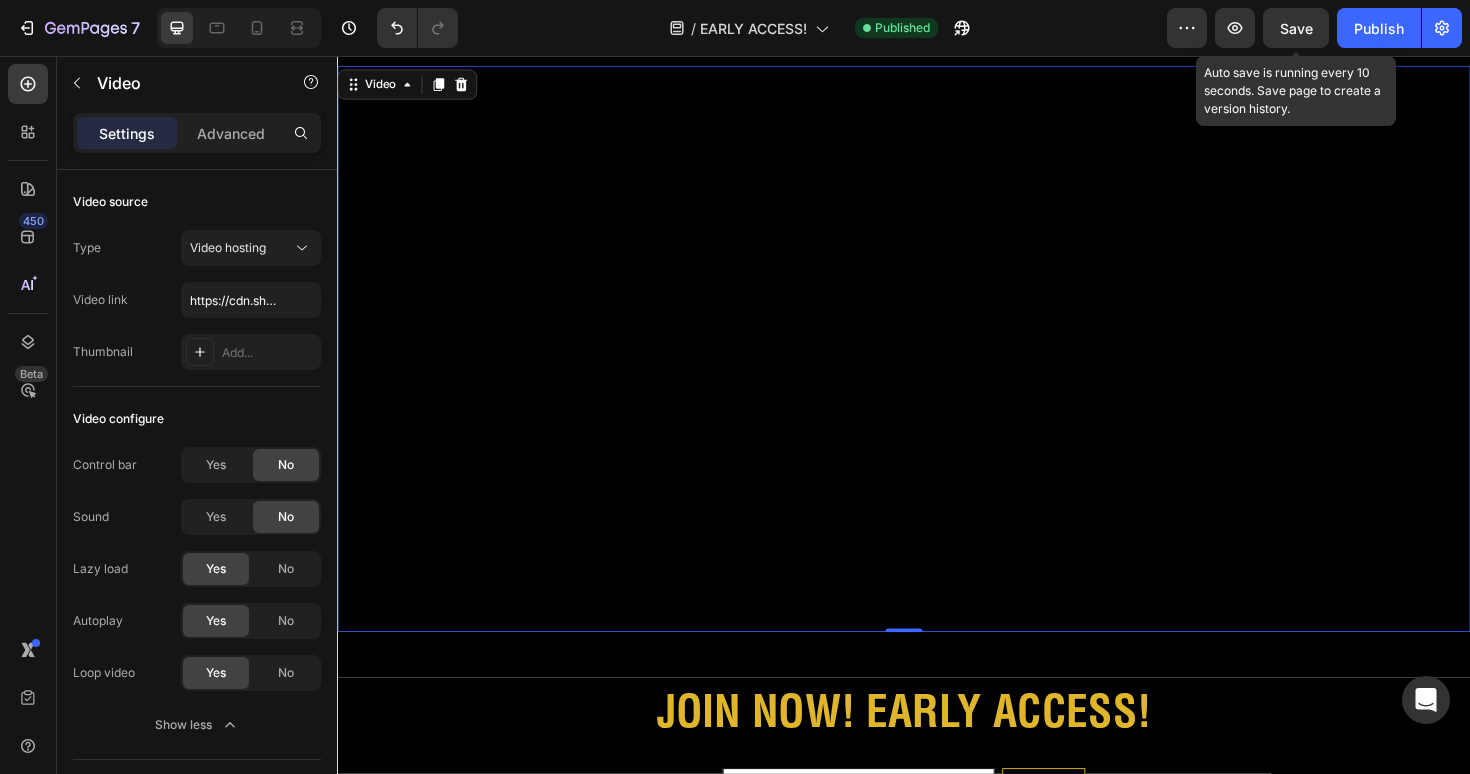click on "Save" at bounding box center (1296, 28) 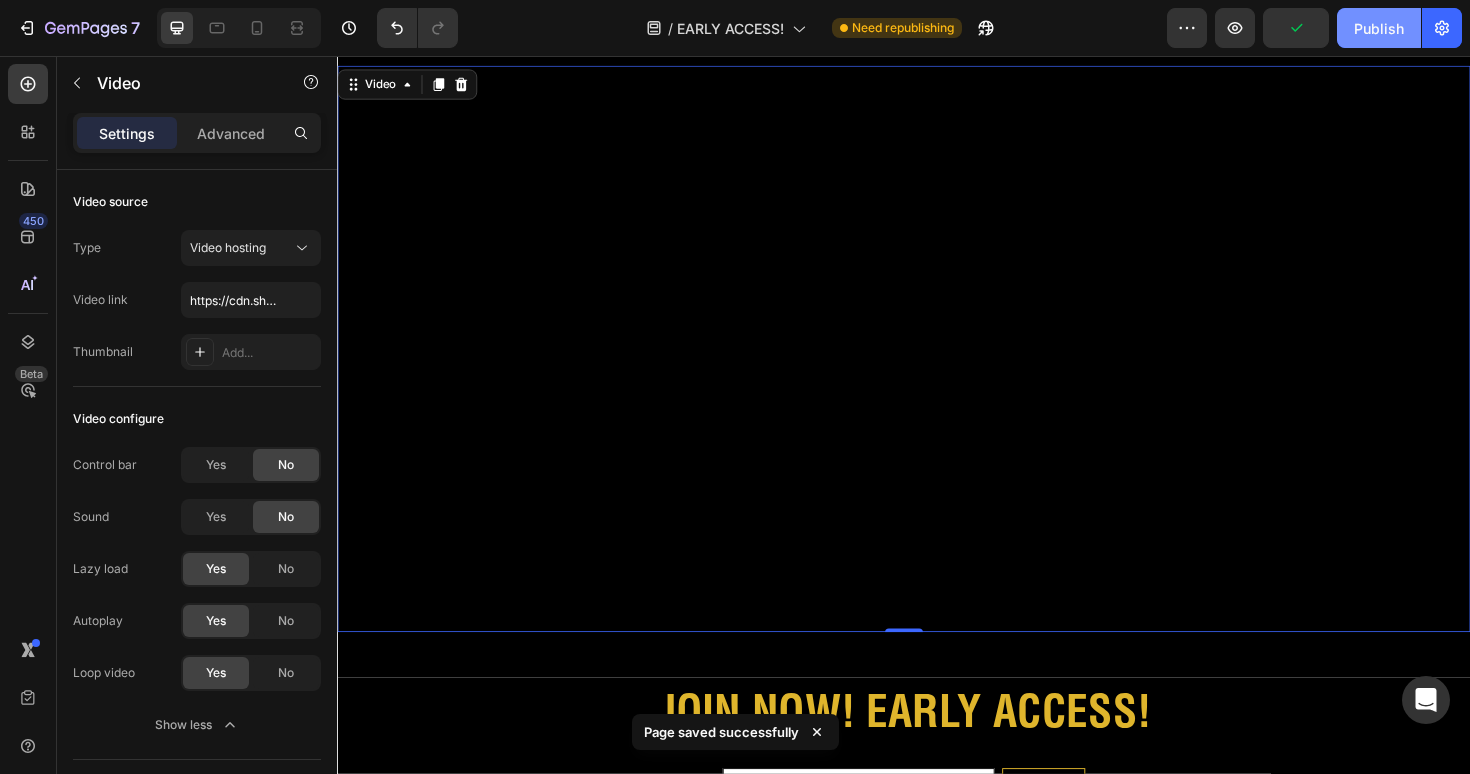 click on "Publish" at bounding box center (1379, 28) 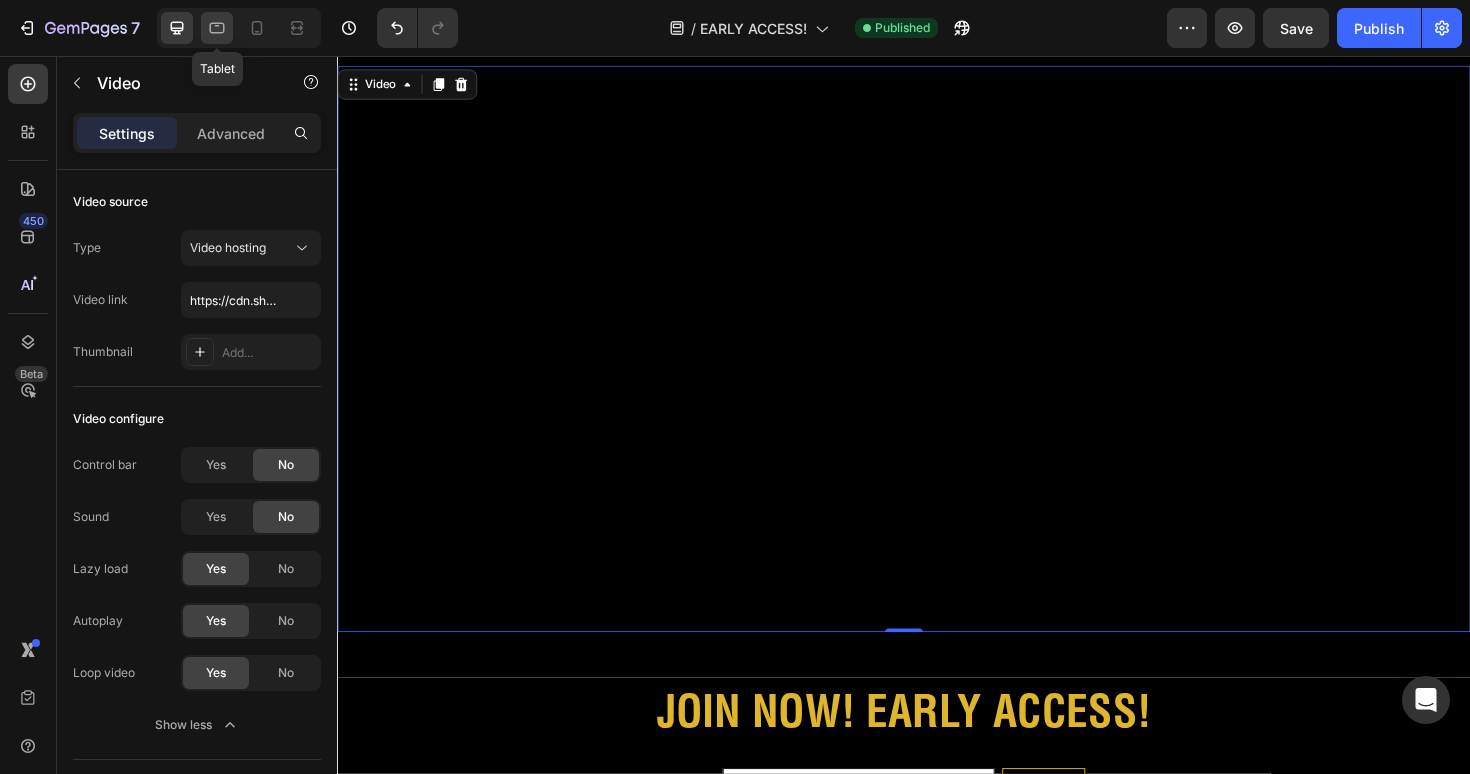 click 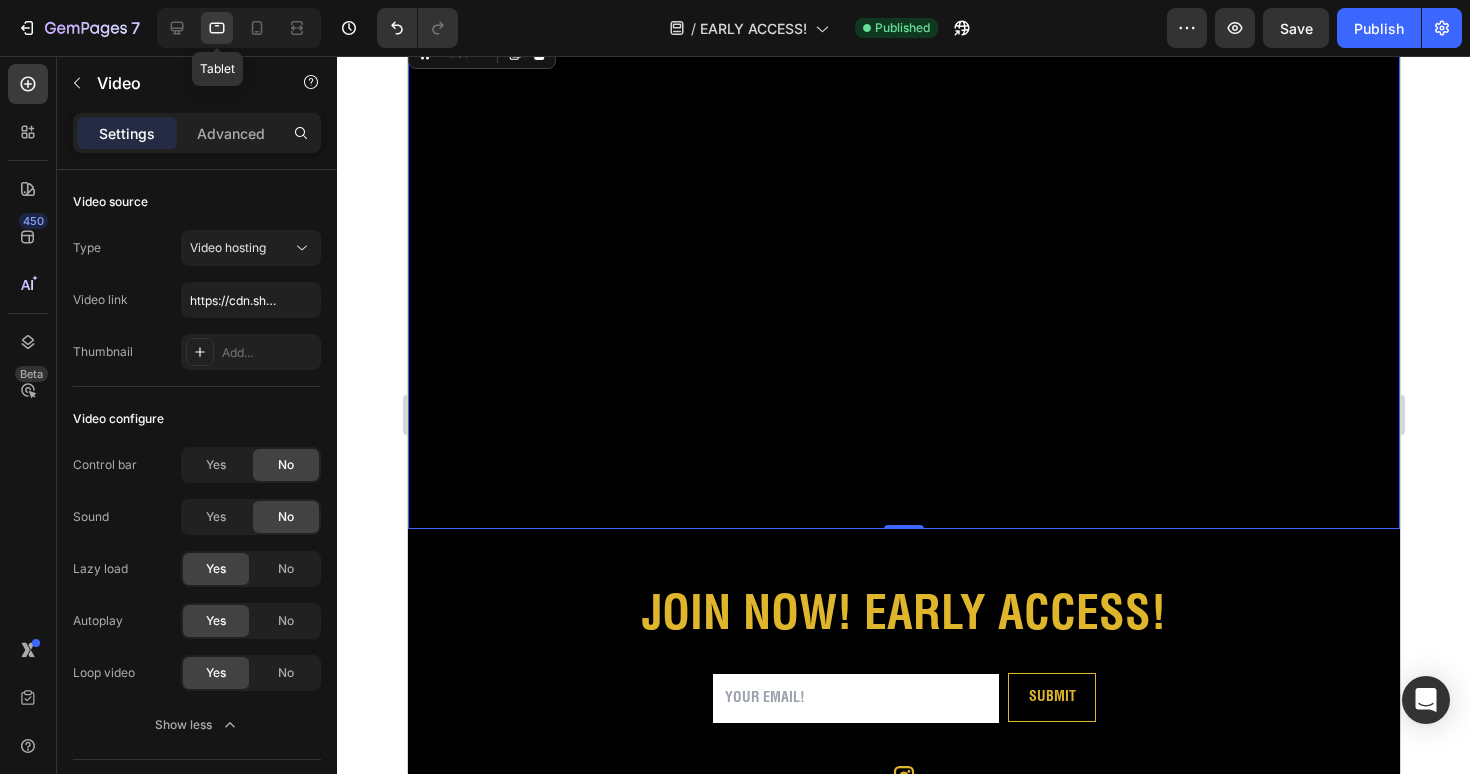 scroll, scrollTop: 218, scrollLeft: 0, axis: vertical 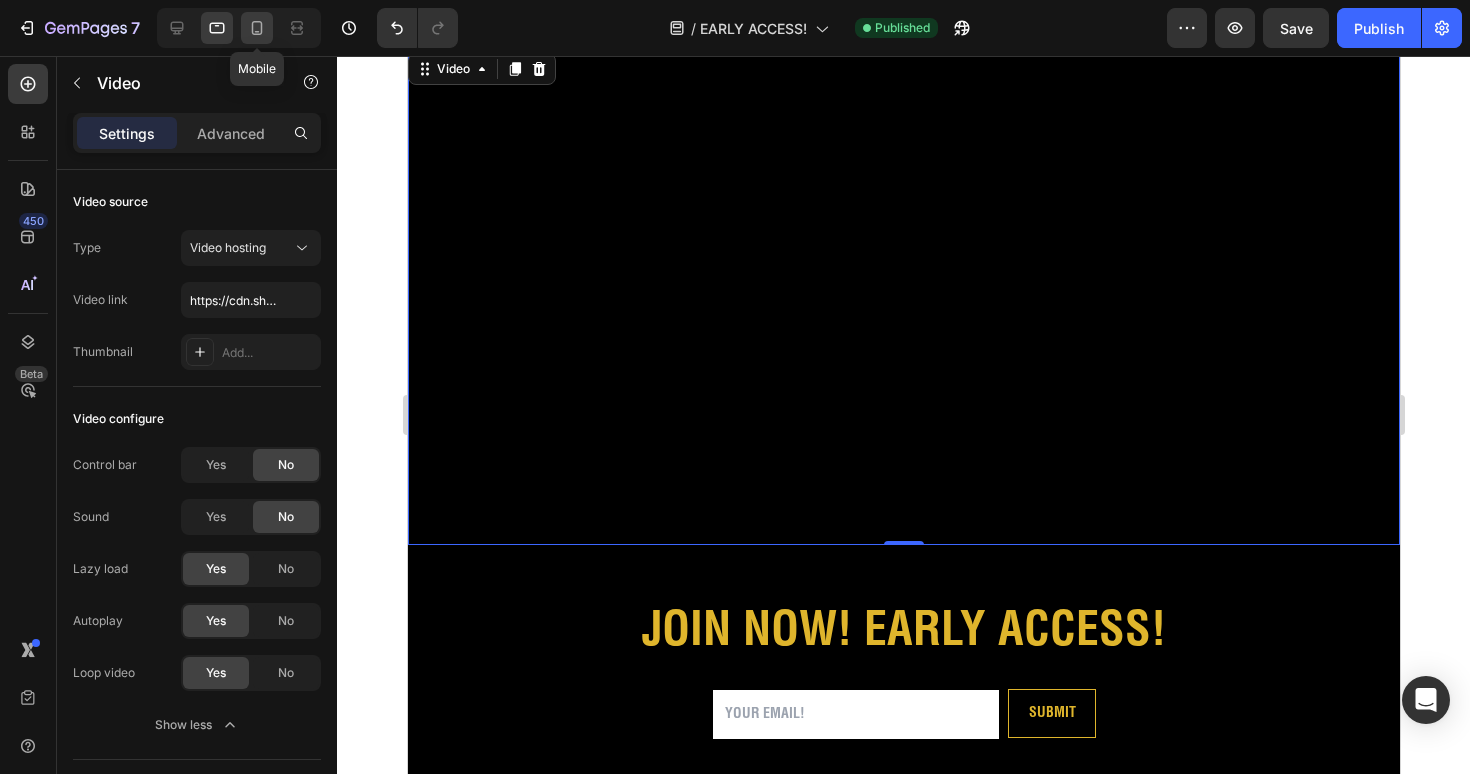 click 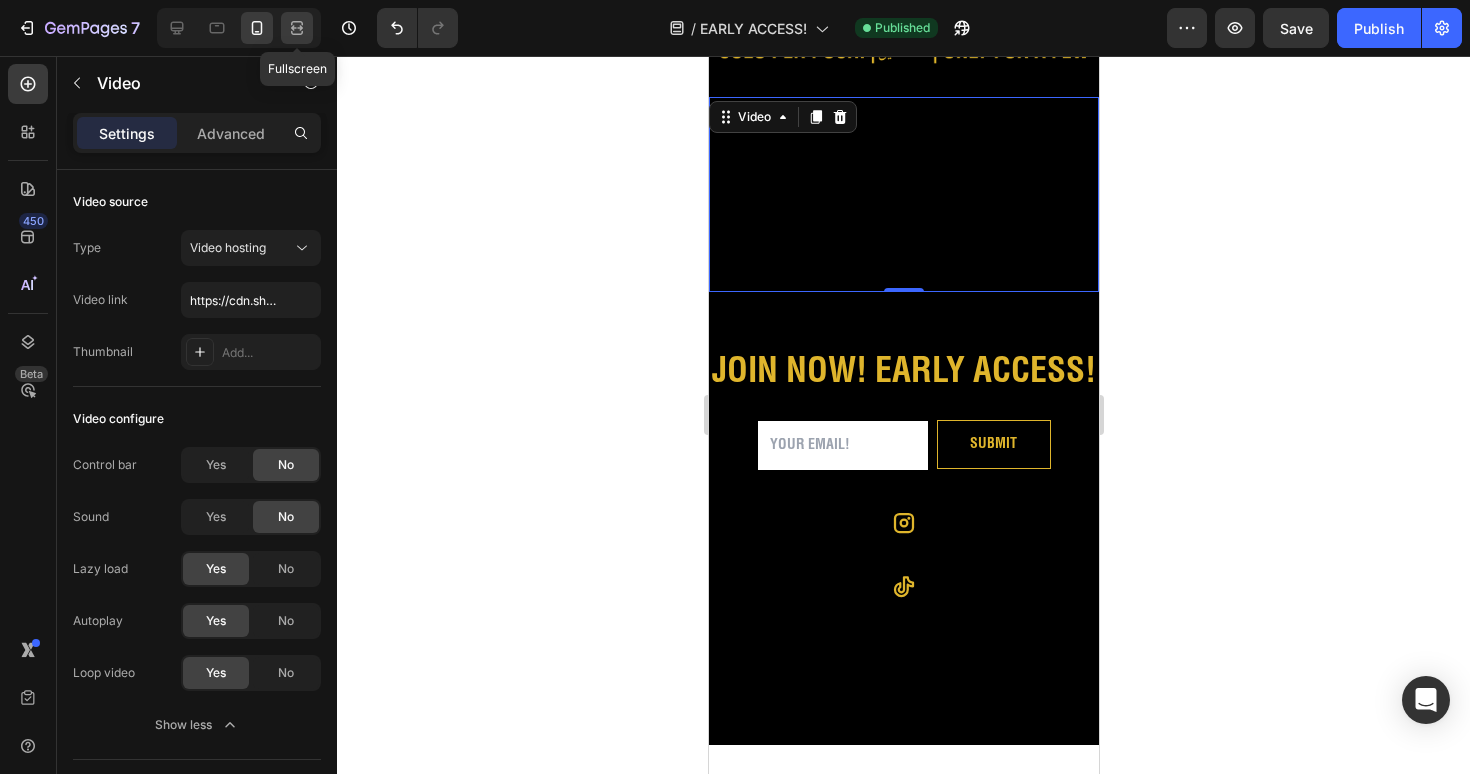 scroll, scrollTop: 141, scrollLeft: 0, axis: vertical 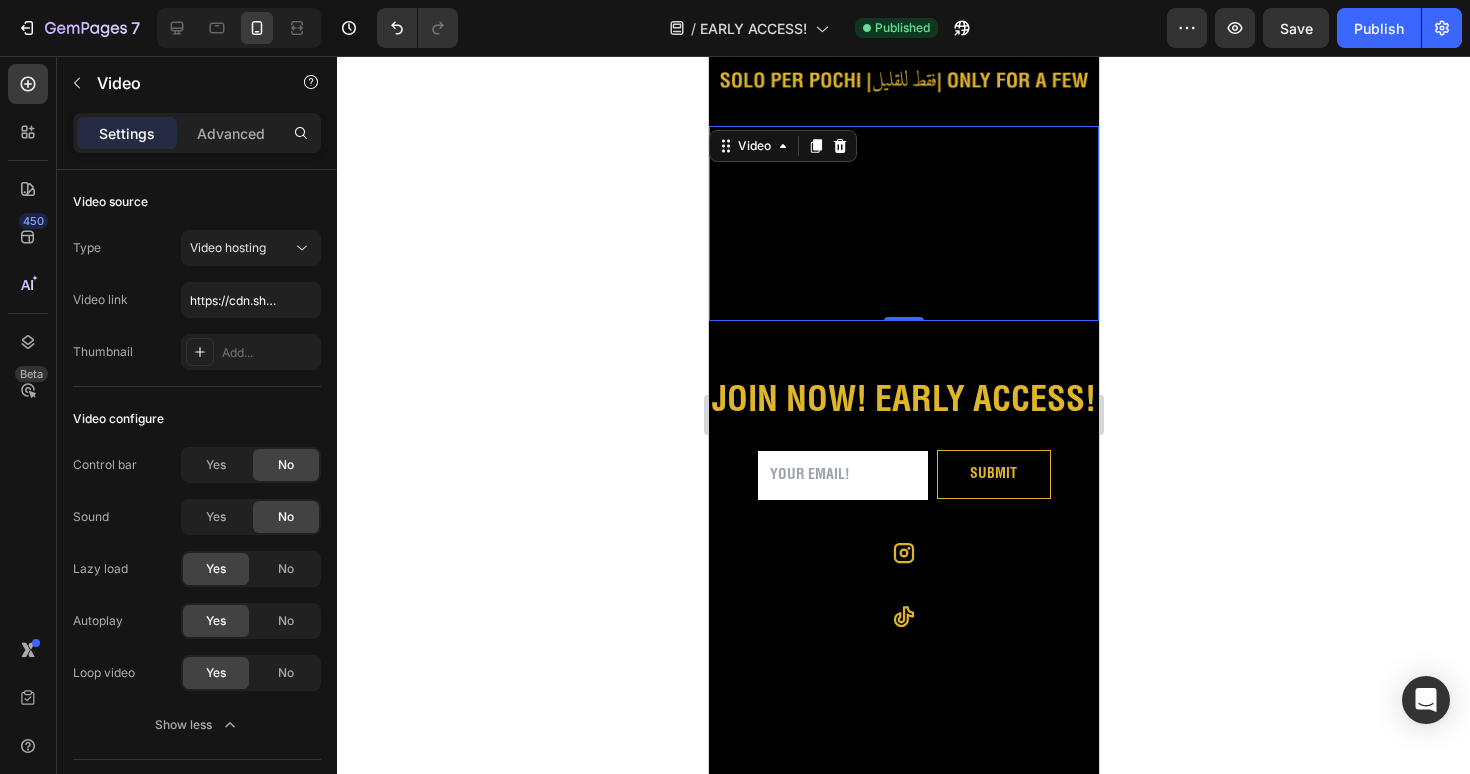 click 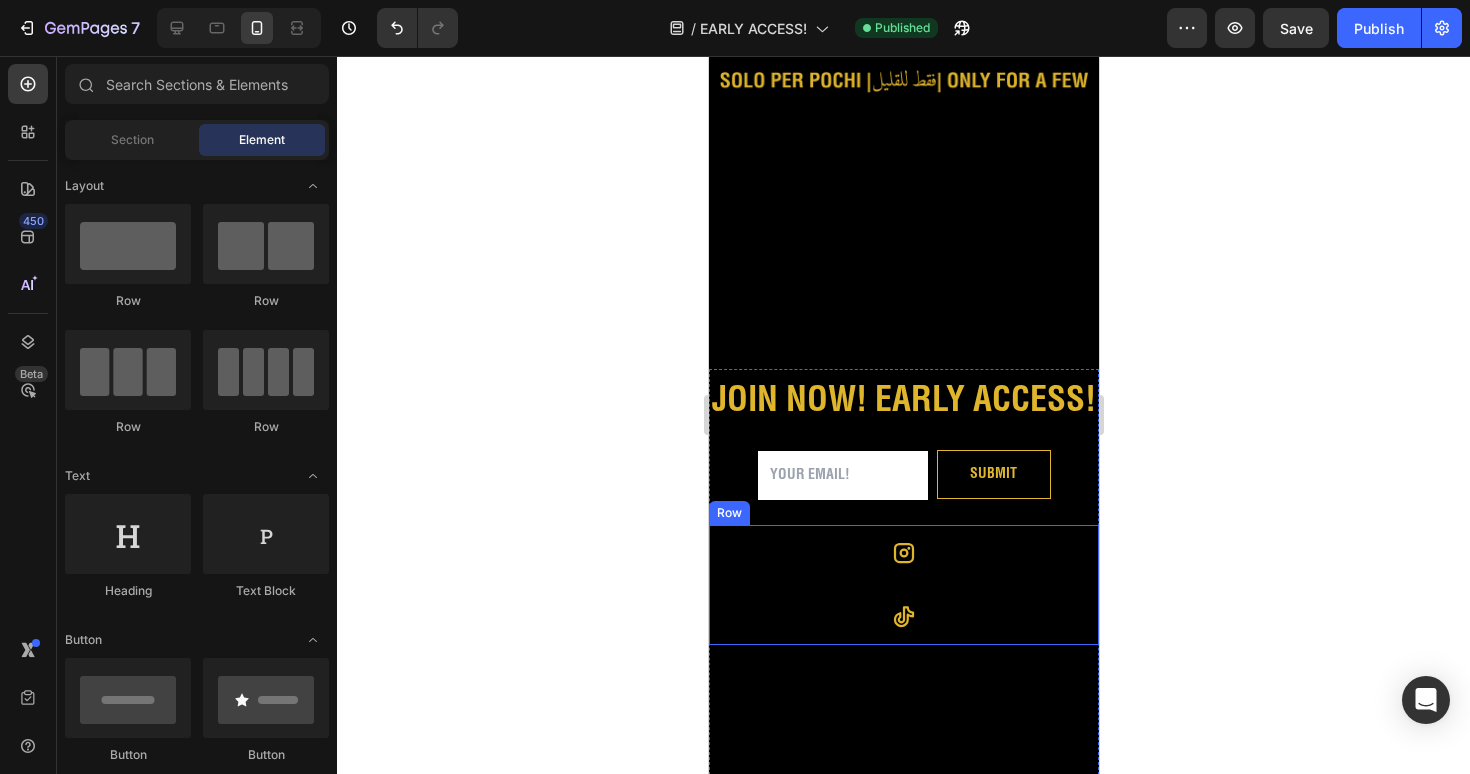 click on "Icon
Icon" at bounding box center (903, 585) 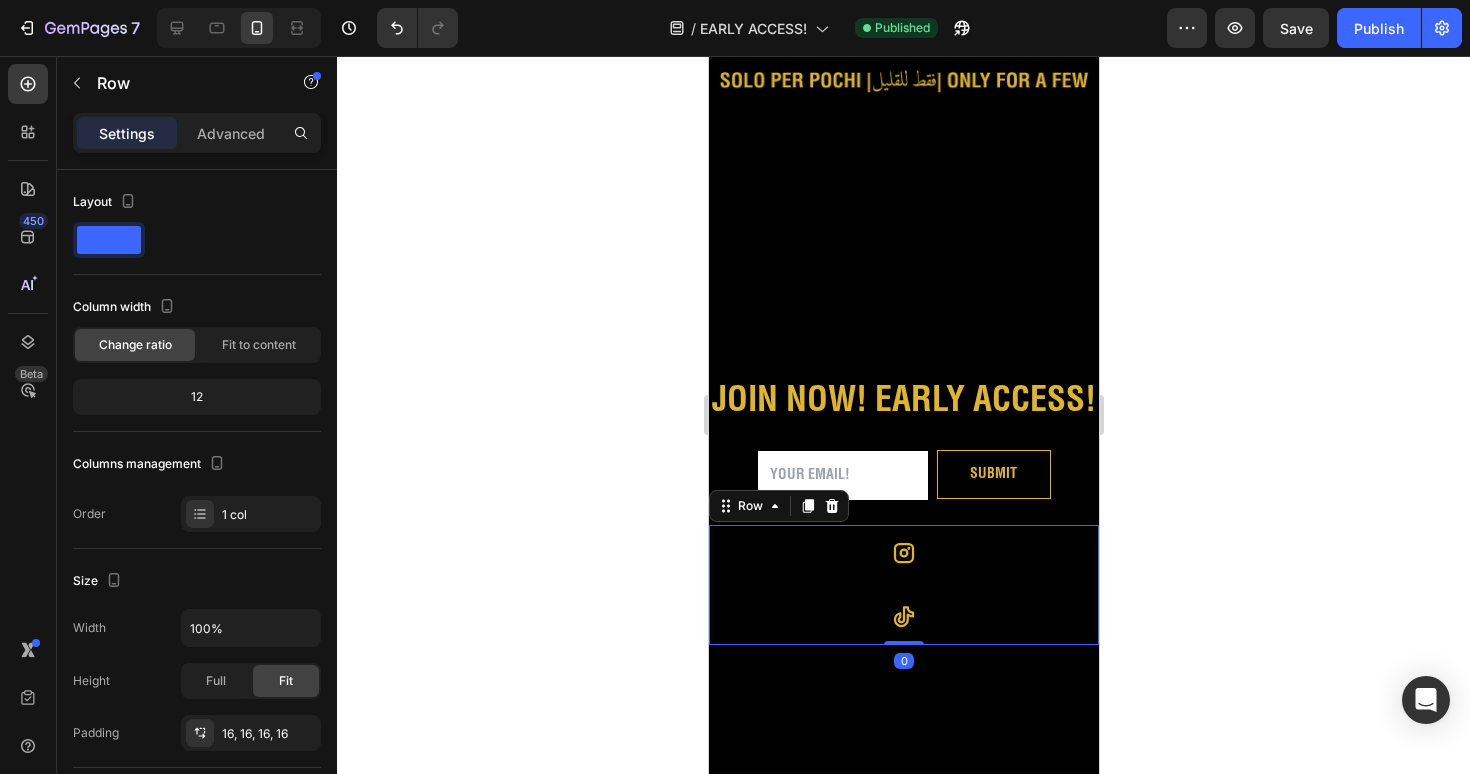 click 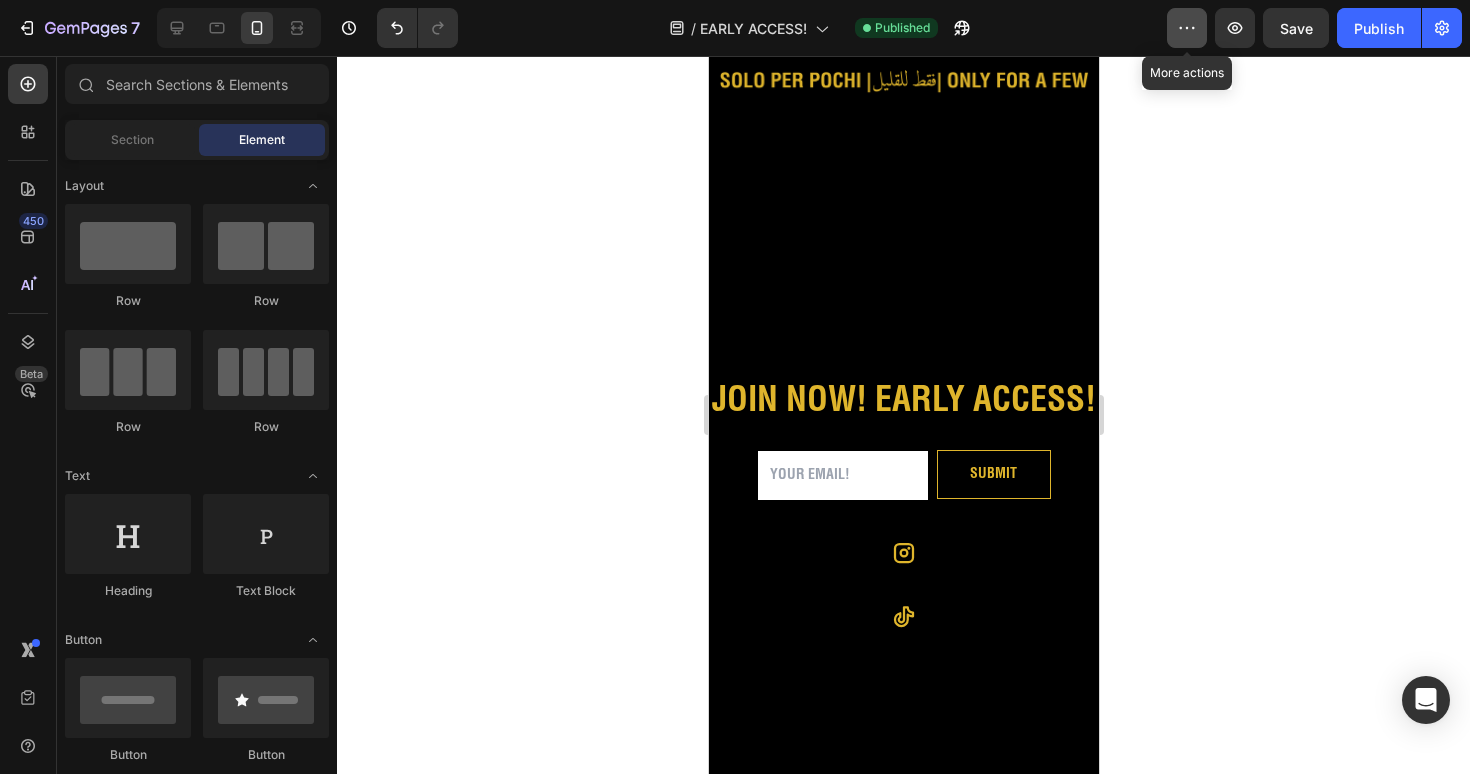 click 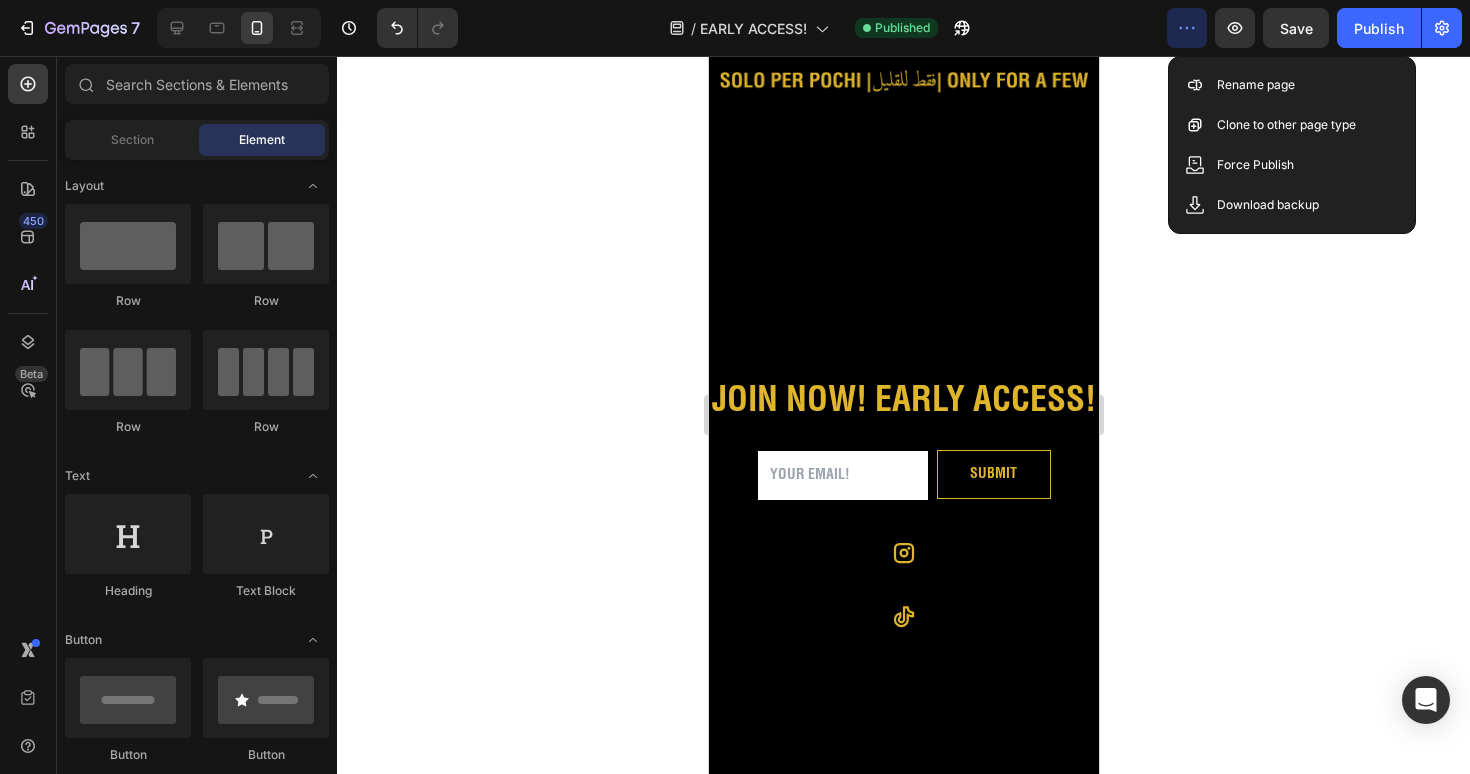 click 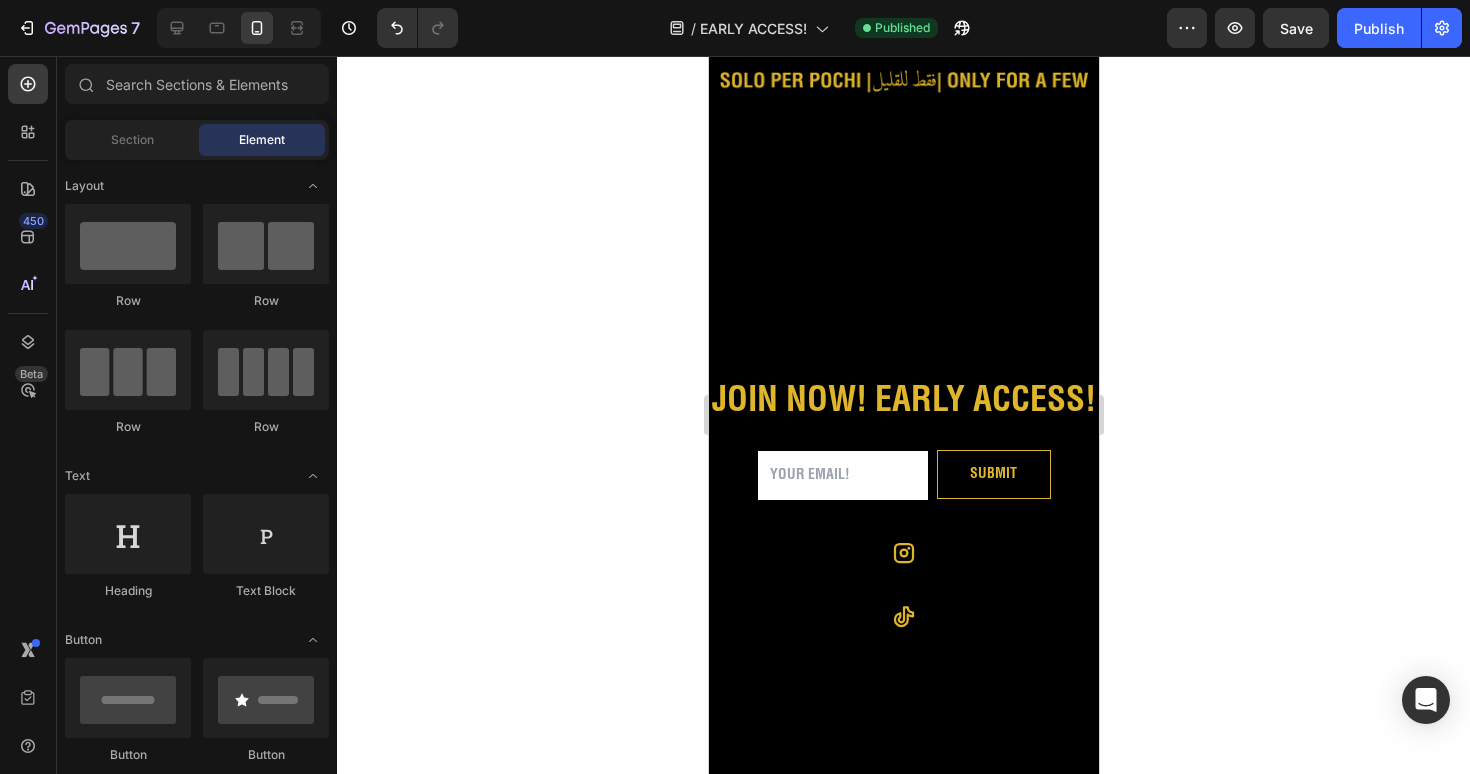 click 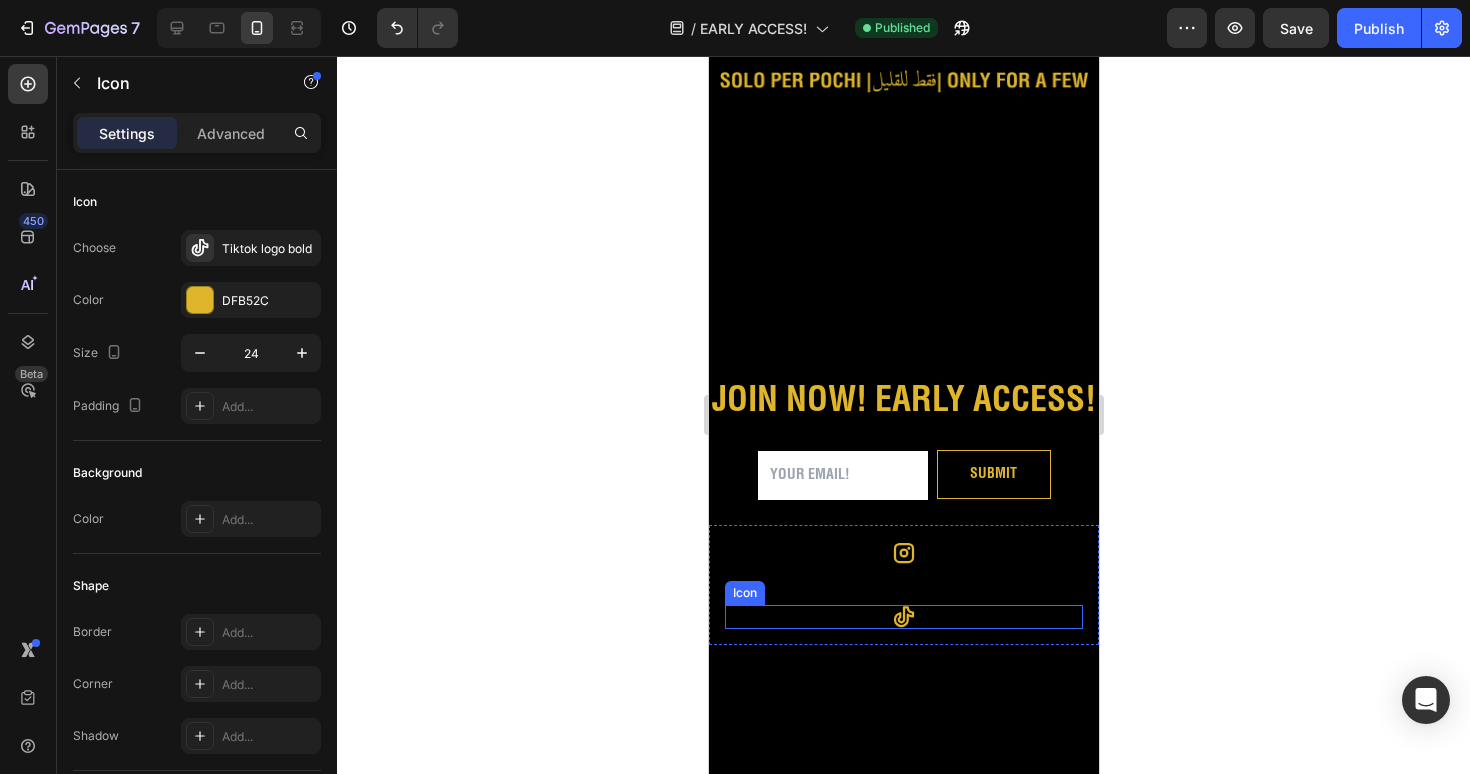 click 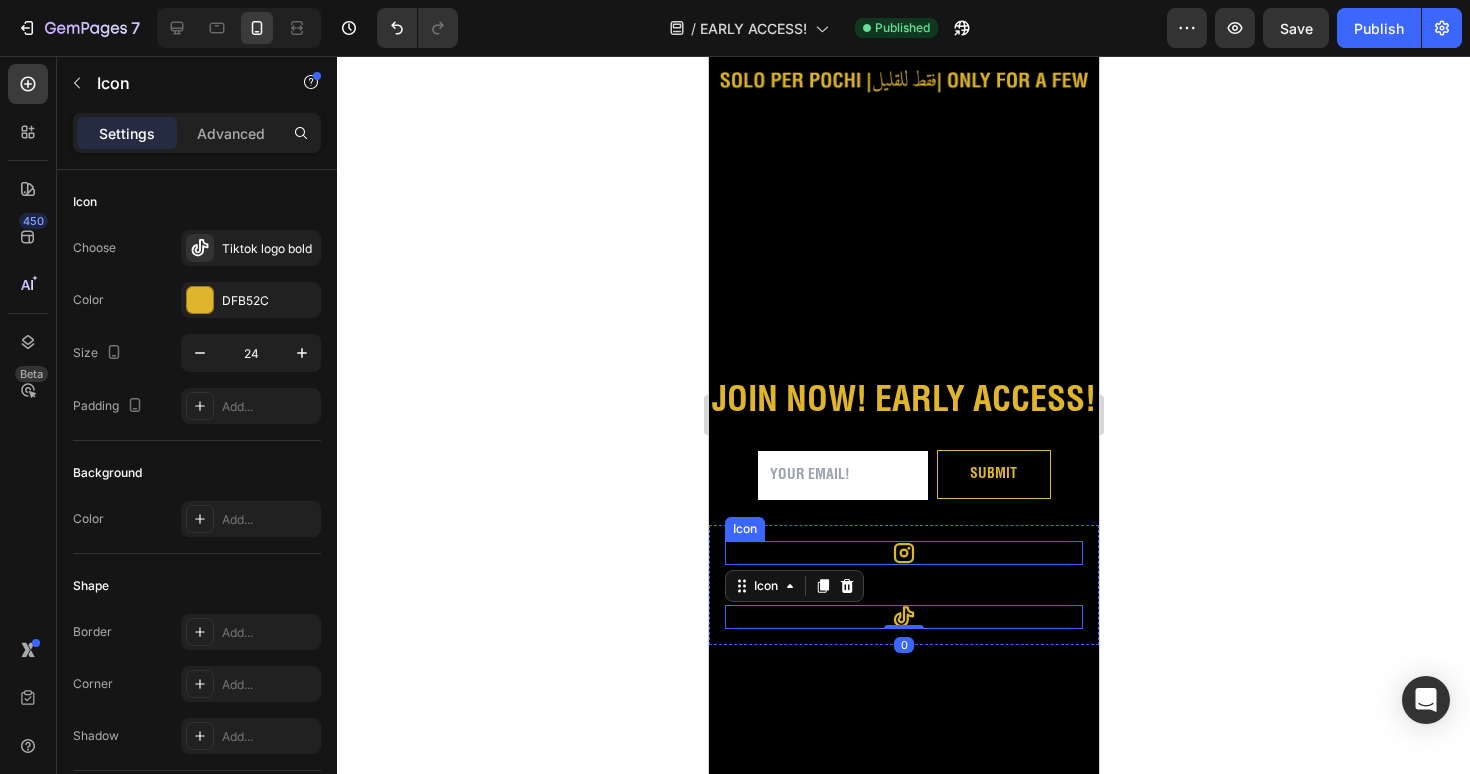 click on "Icon" at bounding box center (903, 553) 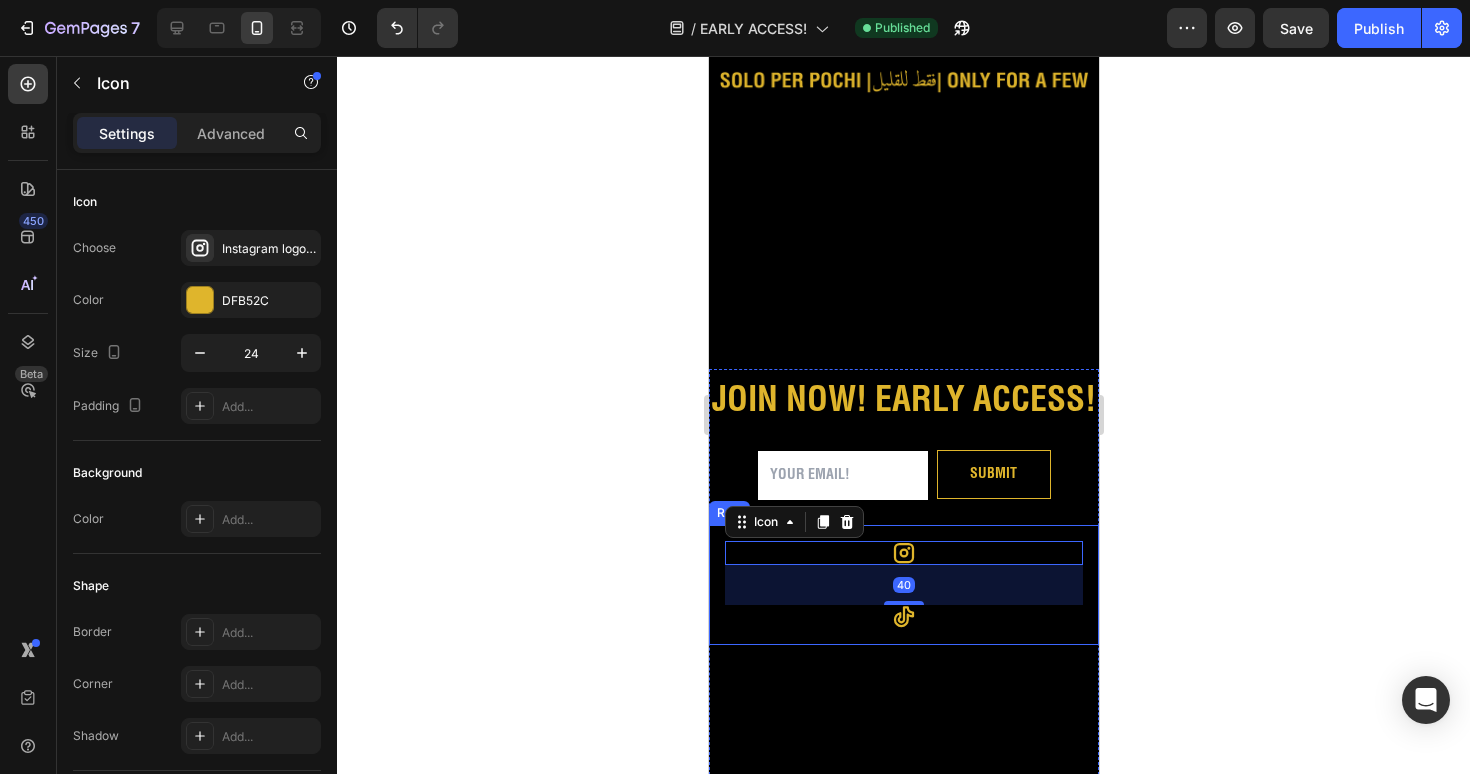 click on "Icon   40
Icon Row" at bounding box center (903, 585) 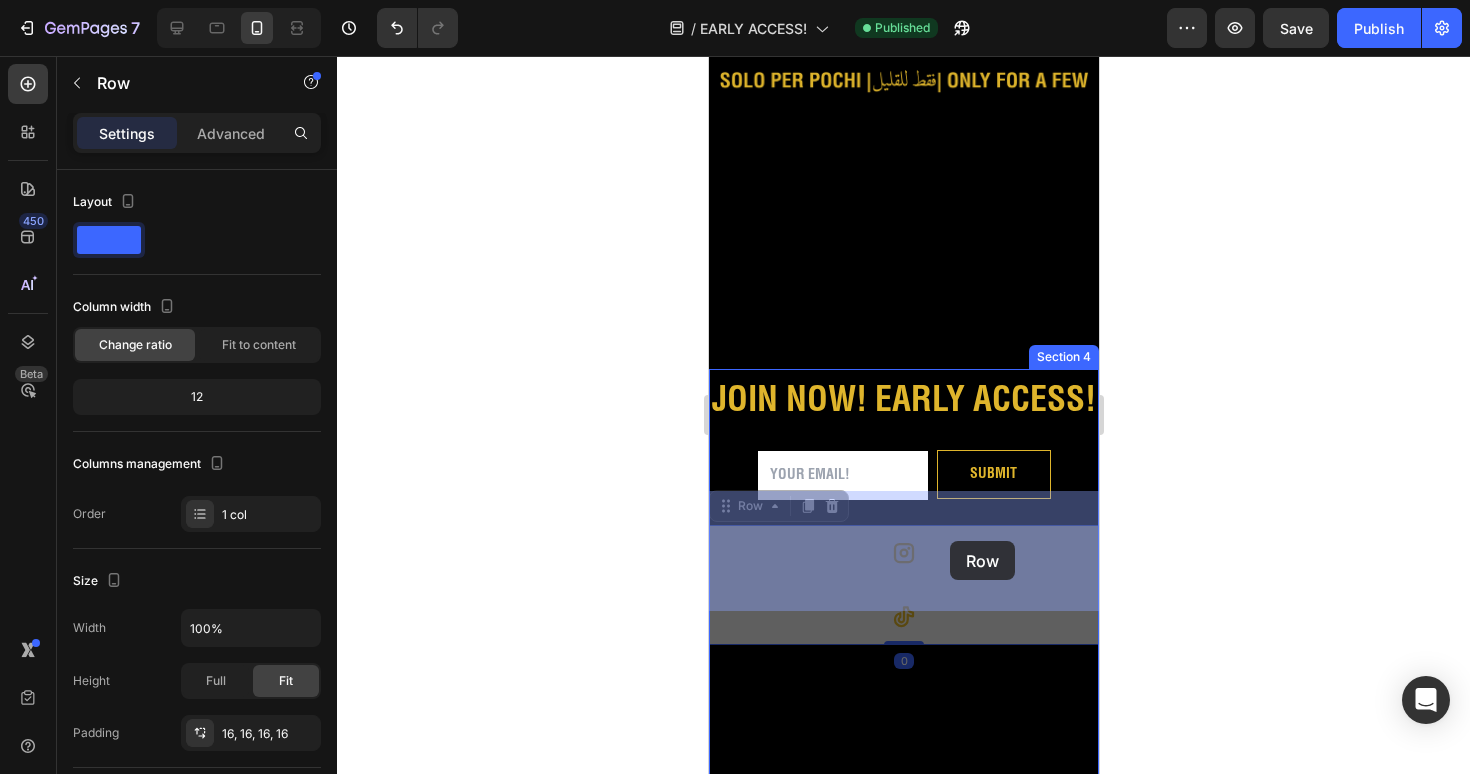 drag, startPoint x: 949, startPoint y: 495, endPoint x: 947, endPoint y: 546, distance: 51.0392 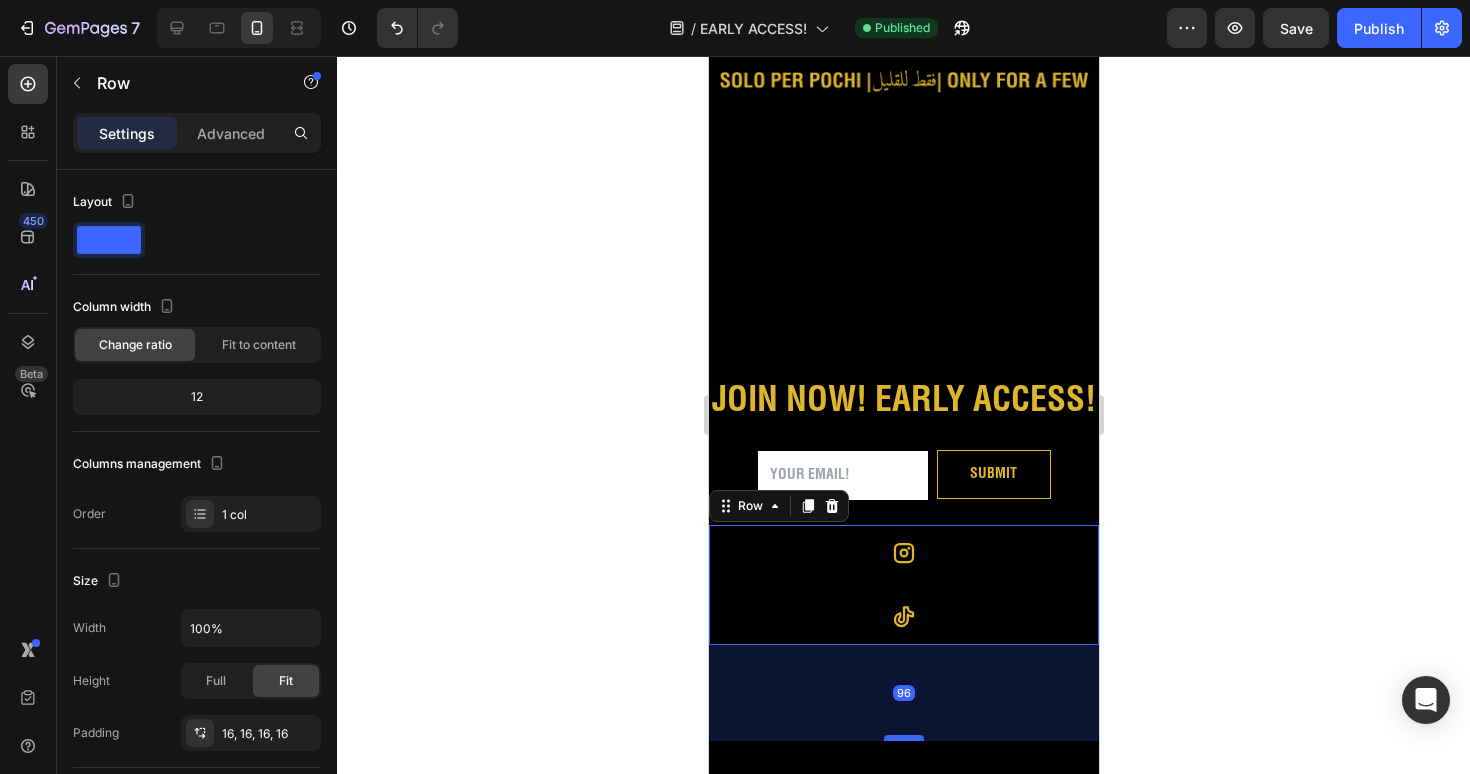 drag, startPoint x: 903, startPoint y: 608, endPoint x: 898, endPoint y: 704, distance: 96.13012 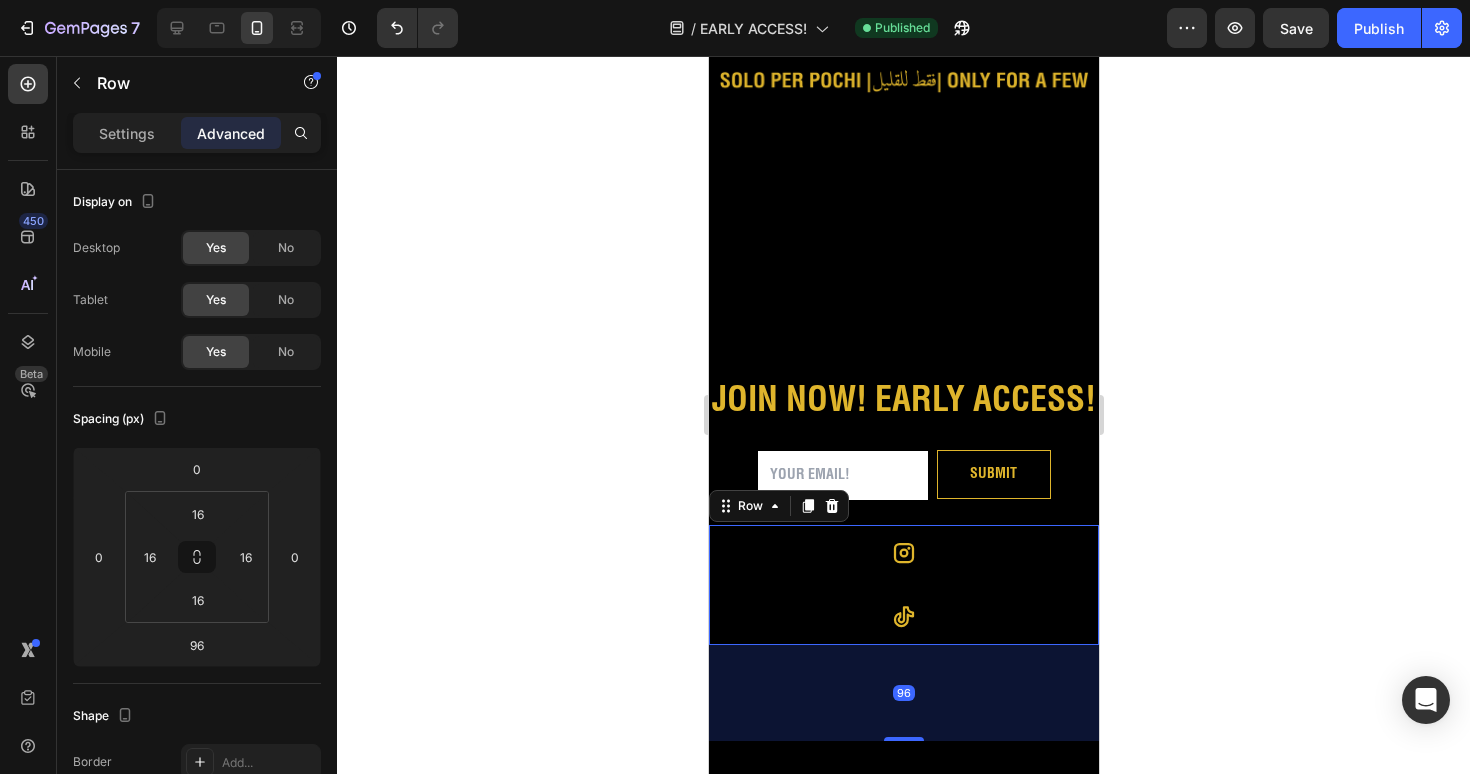 click 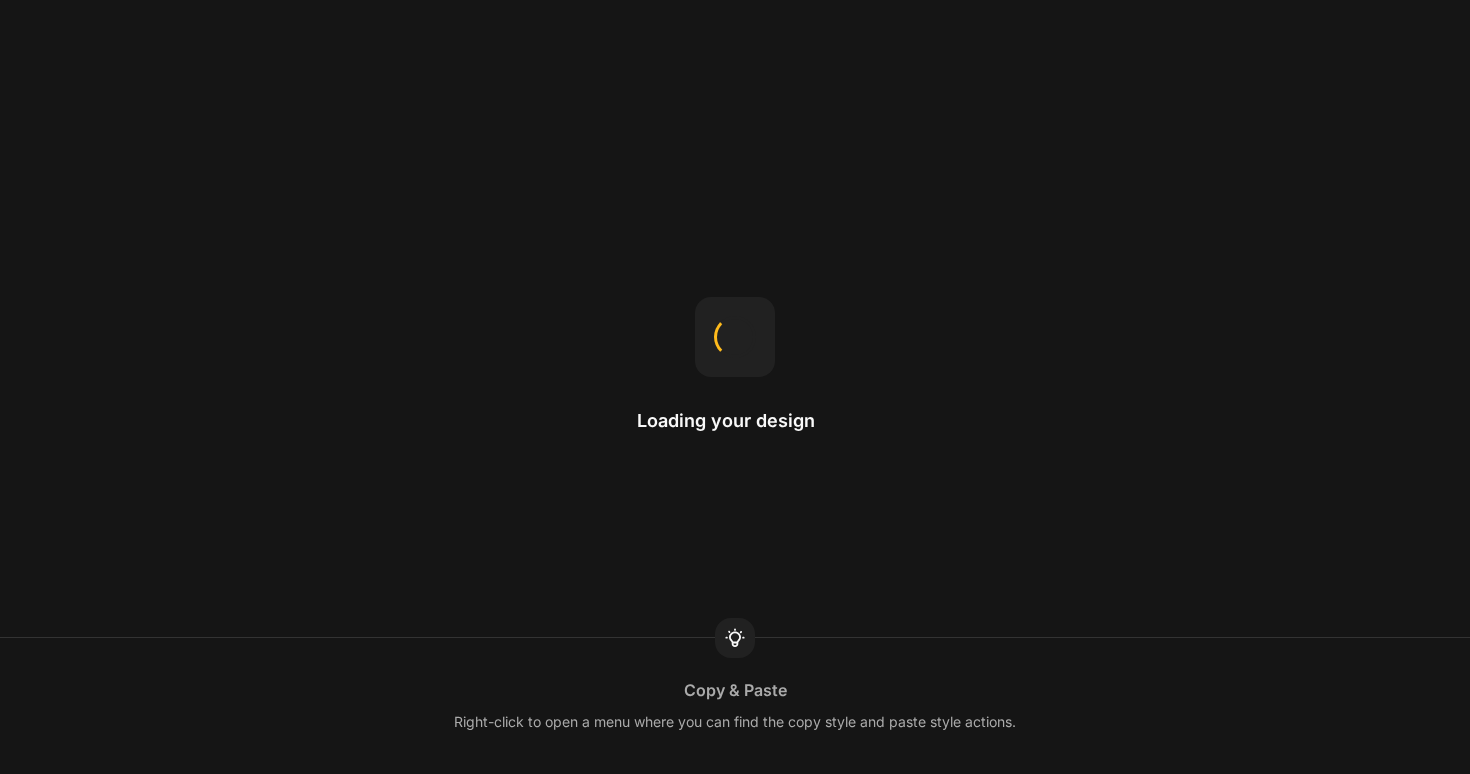 scroll, scrollTop: 0, scrollLeft: 0, axis: both 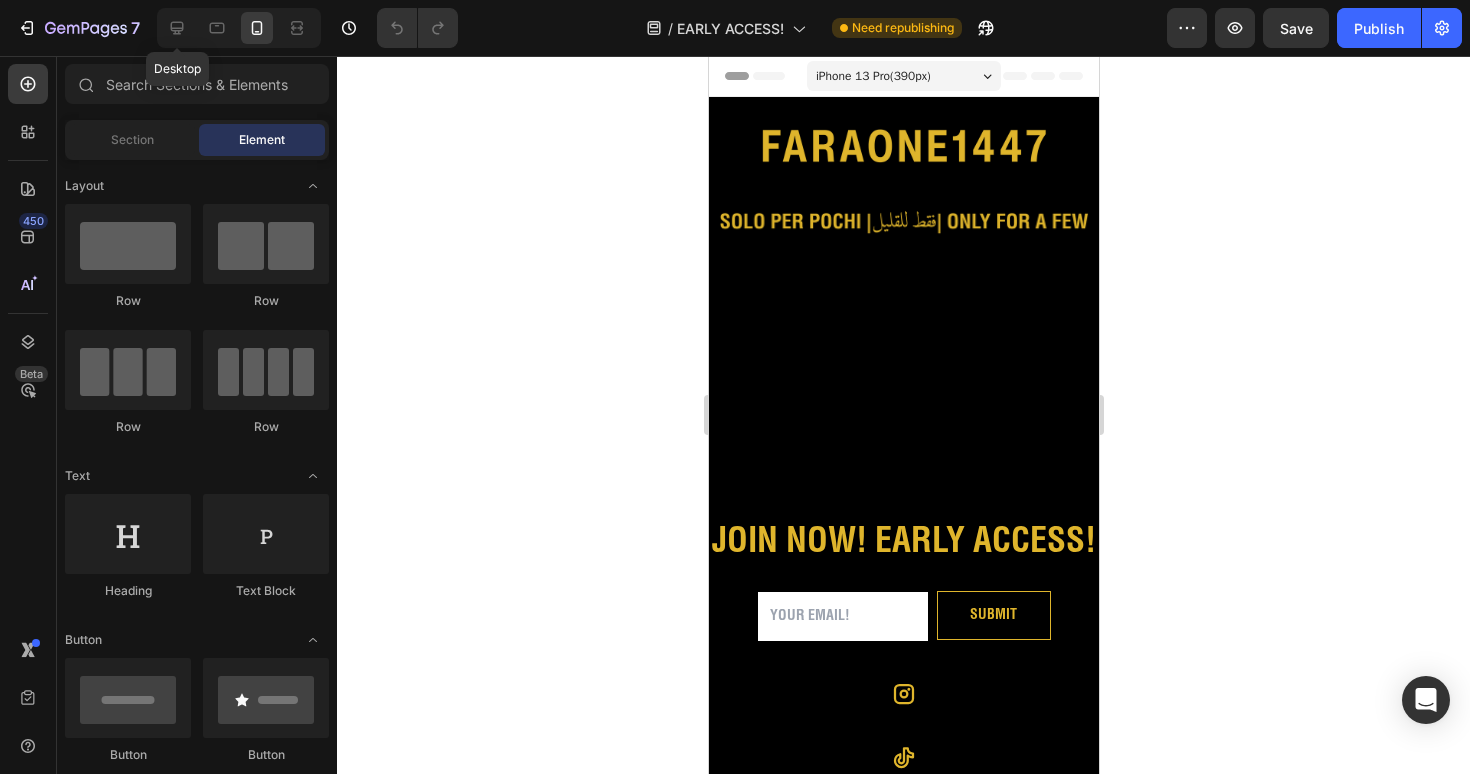 click on "Desktop" at bounding box center [239, 28] 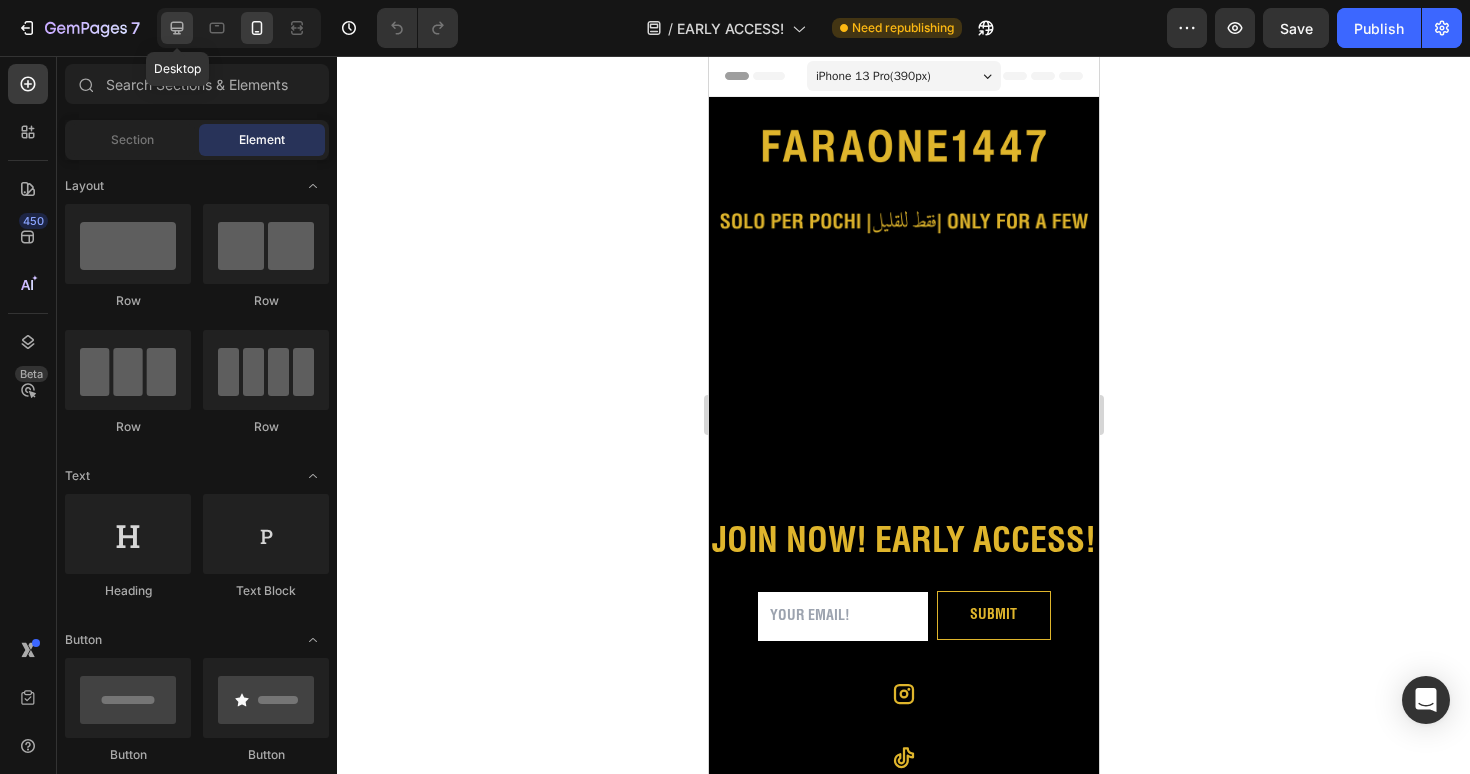 click 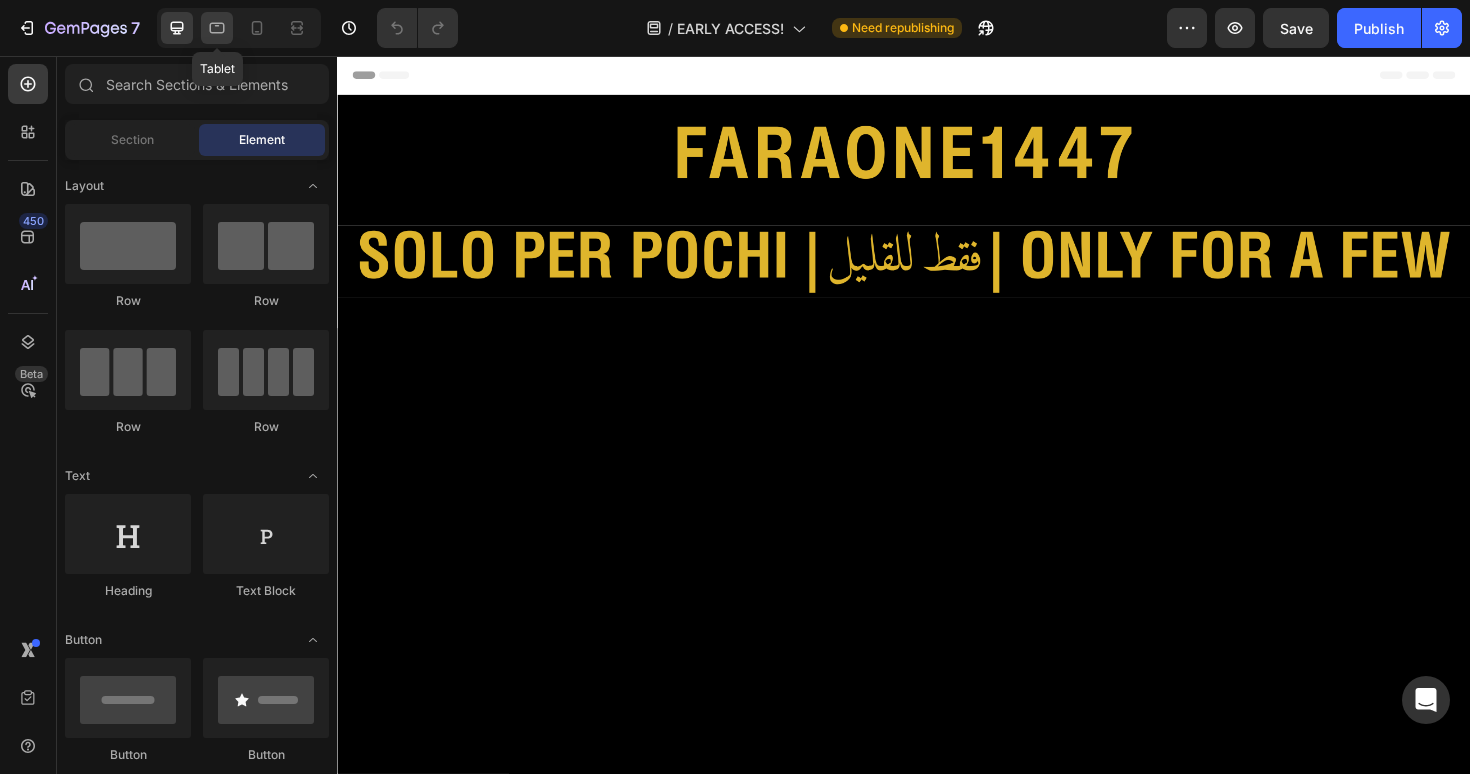 click 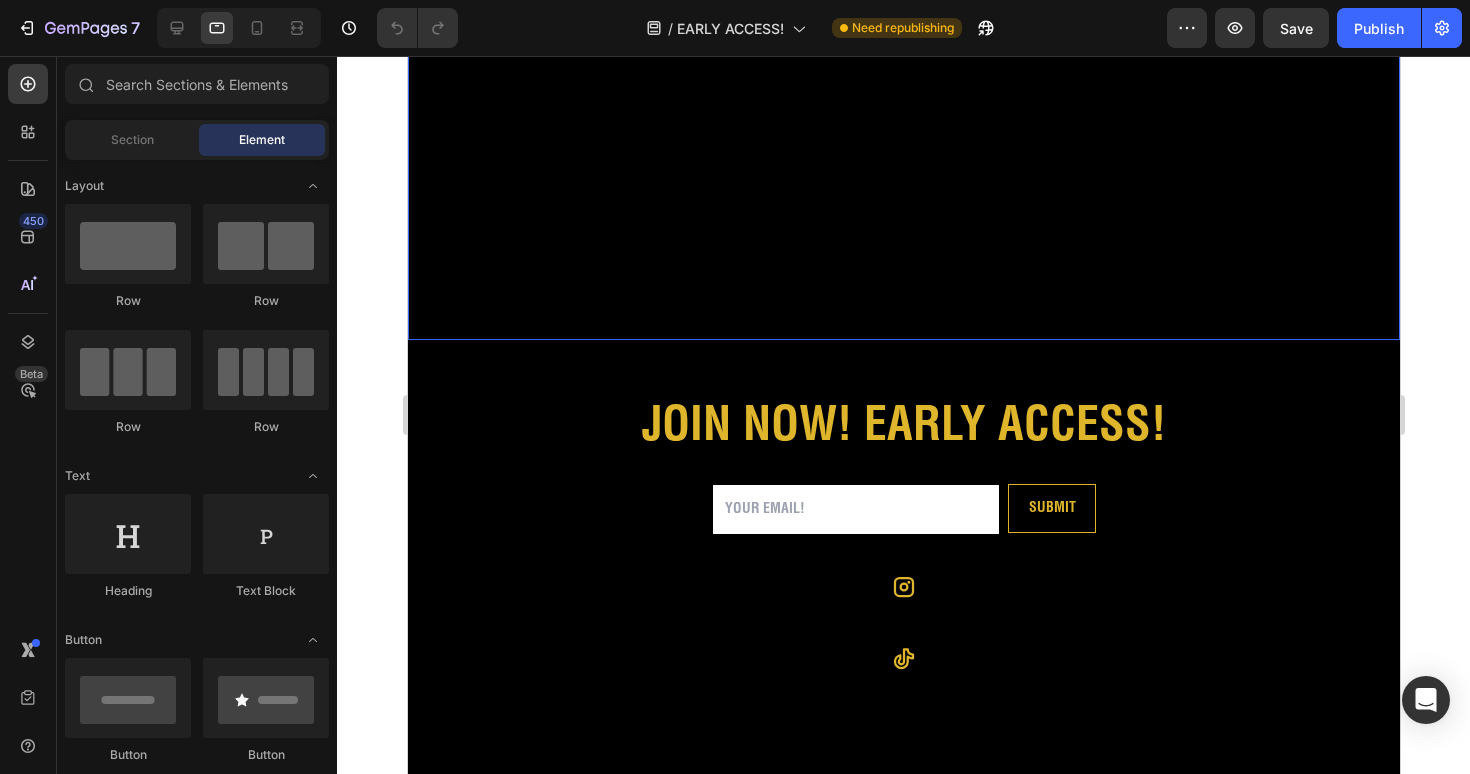 scroll, scrollTop: 567, scrollLeft: 0, axis: vertical 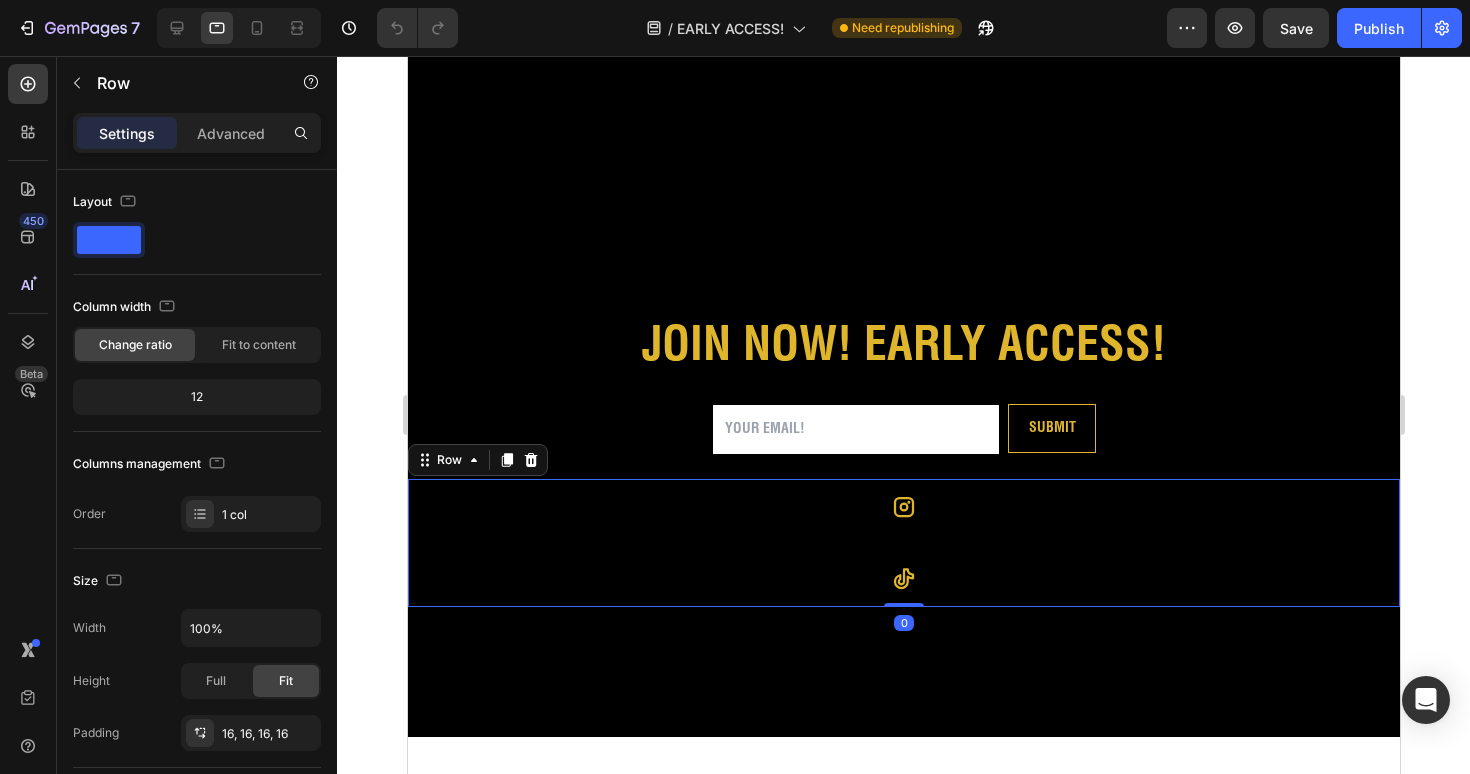 click on "Icon
Icon" at bounding box center [903, 543] 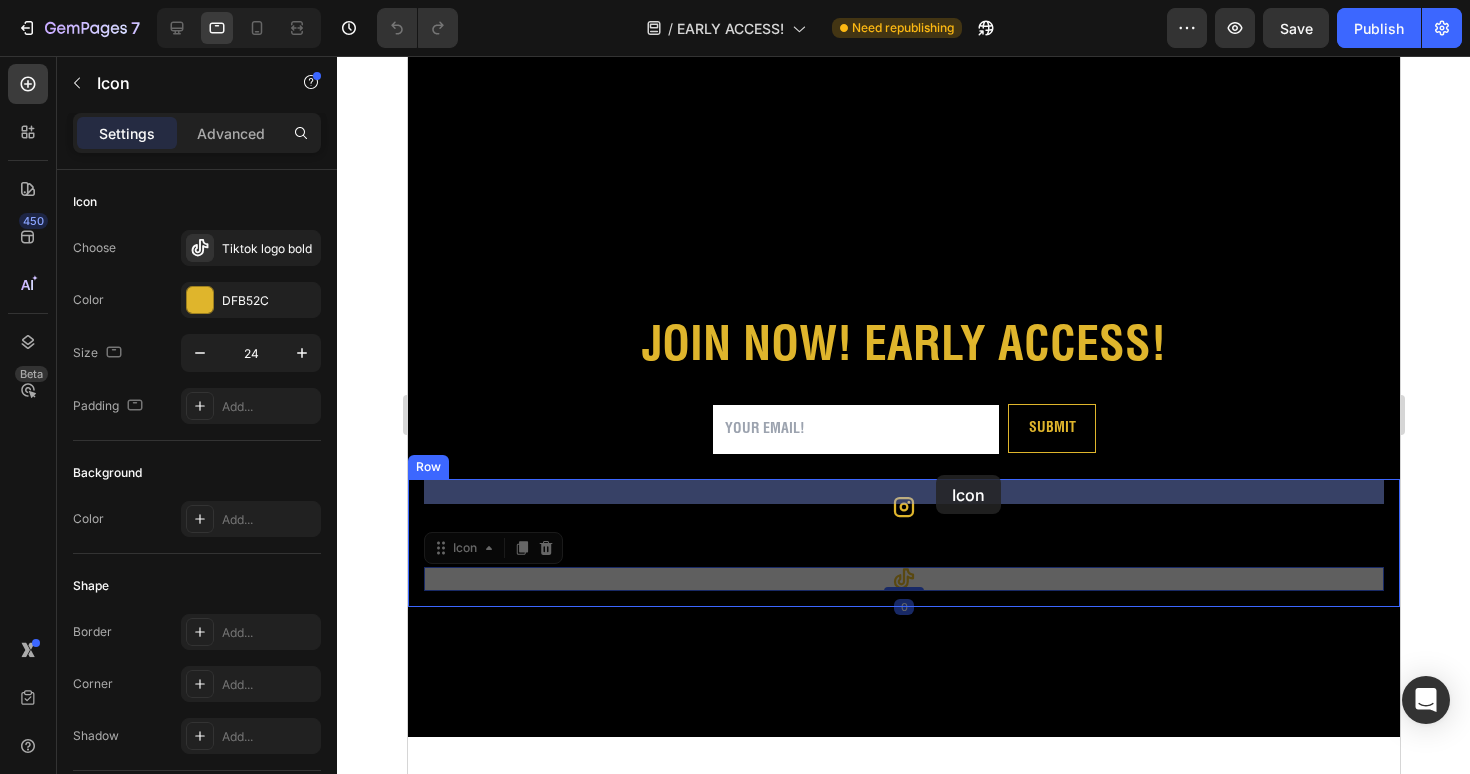 drag, startPoint x: 787, startPoint y: 492, endPoint x: 913, endPoint y: 480, distance: 126.57014 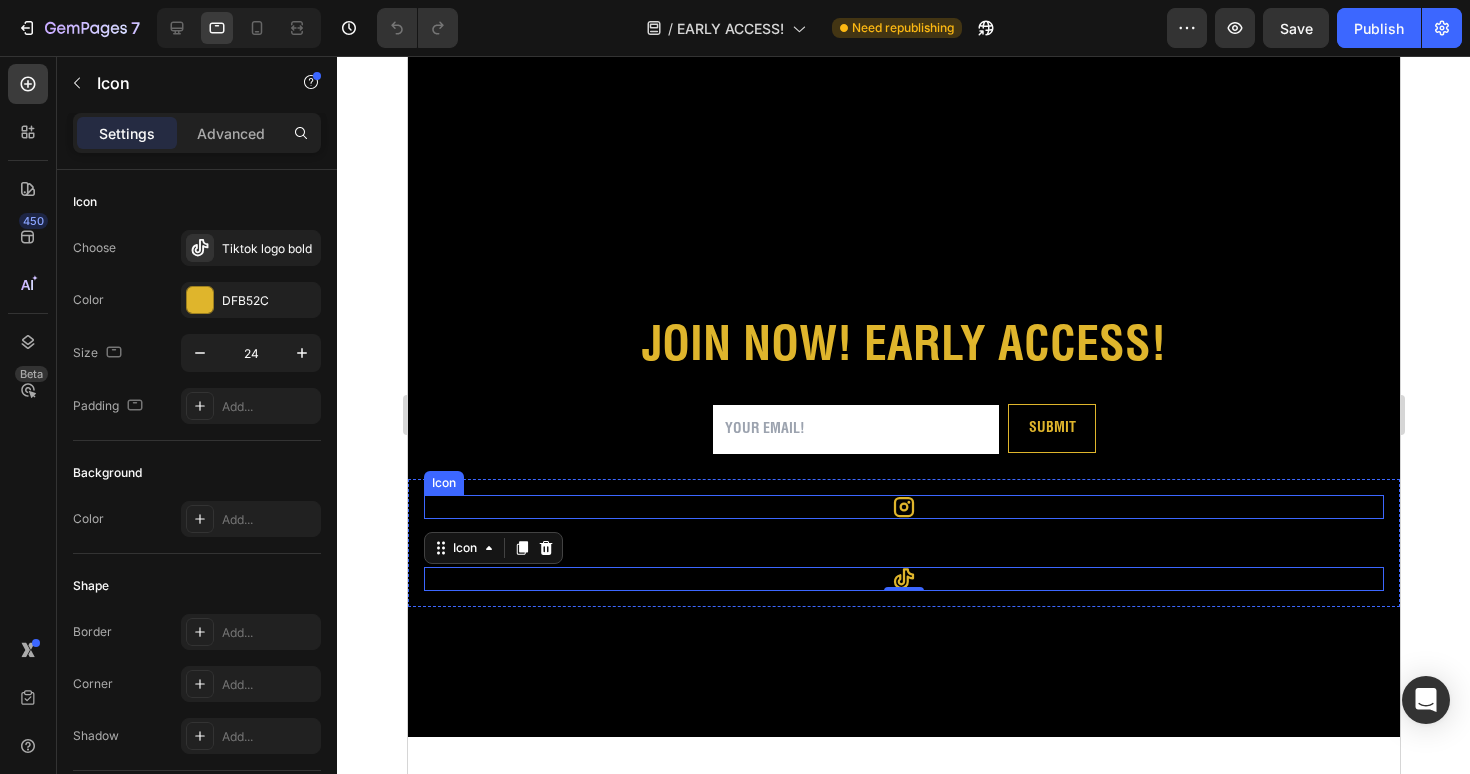 click on "Icon" at bounding box center [903, 507] 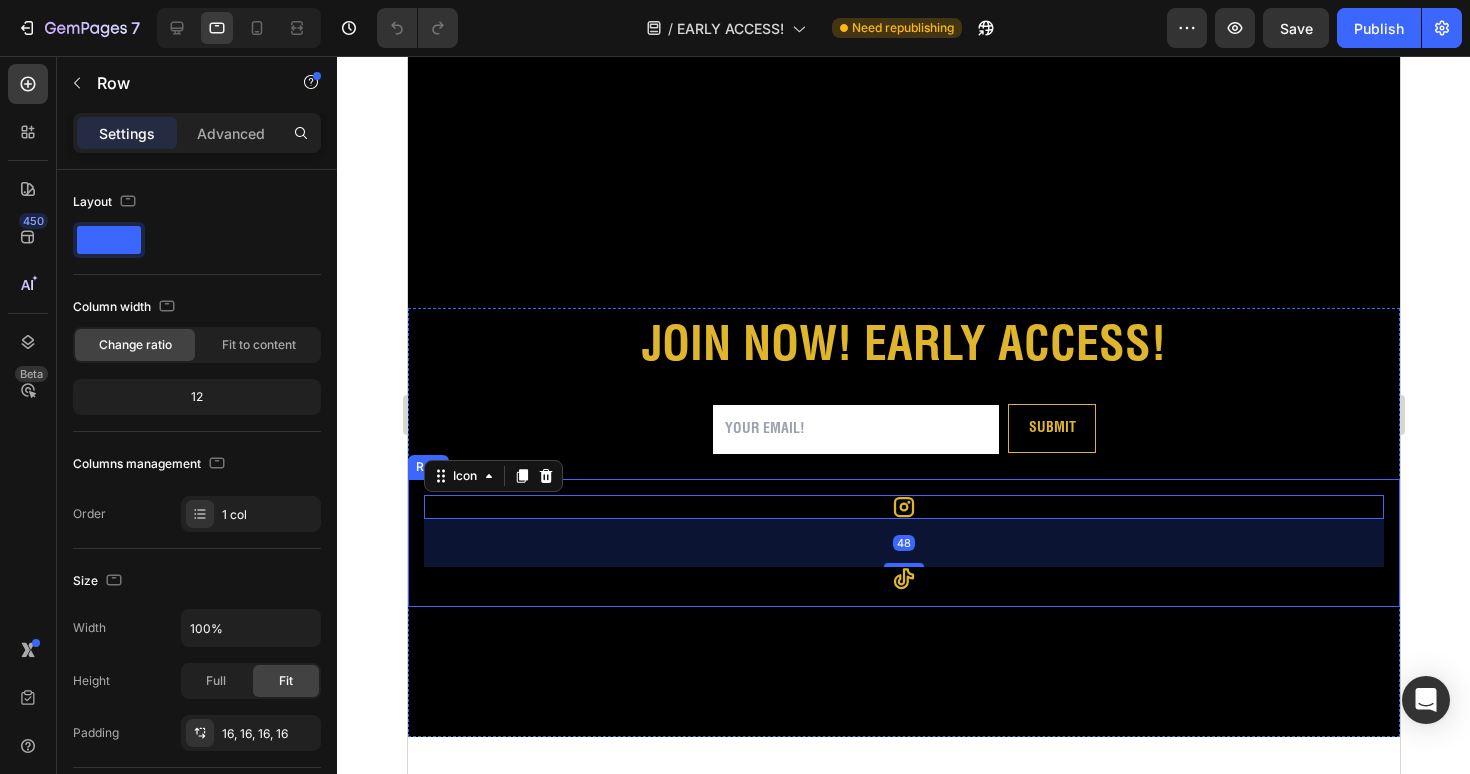 click on "Icon   48
Icon Row" at bounding box center [903, 543] 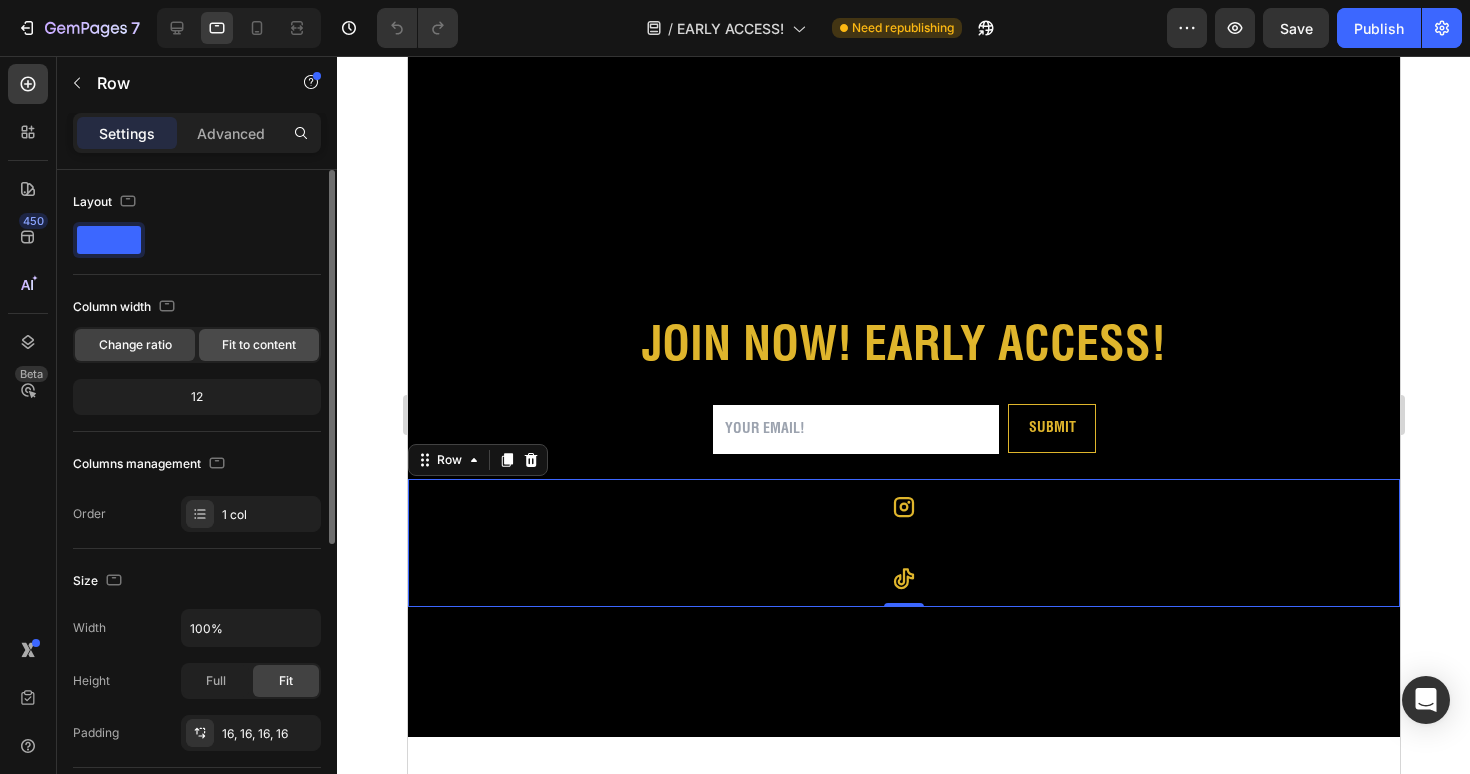 click on "Fit to content" 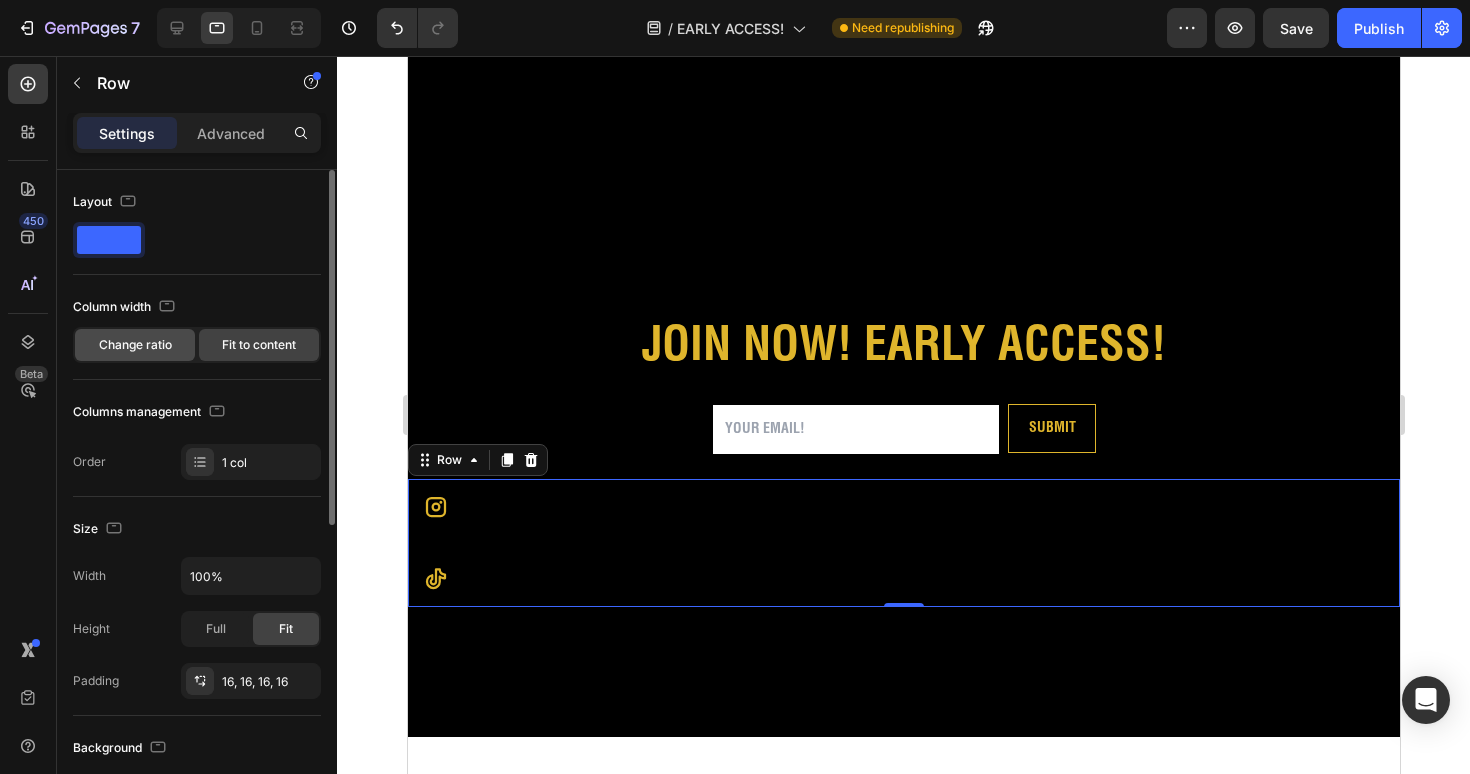 click on "Change ratio" 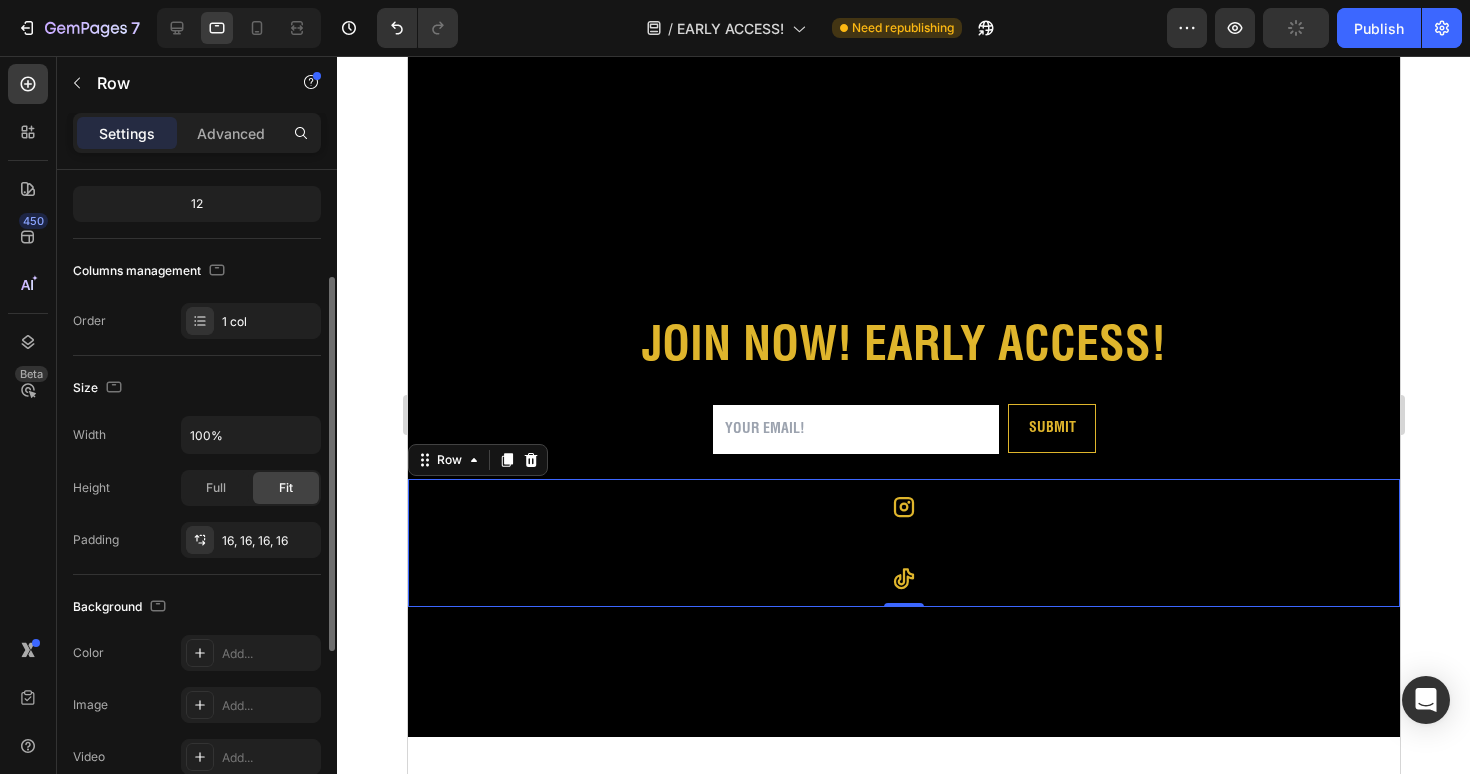 scroll, scrollTop: 0, scrollLeft: 0, axis: both 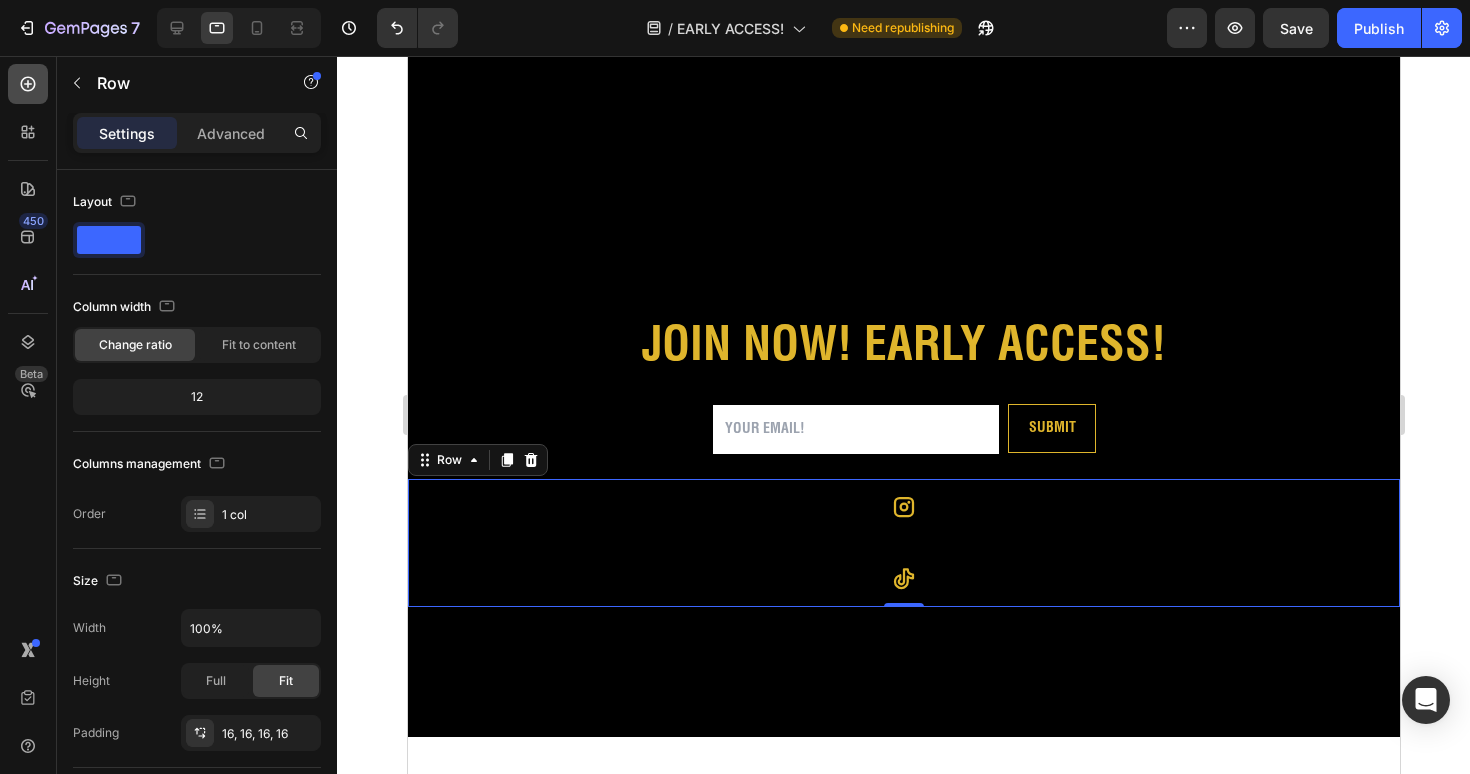 click 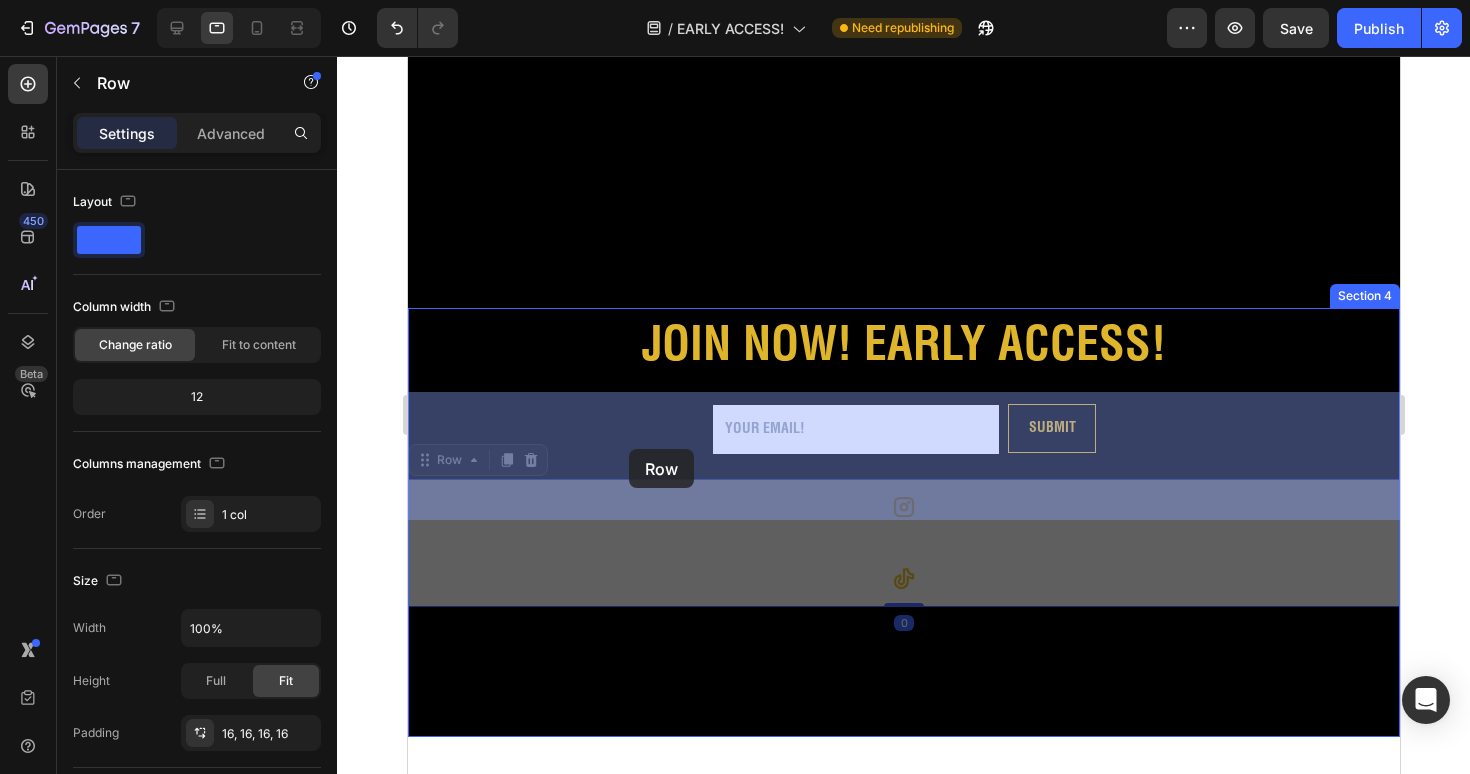 drag, startPoint x: 627, startPoint y: 460, endPoint x: 627, endPoint y: 445, distance: 15 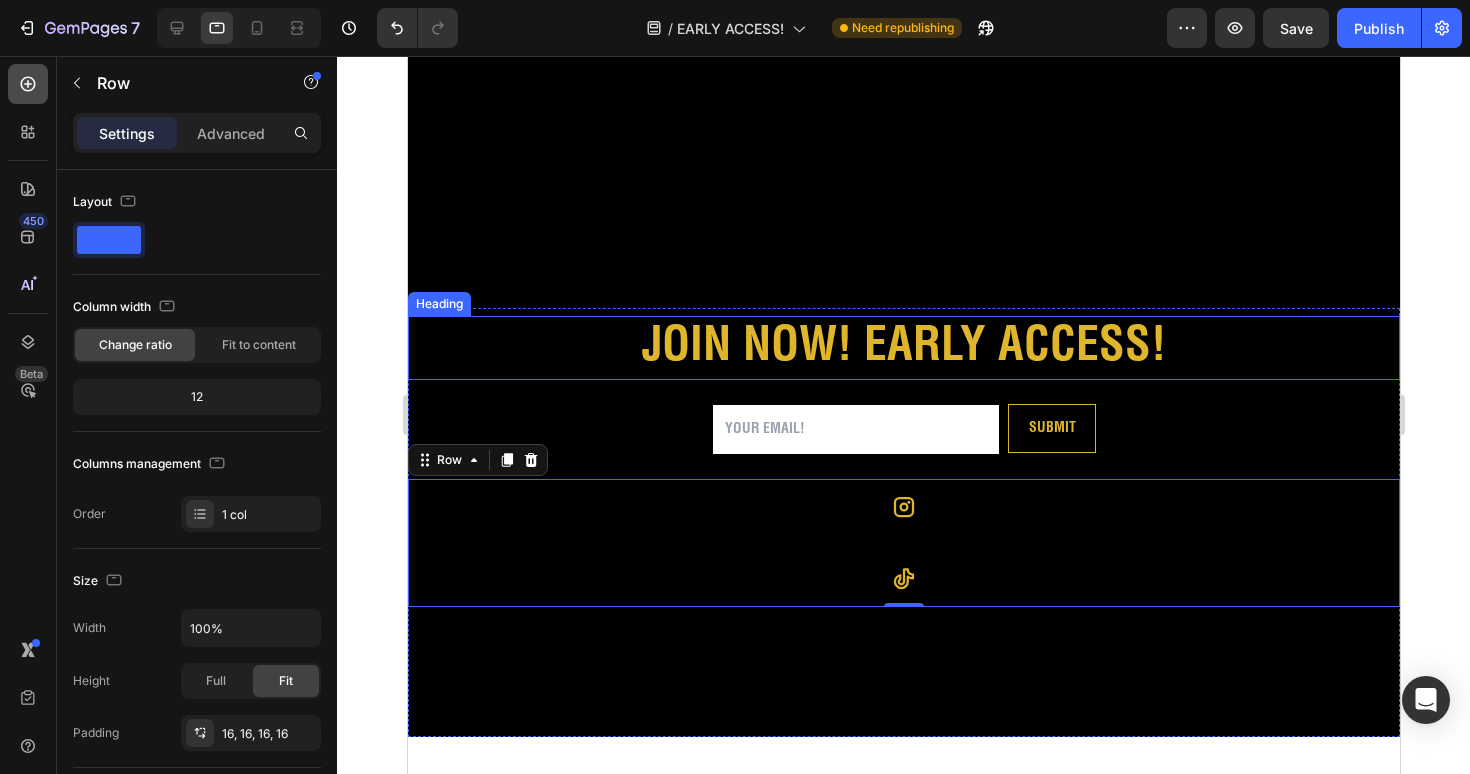 click 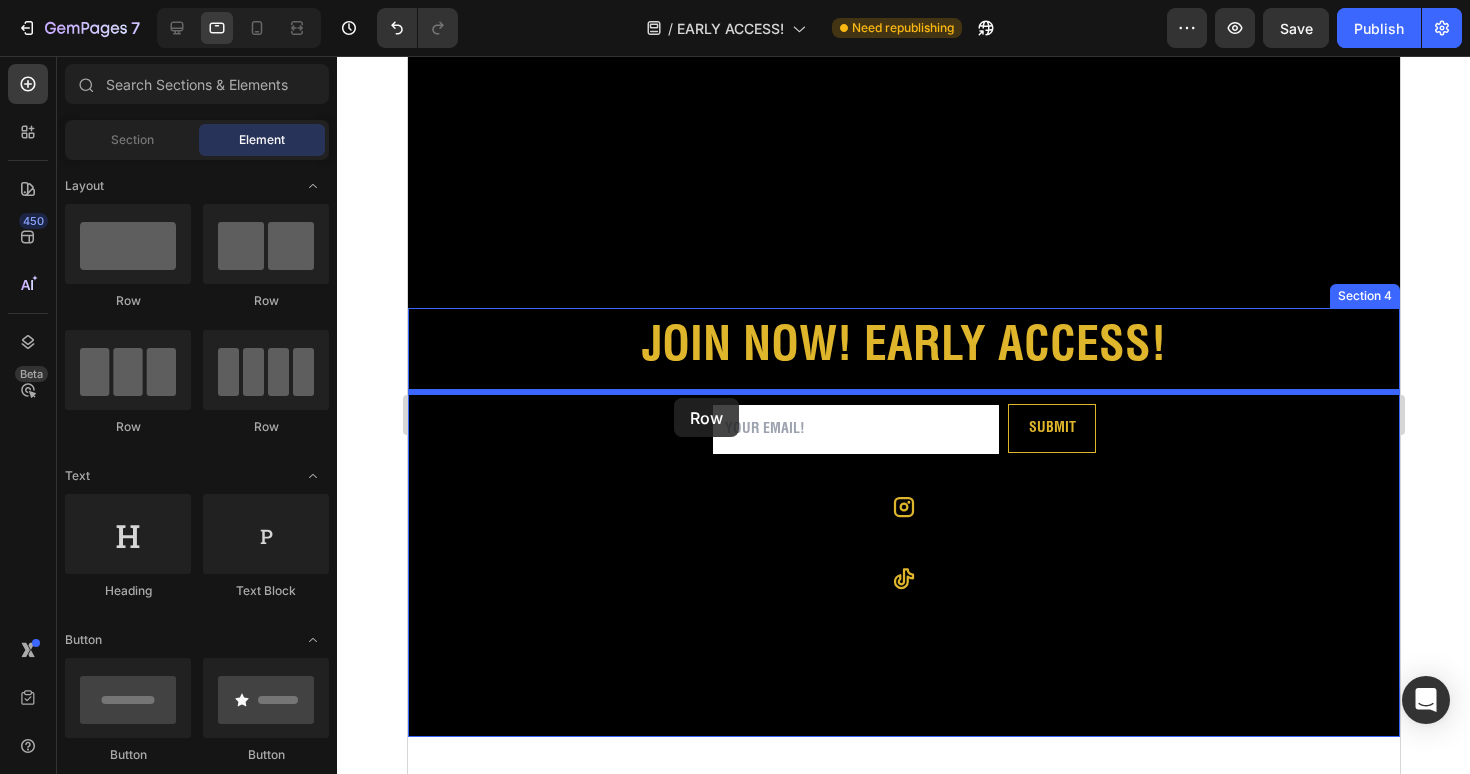drag, startPoint x: 674, startPoint y: 290, endPoint x: 673, endPoint y: 398, distance: 108.00463 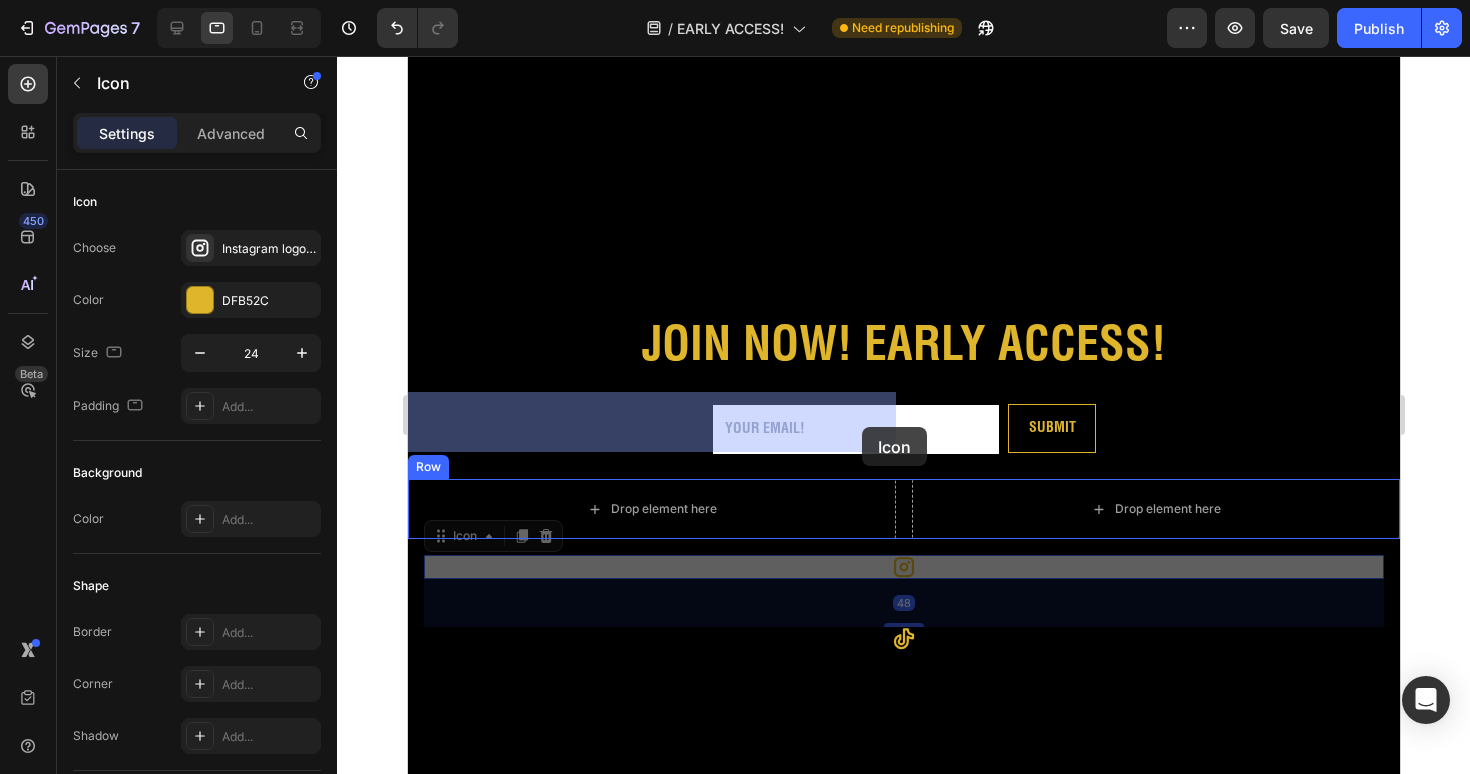 drag, startPoint x: 911, startPoint y: 488, endPoint x: 861, endPoint y: 427, distance: 78.873314 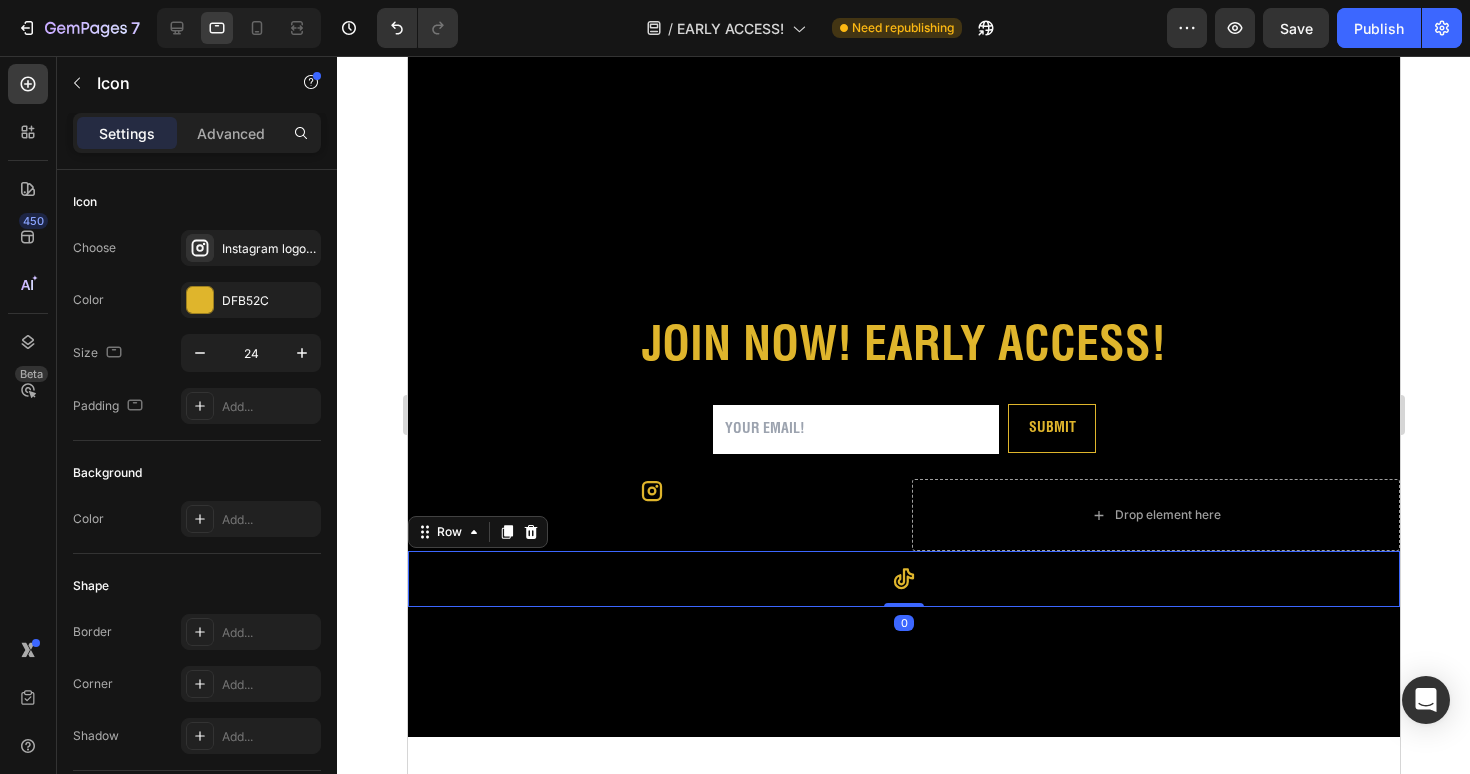 click on "Icon Row   0" at bounding box center (903, 579) 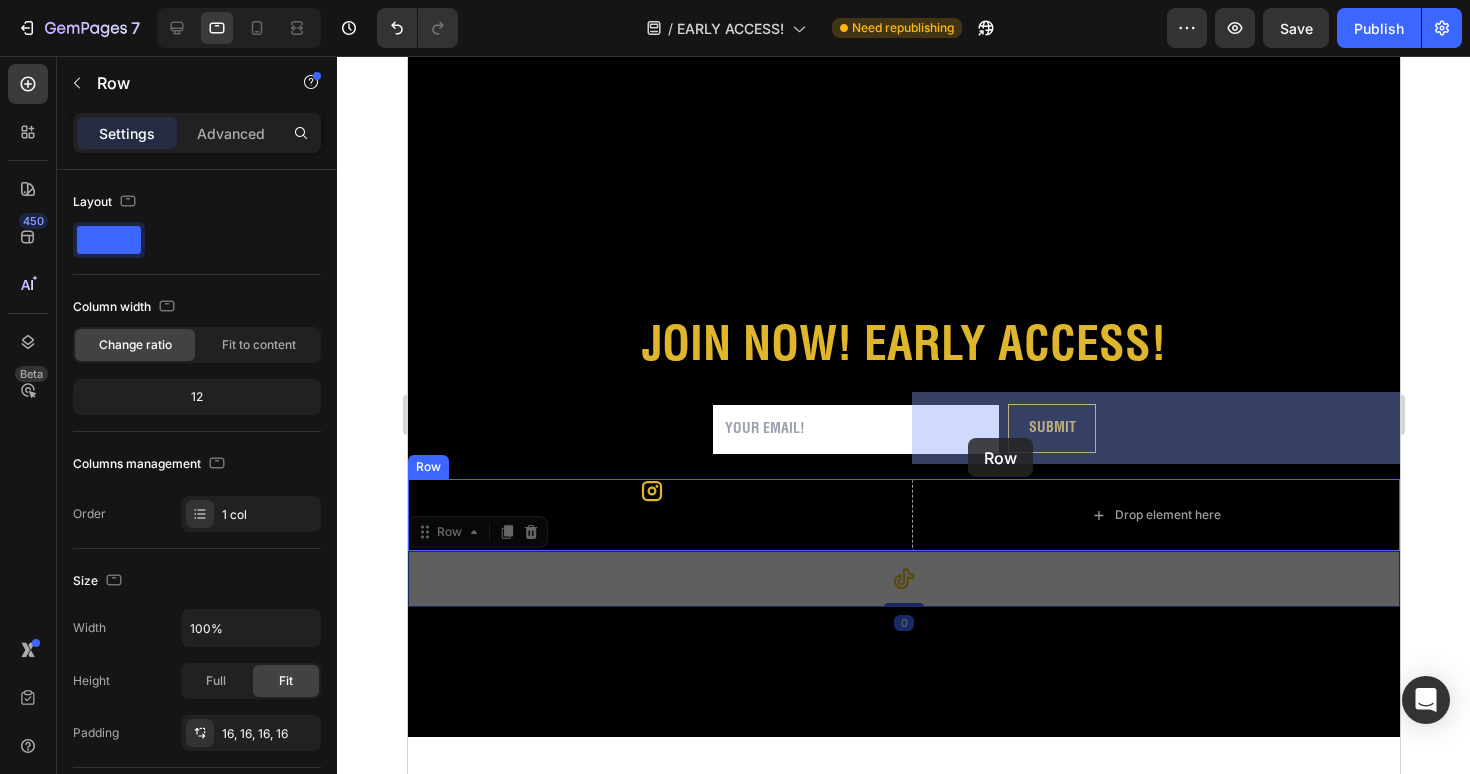 drag, startPoint x: 904, startPoint y: 509, endPoint x: 967, endPoint y: 438, distance: 94.92102 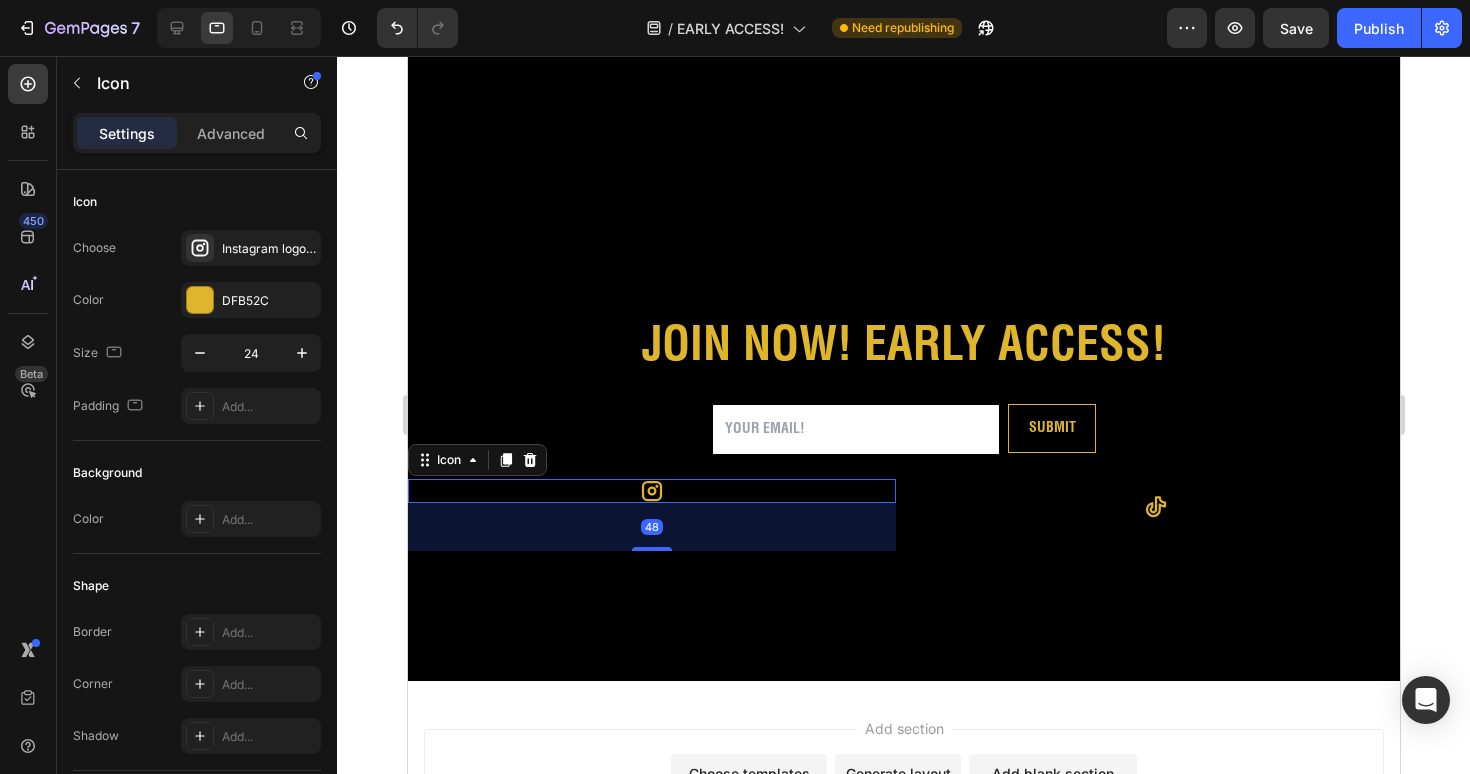click on "Icon   48" at bounding box center [651, 491] 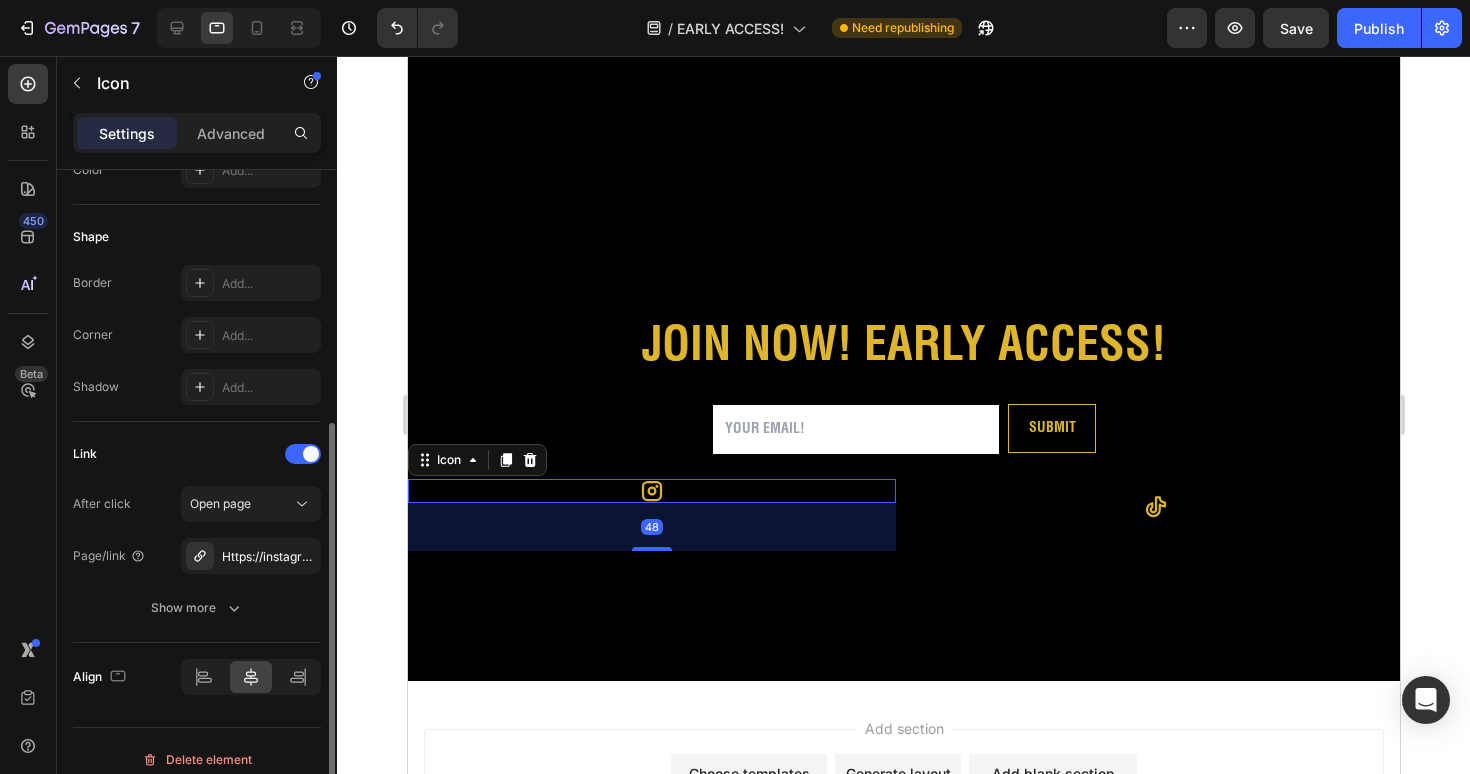 scroll, scrollTop: 366, scrollLeft: 0, axis: vertical 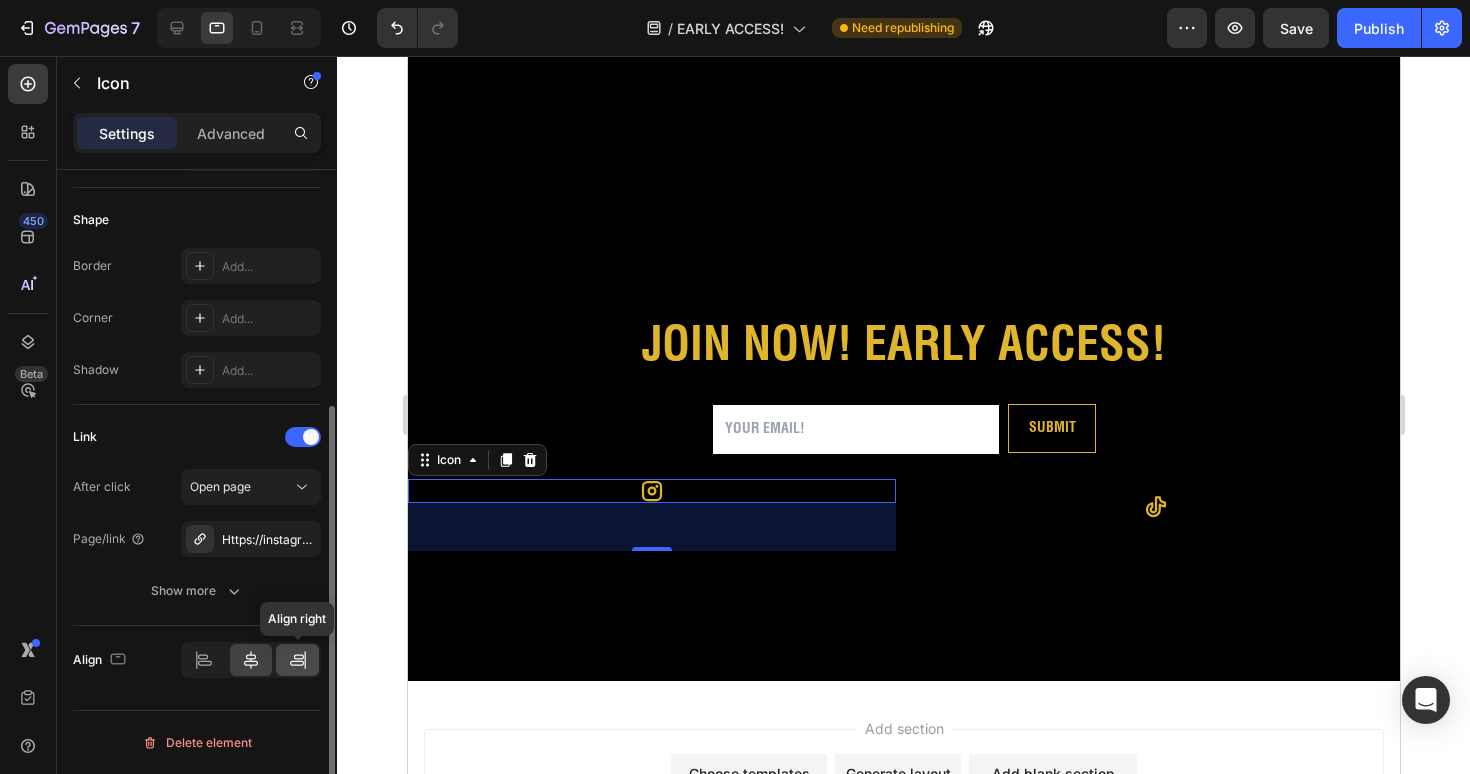 click 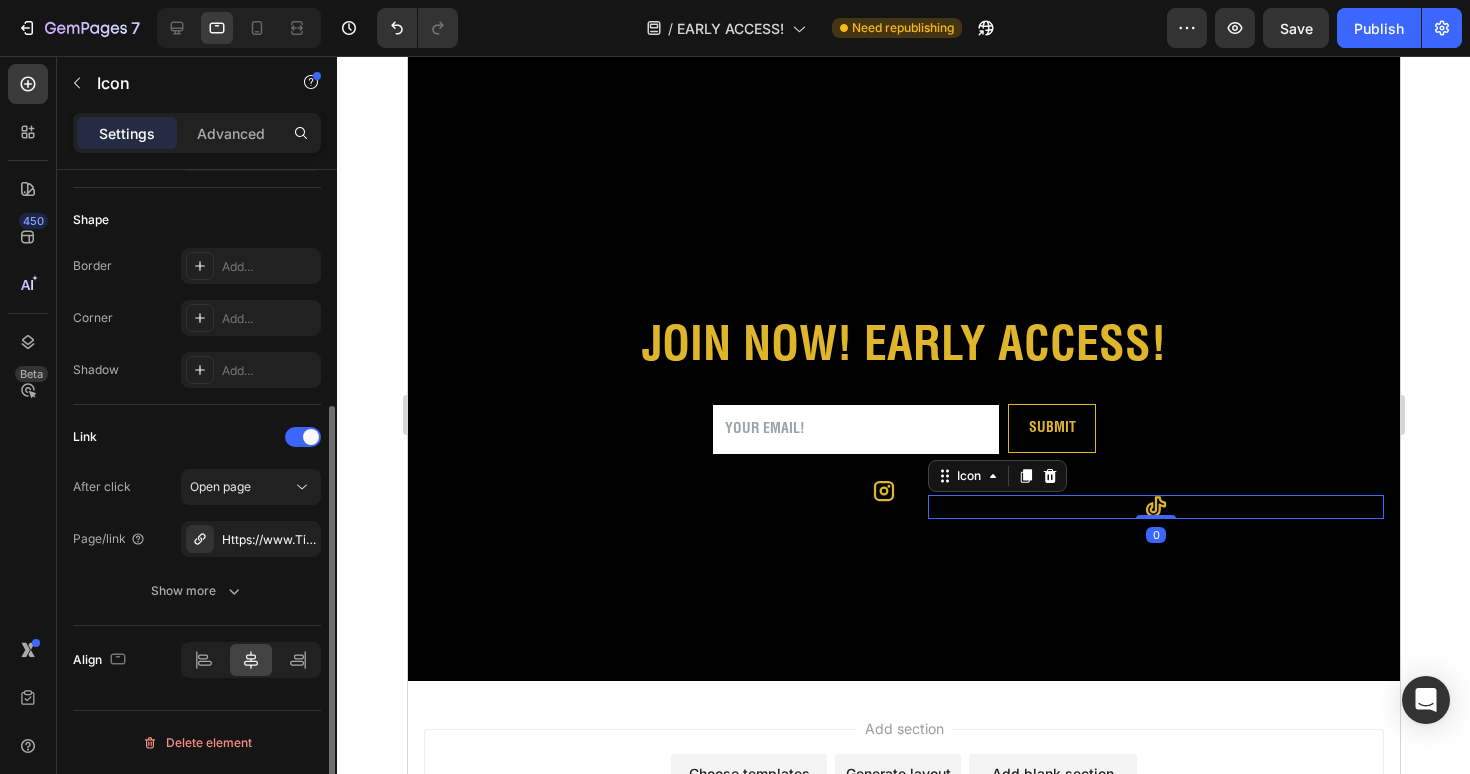 click on "Icon   0" at bounding box center [1155, 507] 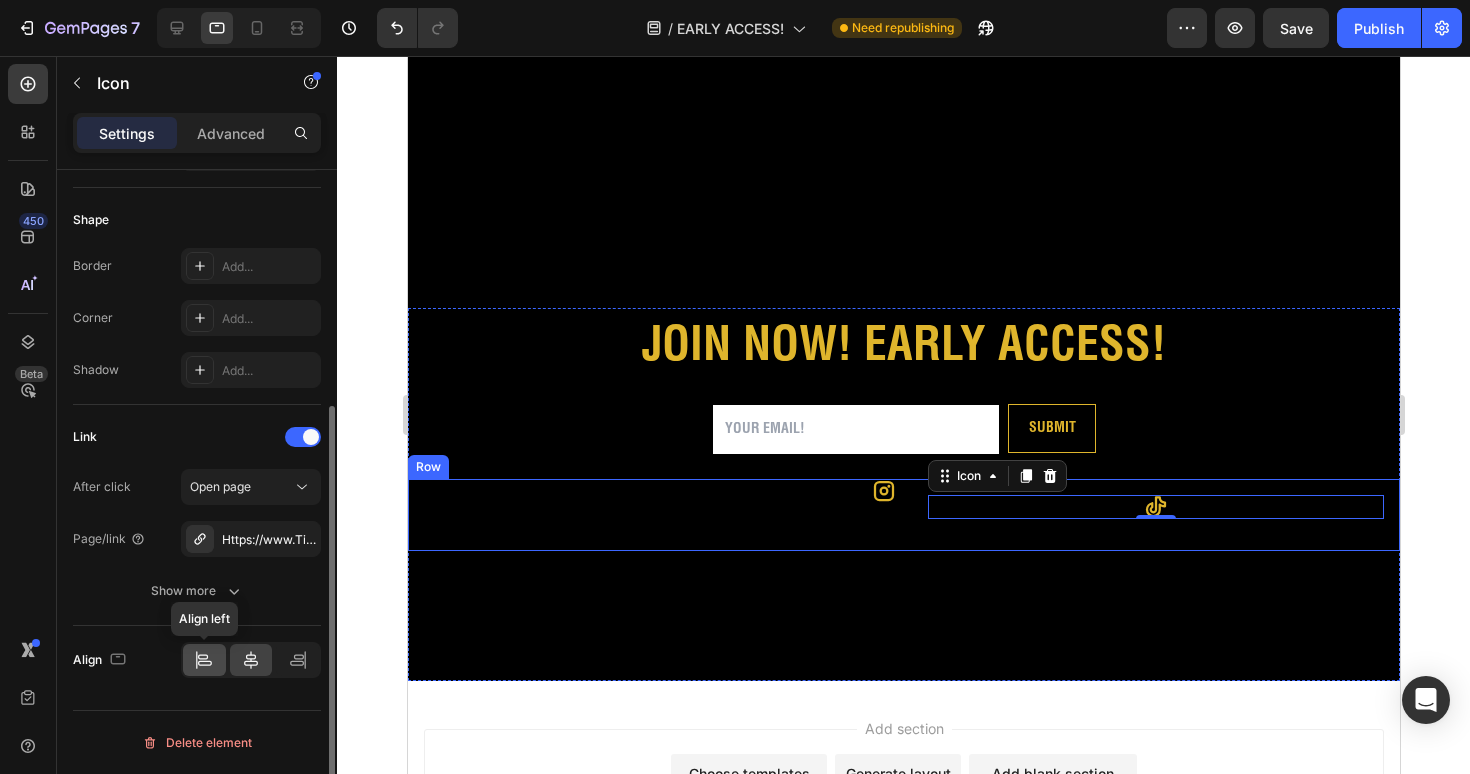 click 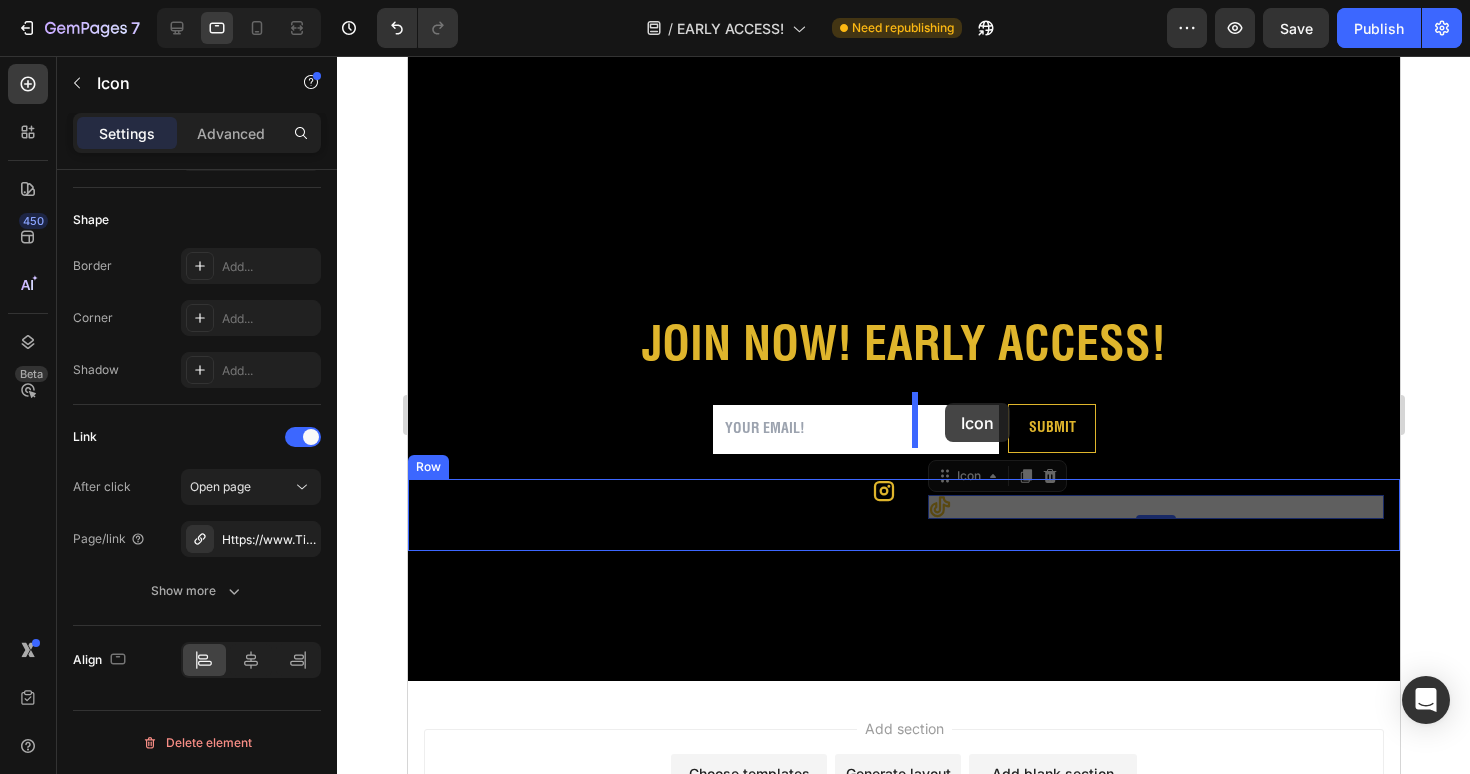drag, startPoint x: 956, startPoint y: 425, endPoint x: 944, endPoint y: 403, distance: 25.059929 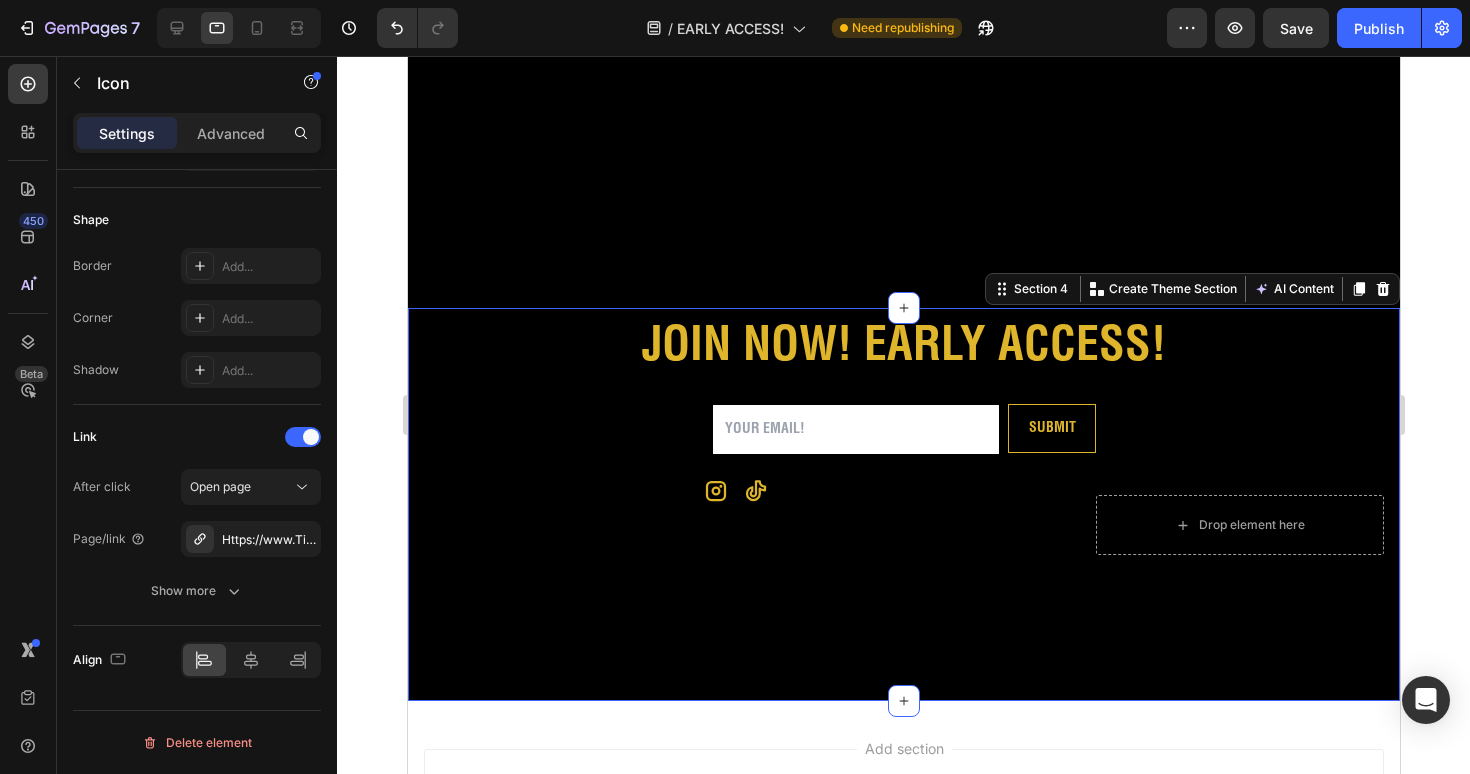 click on "JOIN NOW! EARLY ACCESS! Heading Email Field SUBMIT Submit Button Row Newsletter
Icon
Icon
Drop element here Row Row Section 4   You can create reusable sections Create Theme Section AI Content Write with GemAI What would you like to describe here? Tone and Voice Persuasive Product Getting products... Show more Generate" at bounding box center (903, 504) 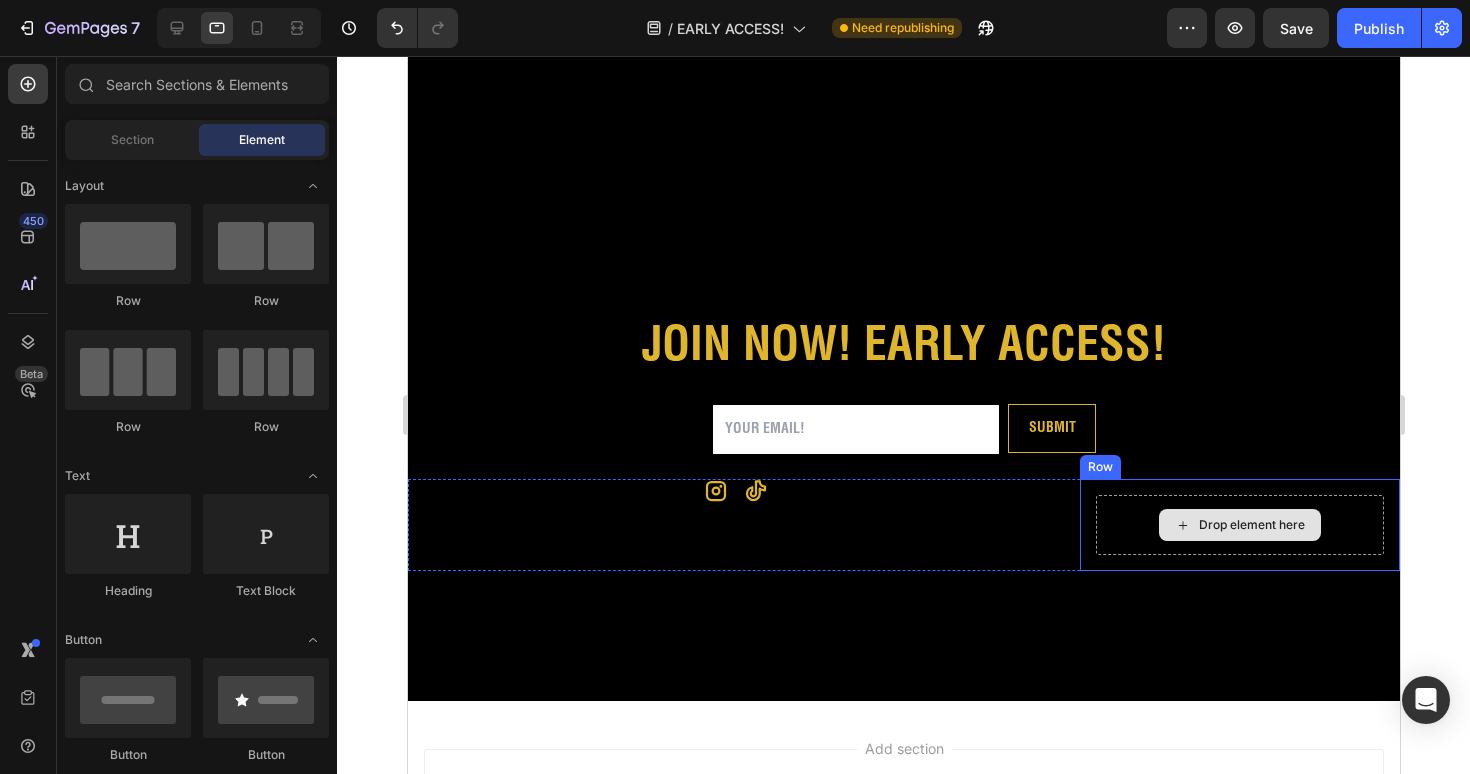 click on "Drop element here" at bounding box center (1239, 525) 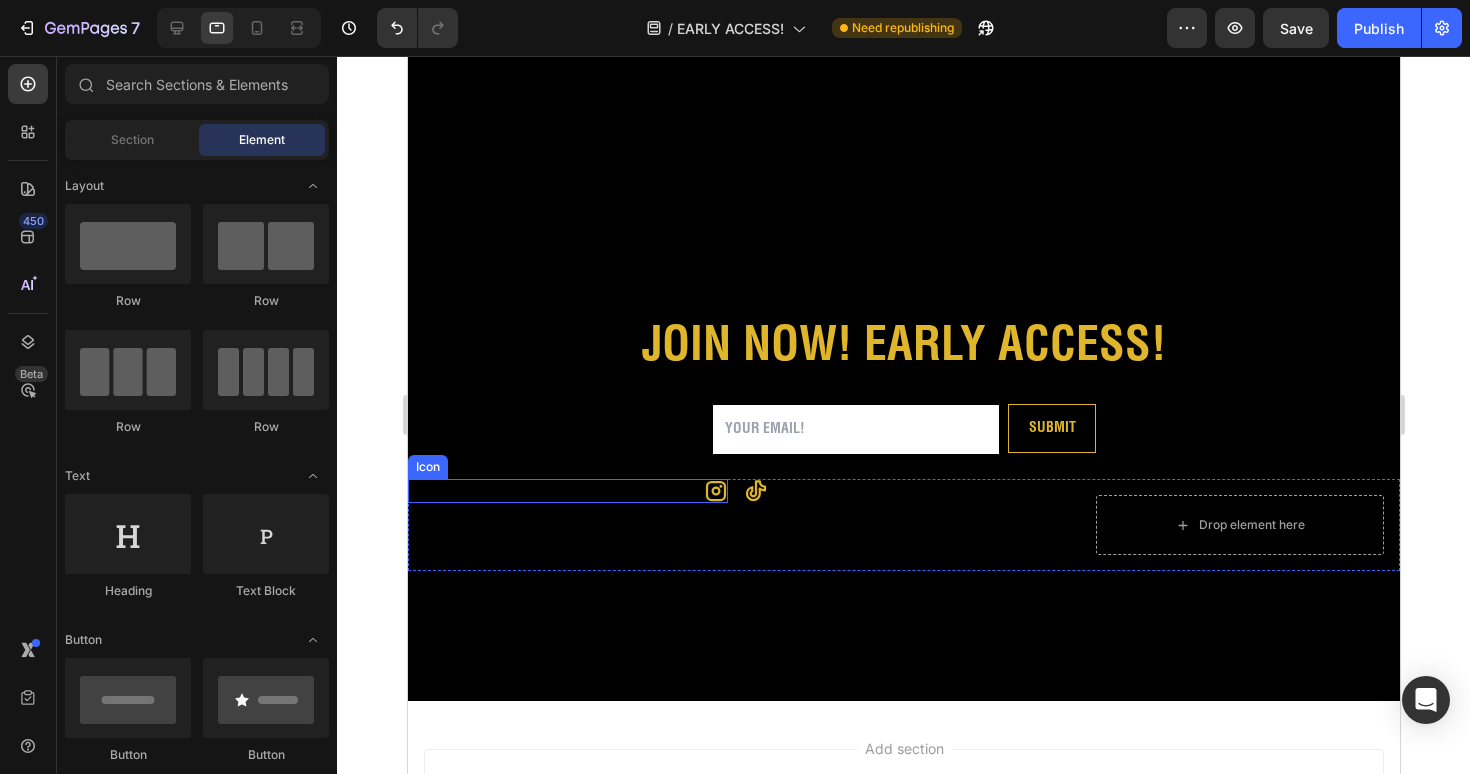 click on "Icon" at bounding box center (567, 491) 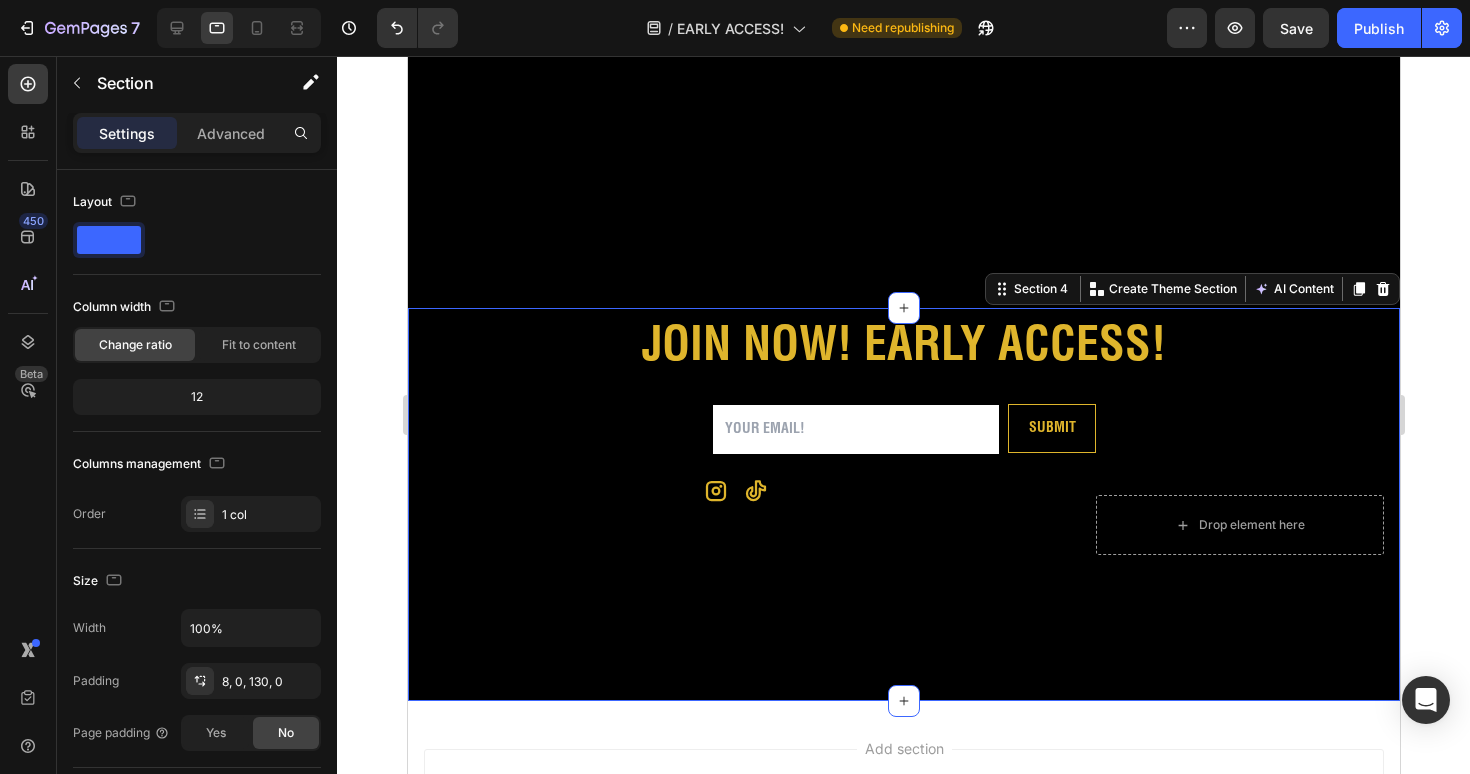 click on "JOIN NOW! EARLY ACCESS! Heading Email Field SUBMIT Submit Button Row Newsletter
Icon
Icon
Drop element here Row Row Section 4   You can create reusable sections Create Theme Section AI Content Write with GemAI What would you like to describe here? Tone and Voice Persuasive Product White SOCIETO D'ORO Oversized Tee Show more Generate" at bounding box center [903, 504] 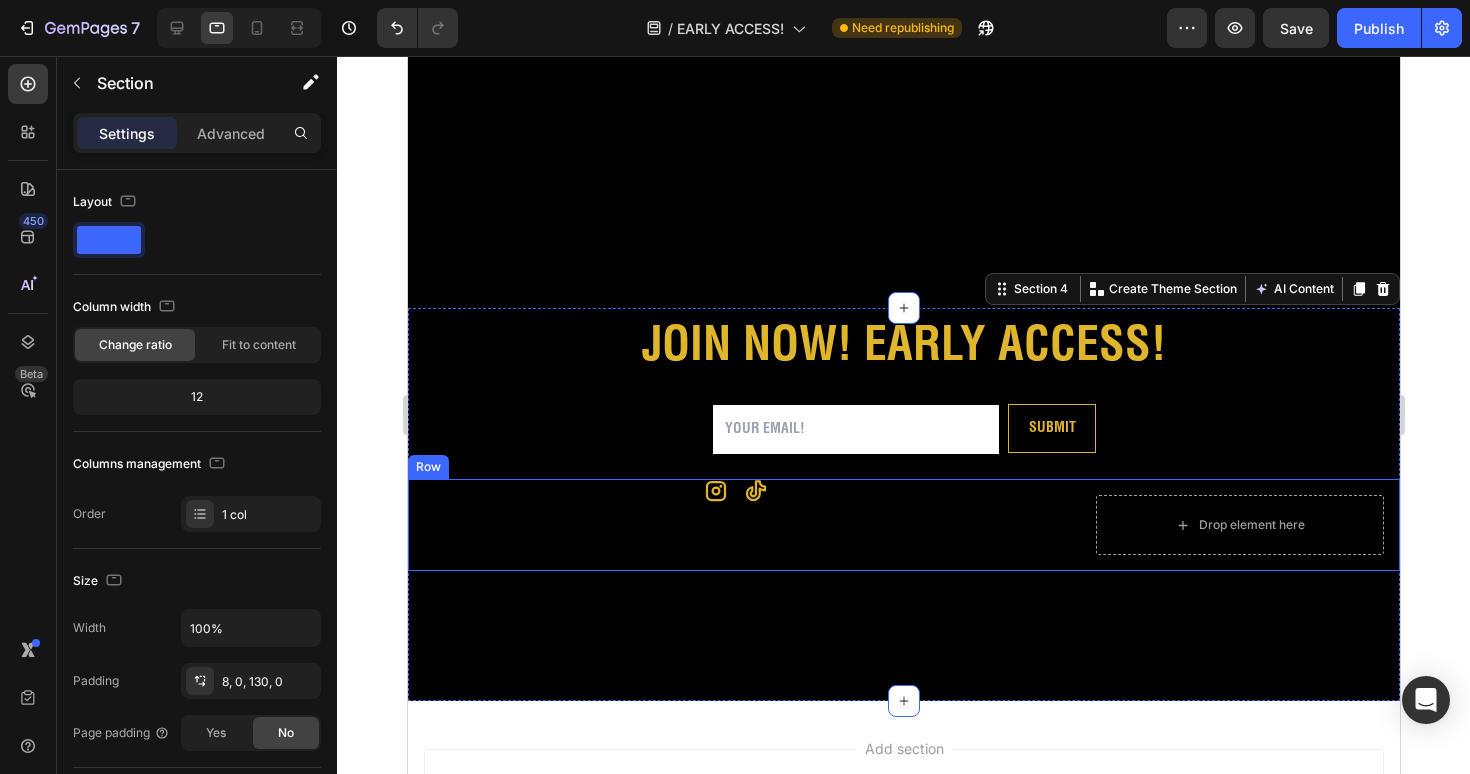 click on "Icon" at bounding box center [567, 525] 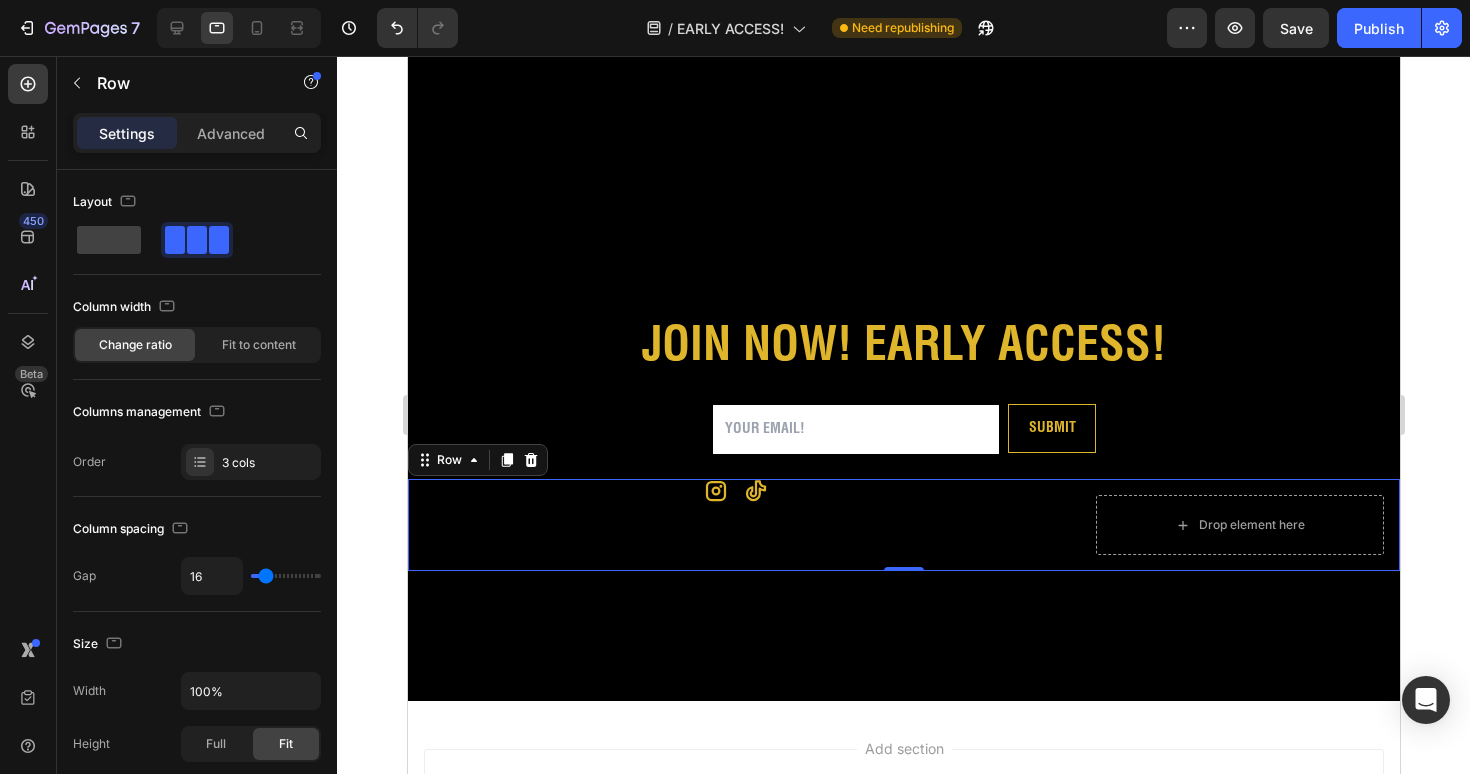 click on "Icon
Icon
Drop element here Row Row   0" at bounding box center [903, 525] 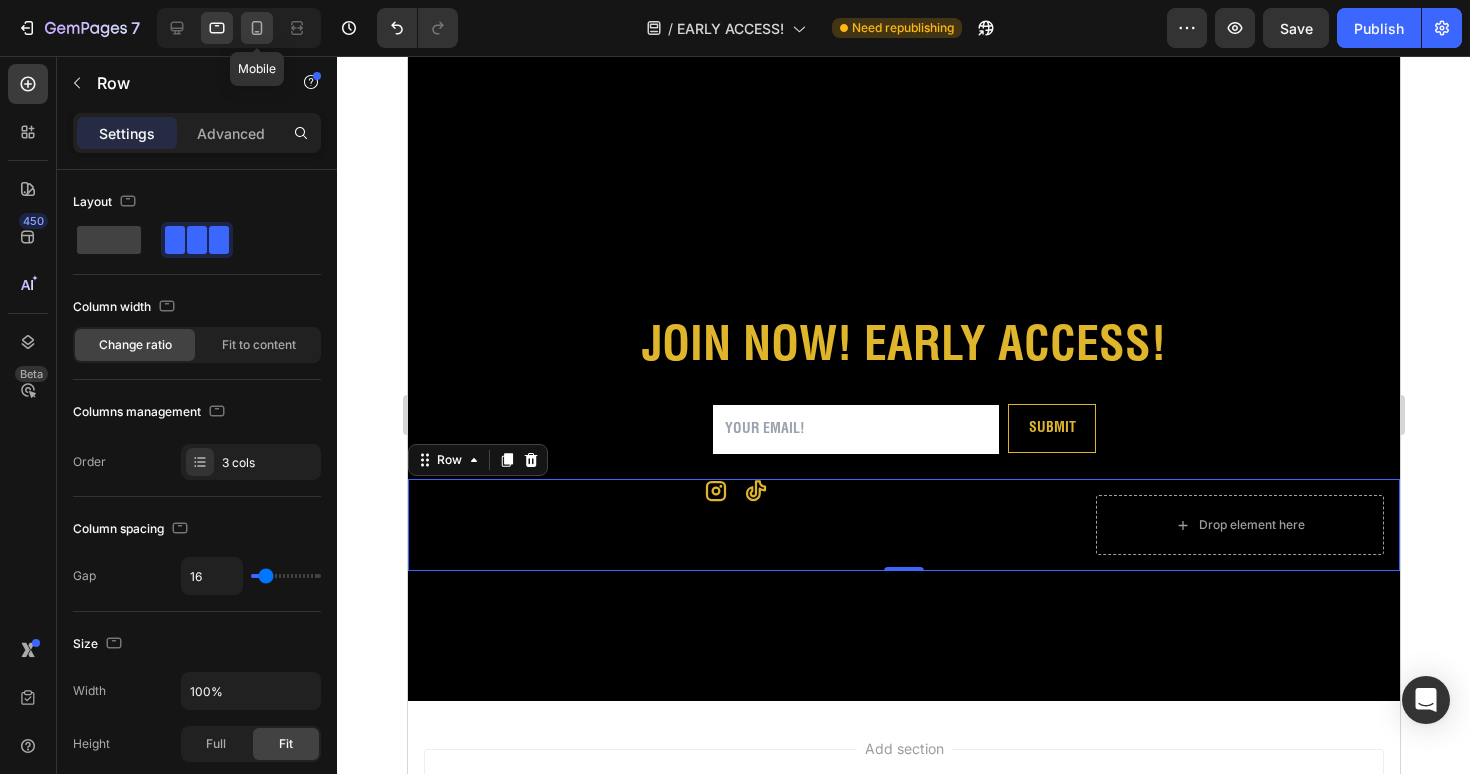 click 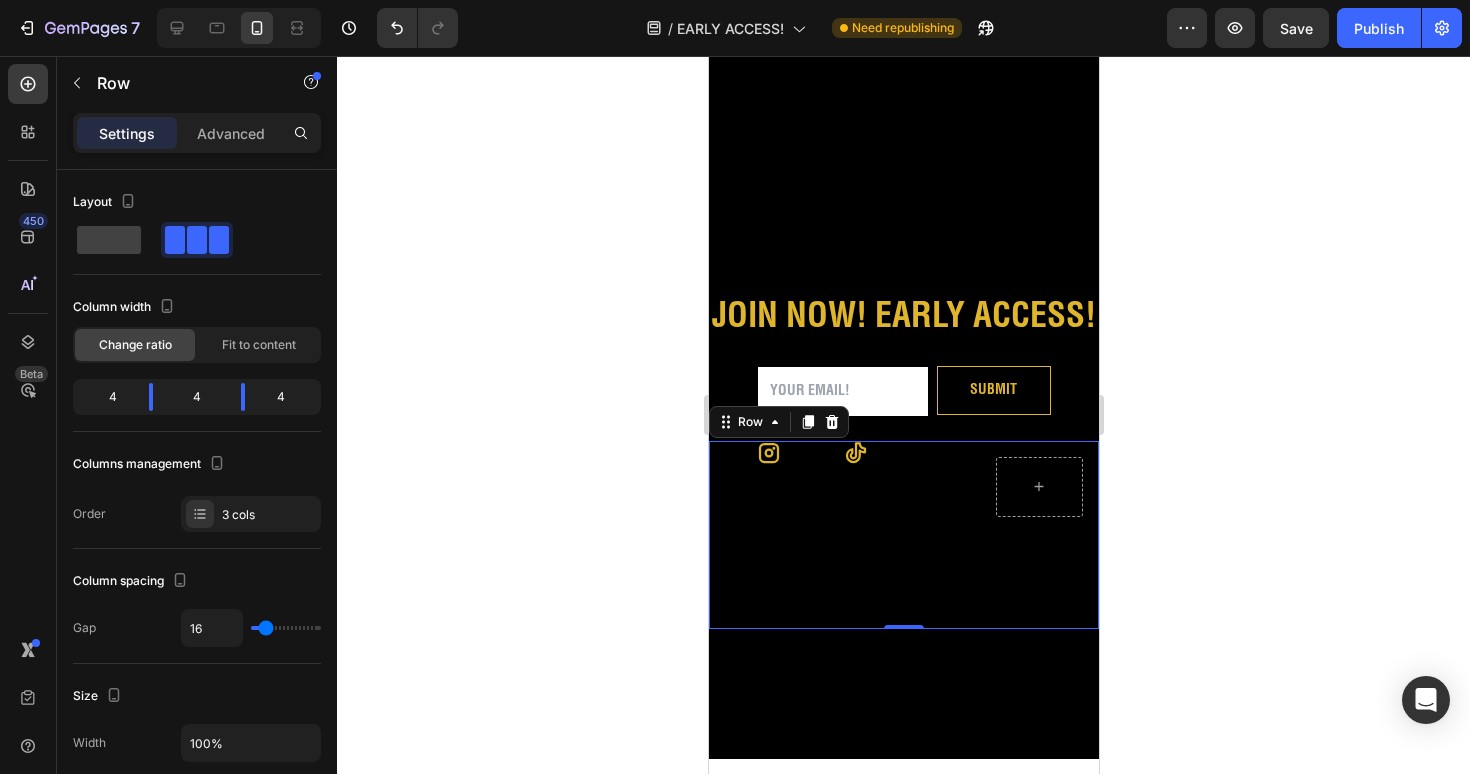 scroll, scrollTop: 0, scrollLeft: 0, axis: both 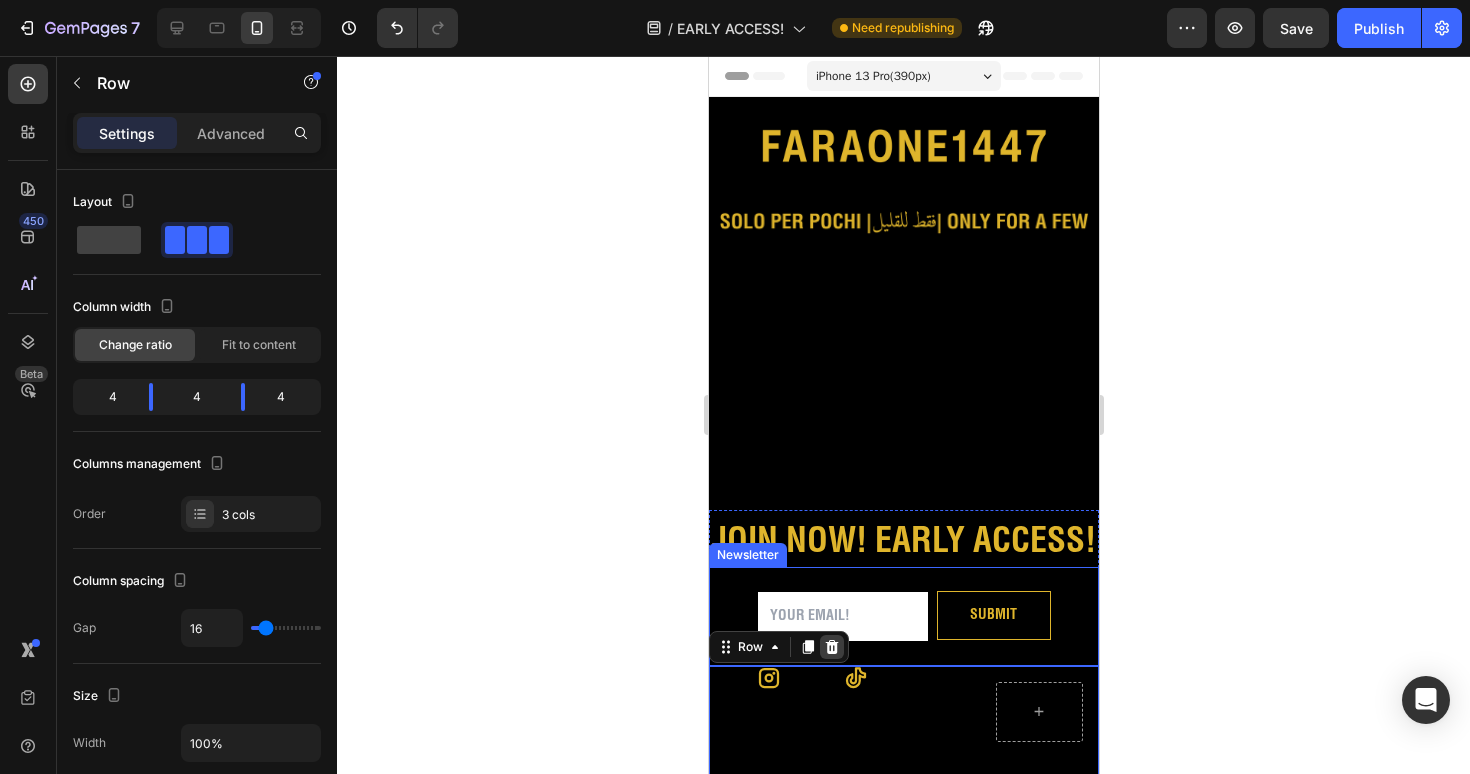 click on "Row" at bounding box center (778, 647) 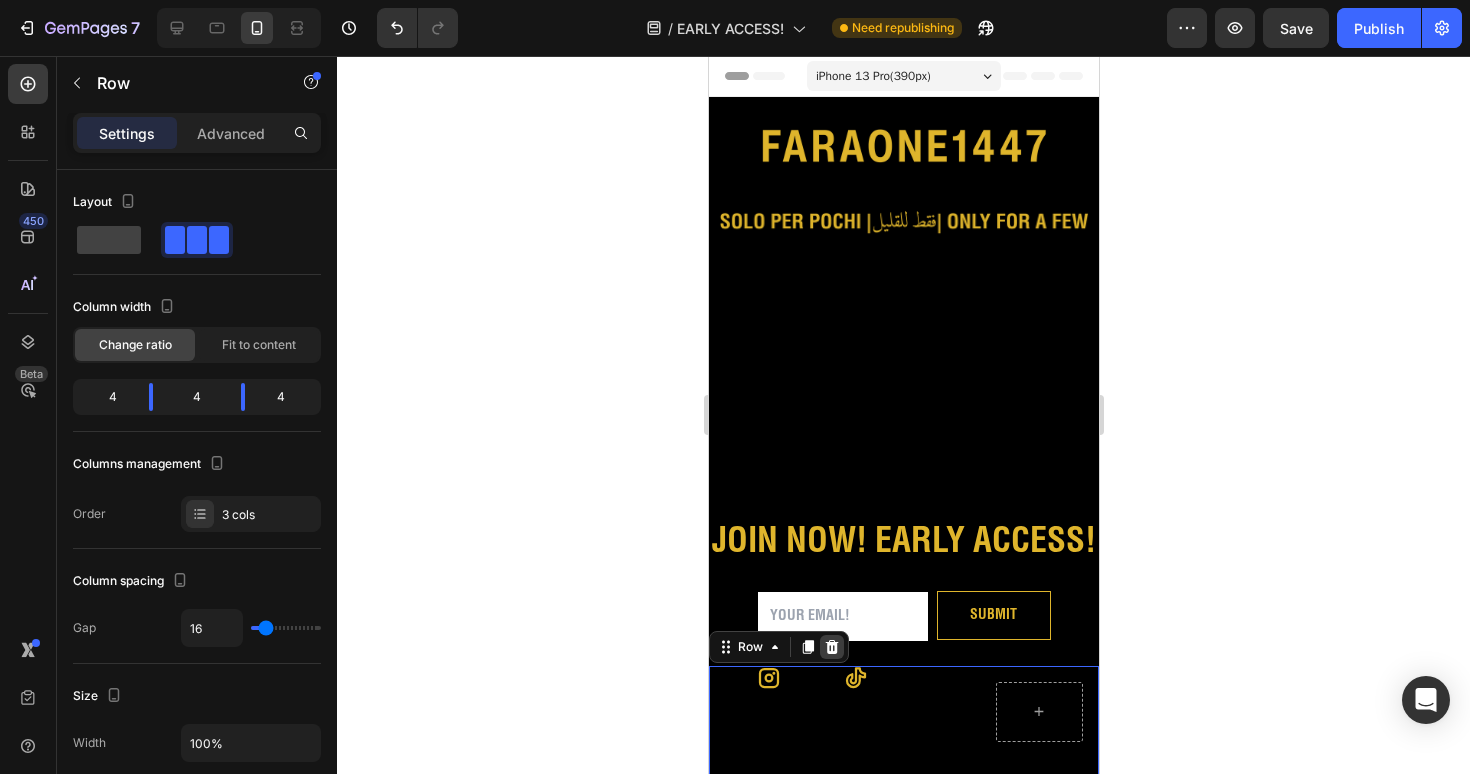 click at bounding box center (831, 647) 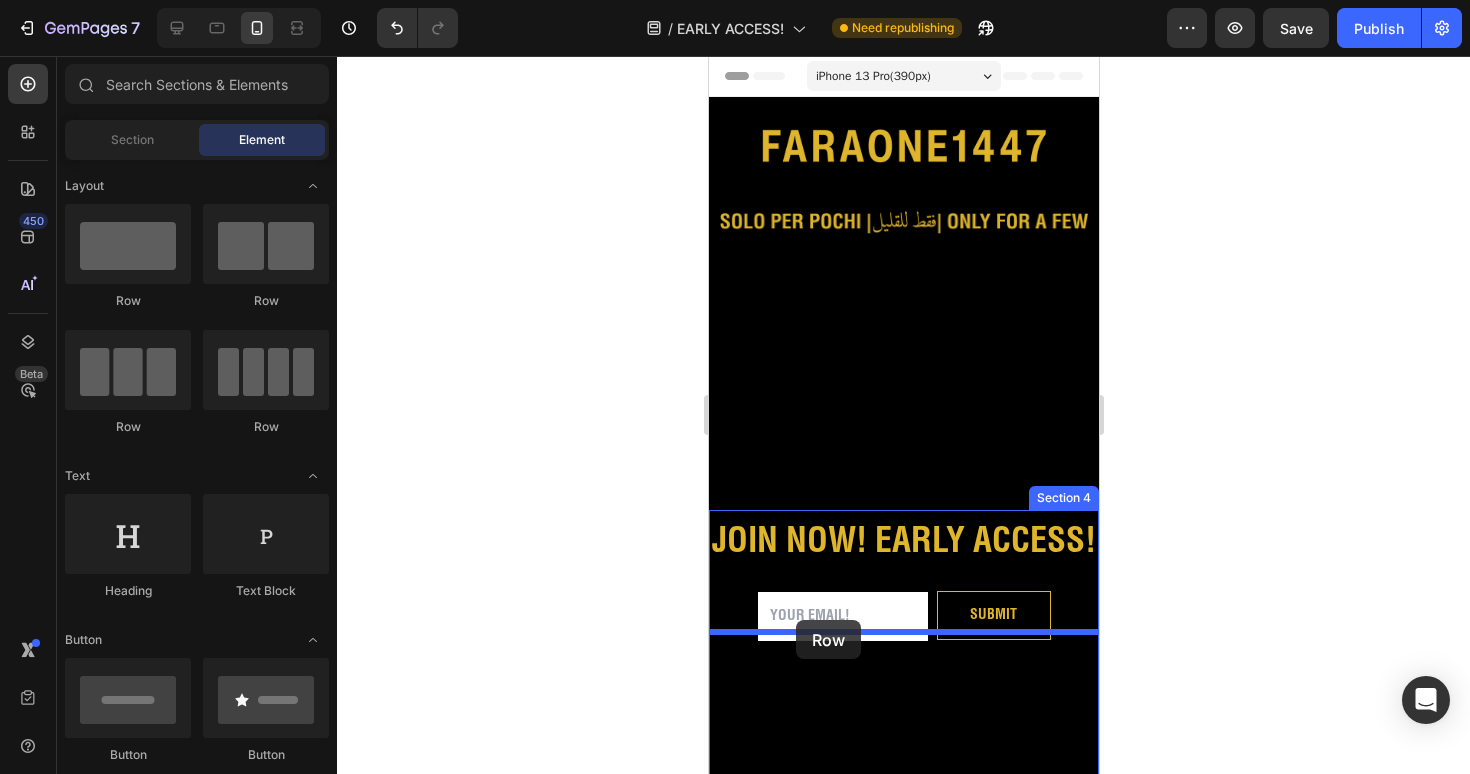 drag, startPoint x: 967, startPoint y: 340, endPoint x: 795, endPoint y: 622, distance: 330.315 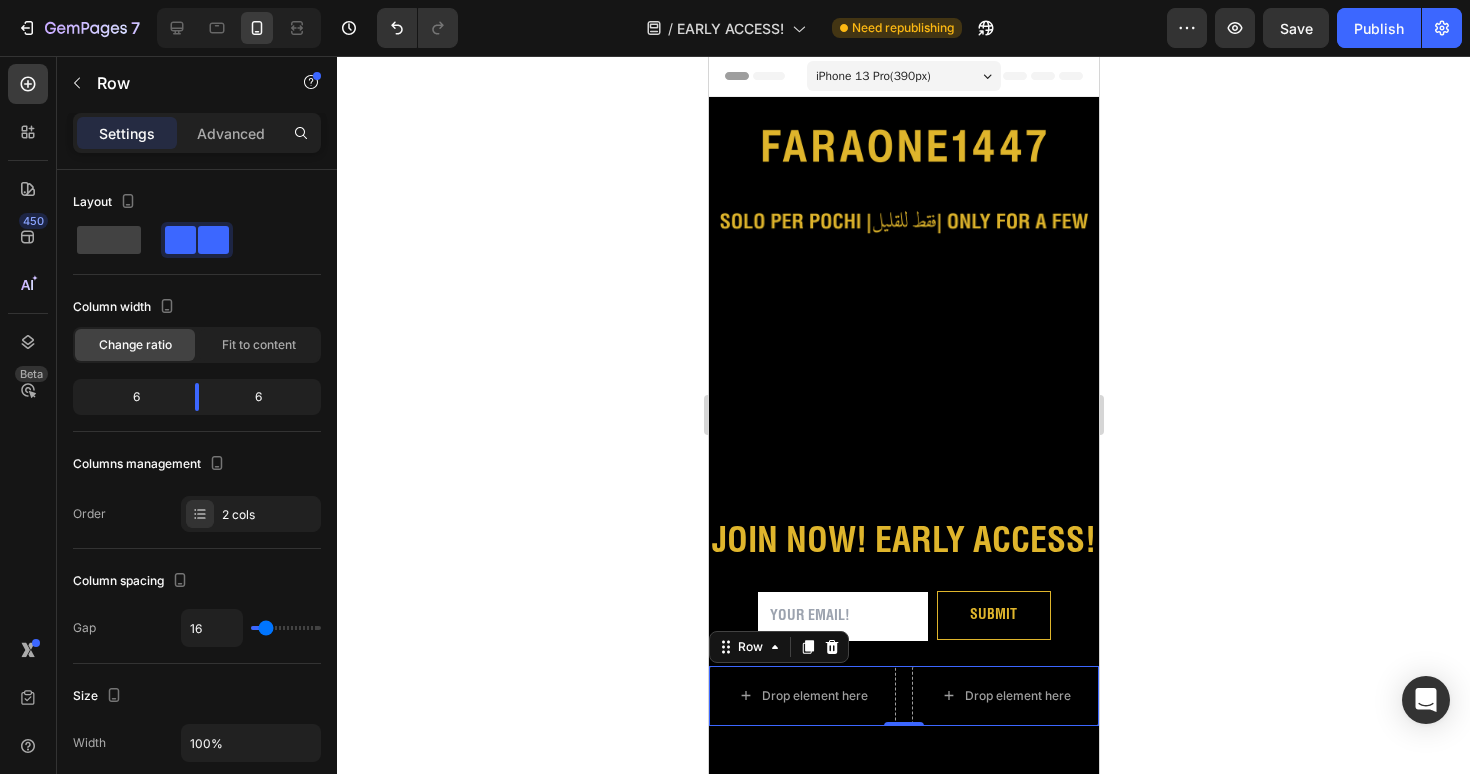 click on "450 Beta" at bounding box center [28, 347] 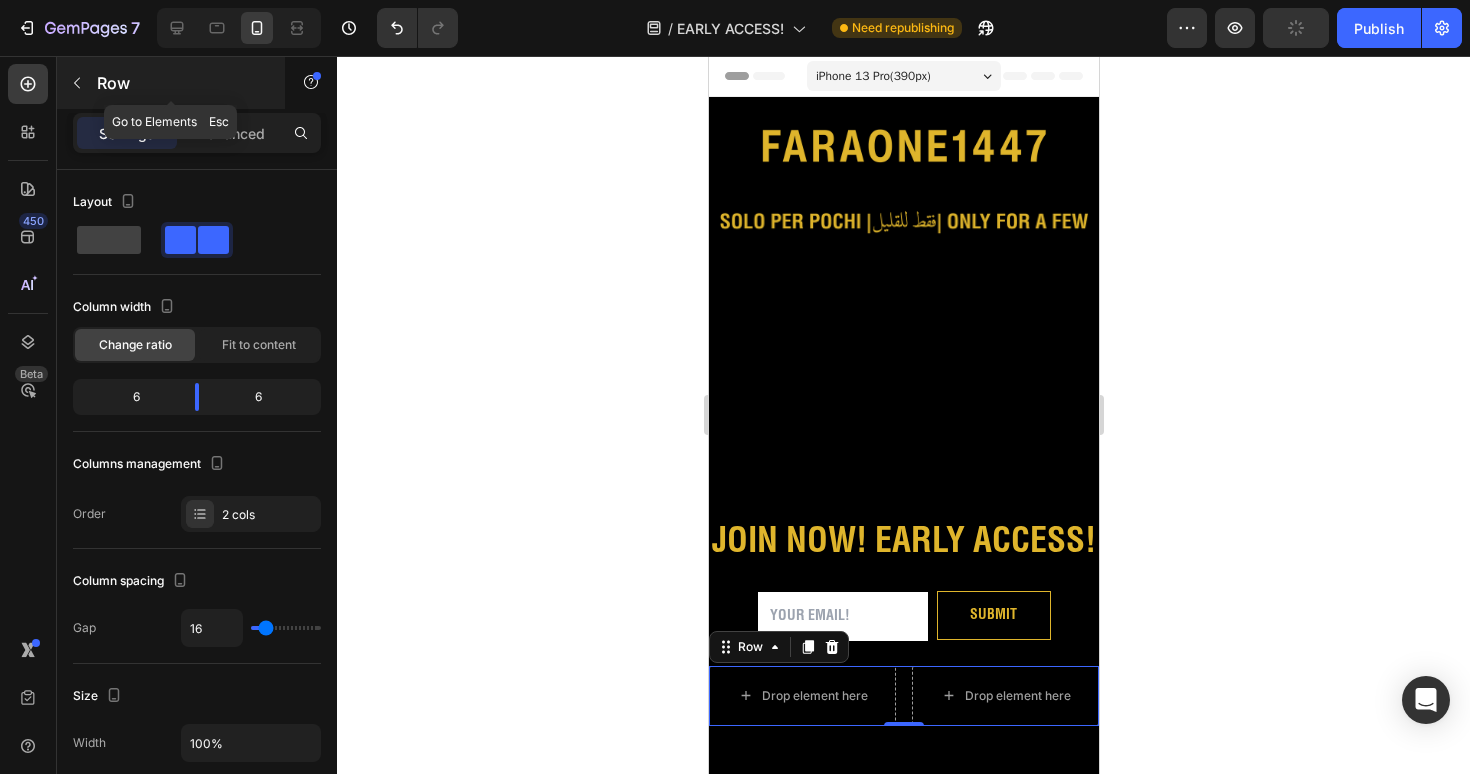 click 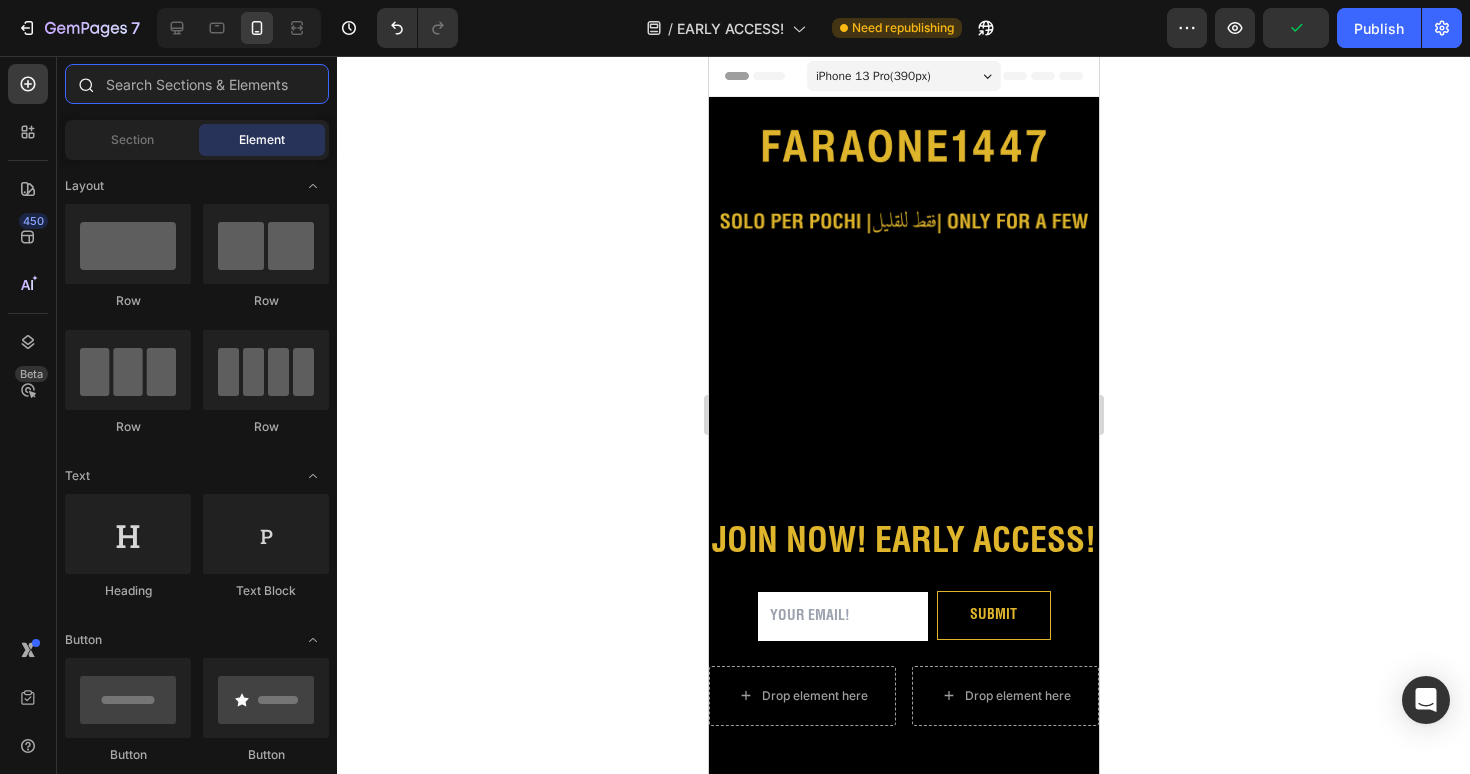 click at bounding box center [197, 84] 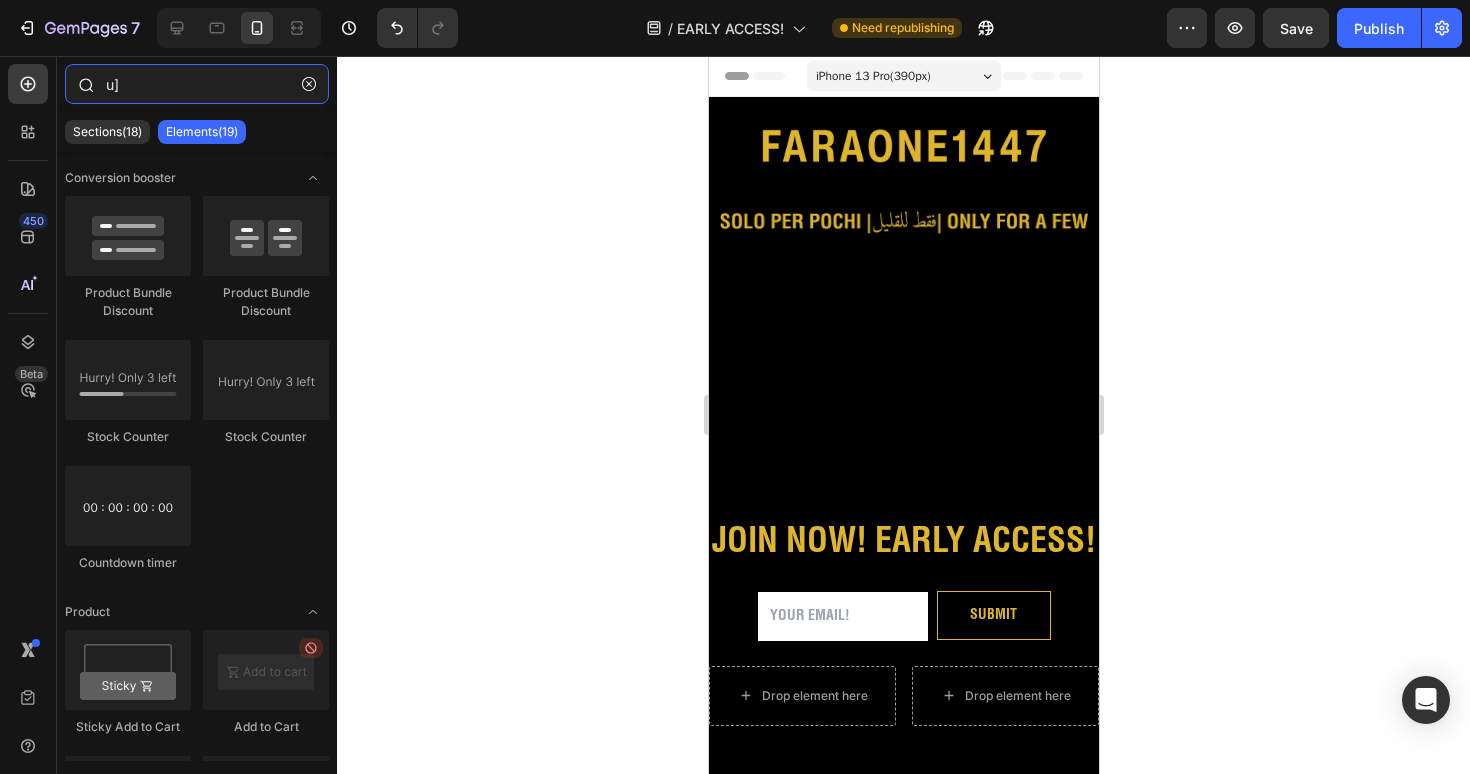 type on "u" 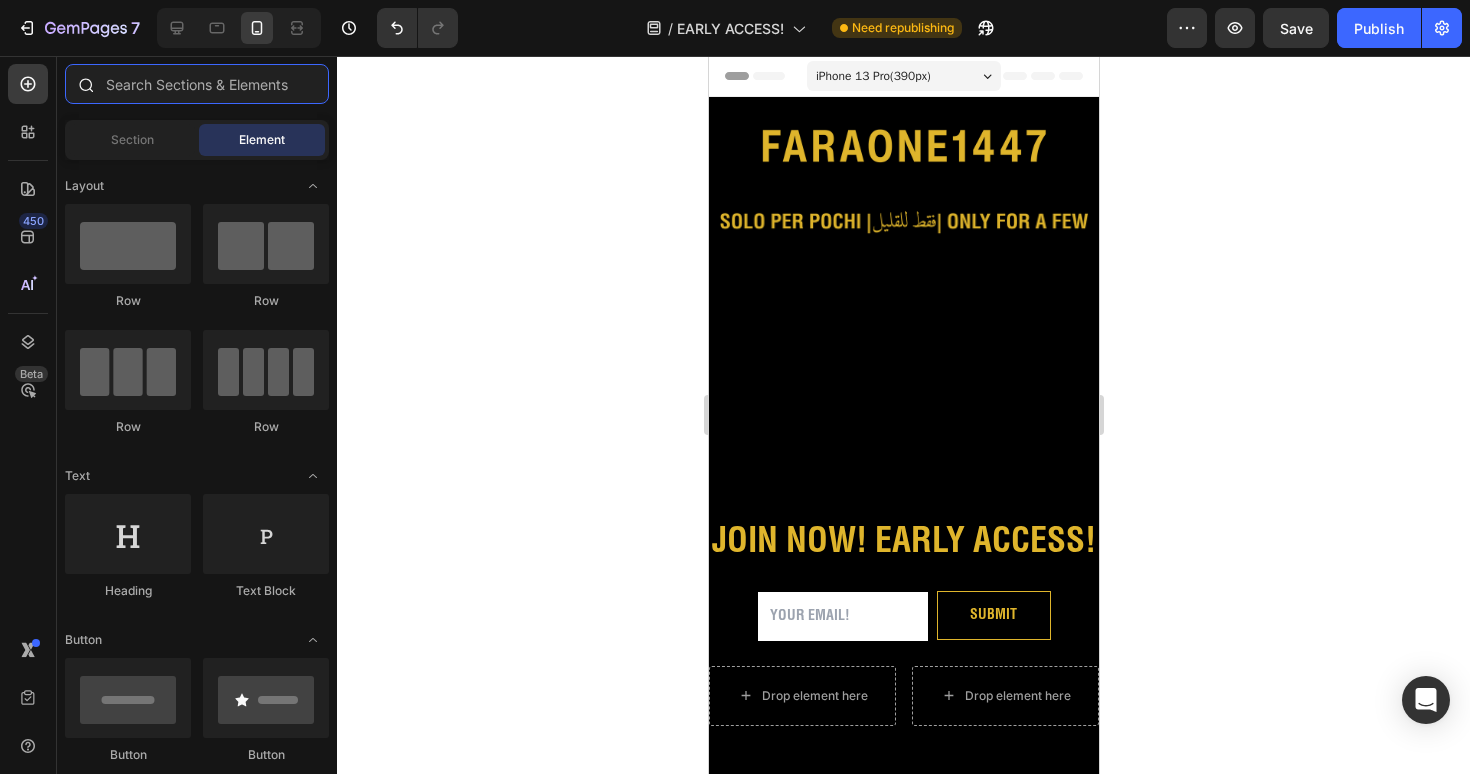 type on "=" 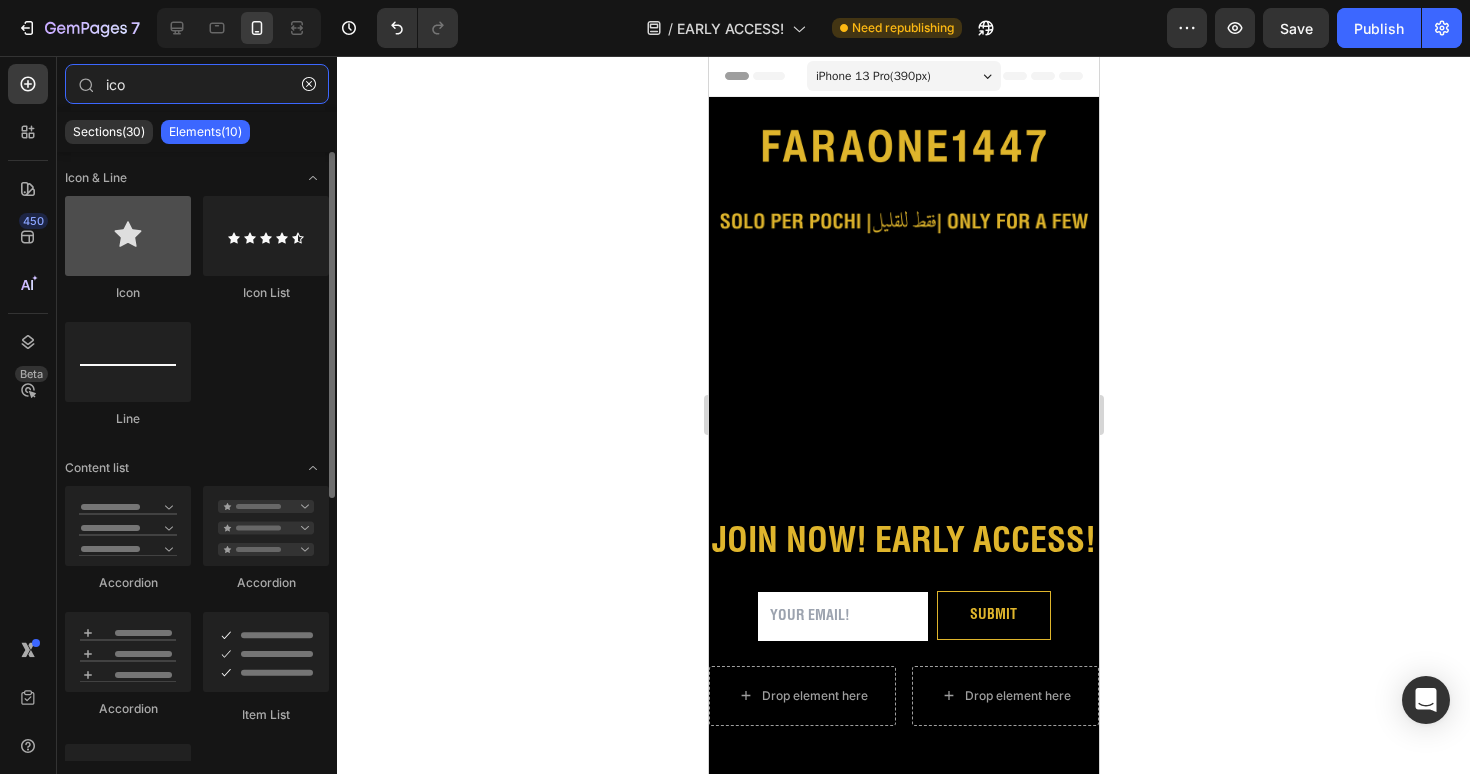 type on "ico" 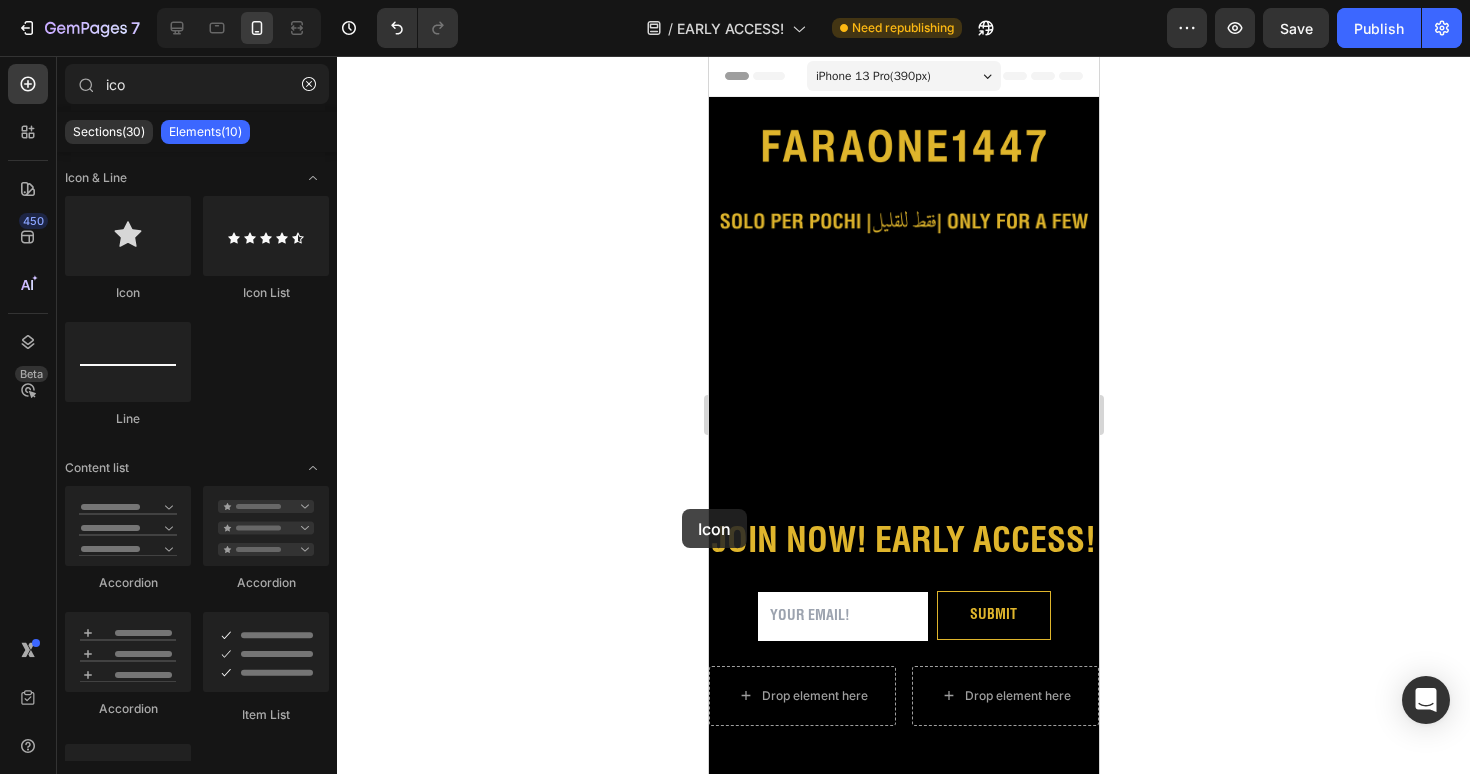 drag, startPoint x: 814, startPoint y: 292, endPoint x: 715, endPoint y: 514, distance: 243.07407 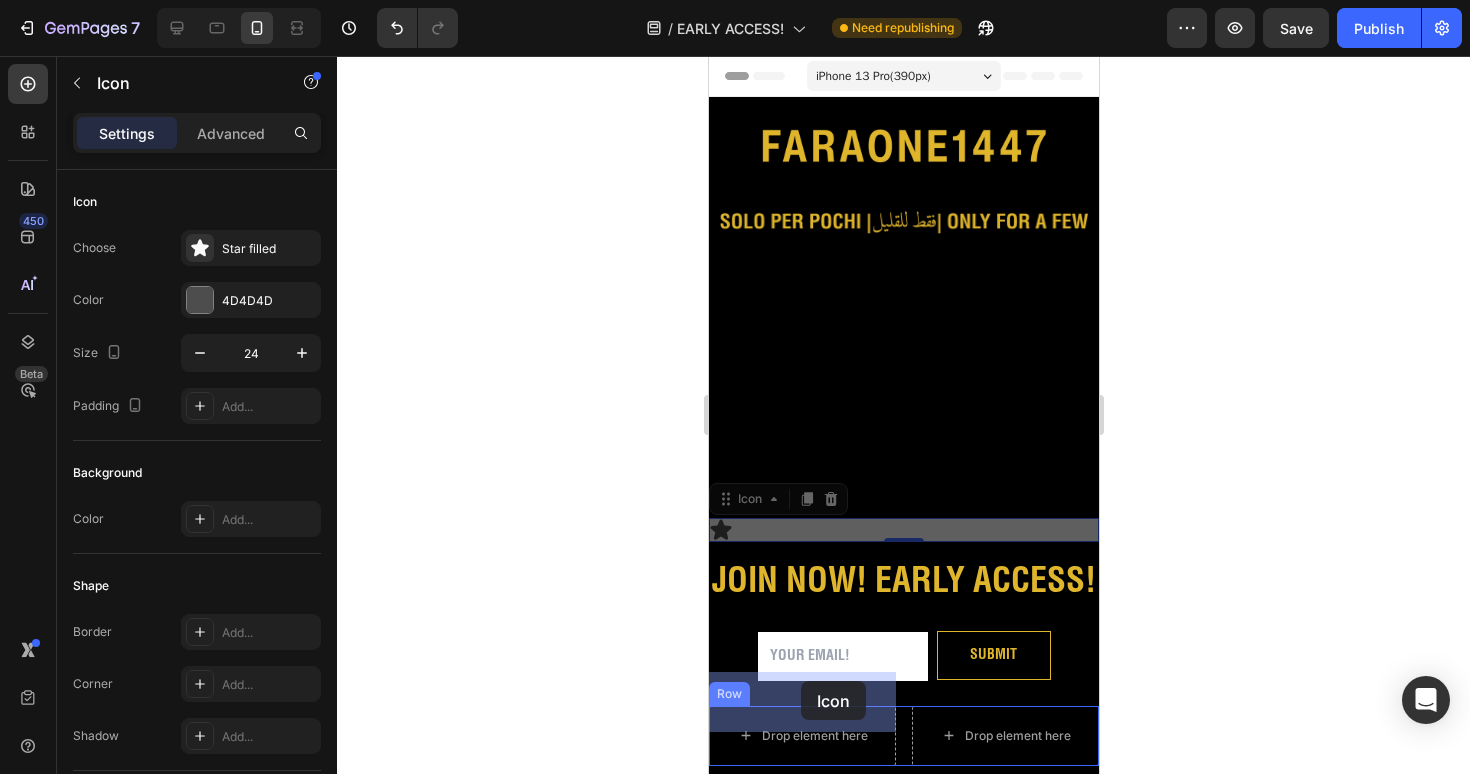 drag, startPoint x: 733, startPoint y: 492, endPoint x: 800, endPoint y: 681, distance: 200.5243 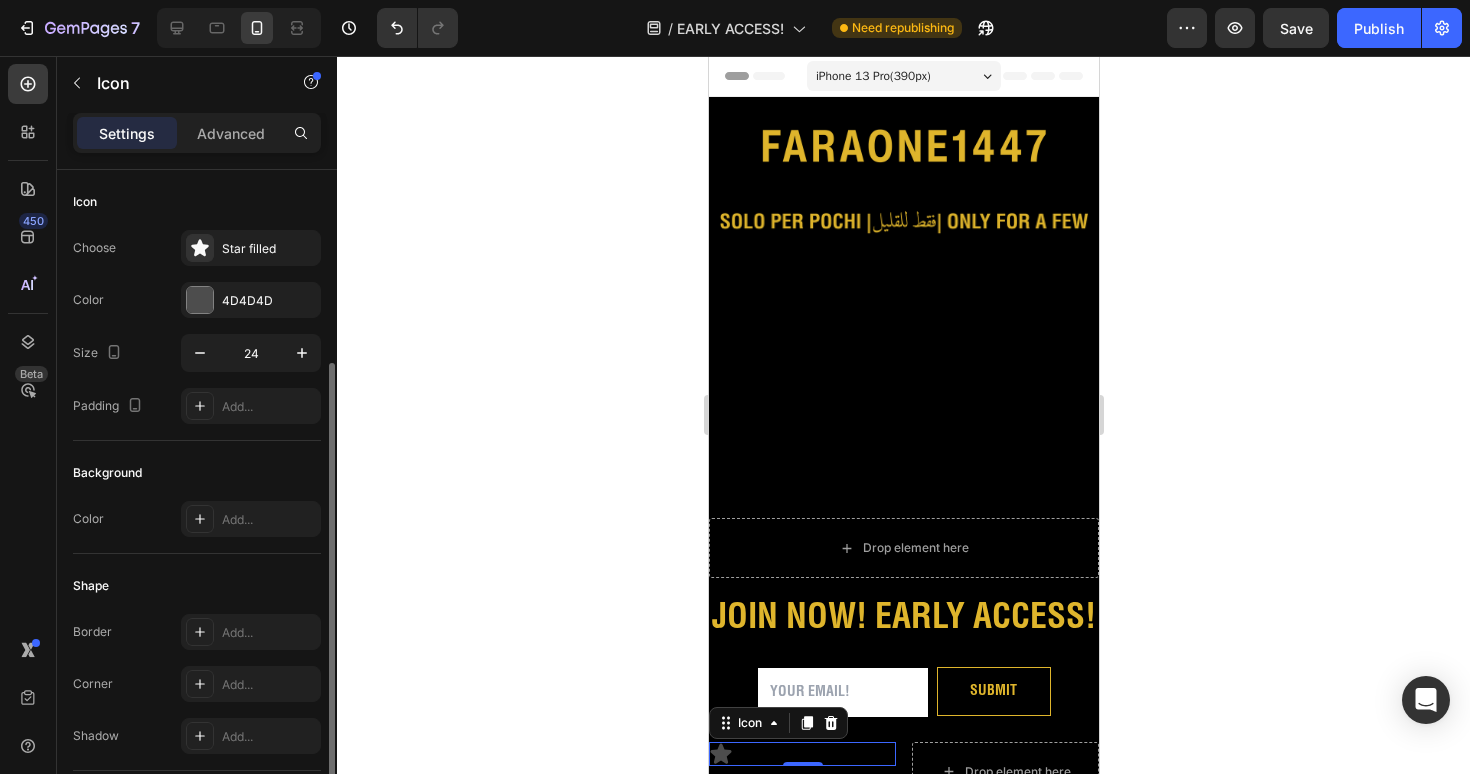 scroll, scrollTop: 210, scrollLeft: 0, axis: vertical 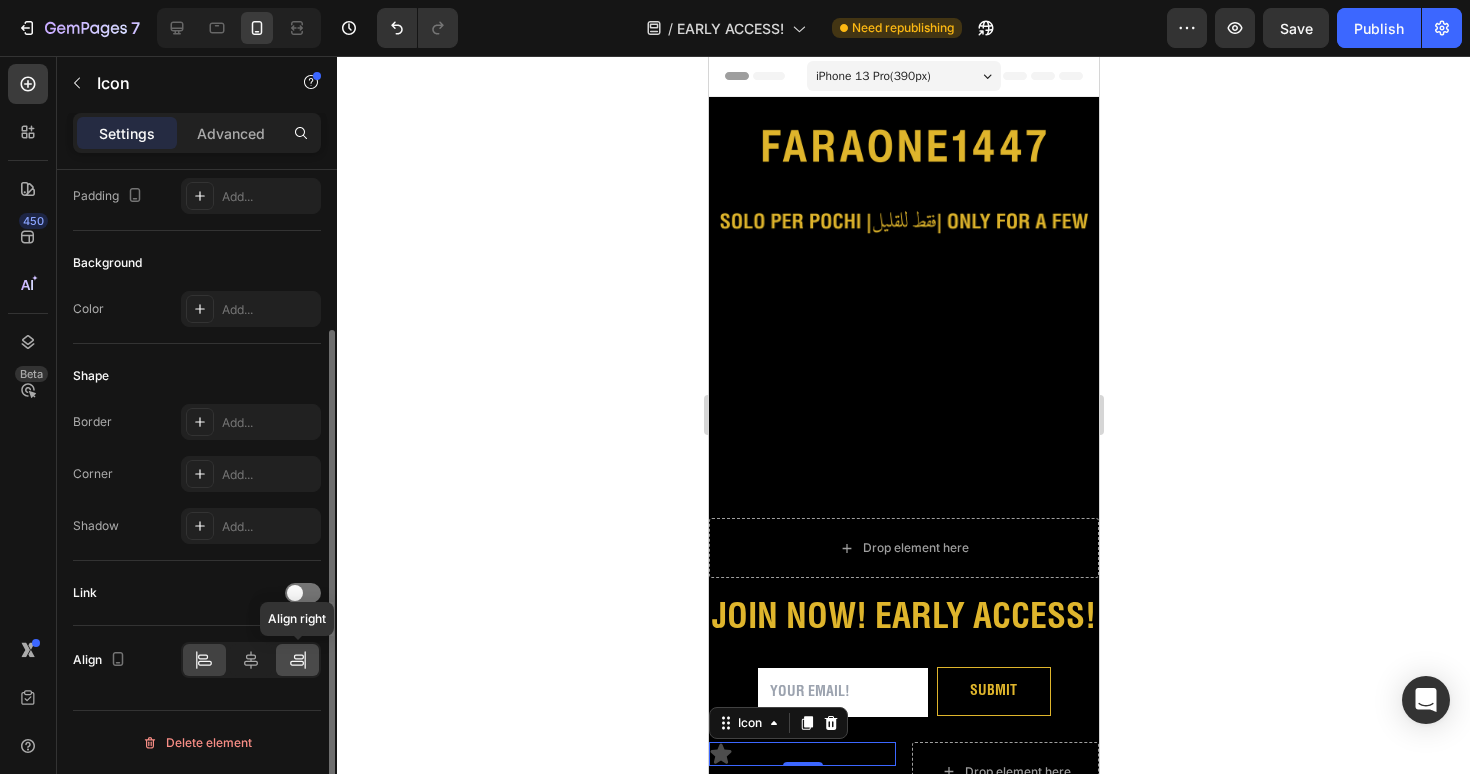 click 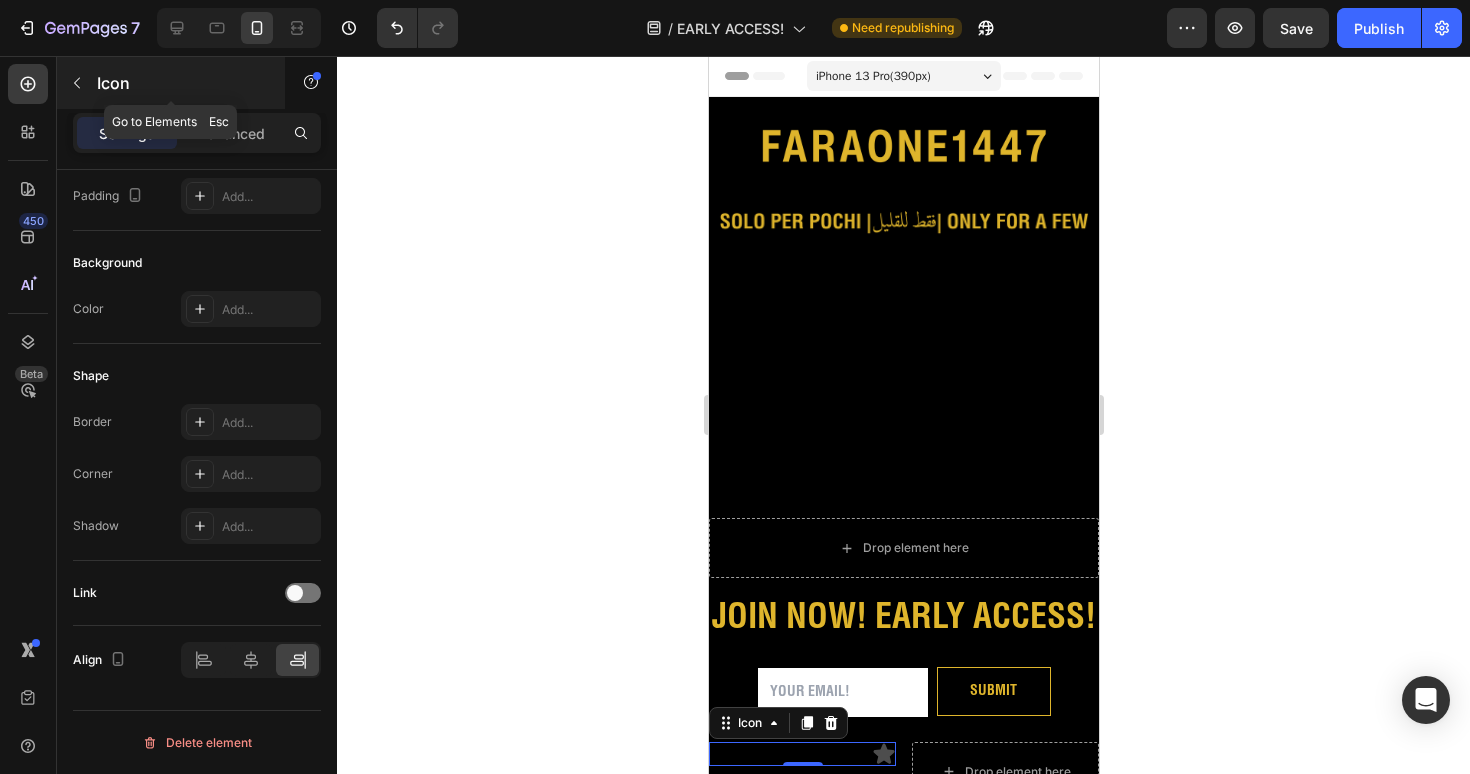 click at bounding box center [77, 83] 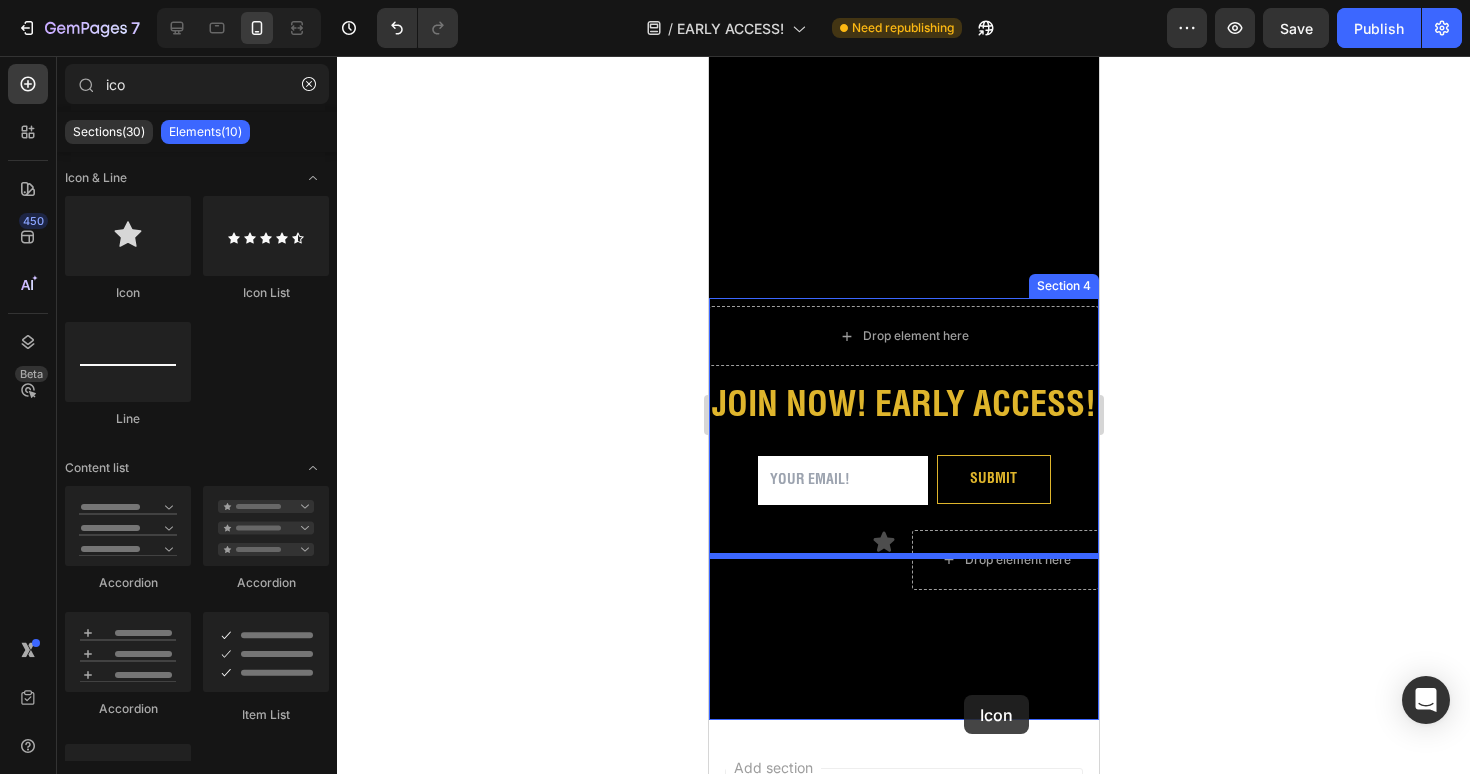 scroll, scrollTop: 224, scrollLeft: 0, axis: vertical 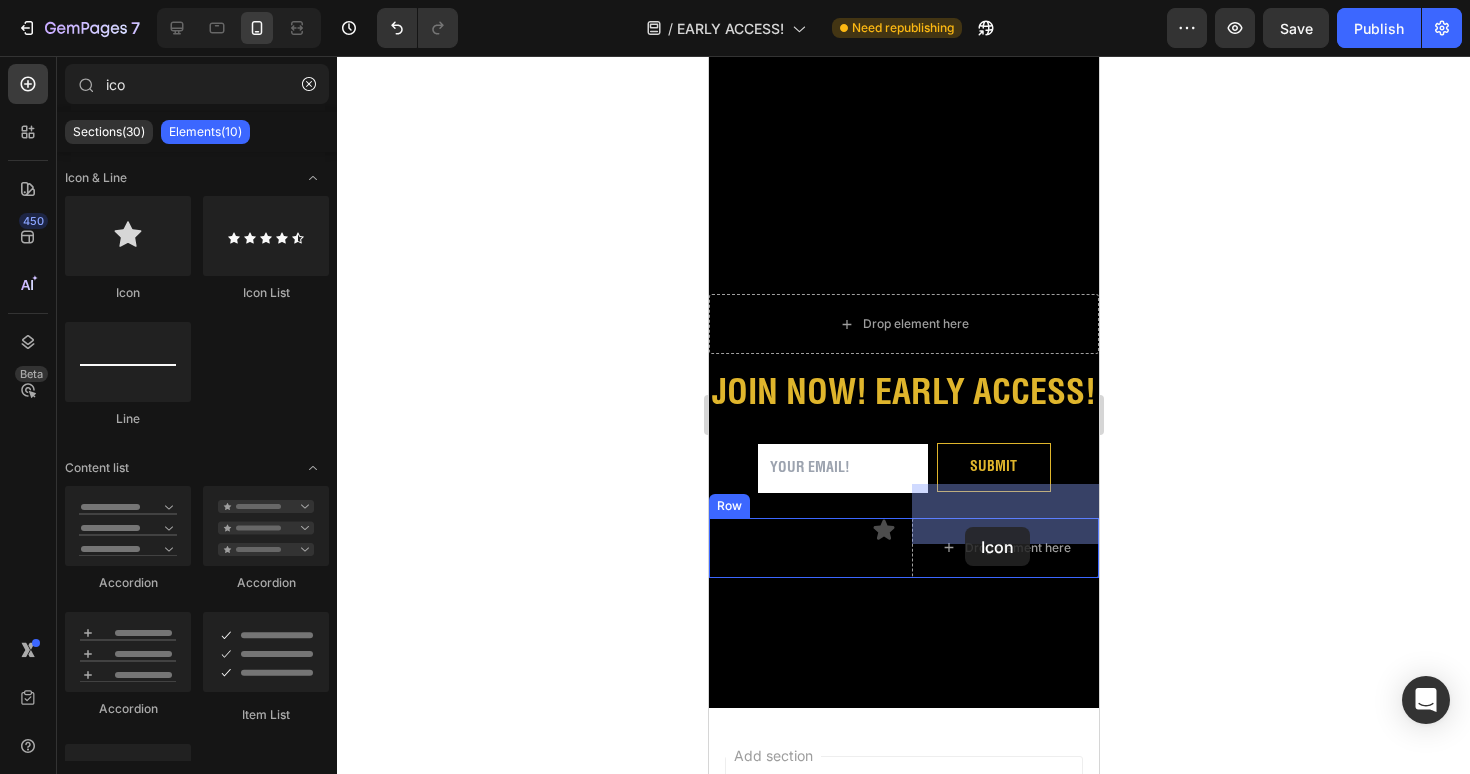 drag, startPoint x: 863, startPoint y: 300, endPoint x: 958, endPoint y: 517, distance: 236.88394 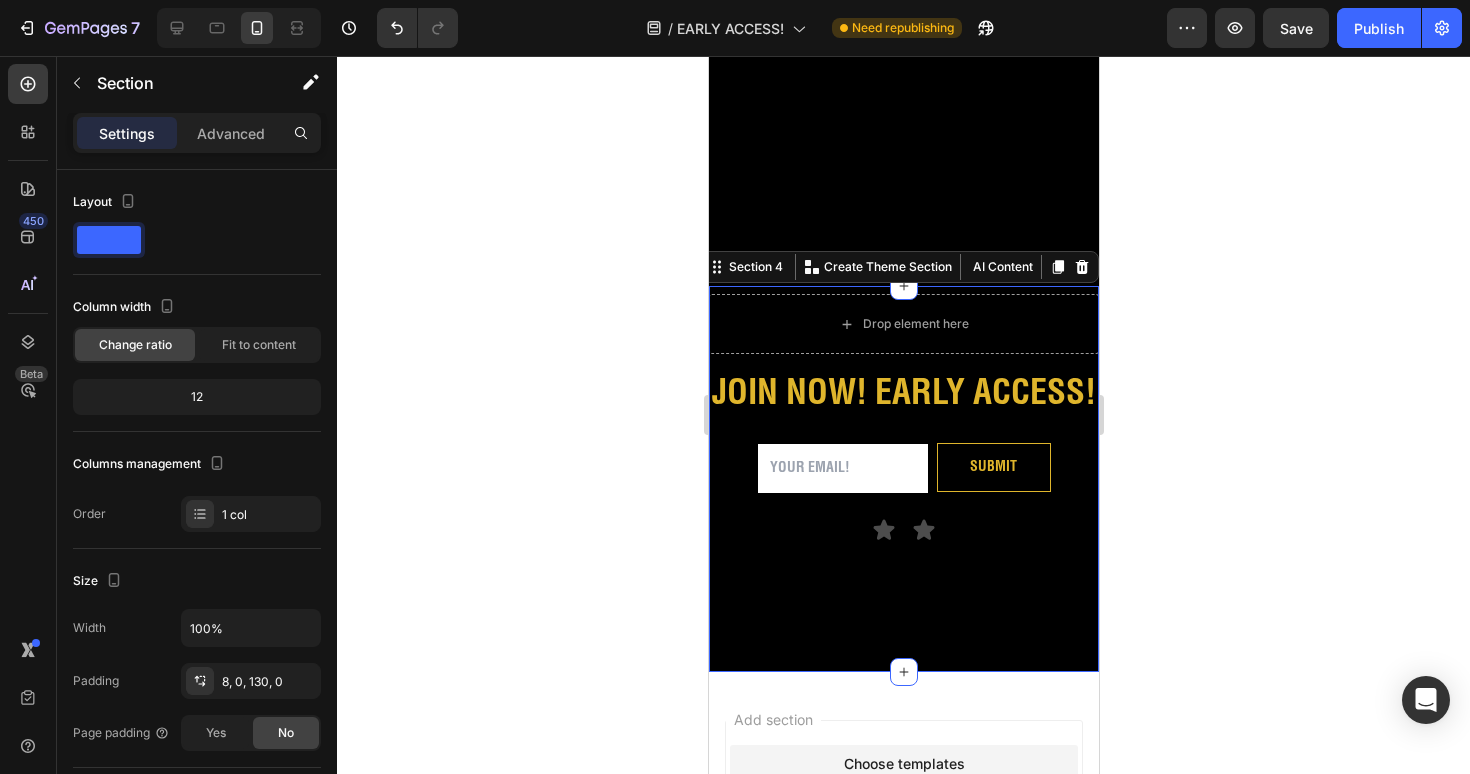 click on "Drop element here JOIN NOW! EARLY ACCESS! Heading Row Email Field SUBMIT Submit Button Row Newsletter
Icon
Icon Row Section 4   You can create reusable sections Create Theme Section AI Content Write with GemAI What would you like to describe here? Tone and Voice Persuasive Product White SOCIETO D'ORO Oversized Tee Show more Generate" at bounding box center [903, 478] 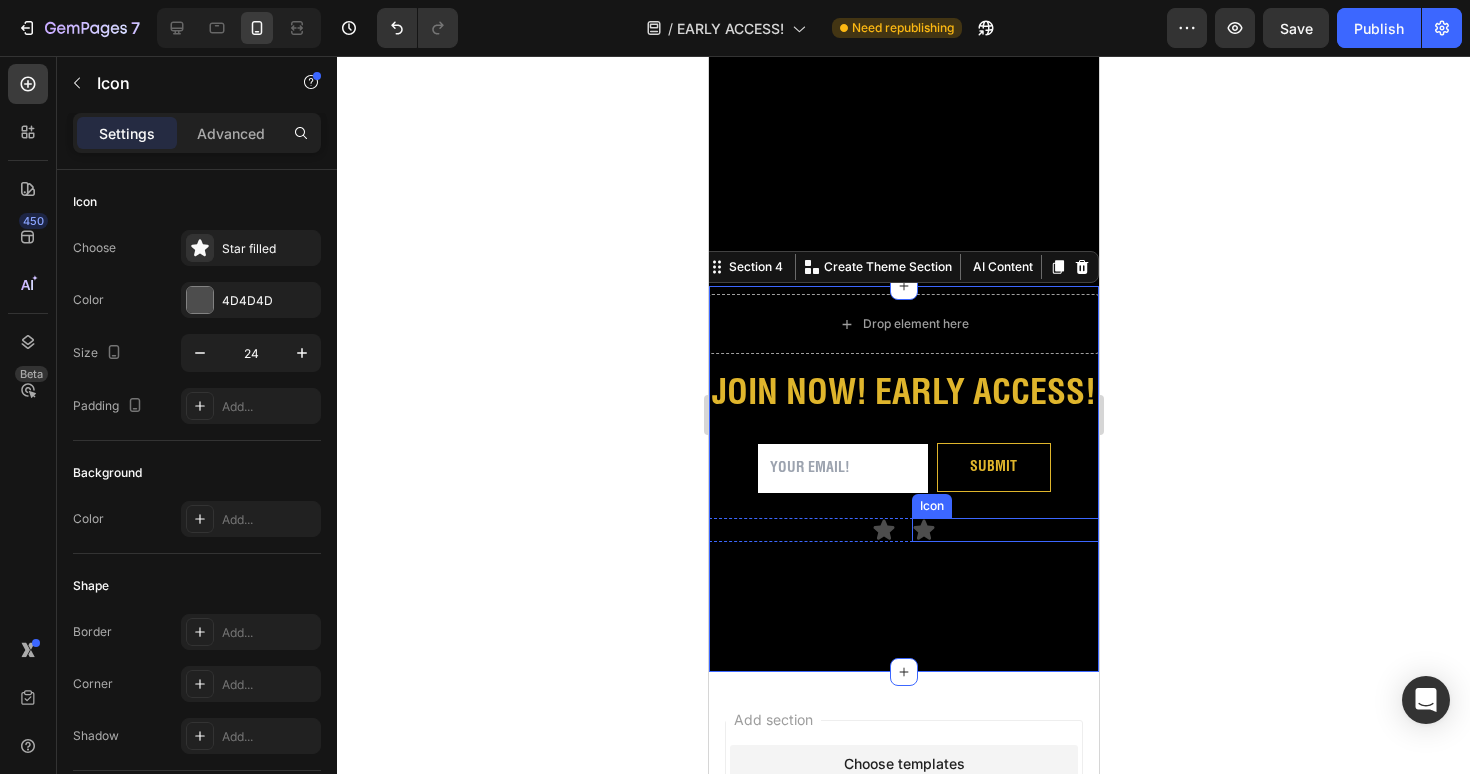 click on "Icon" at bounding box center [1004, 530] 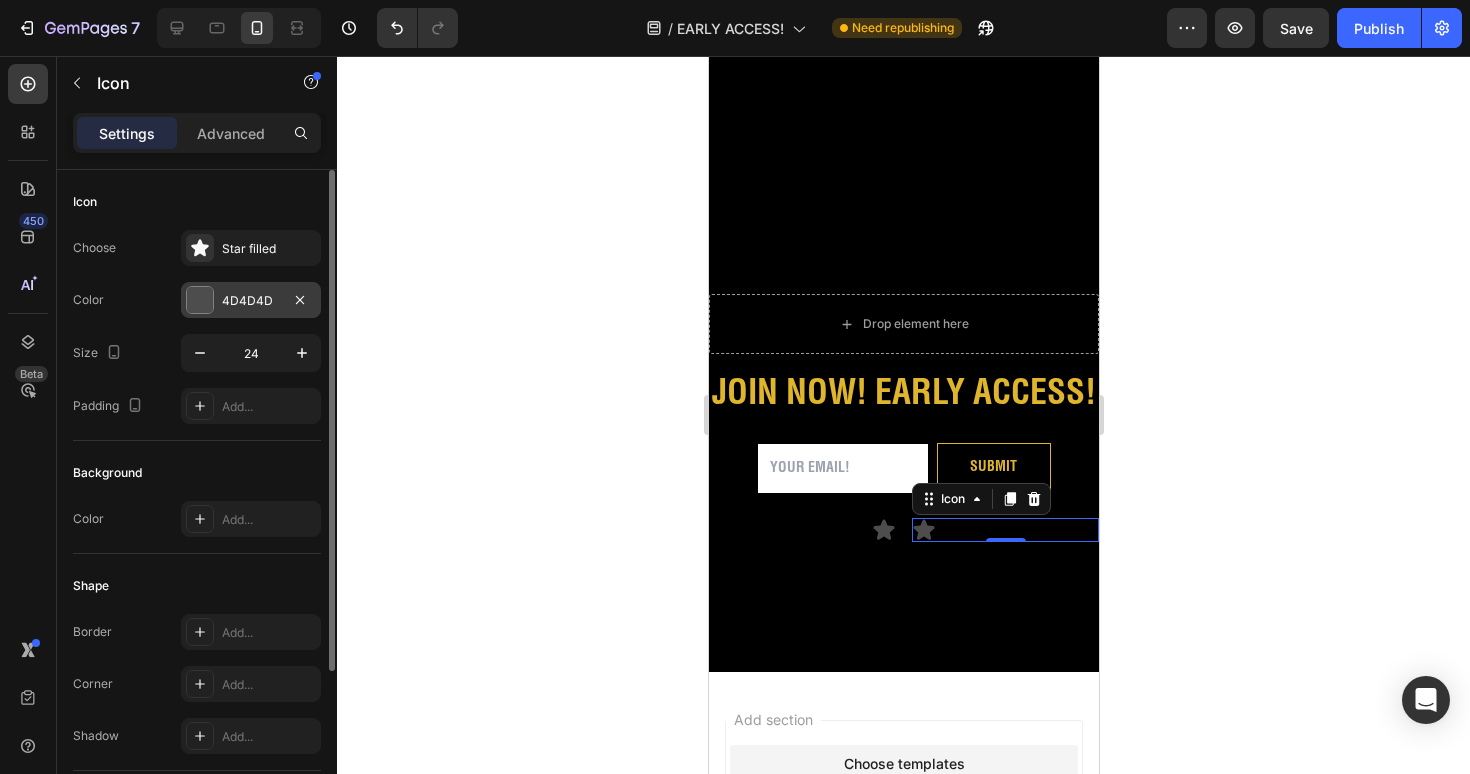 click on "4D4D4D" at bounding box center [251, 300] 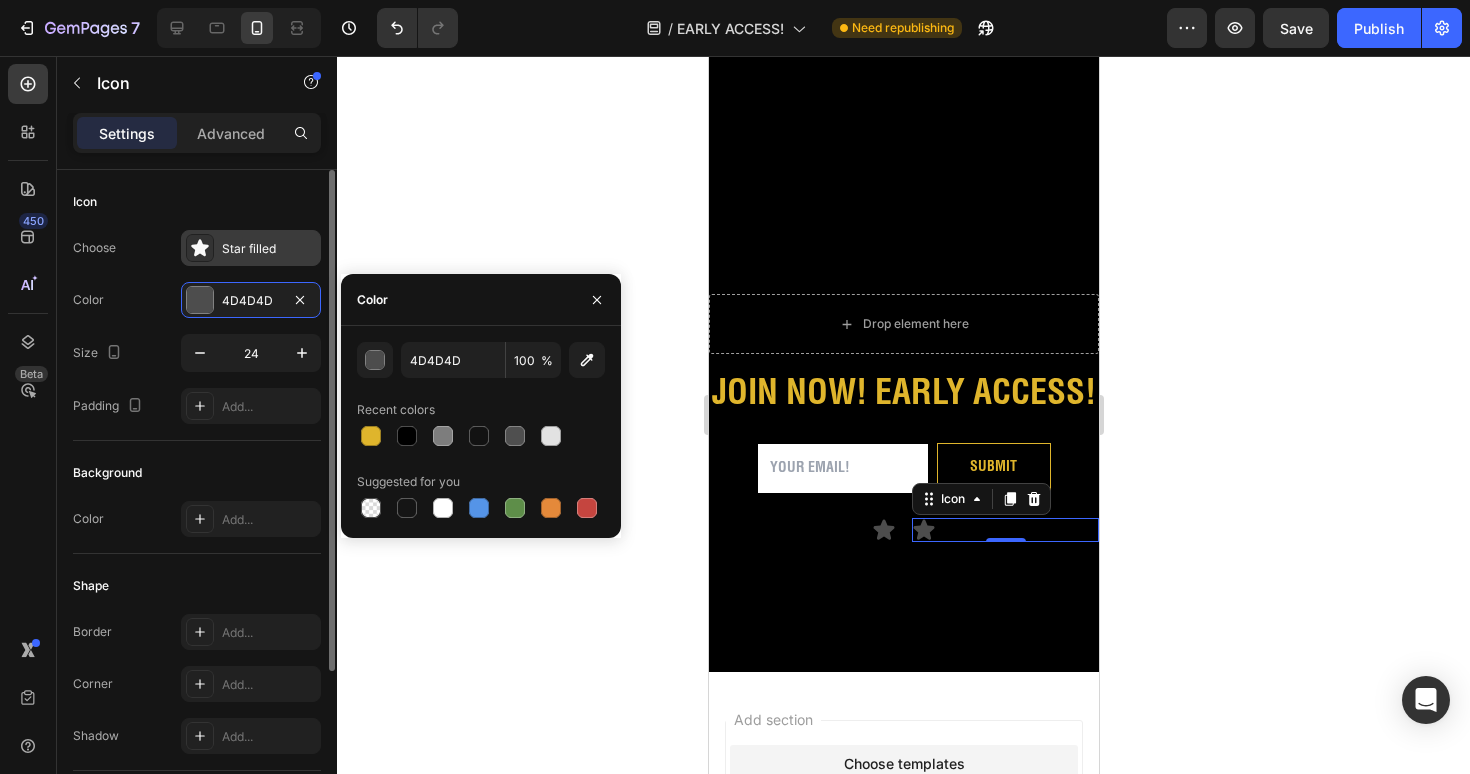click on "Star filled" at bounding box center (269, 249) 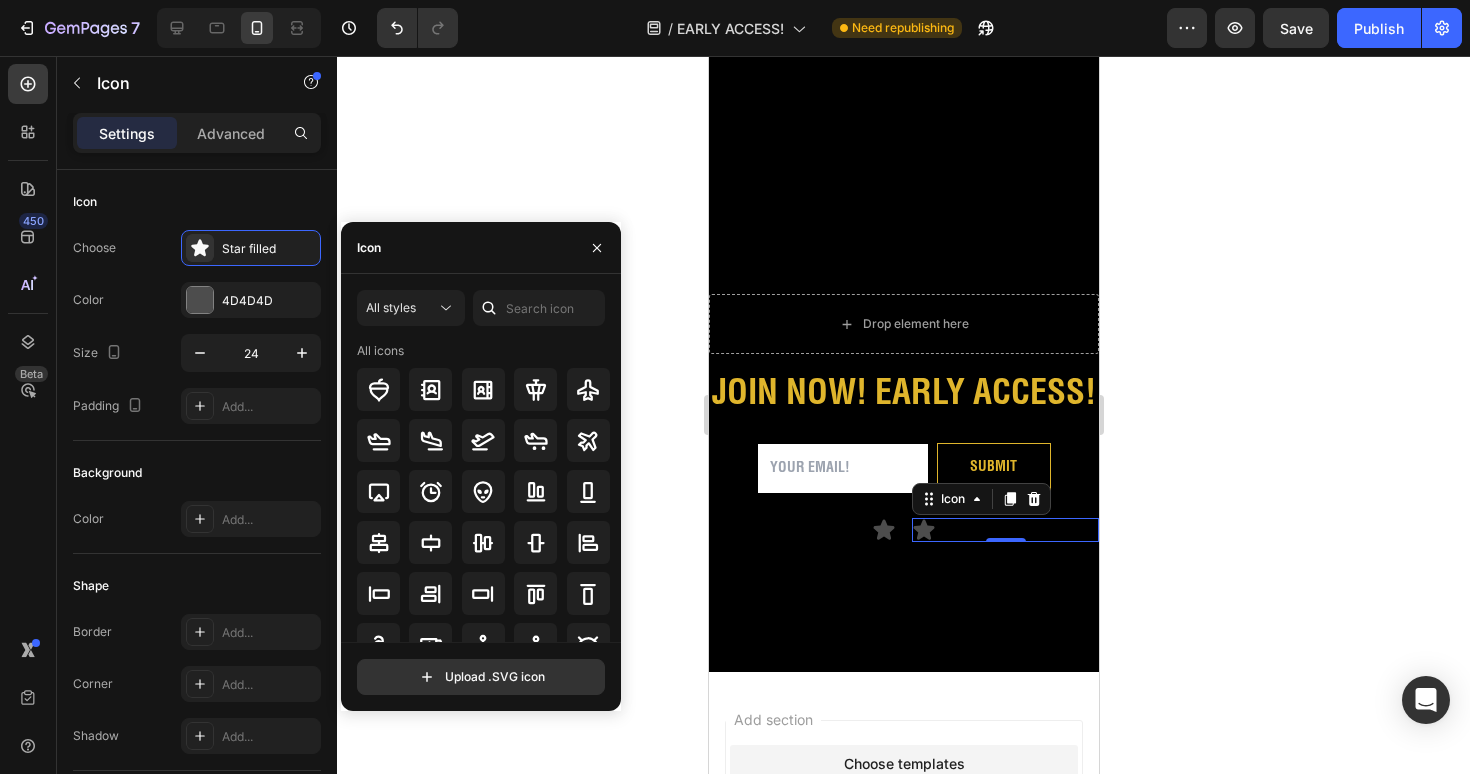 click on "Icon" at bounding box center [481, 248] 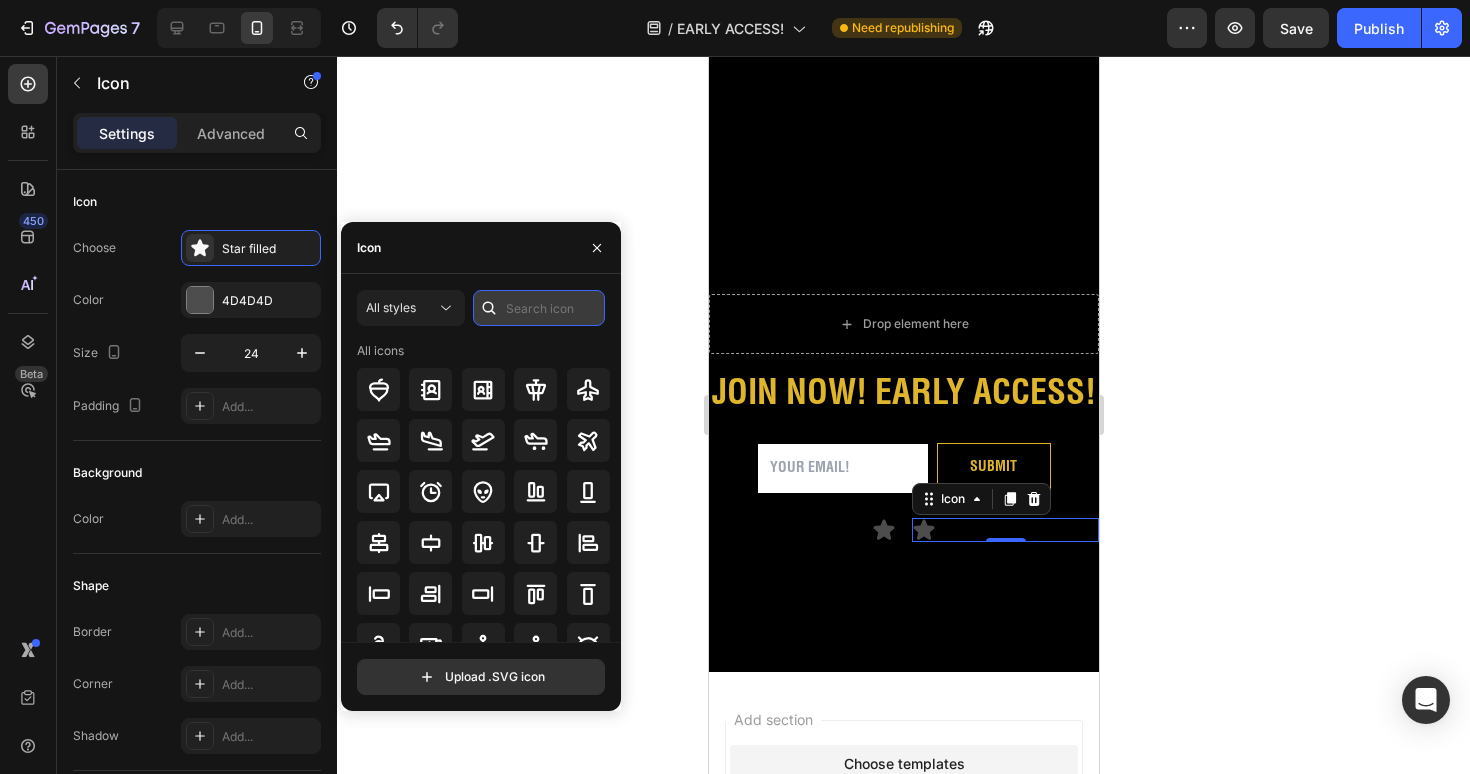 click at bounding box center (539, 308) 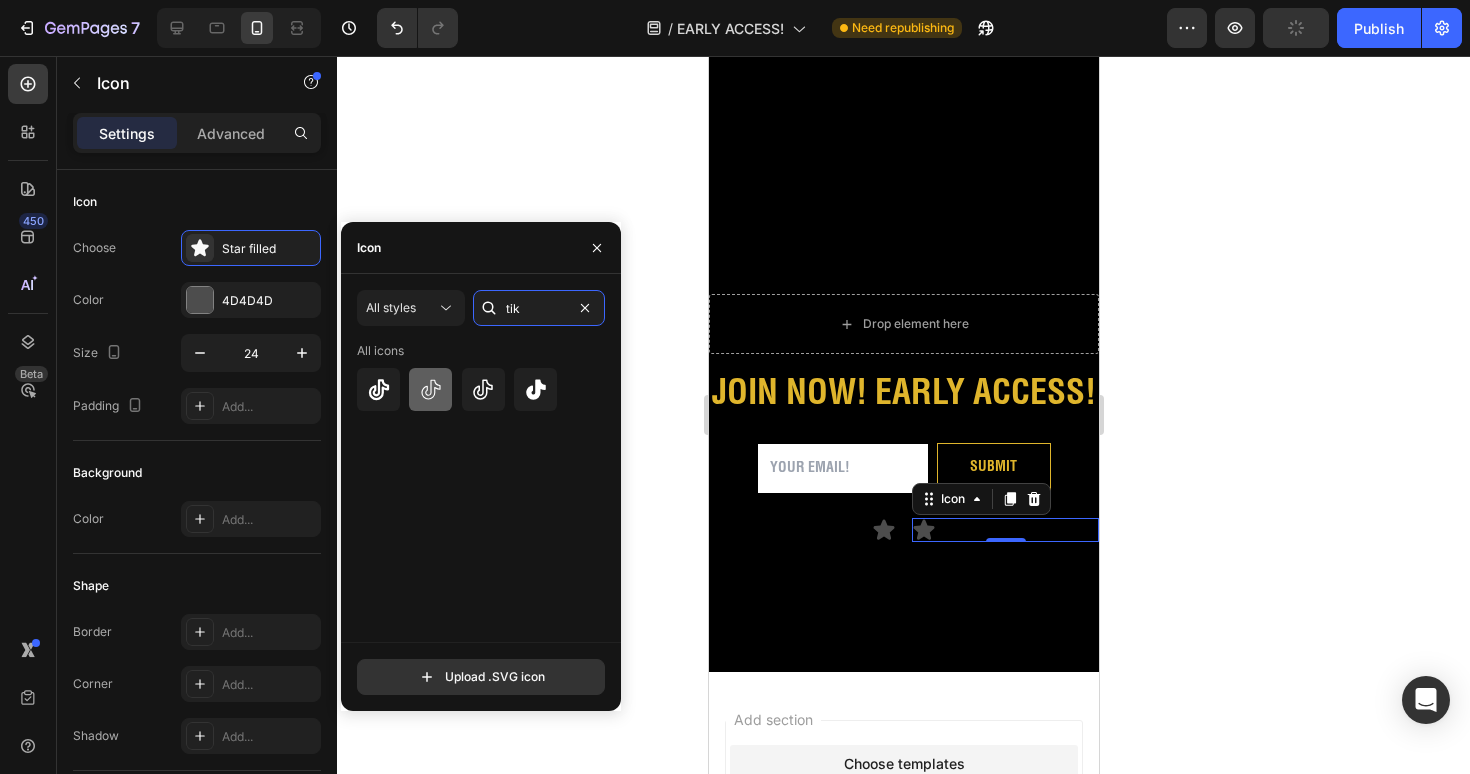 type on "tik" 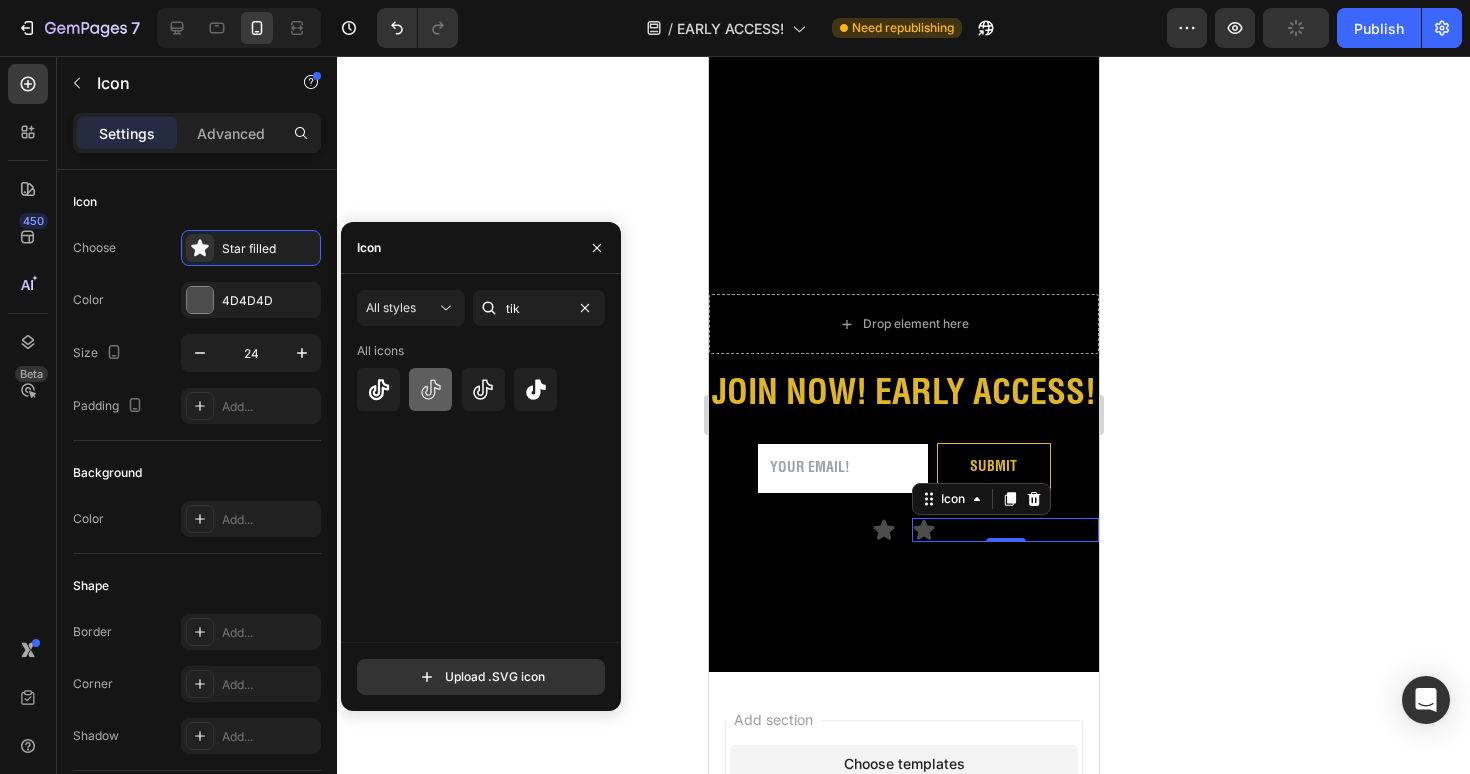 click 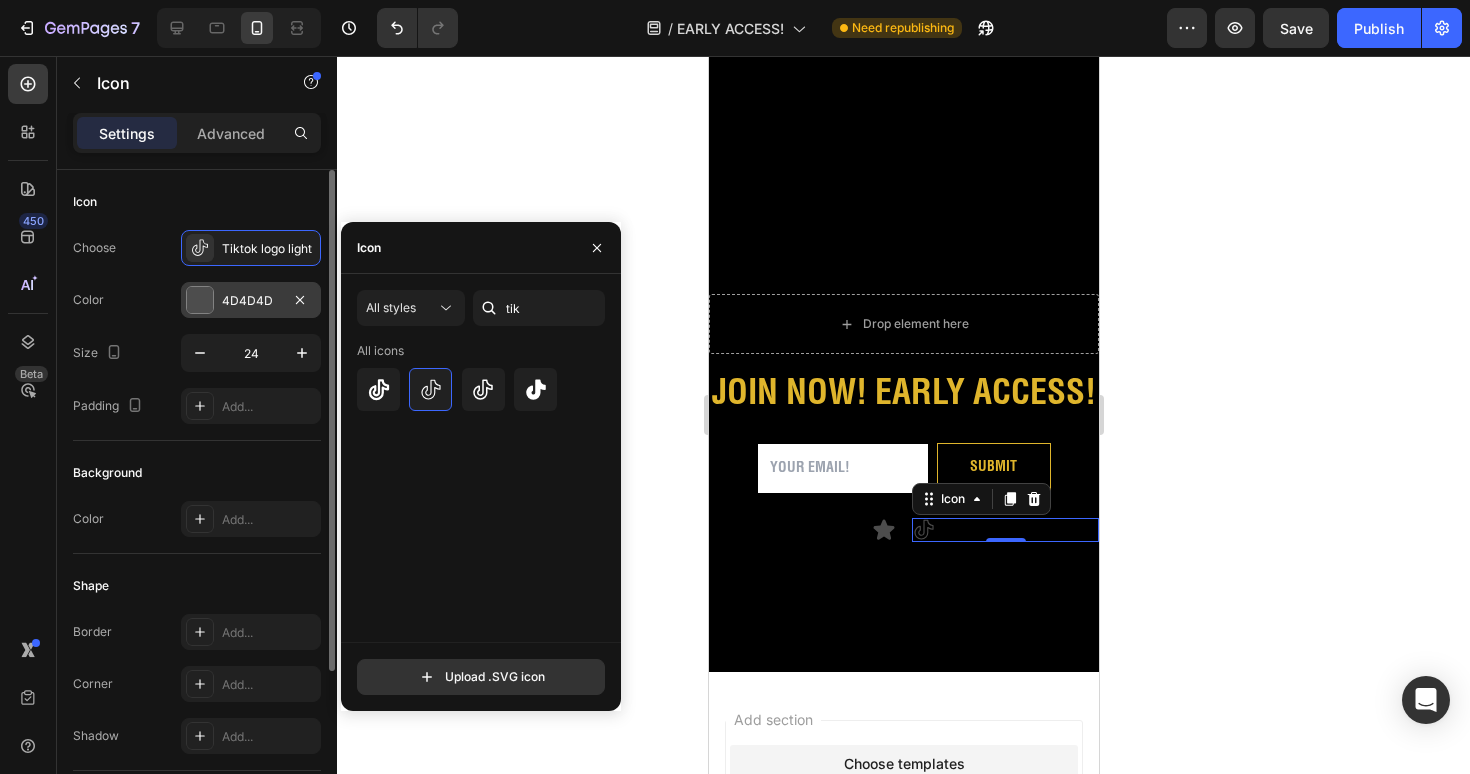 click on "4D4D4D" at bounding box center (251, 300) 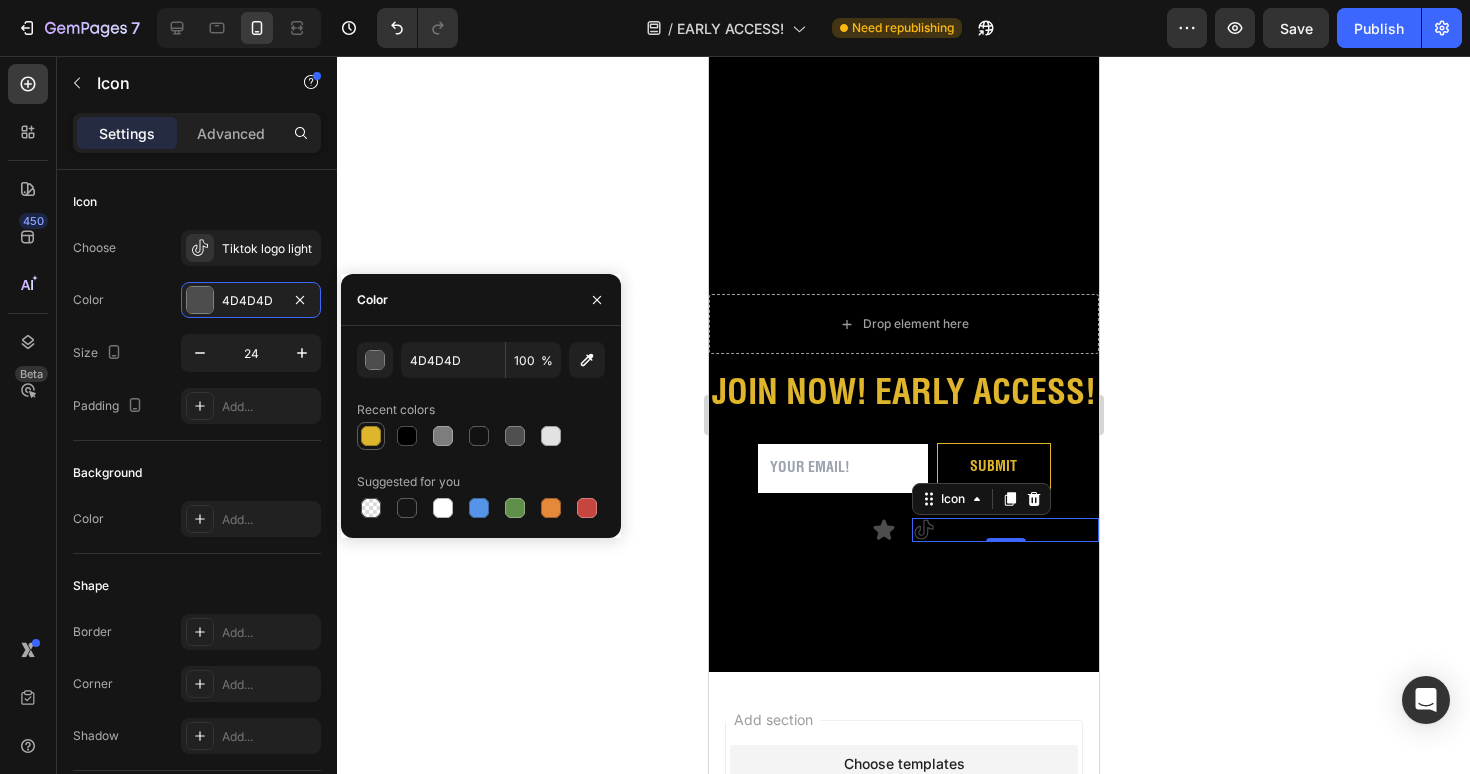 click at bounding box center [371, 436] 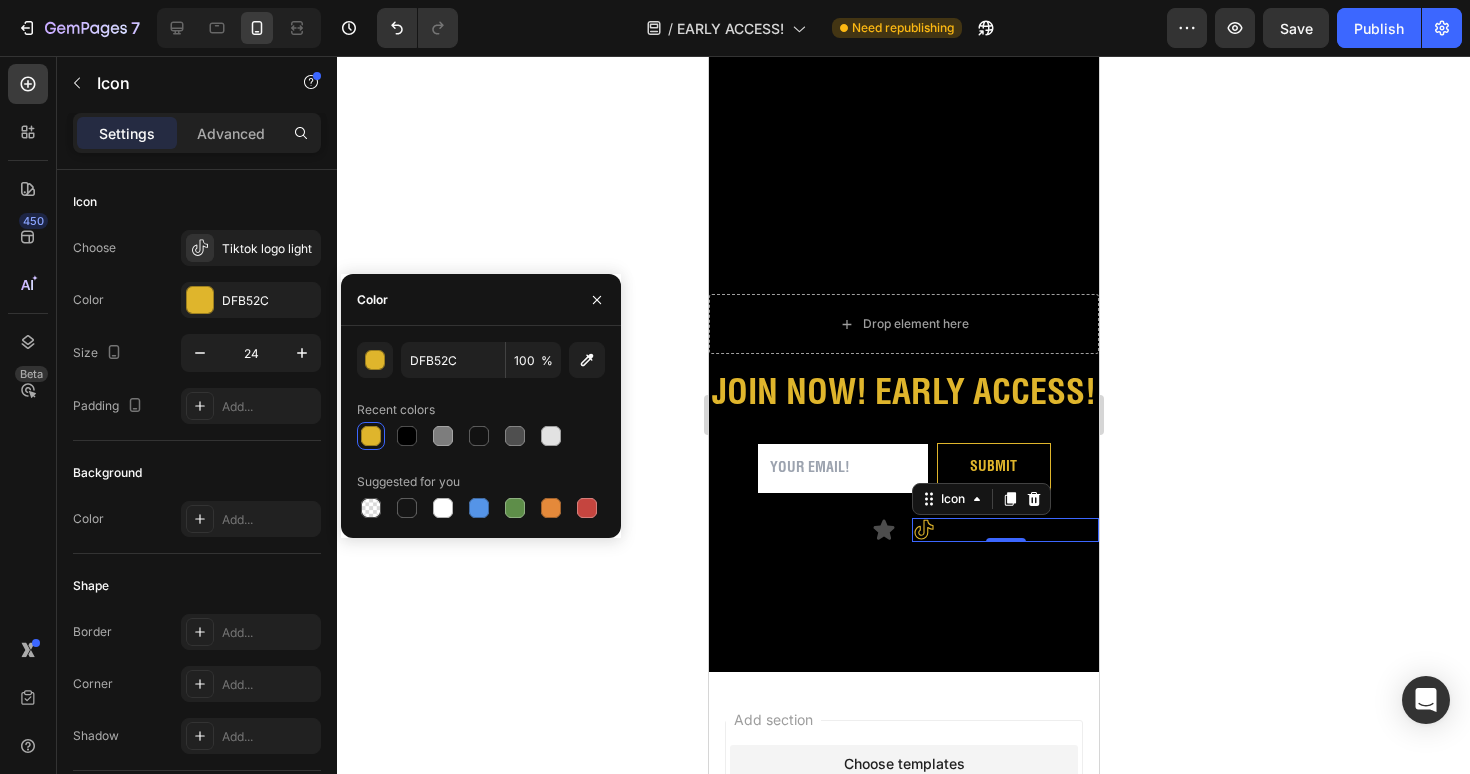 click 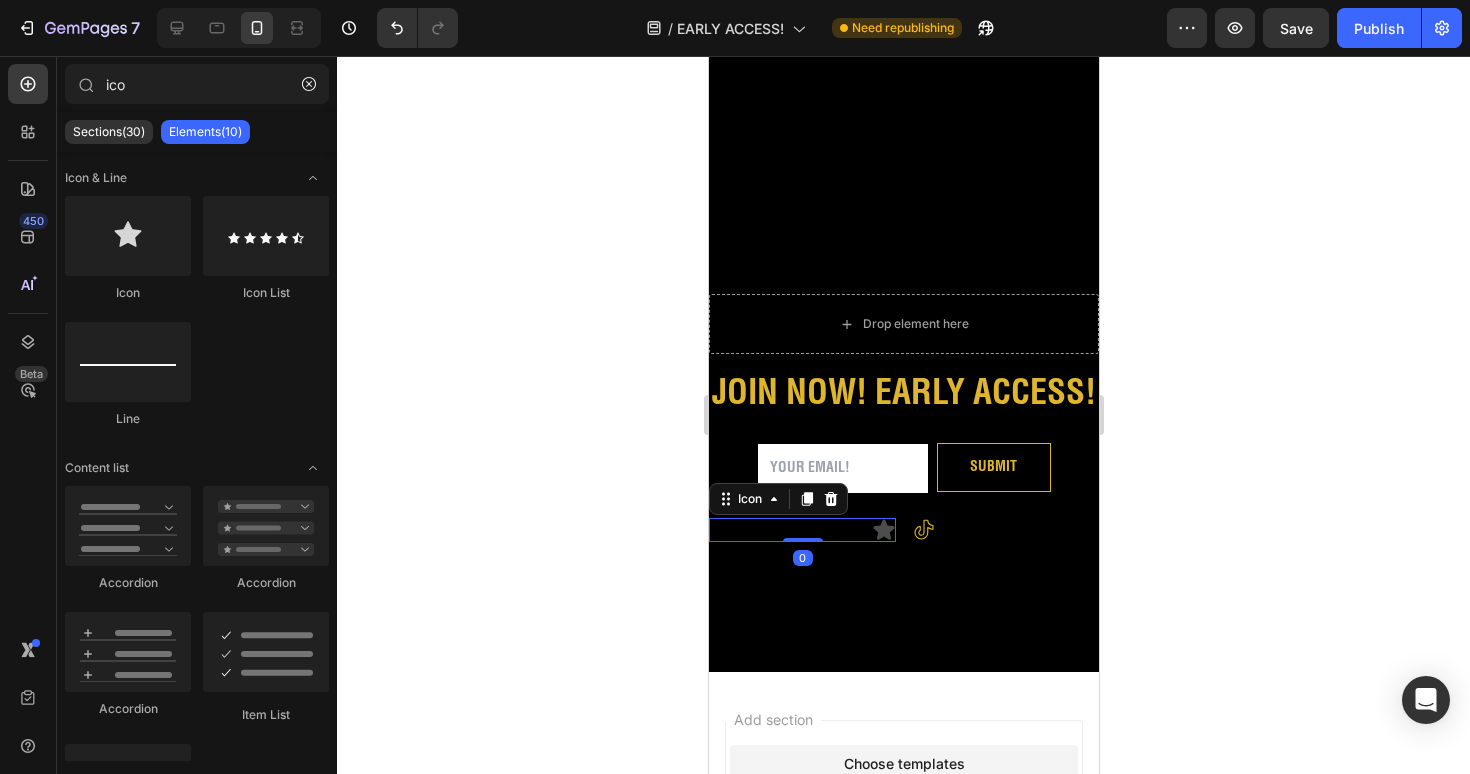click on "Icon   0" at bounding box center [801, 530] 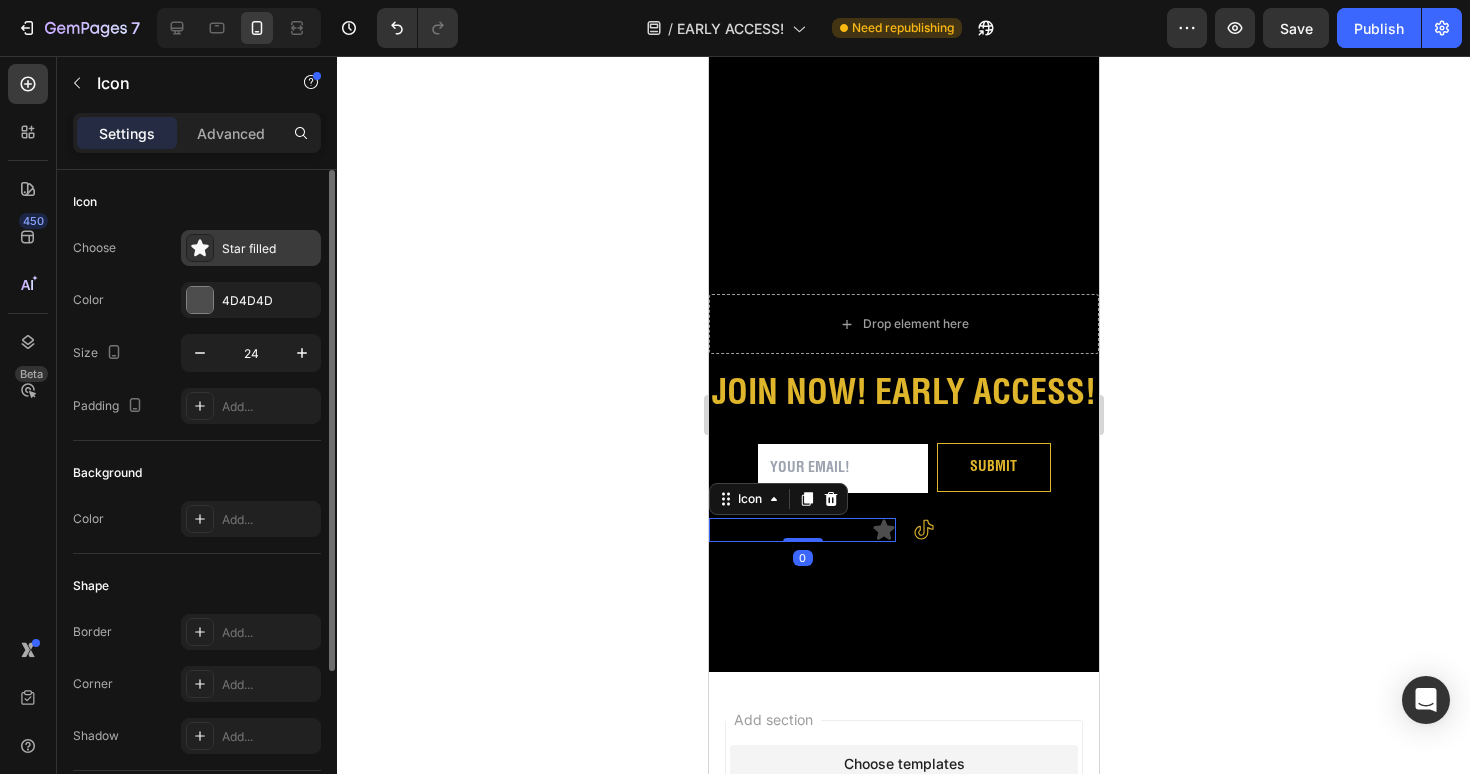 click on "Star filled" at bounding box center (251, 248) 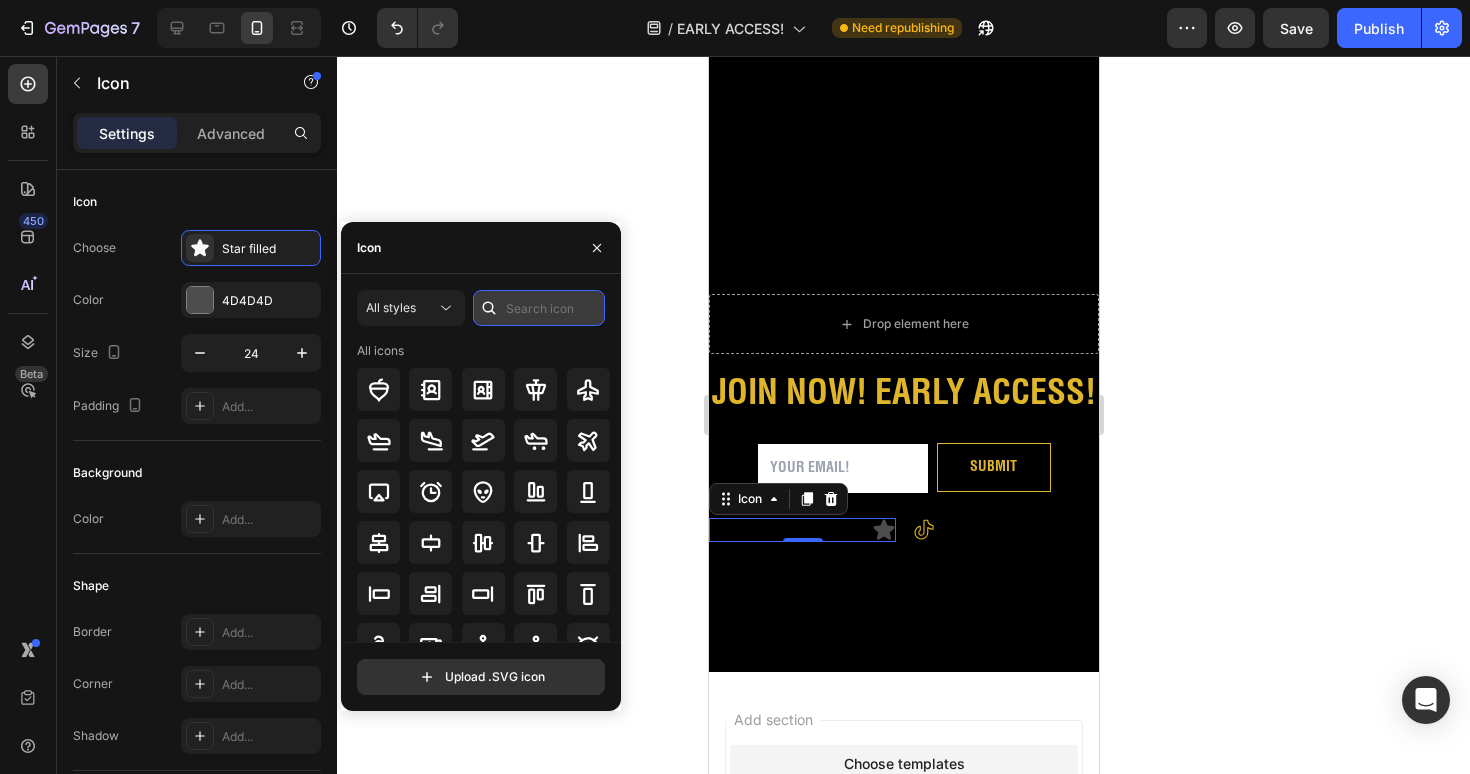 click at bounding box center [539, 308] 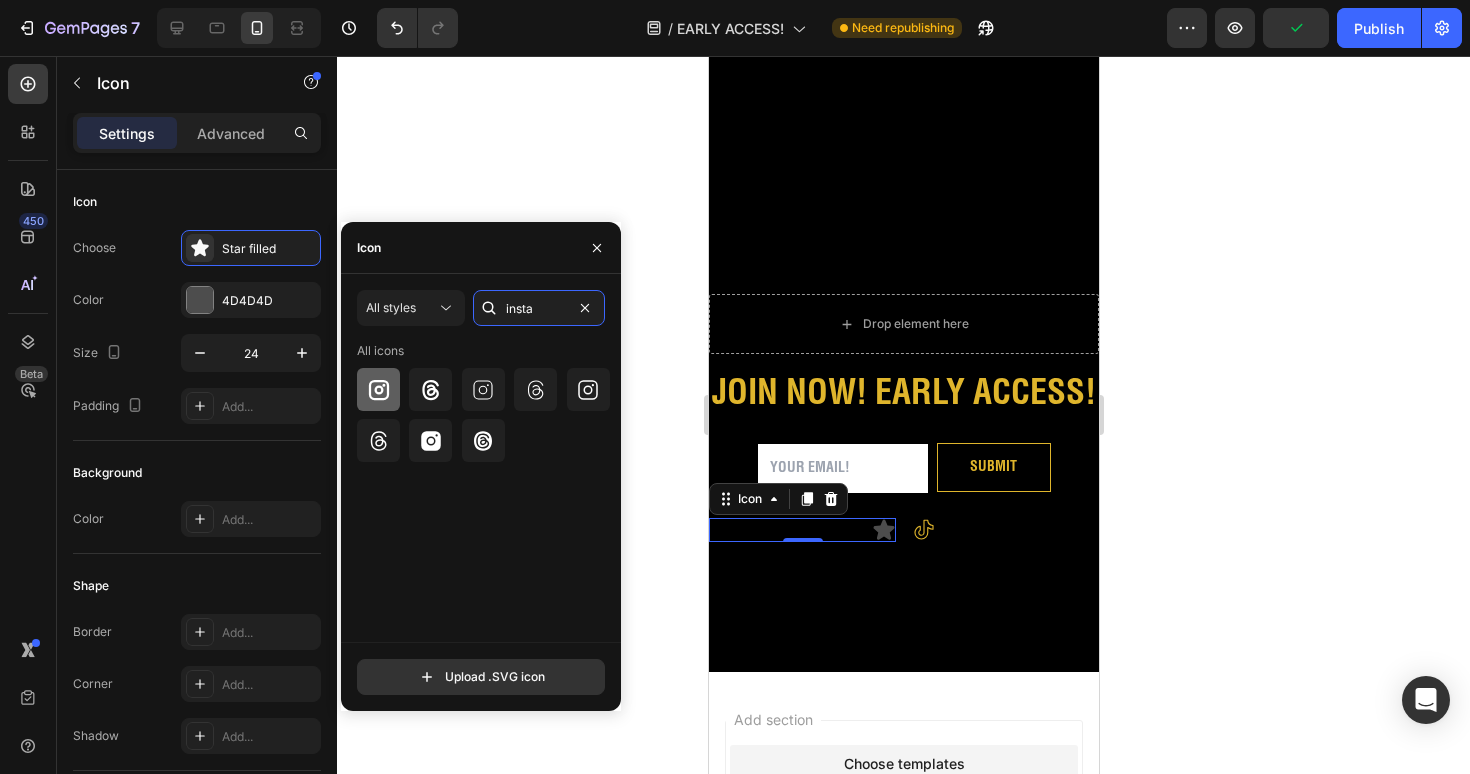 type on "insta" 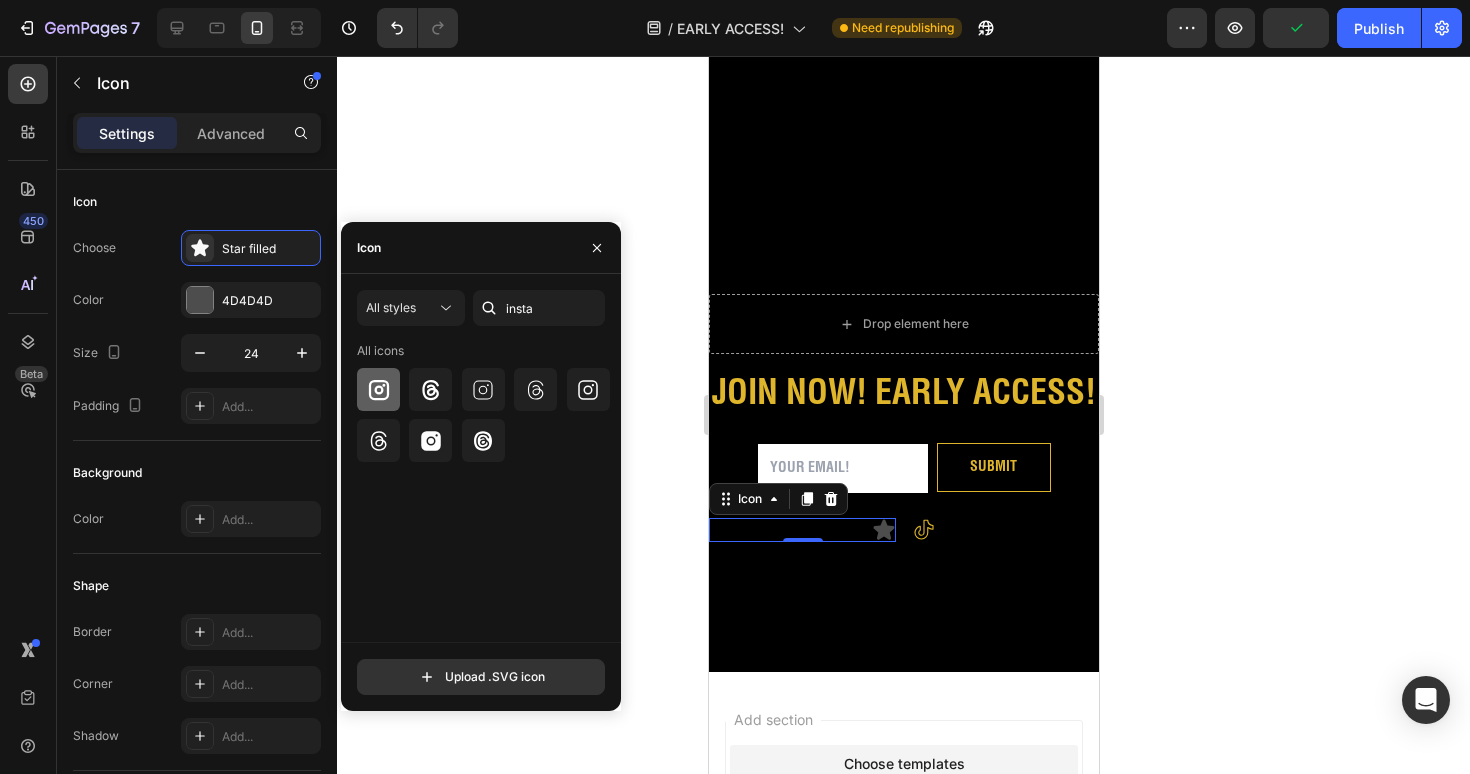 click 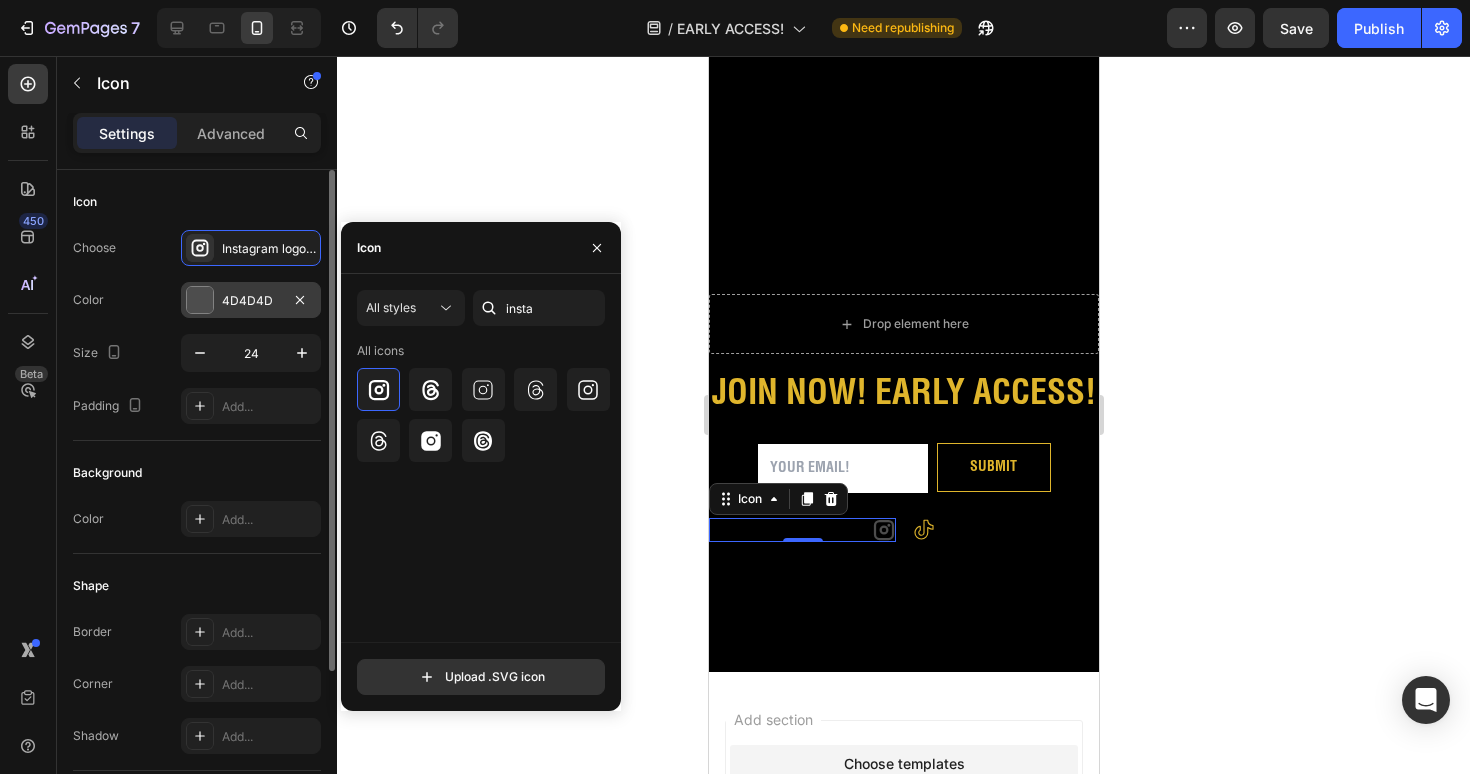 click on "4D4D4D" at bounding box center [251, 301] 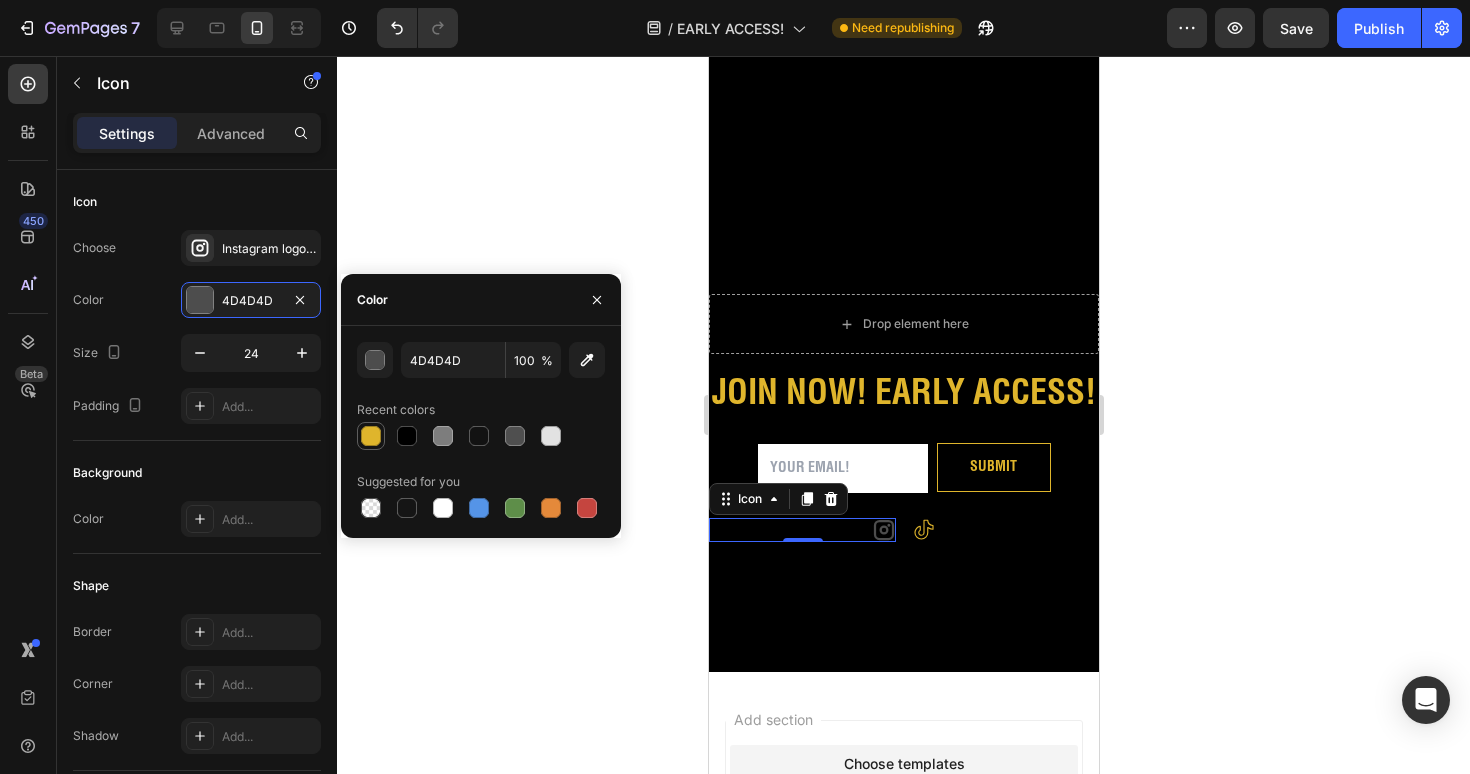 click at bounding box center (371, 436) 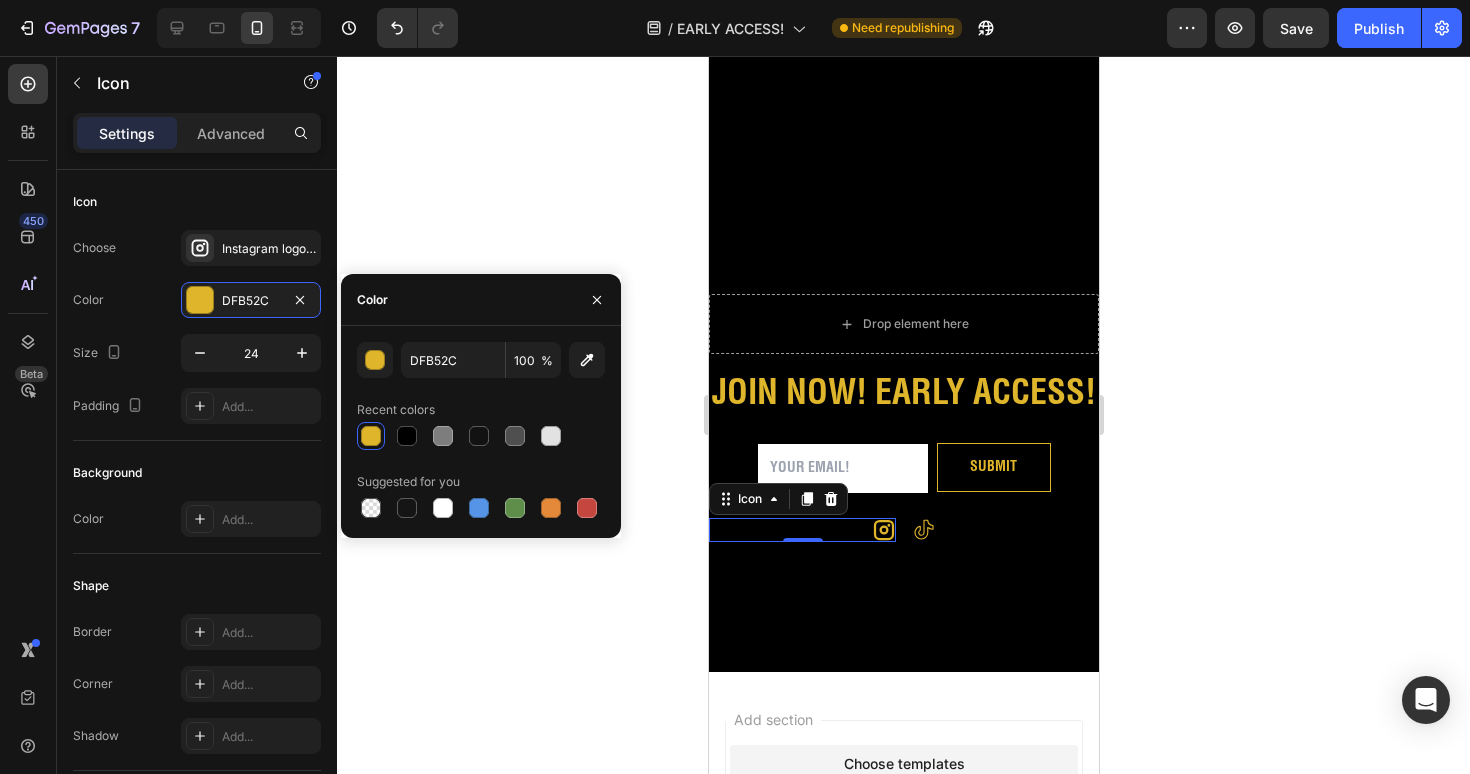 click 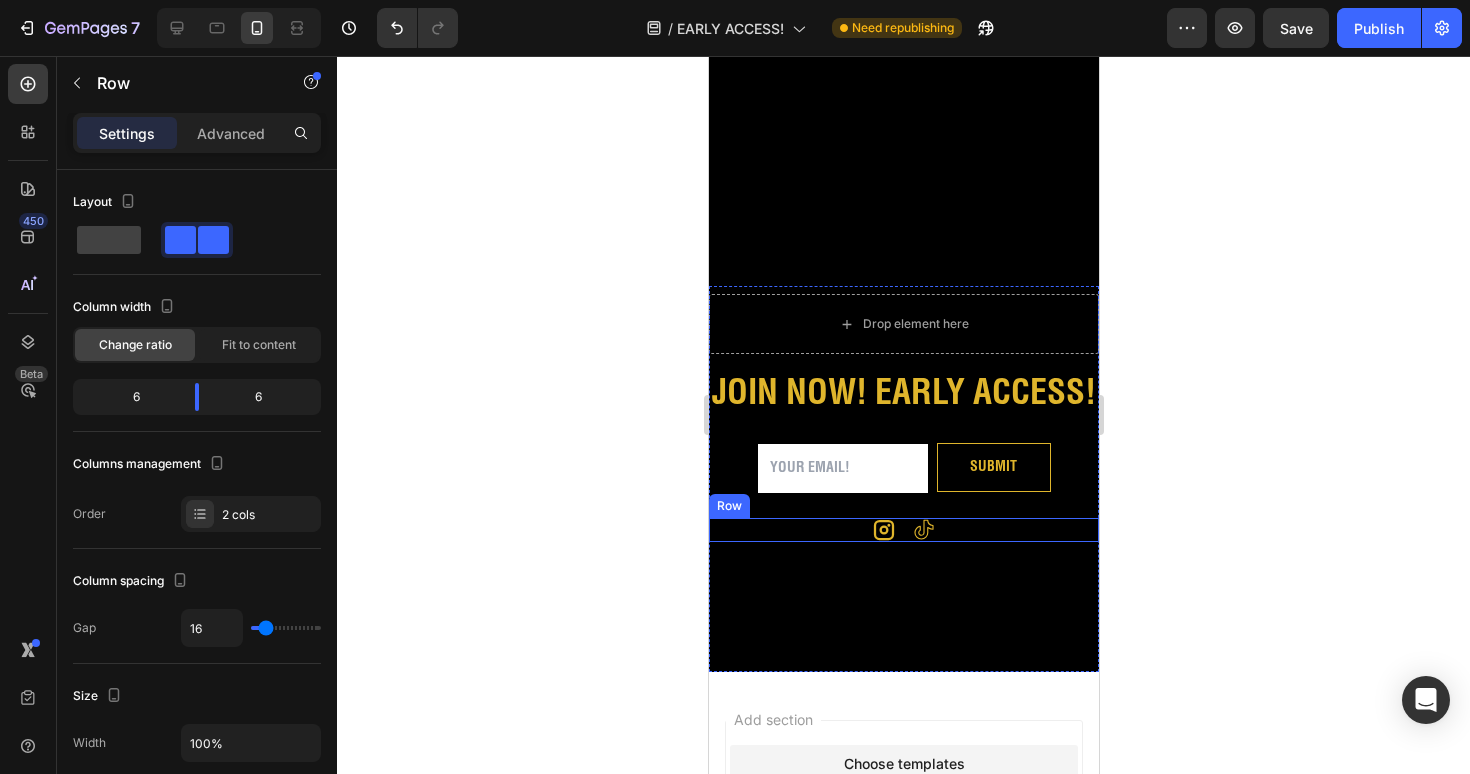 click on "Icon
Icon Row" at bounding box center (903, 530) 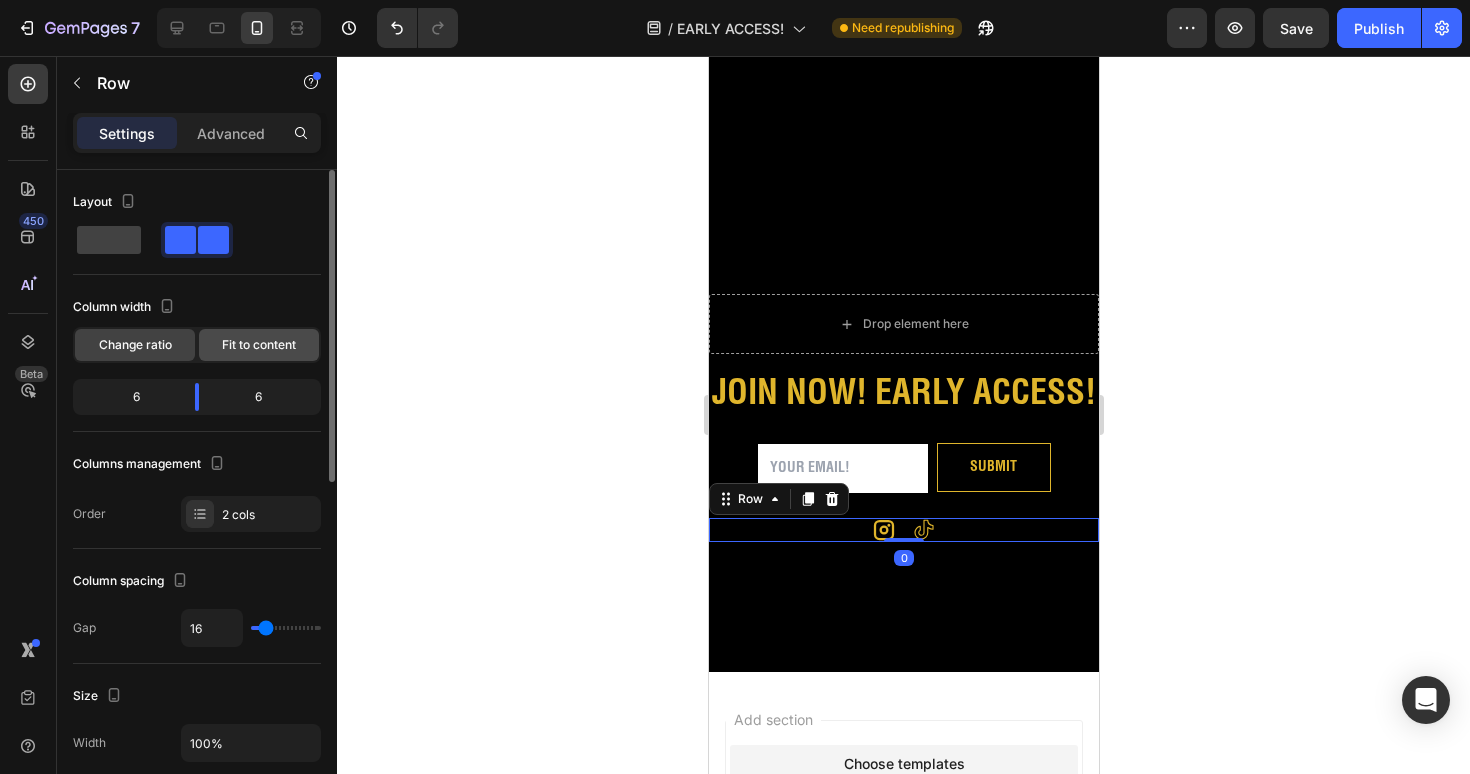 click on "Fit to content" 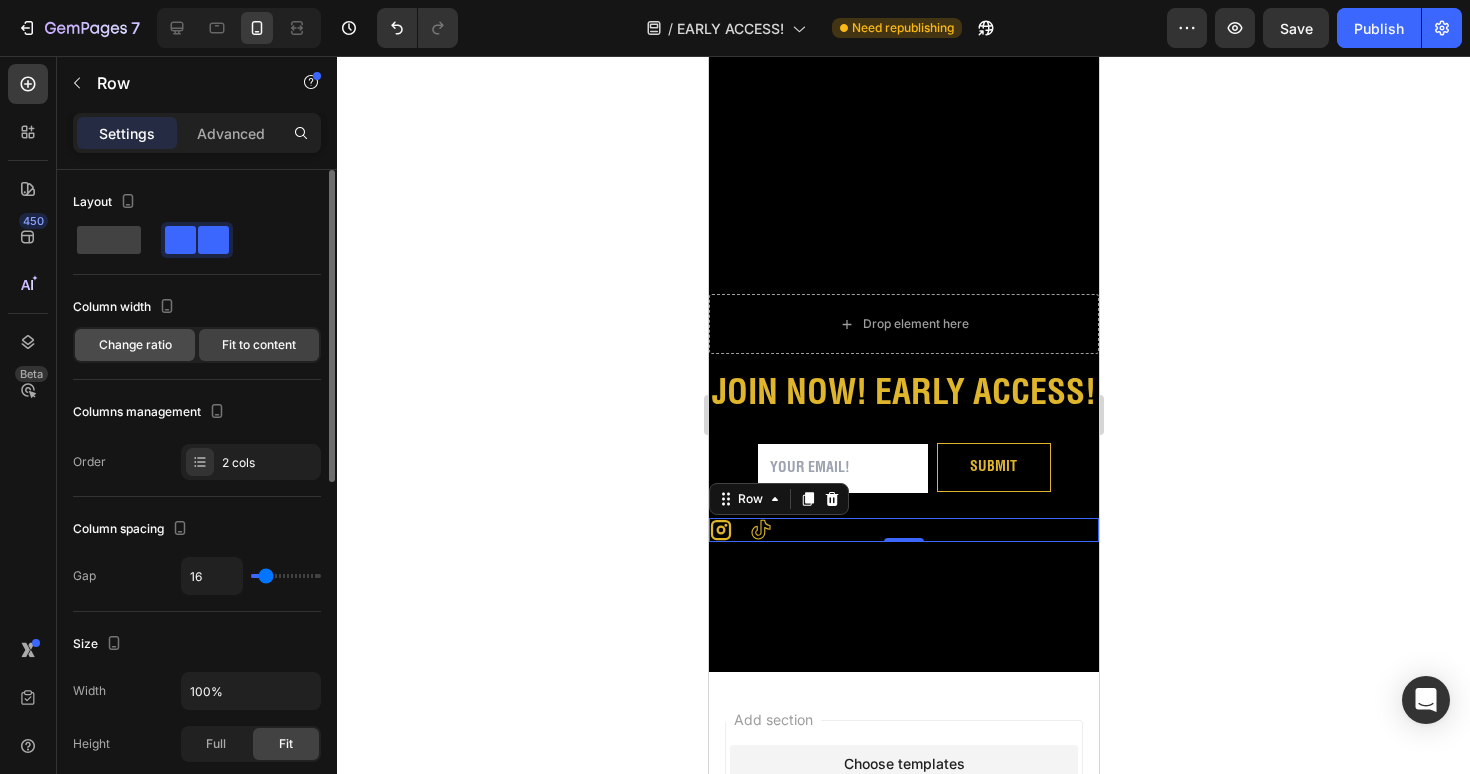 click on "Change ratio" 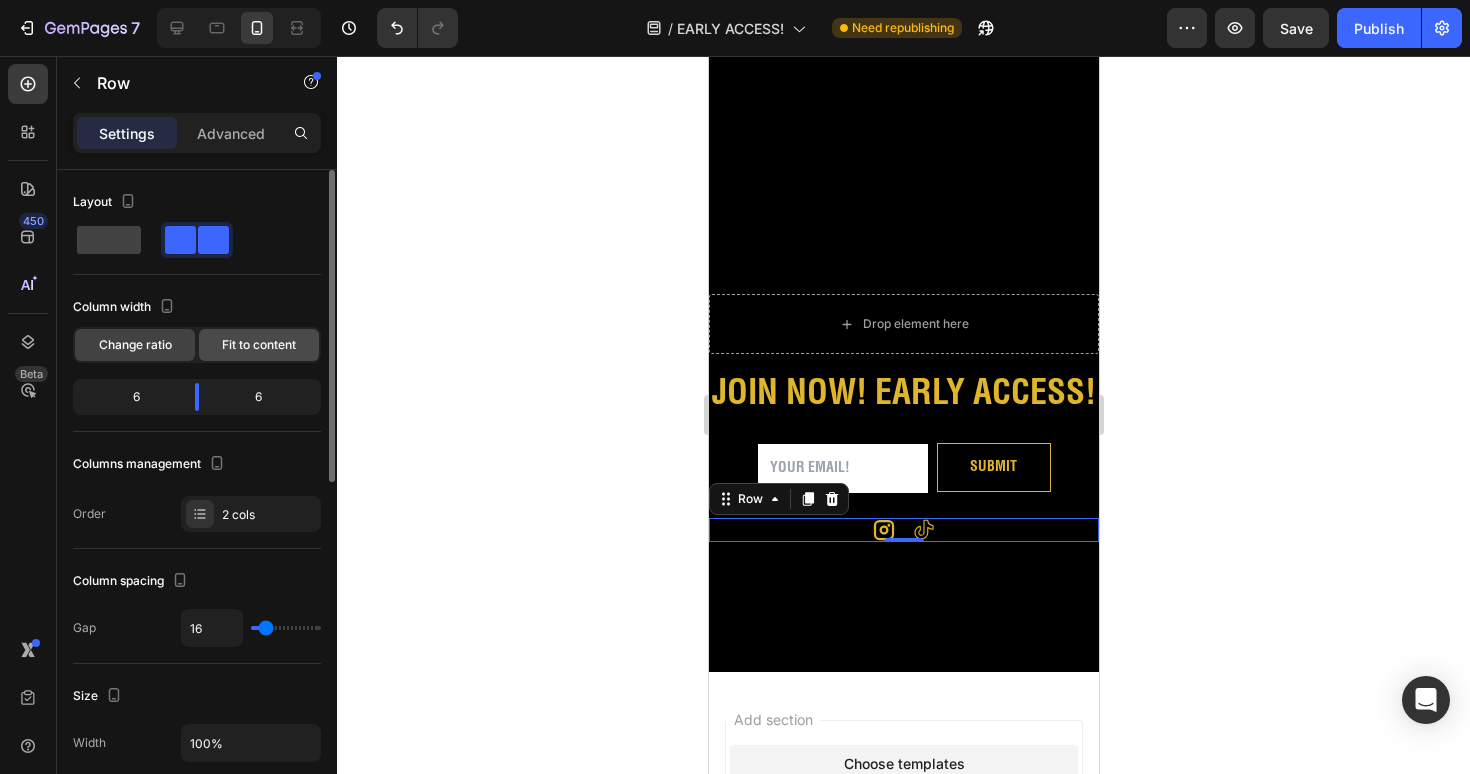 click on "Fit to content" 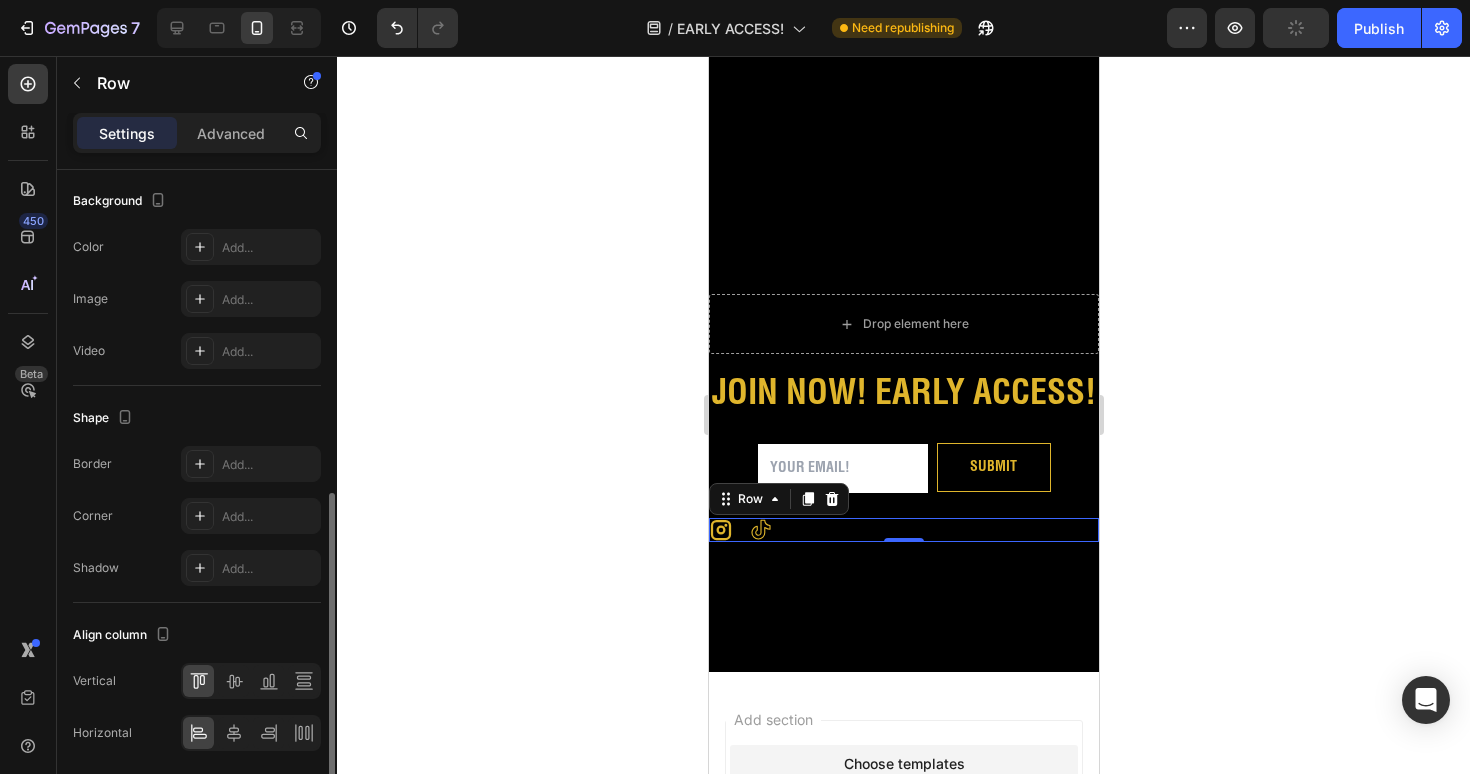 scroll, scrollTop: 668, scrollLeft: 0, axis: vertical 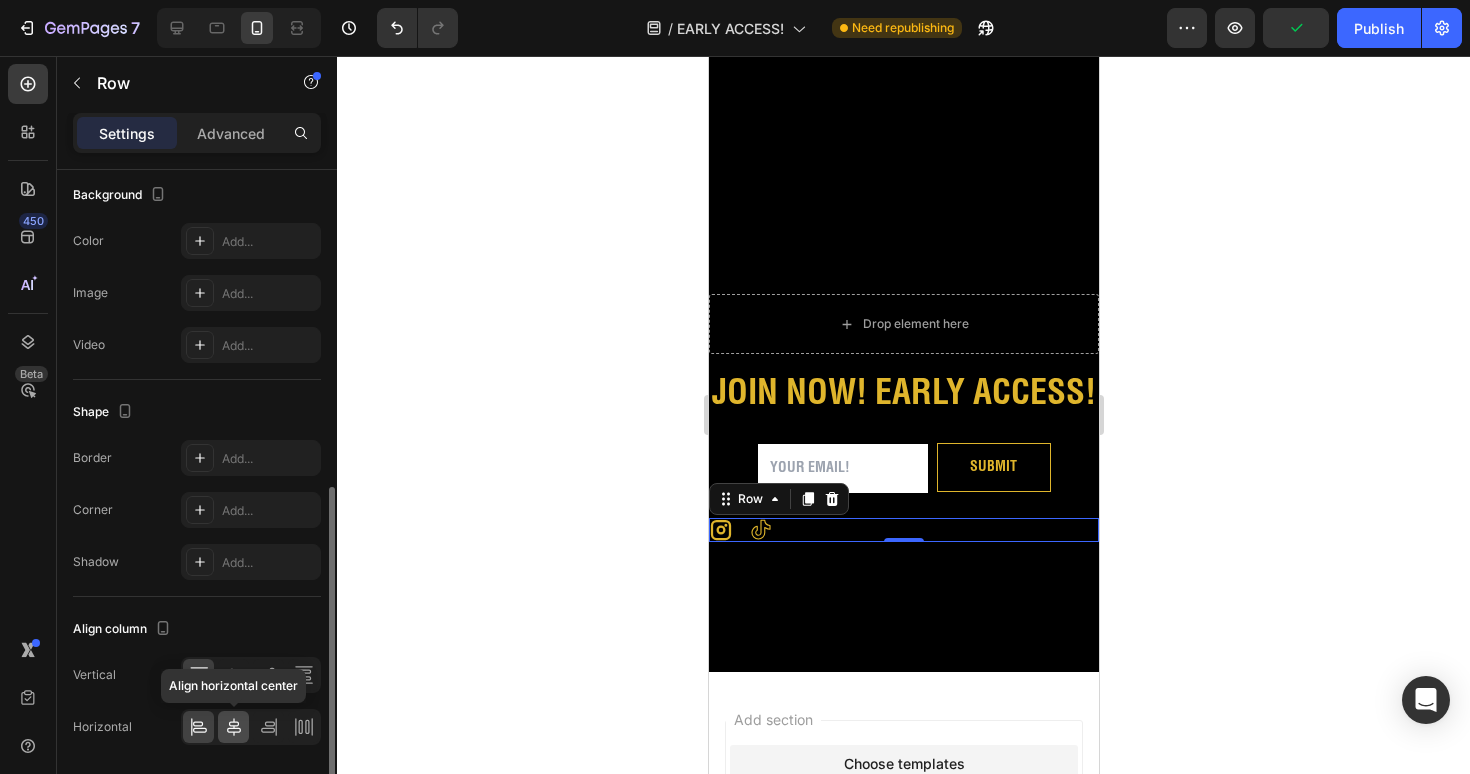 click 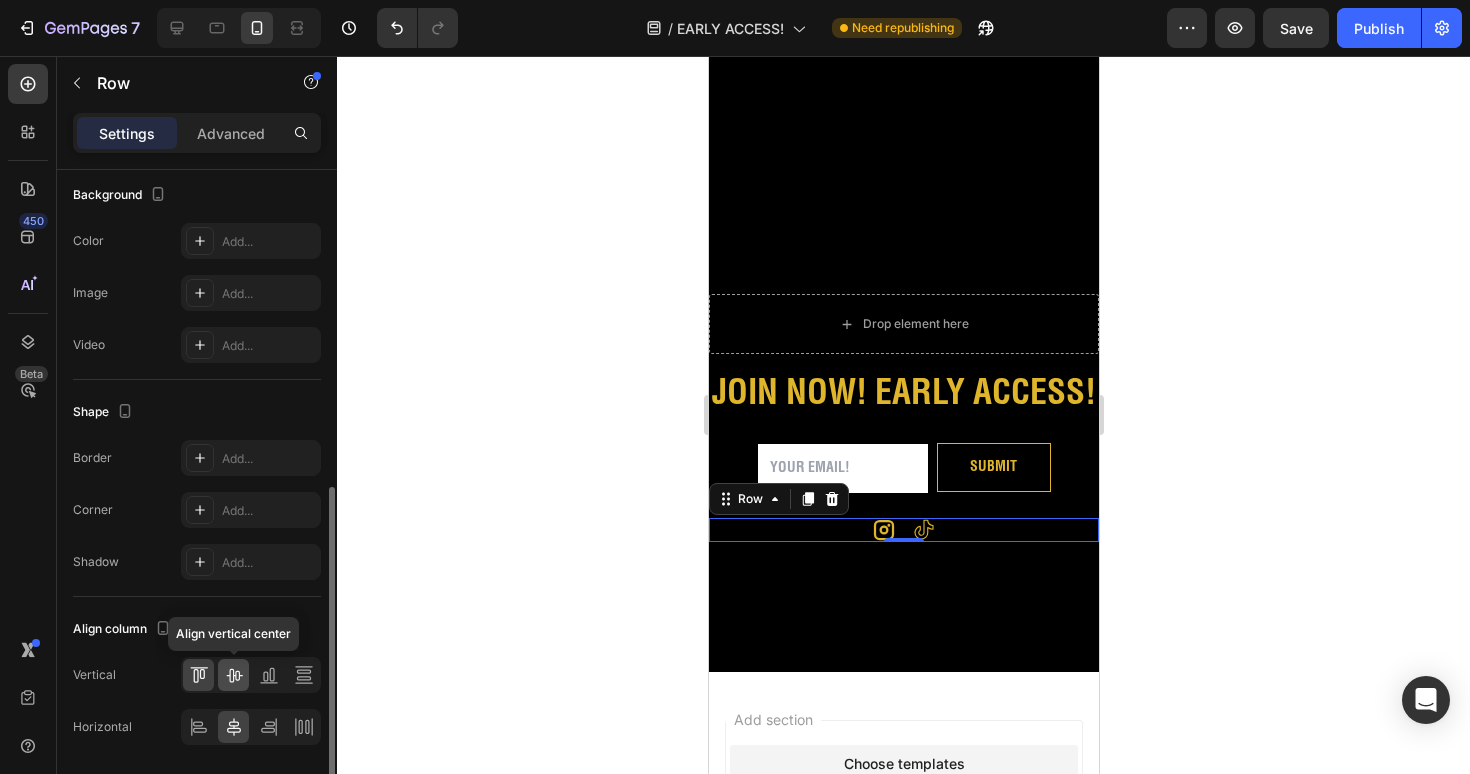 click 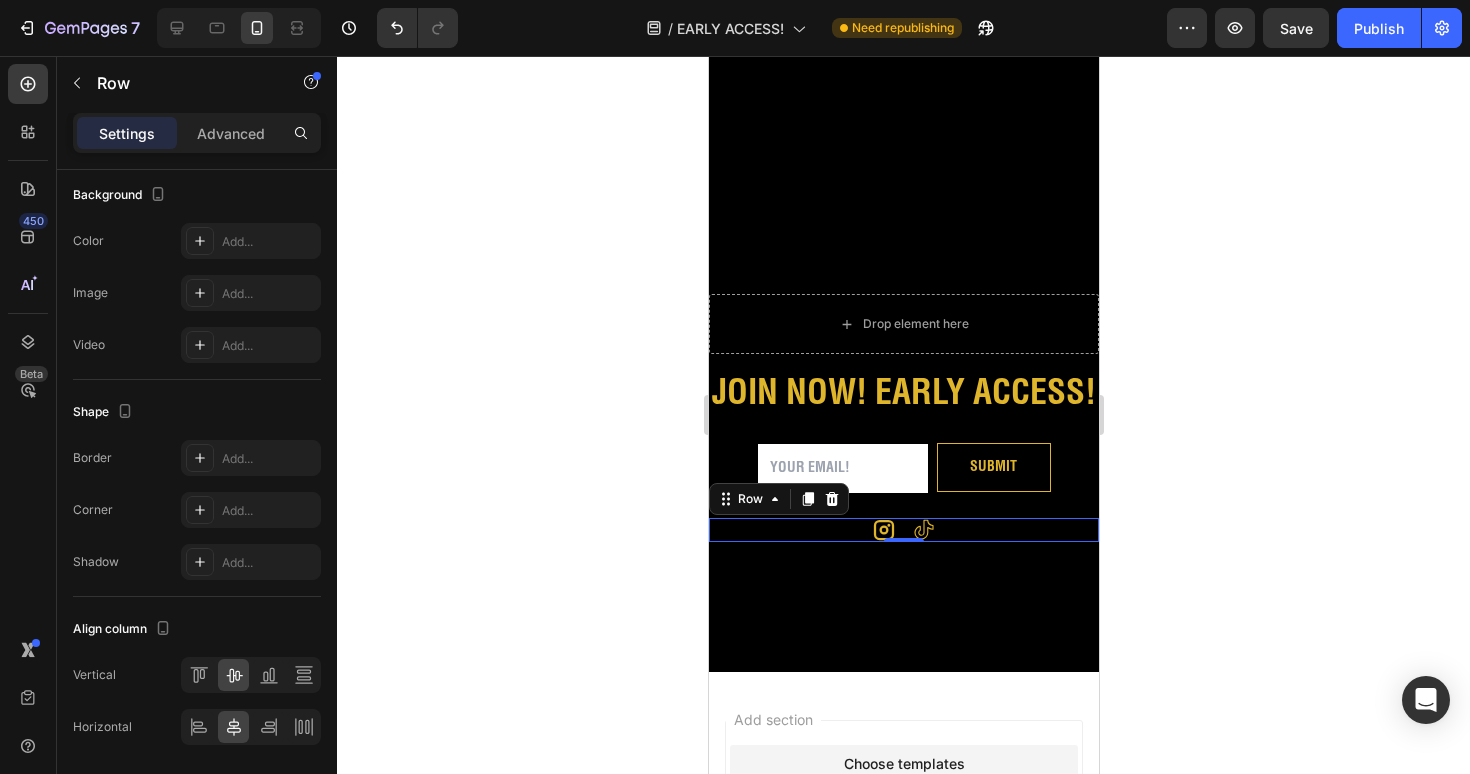 click 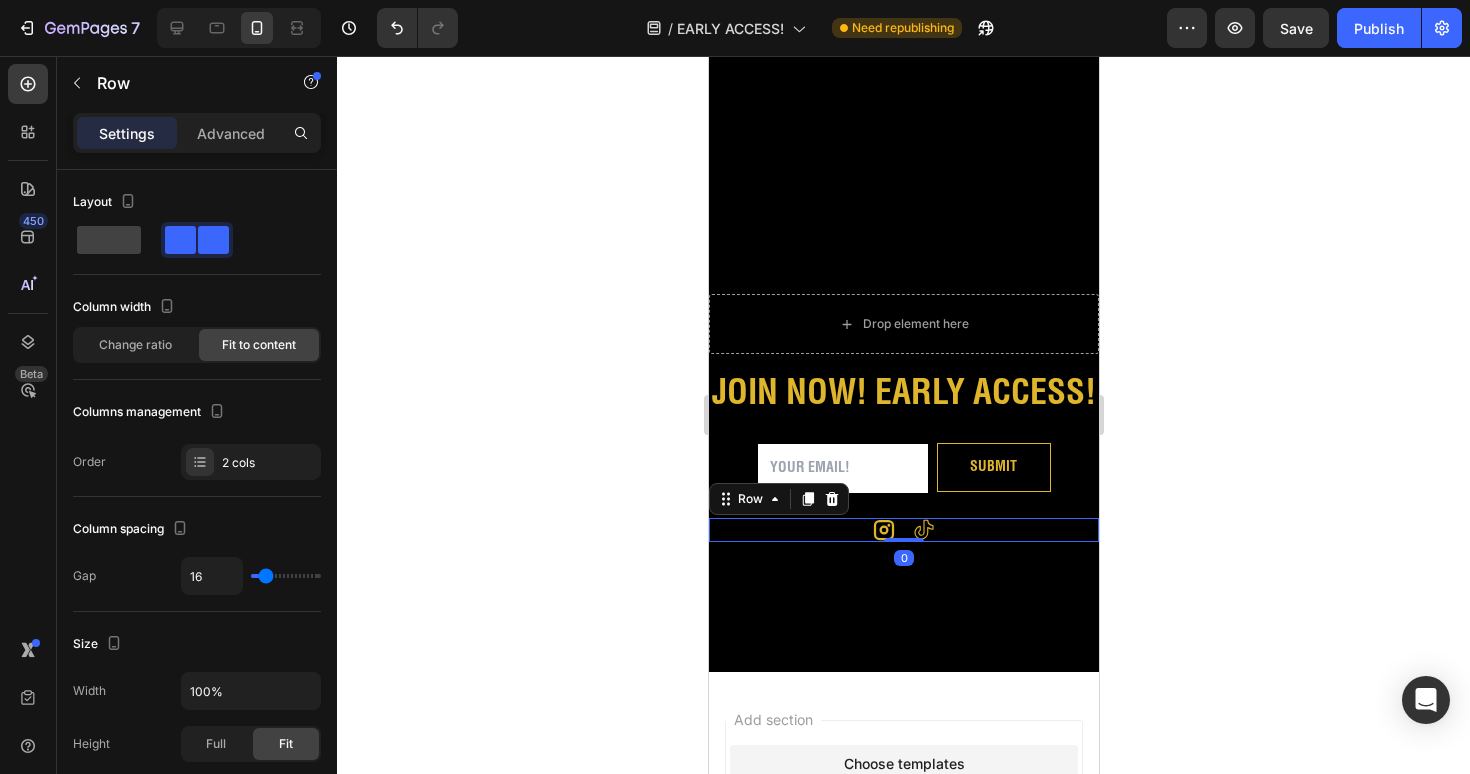 click on "Icon
Icon Row   0" at bounding box center [903, 530] 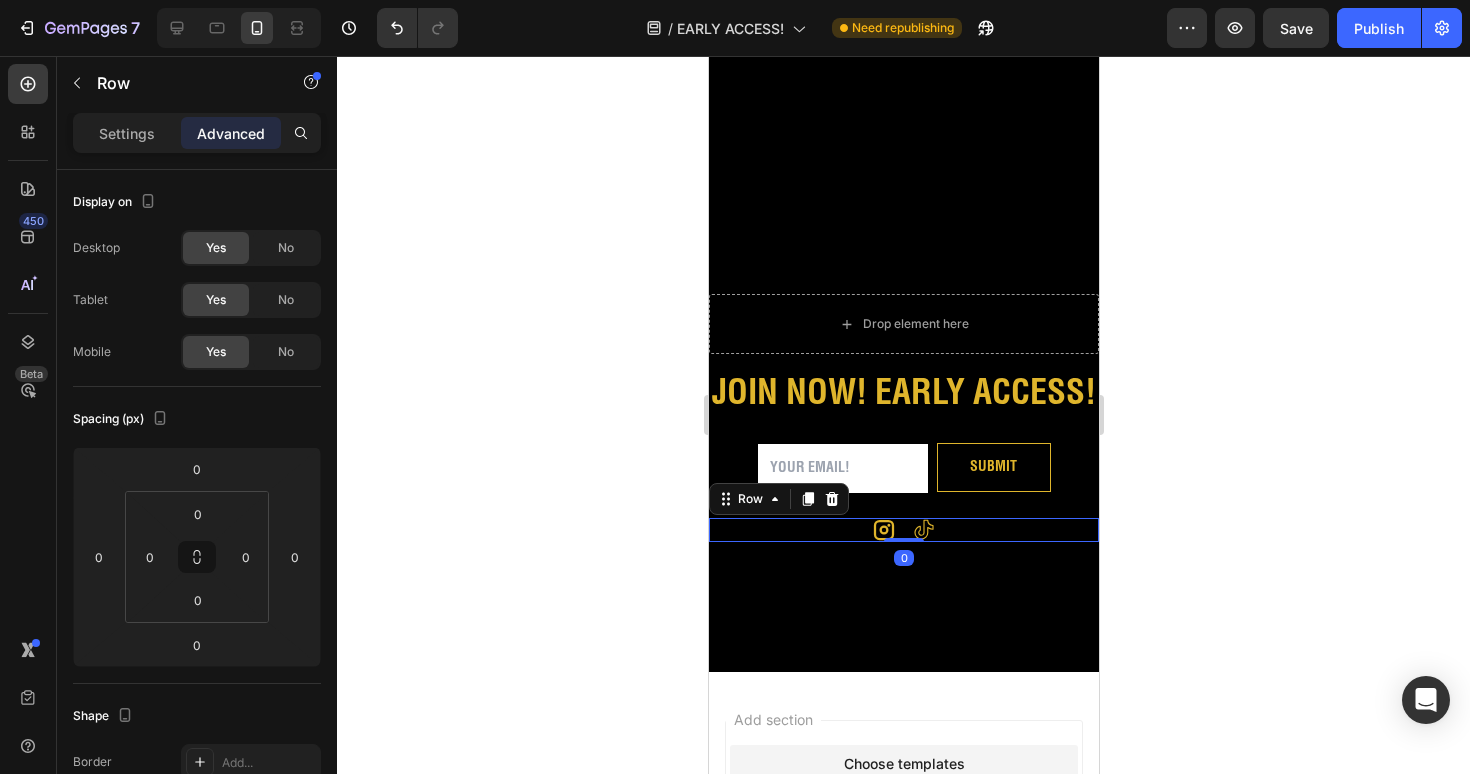 click 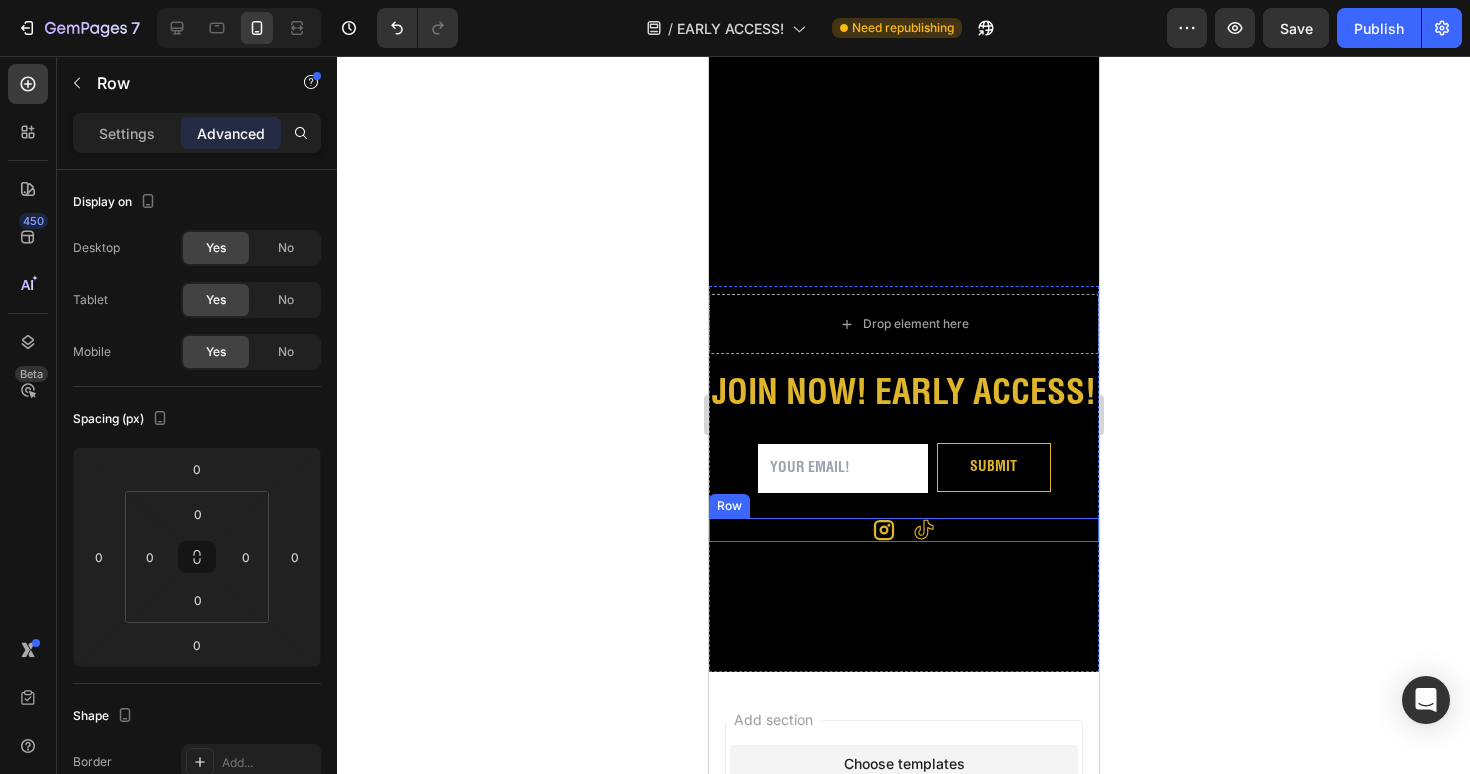 click on "Icon
Icon Row" at bounding box center [903, 530] 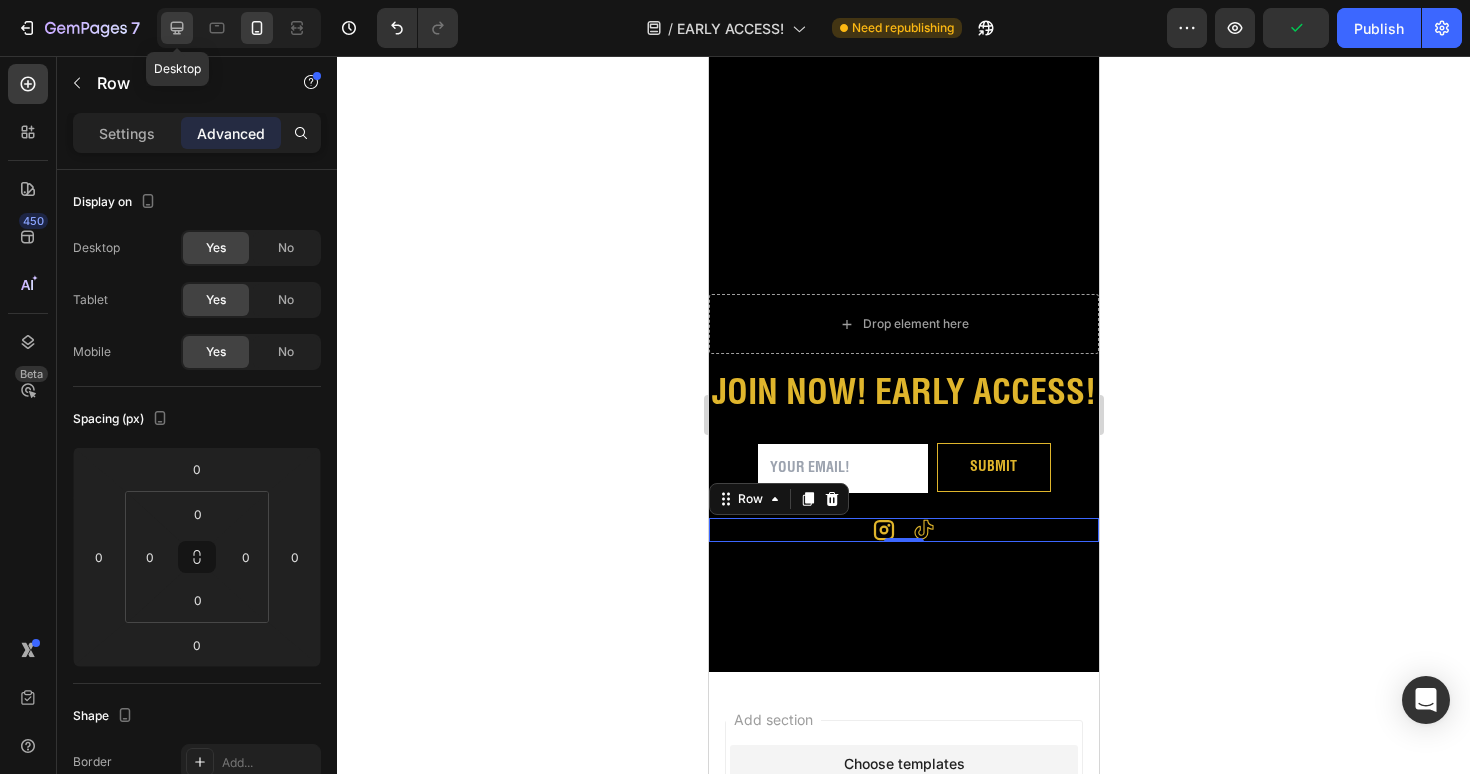click 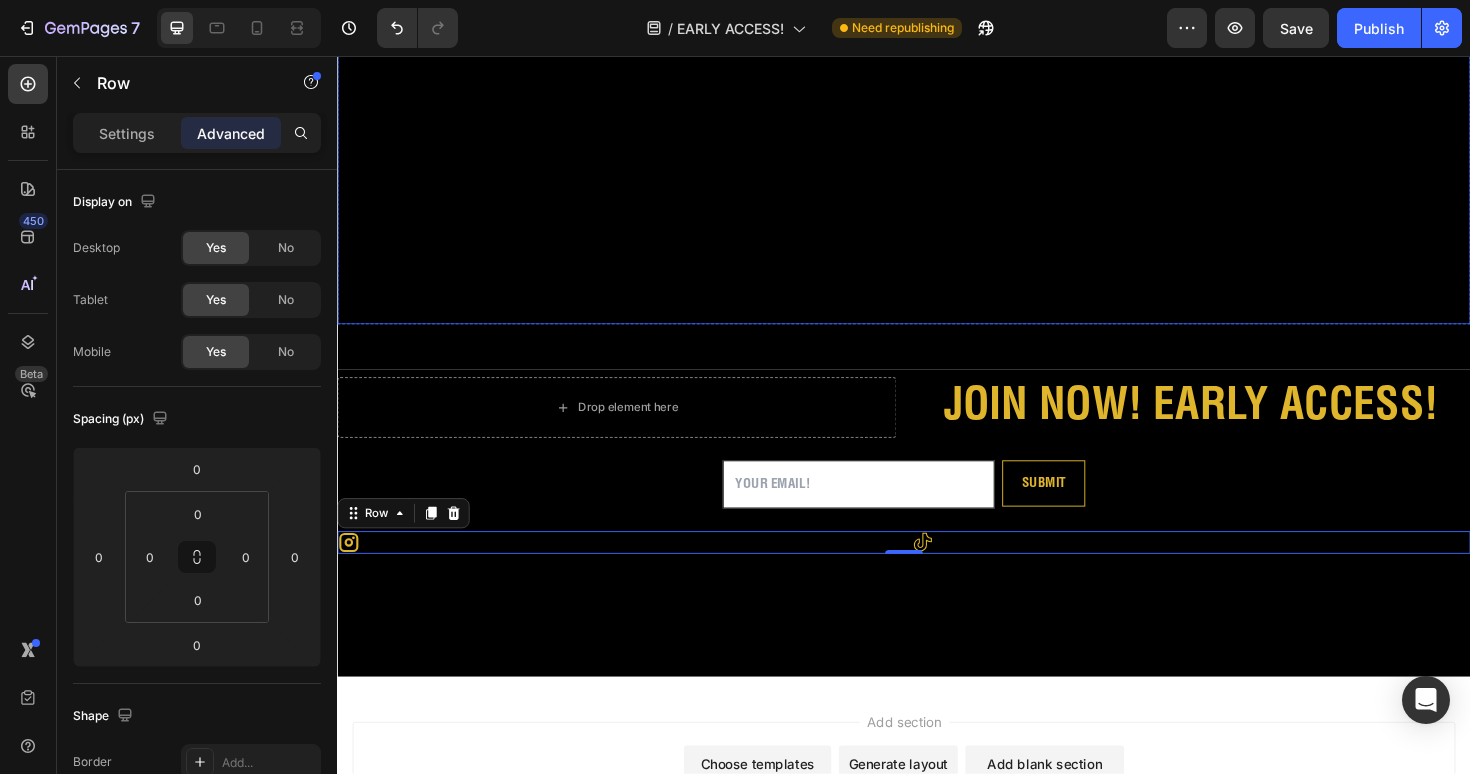 scroll, scrollTop: 566, scrollLeft: 0, axis: vertical 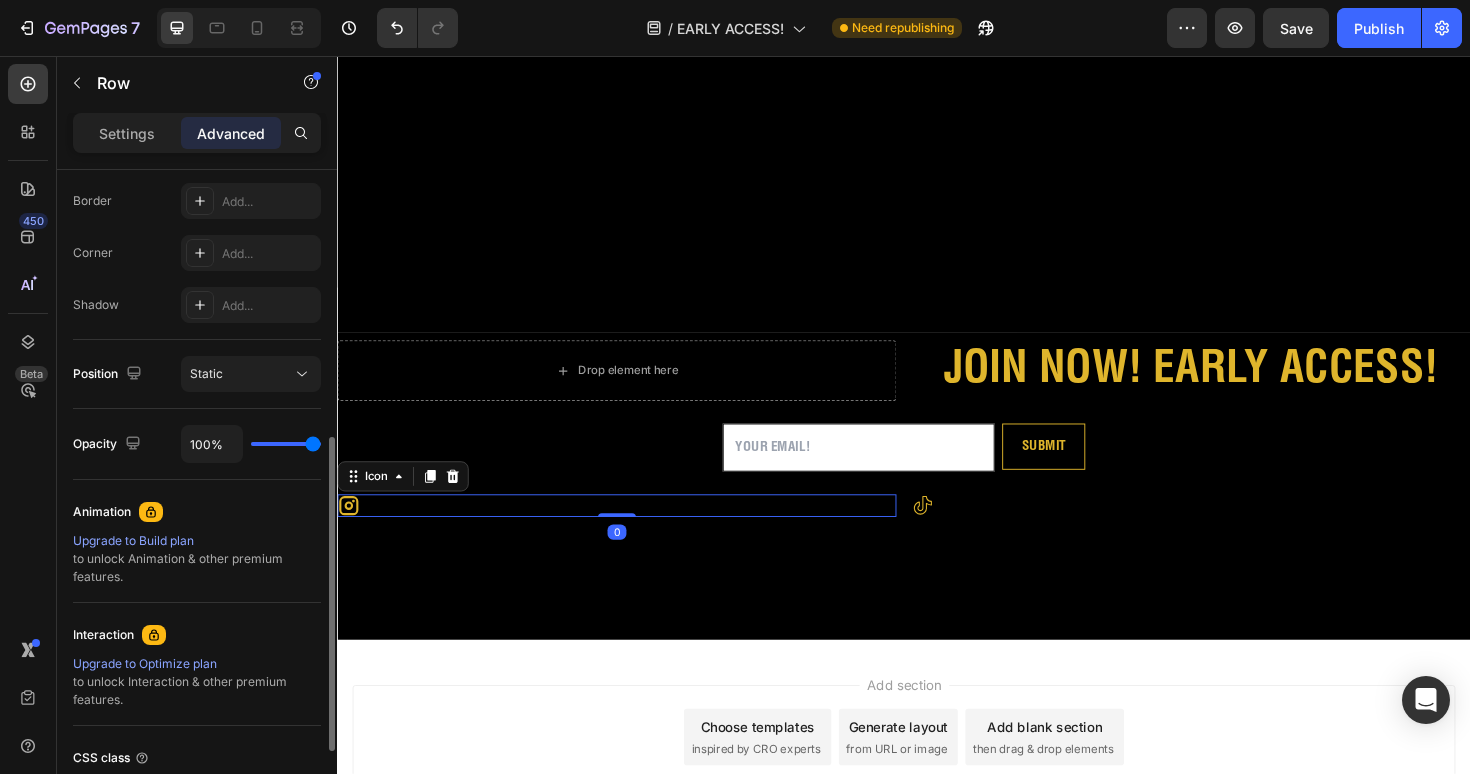 click on "Icon   0" at bounding box center [633, 532] 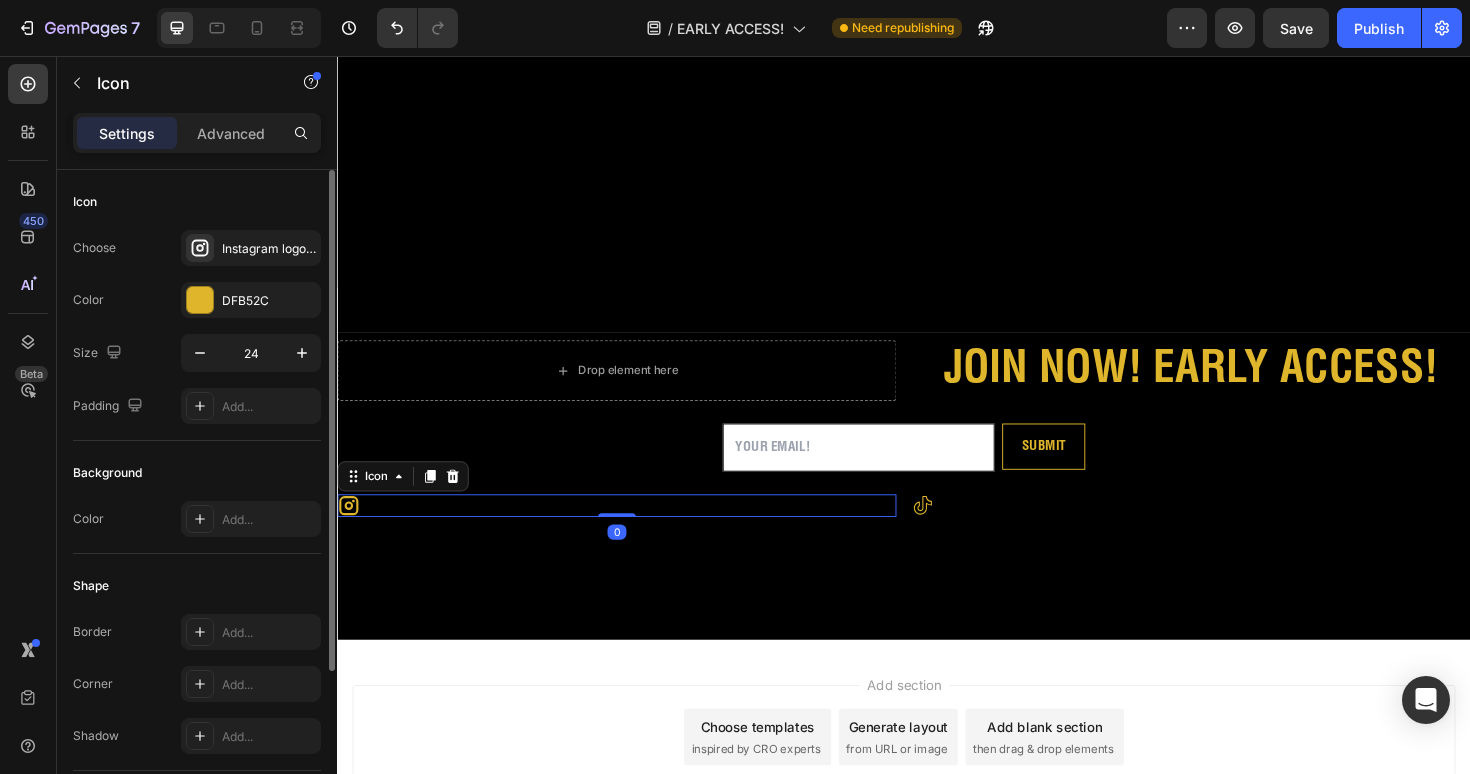 scroll, scrollTop: 210, scrollLeft: 0, axis: vertical 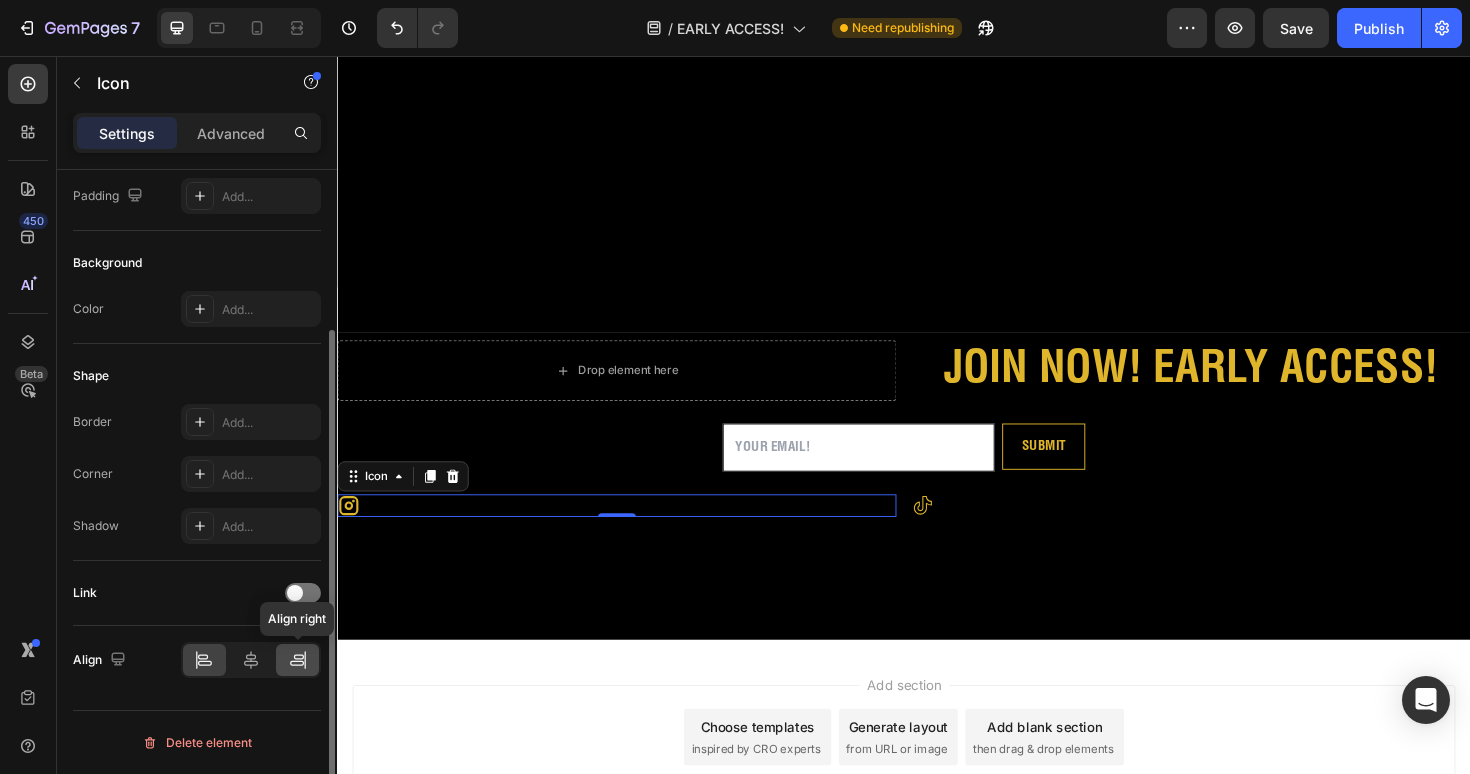 click 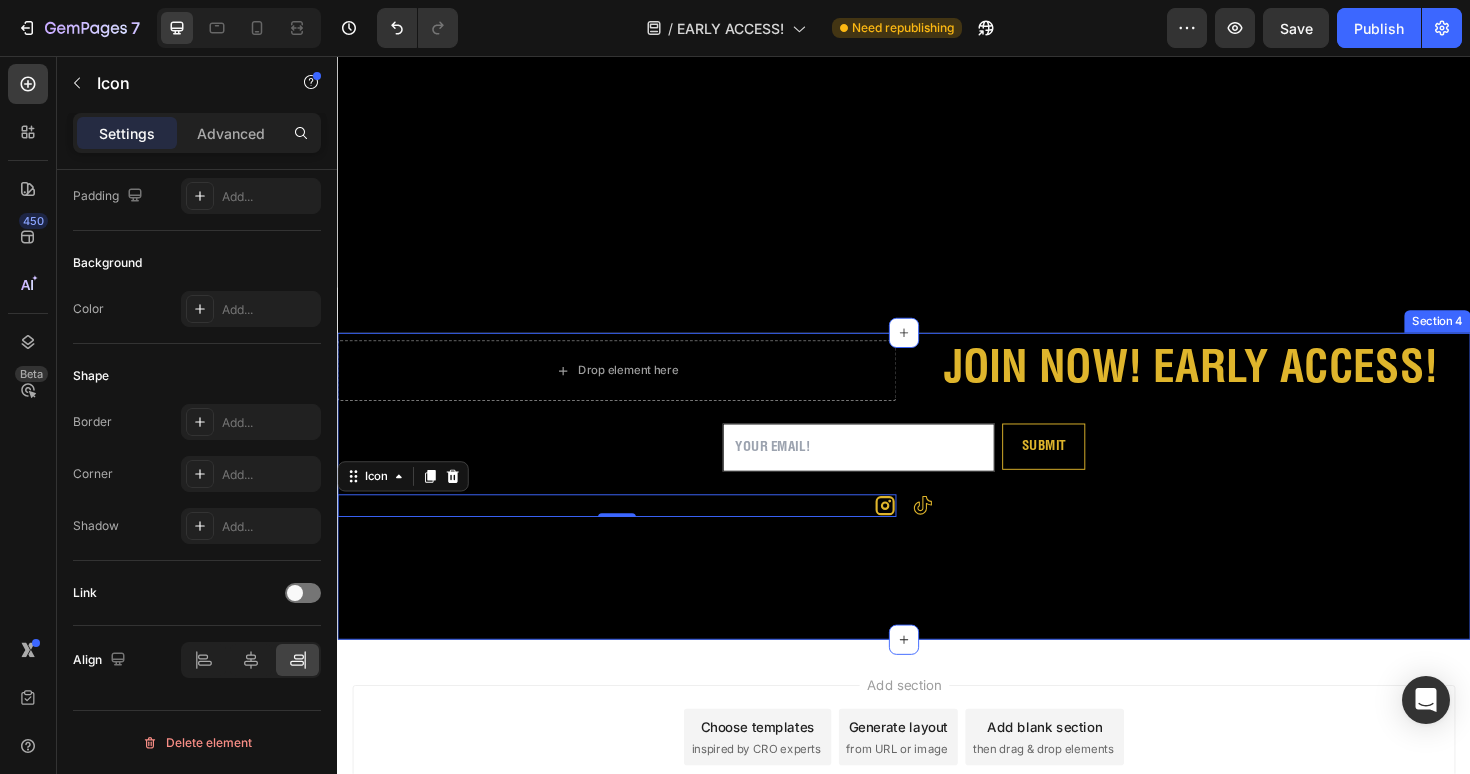 click on "Drop element here JOIN NOW! EARLY ACCESS! Heading Row Email Field SUBMIT Submit Button Row Newsletter
Icon   0
Icon Row Section 4" at bounding box center [937, 511] 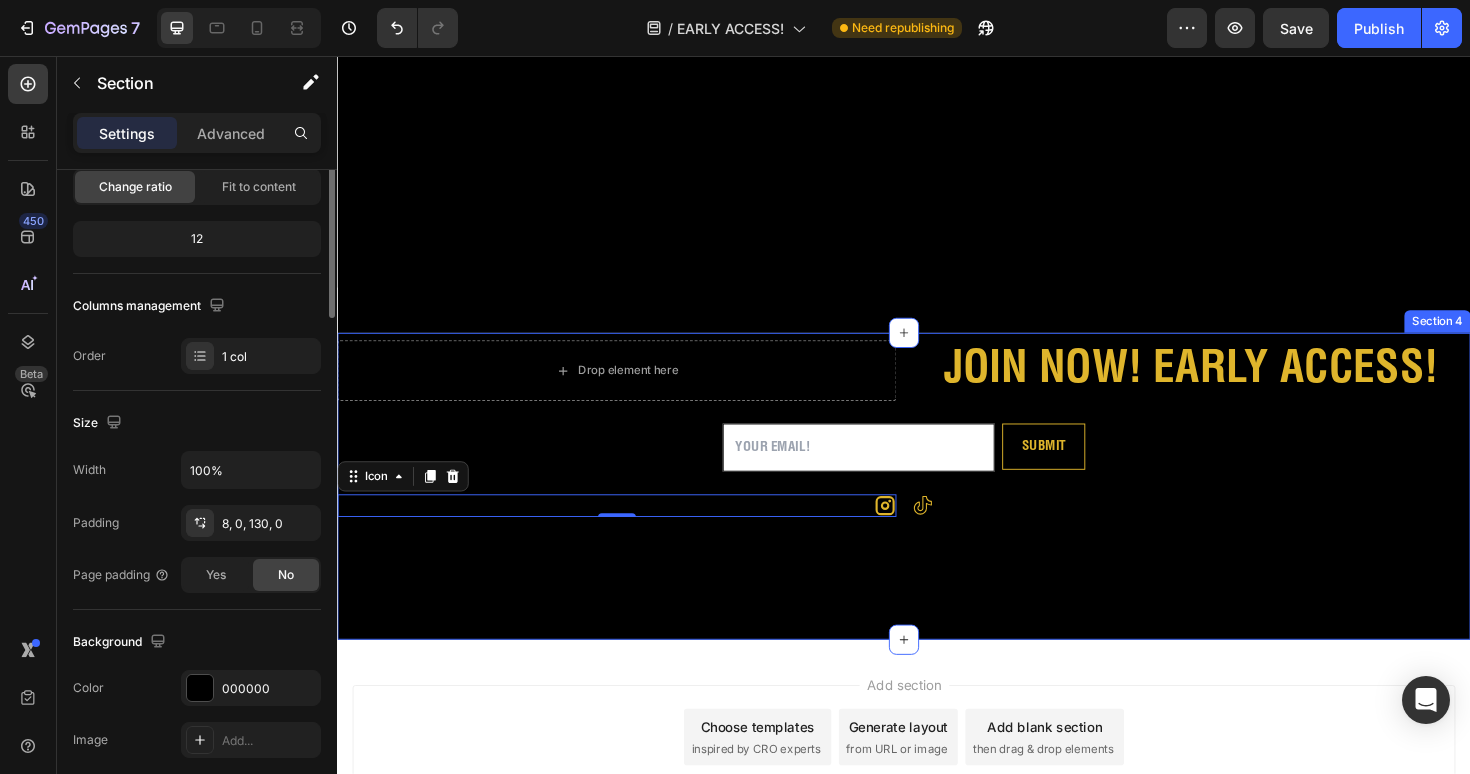 scroll, scrollTop: 0, scrollLeft: 0, axis: both 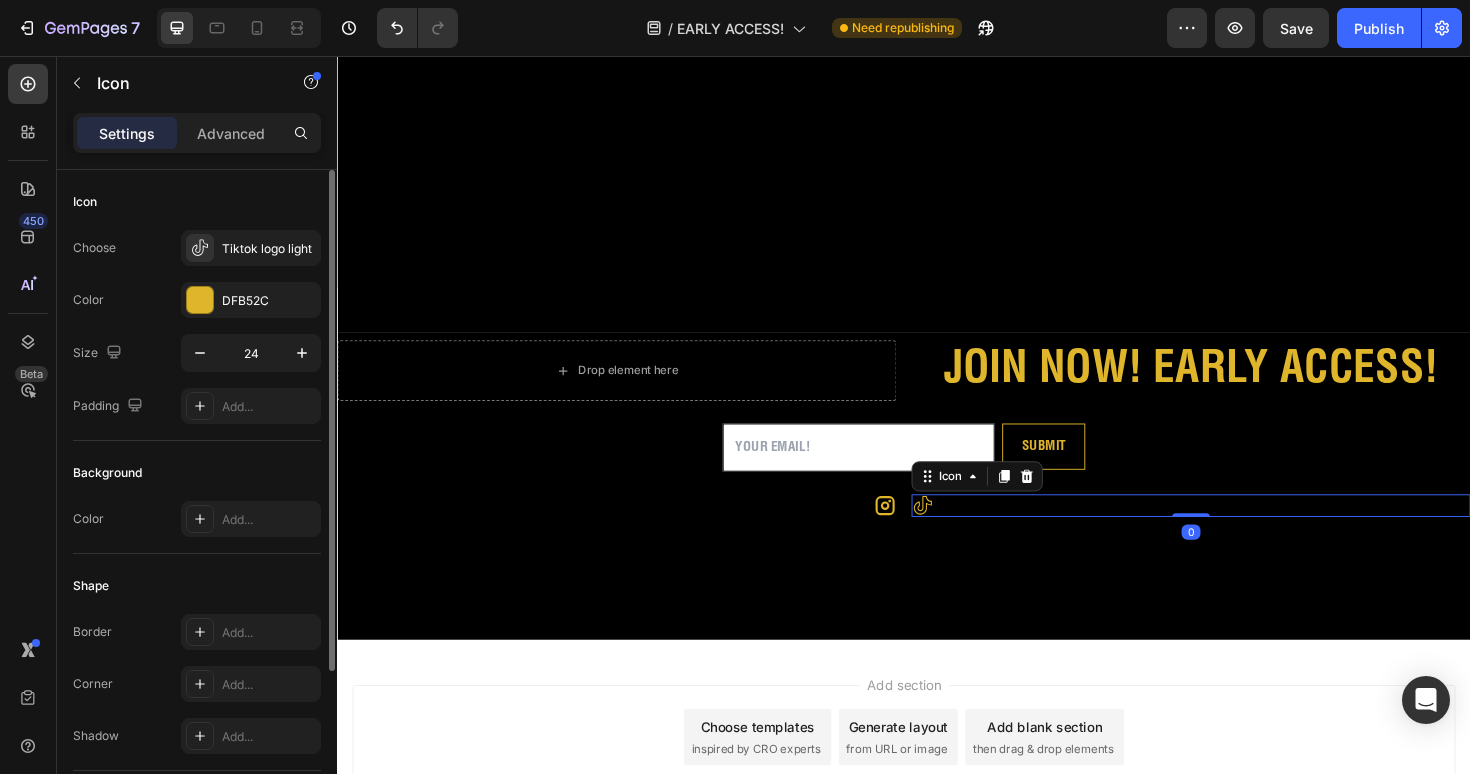 click on "Icon   0" at bounding box center (1241, 532) 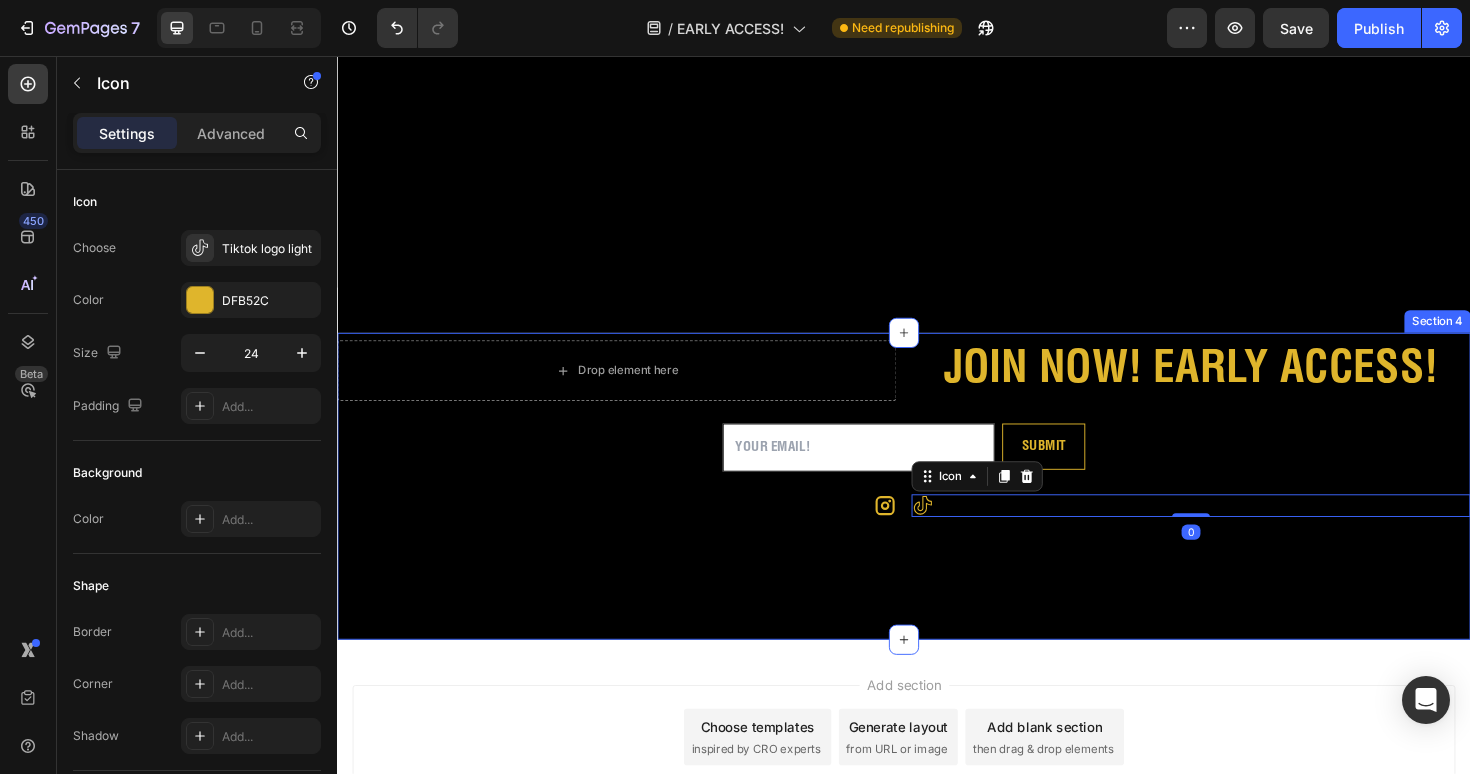 click on "Drop element here JOIN NOW! EARLY ACCESS! Heading Row Email Field SUBMIT Submit Button Row Newsletter
Icon
Icon   0 Row Section 4" at bounding box center [937, 511] 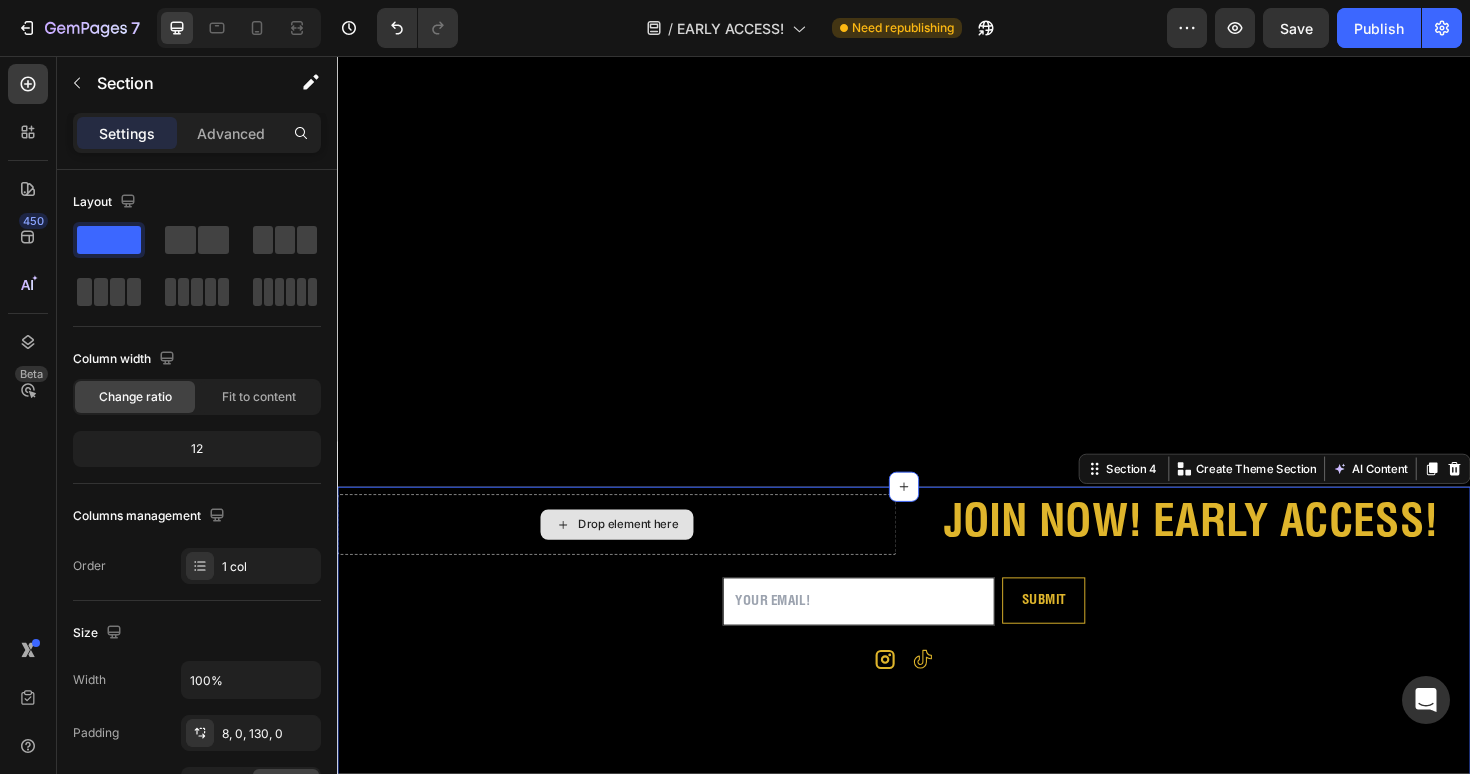 scroll, scrollTop: 457, scrollLeft: 0, axis: vertical 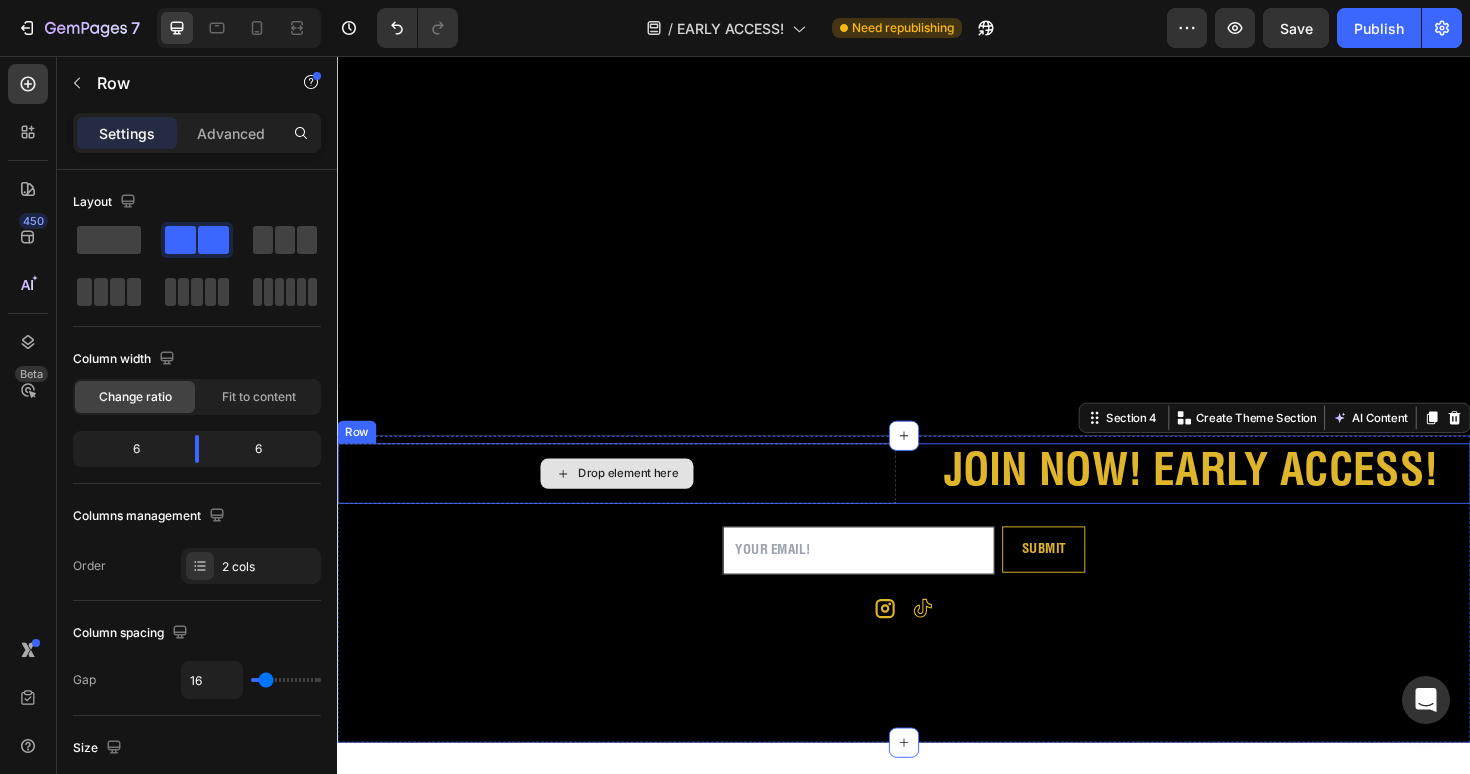 click on "Drop element here" at bounding box center (633, 498) 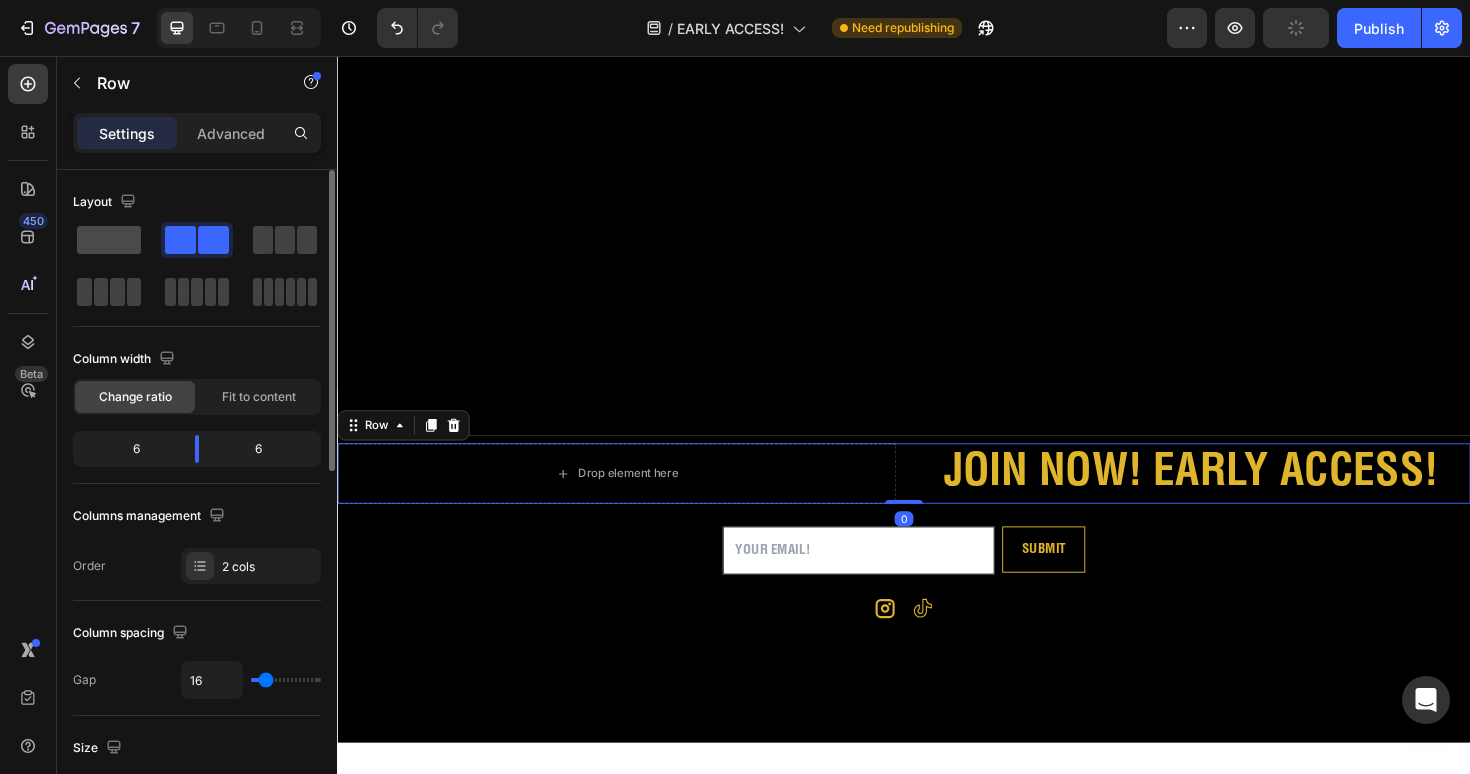 click 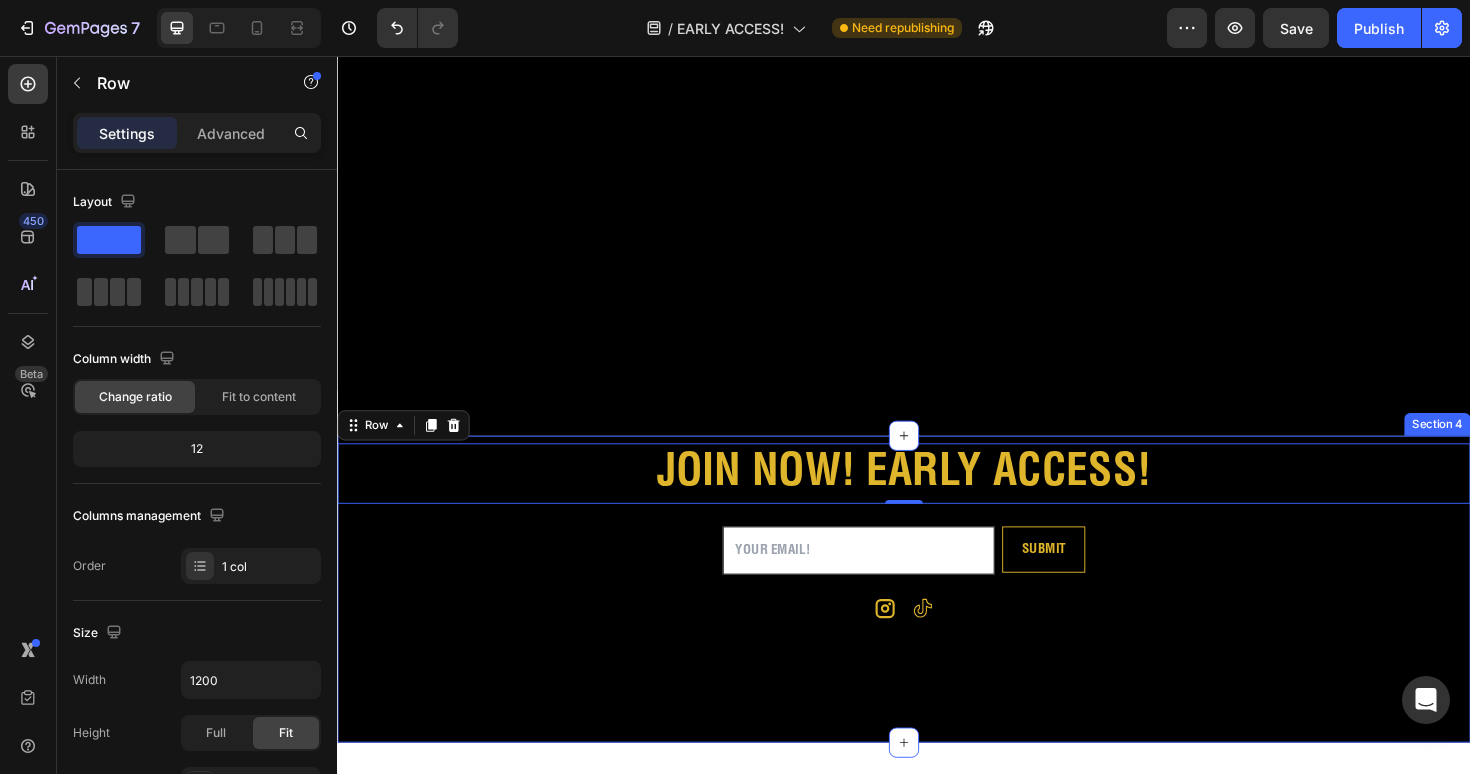 click on "JOIN NOW! EARLY ACCESS! Heading Row   0 Email Field SUBMIT Submit Button Row Newsletter
Icon
Icon Row" at bounding box center [937, 559] 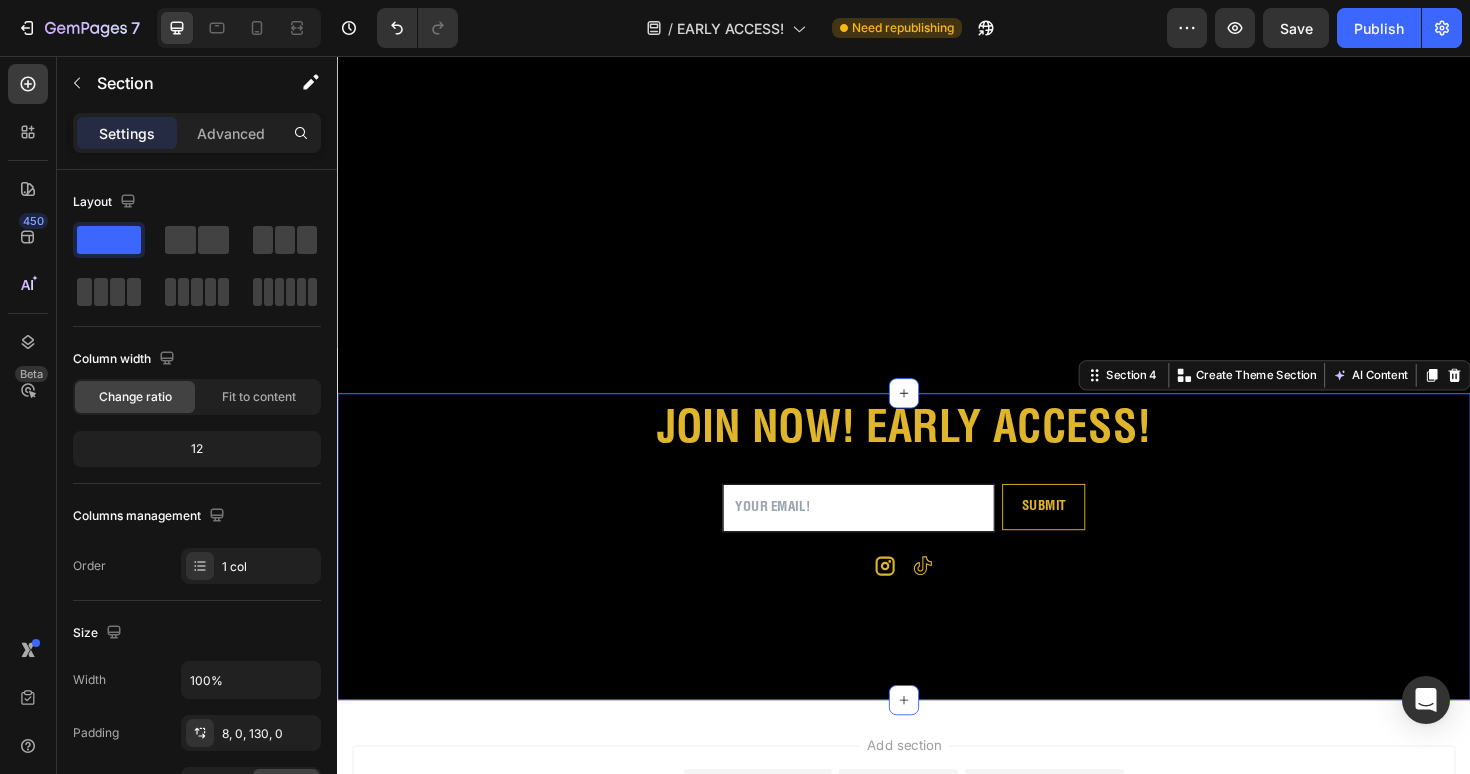 scroll, scrollTop: 0, scrollLeft: 0, axis: both 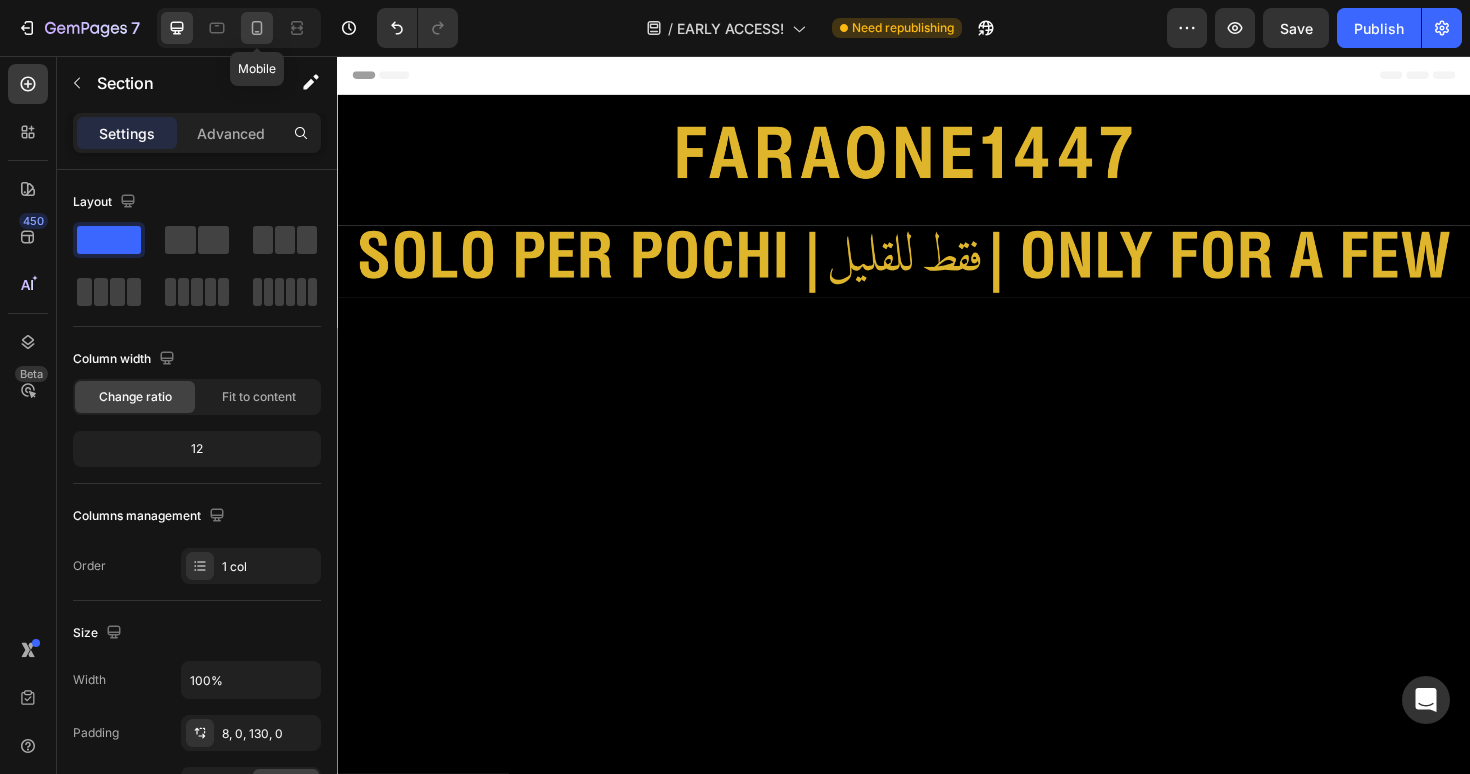 click 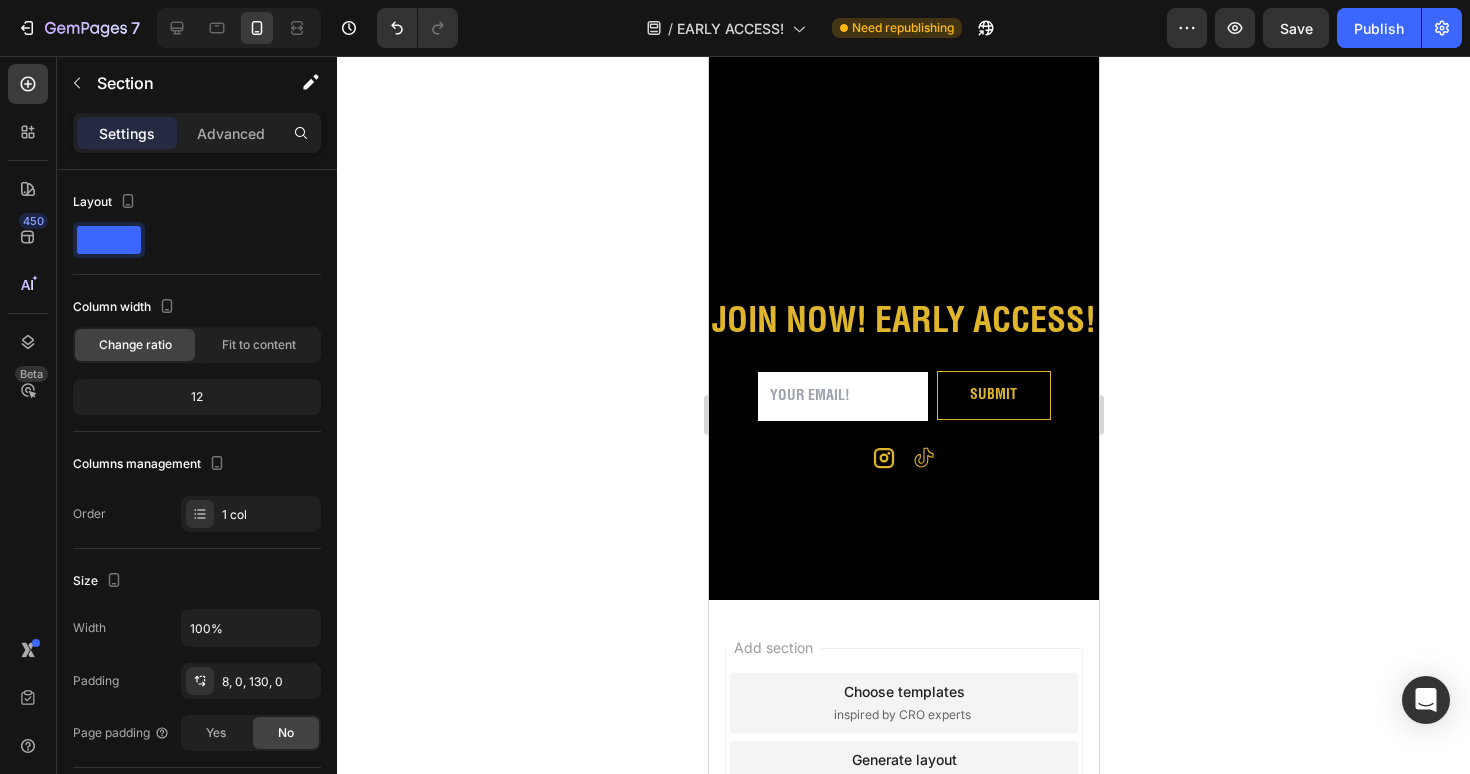 scroll, scrollTop: 204, scrollLeft: 0, axis: vertical 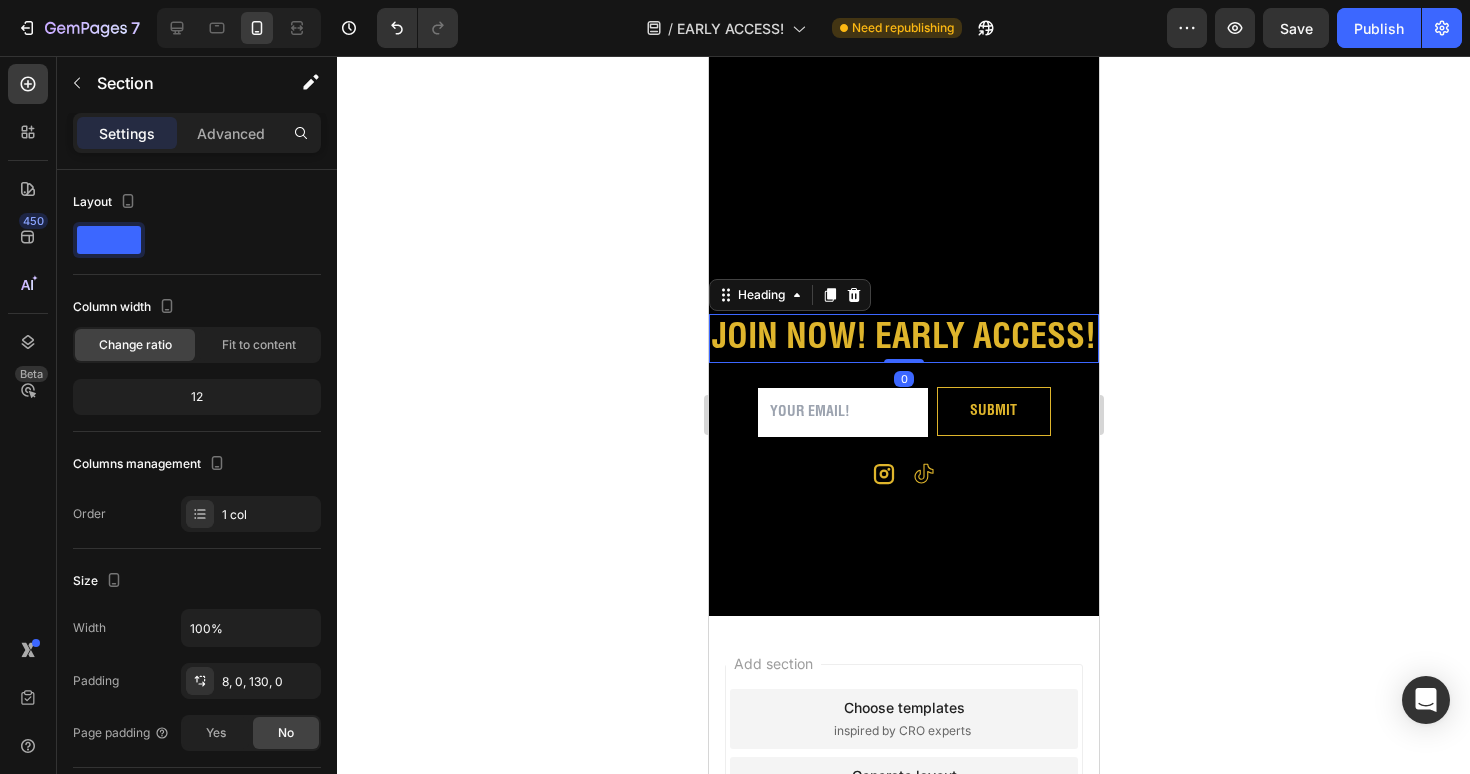 click on "JOIN NOW! EARLY ACCESS!" at bounding box center [903, 338] 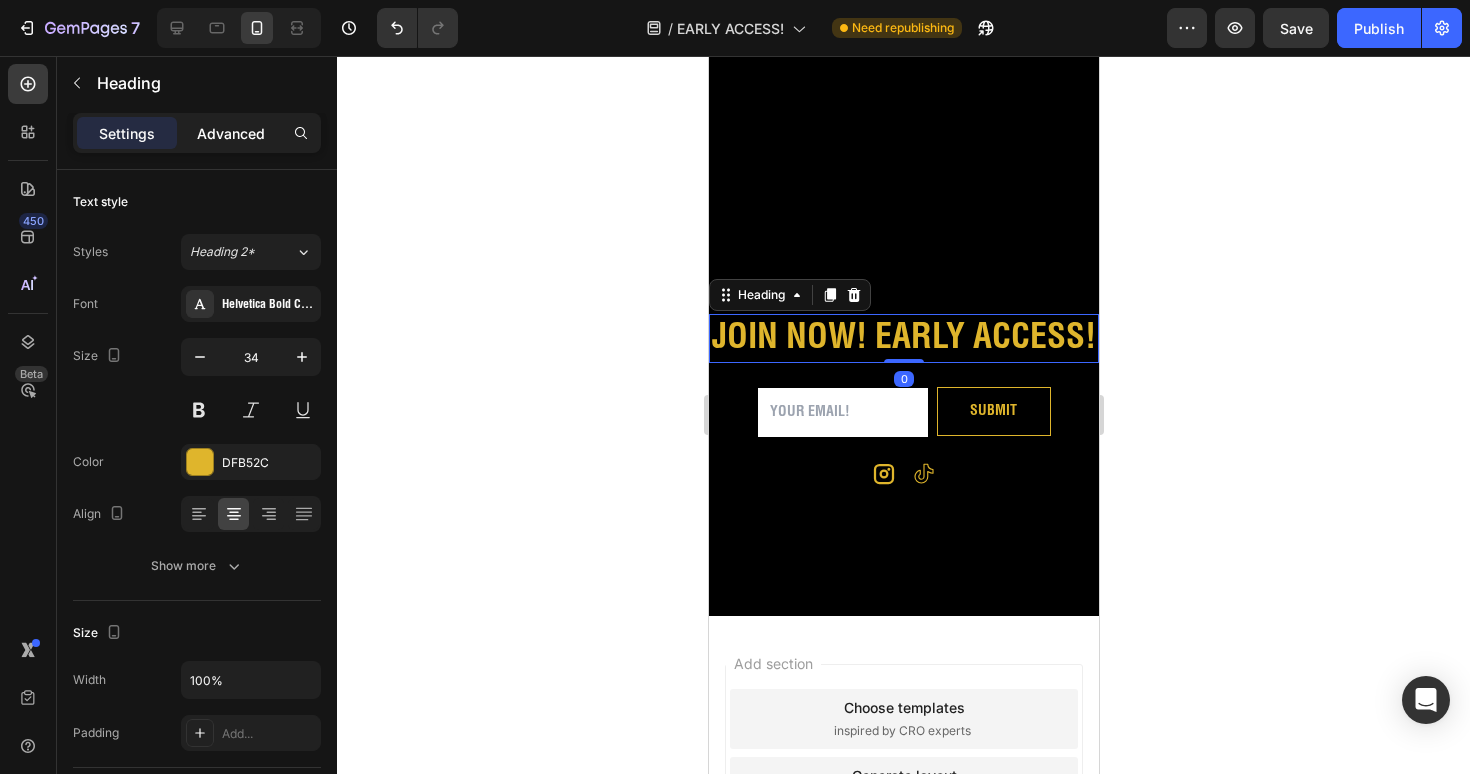 click on "Advanced" 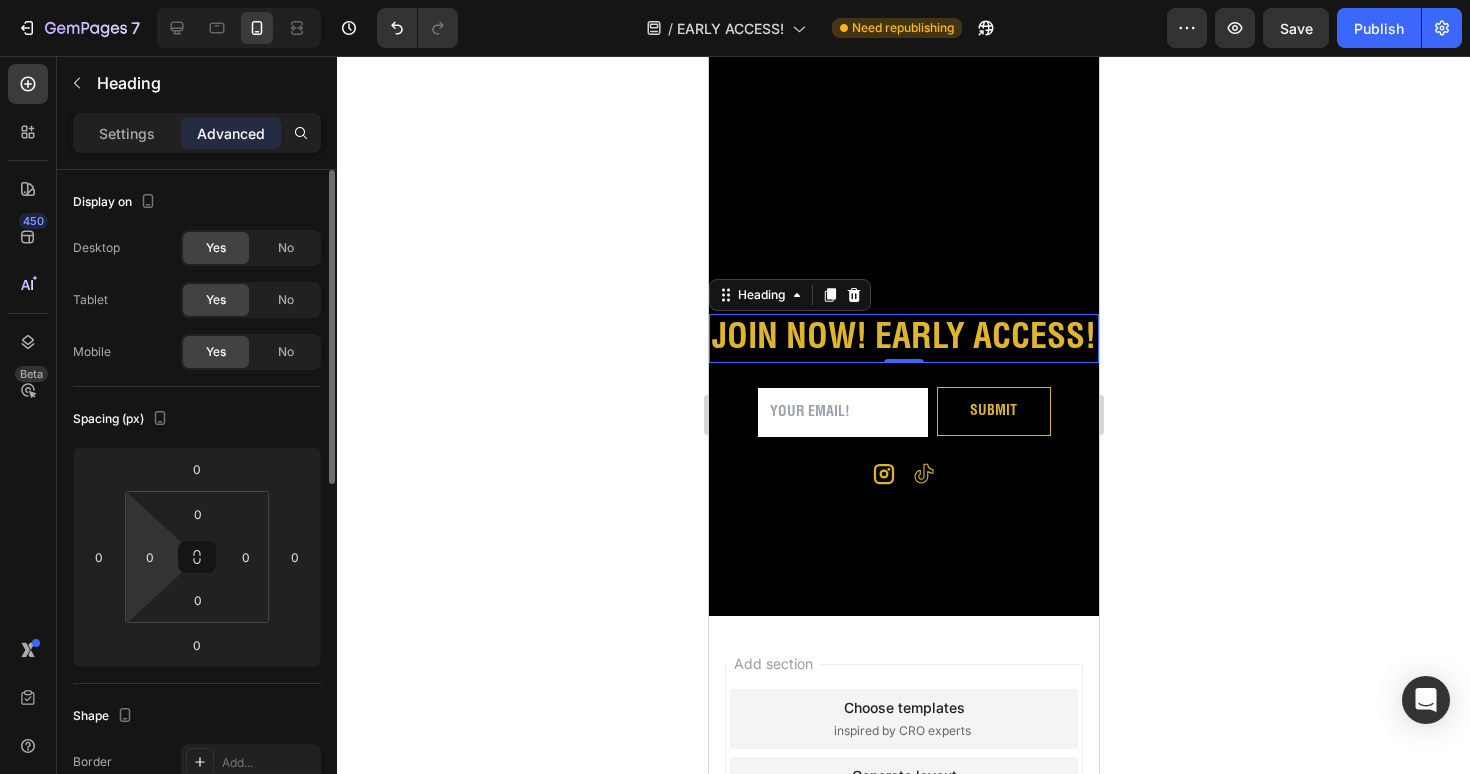 click on "7   /  EARLY ACCESS! Need republishing Preview  Save   Publish  450 Beta ico Sections(30) Elements(10) Icon & Line
Icon
Icon List
Line Content list
Accordion
Accordion
Accordion
Item List
Advanced List Button
Button Interactive
Tab Heading Settings Yes No" at bounding box center [735, 0] 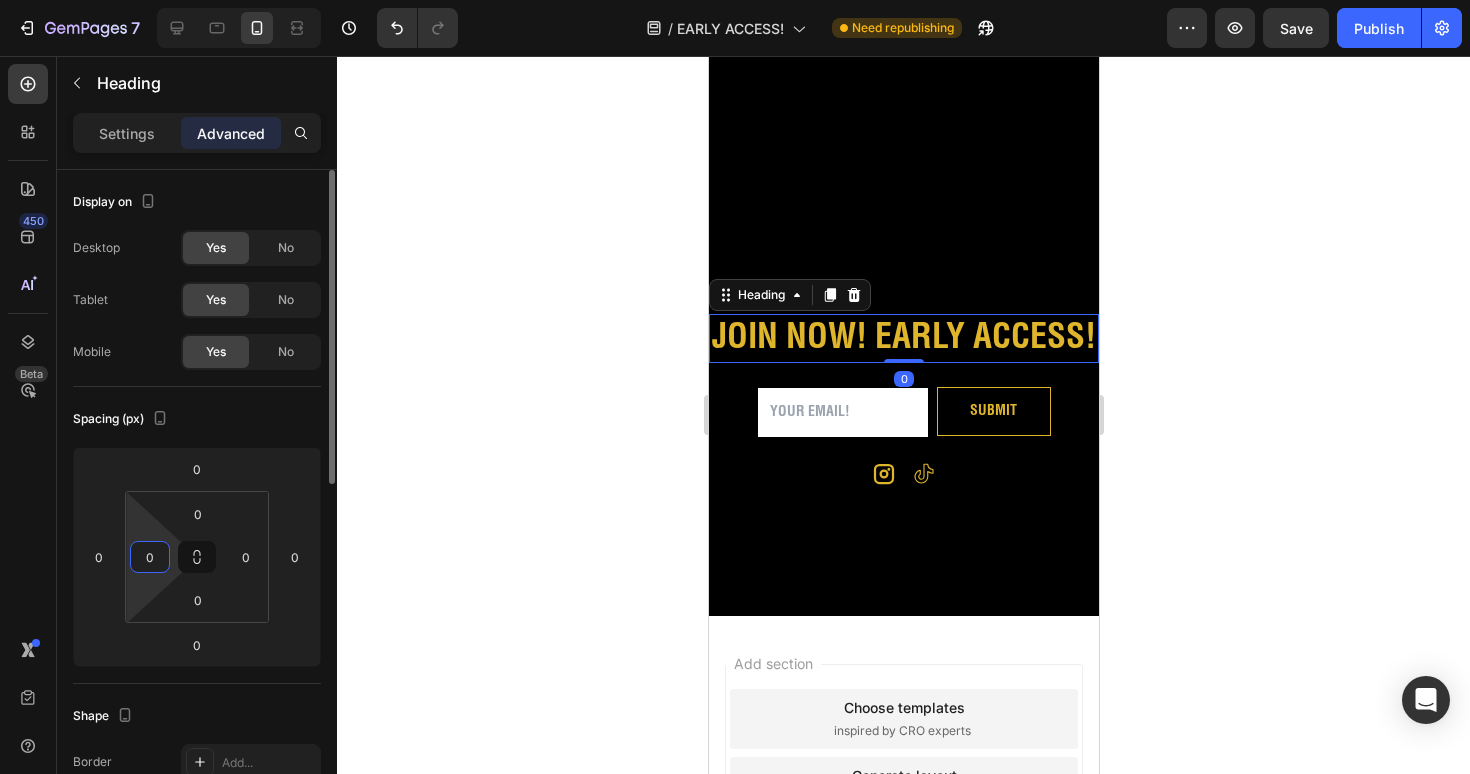 click on "0" at bounding box center [150, 557] 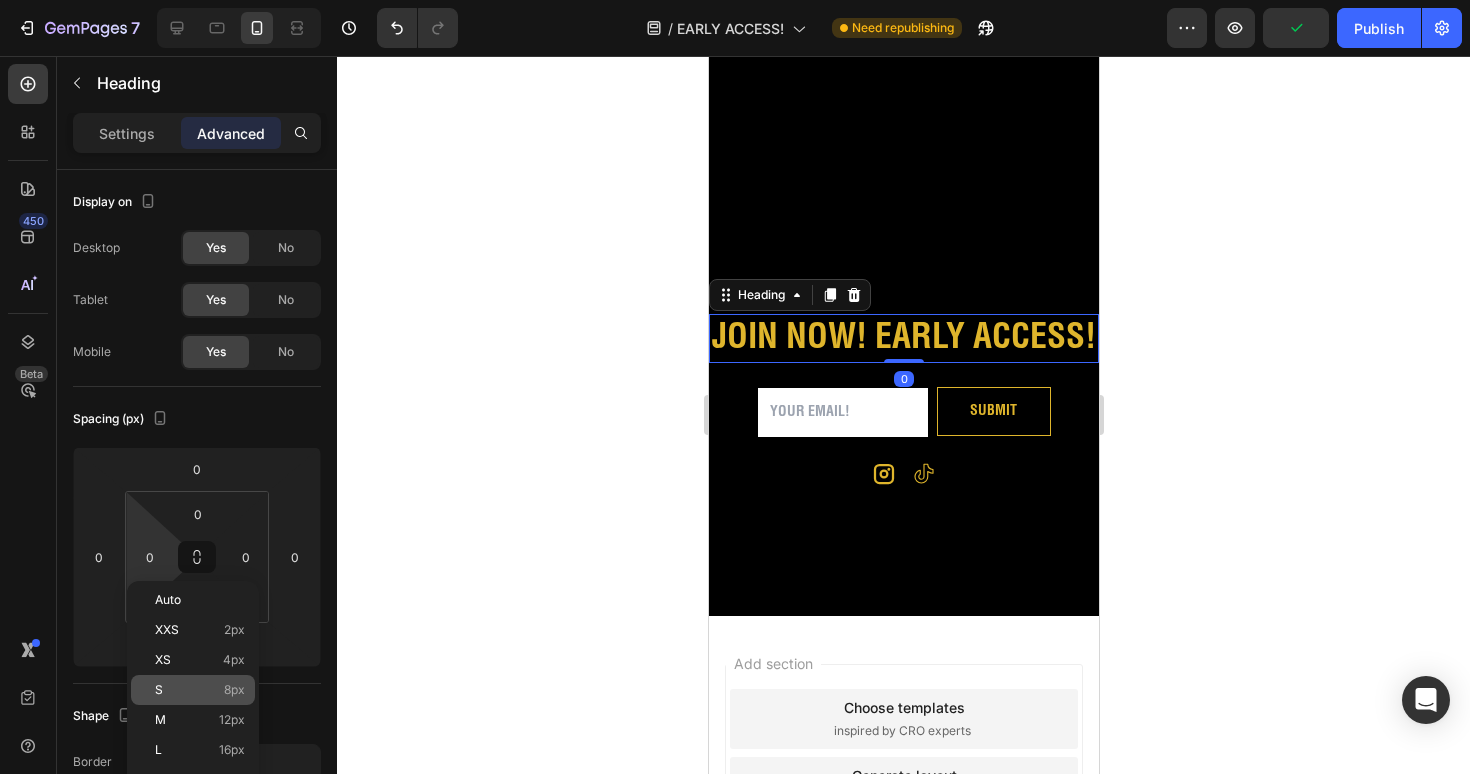 click on "S 8px" 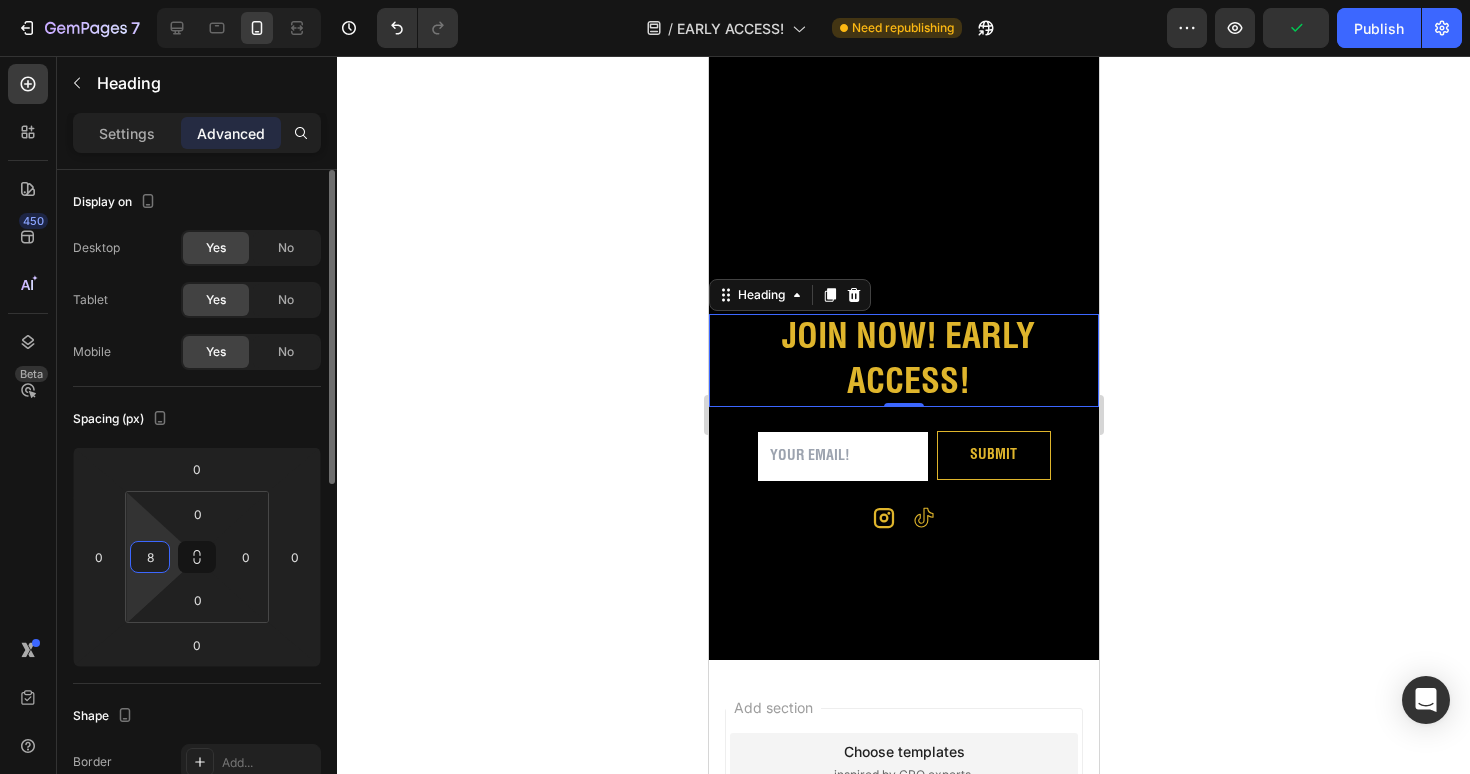 click on "8" at bounding box center [150, 557] 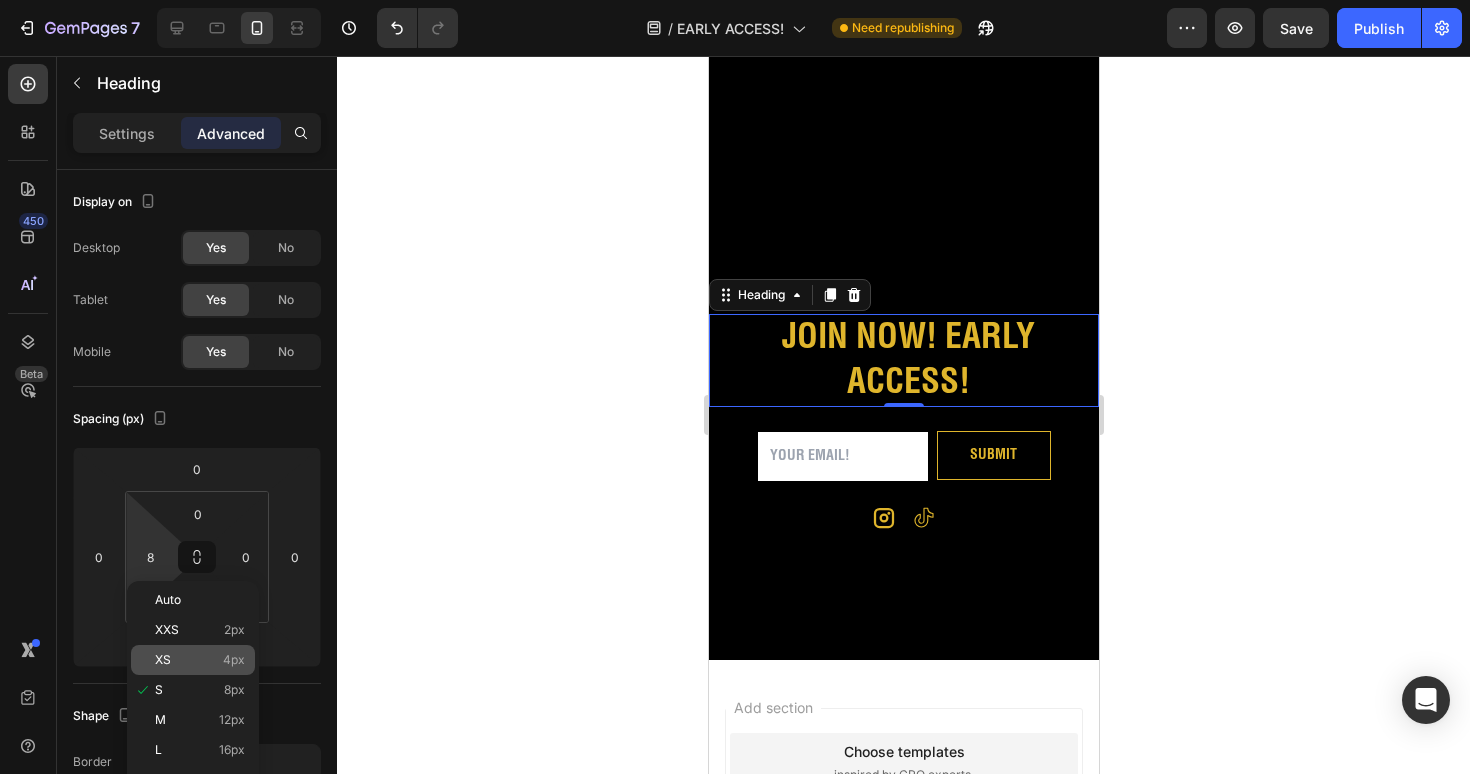 click on "XS 4px" at bounding box center (200, 660) 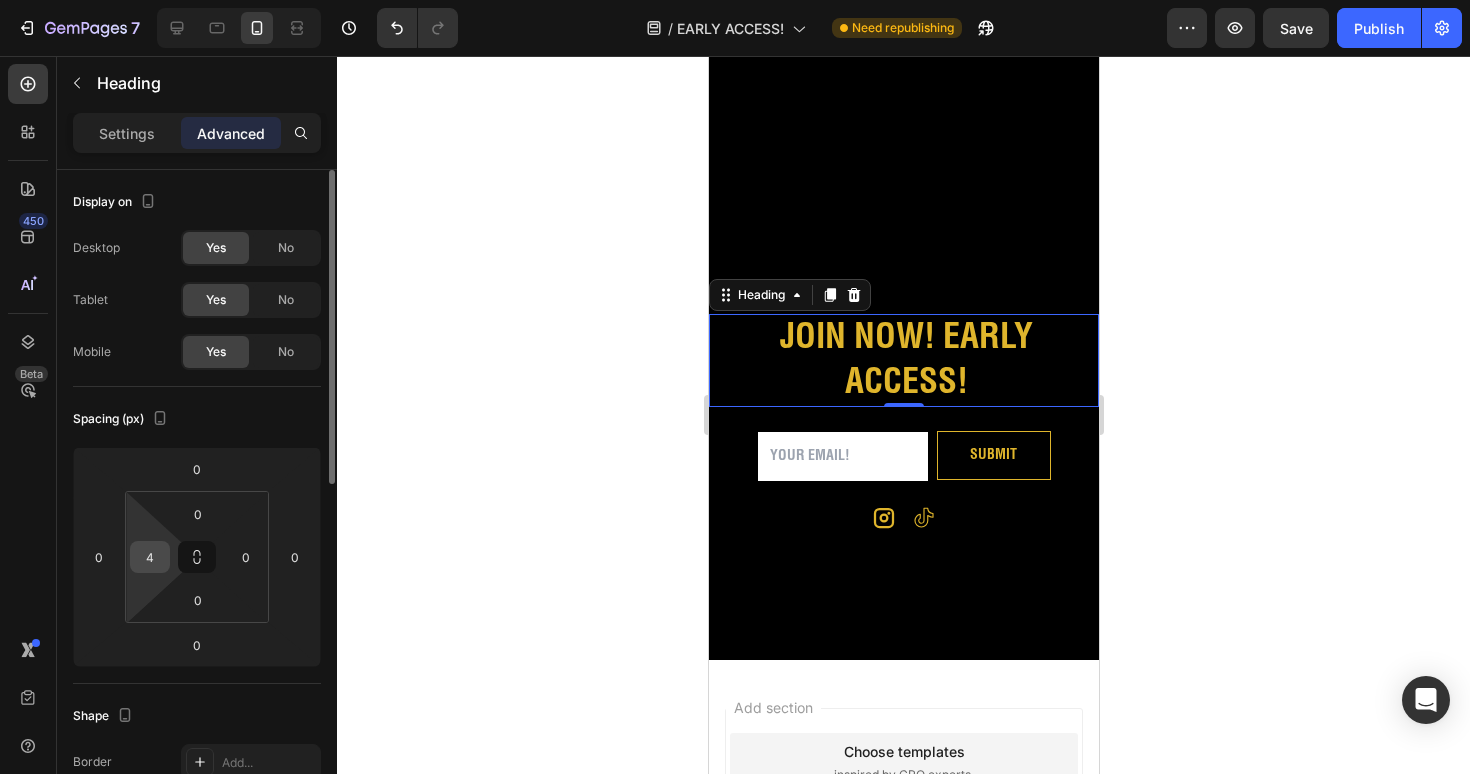 click on "4" at bounding box center (150, 557) 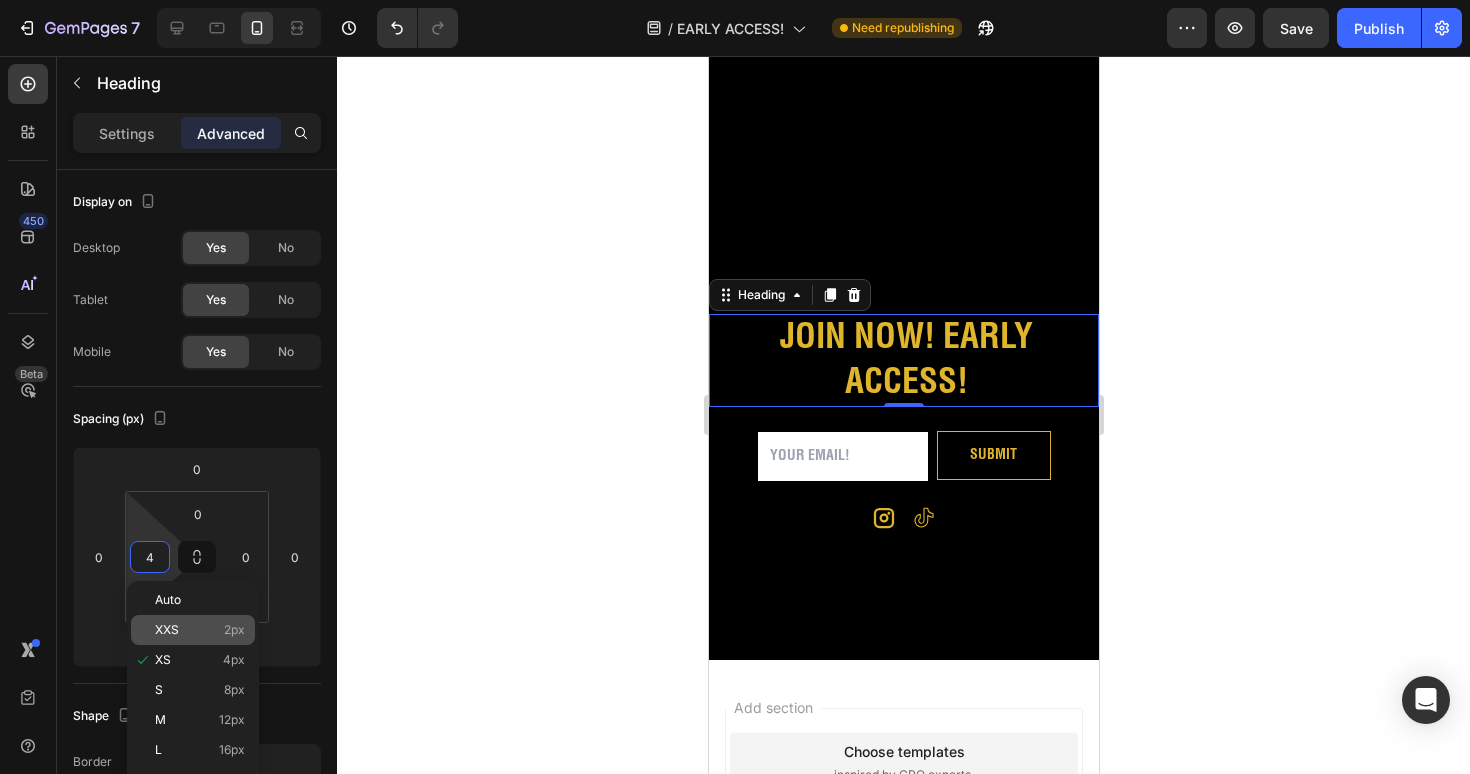 click on "XXS" at bounding box center [167, 630] 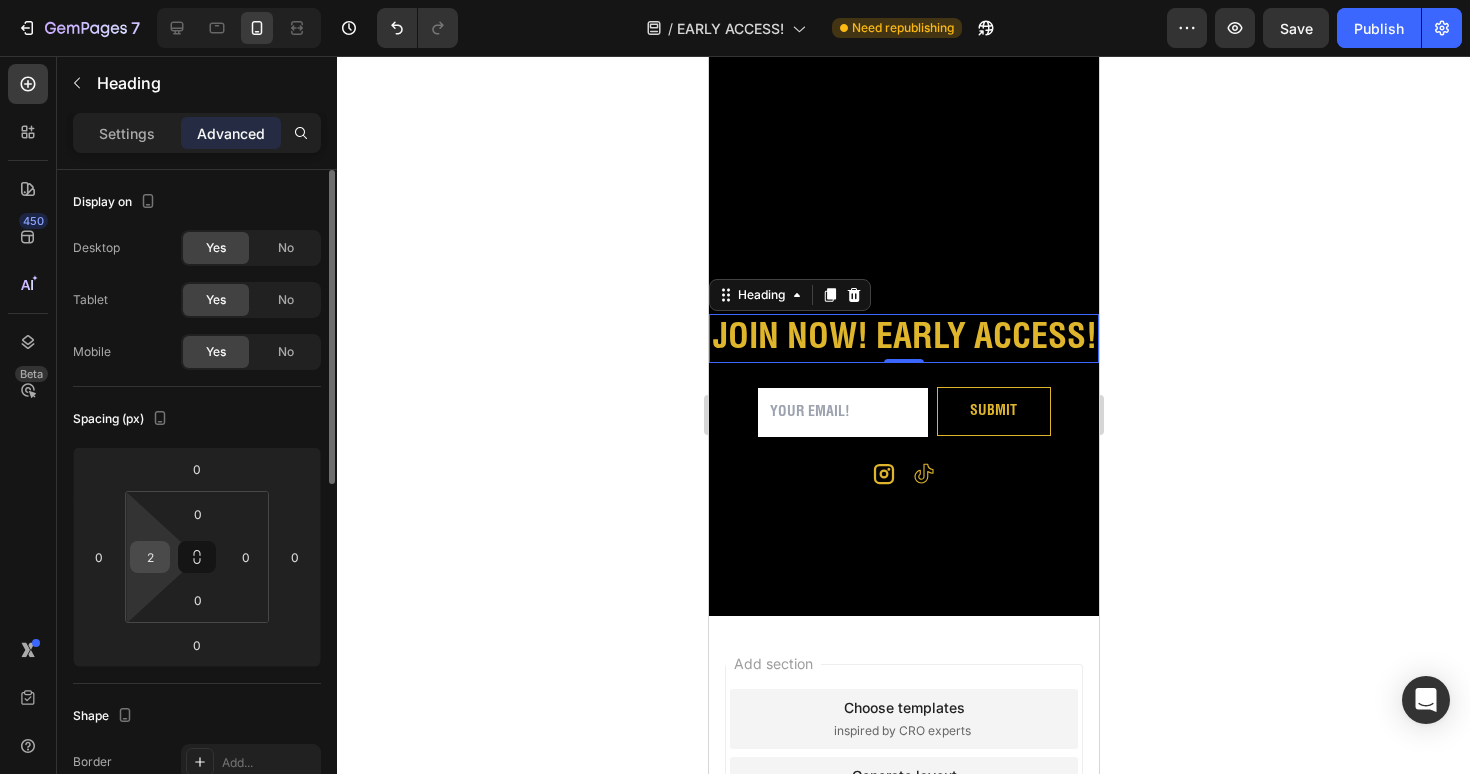 click on "2" at bounding box center [150, 557] 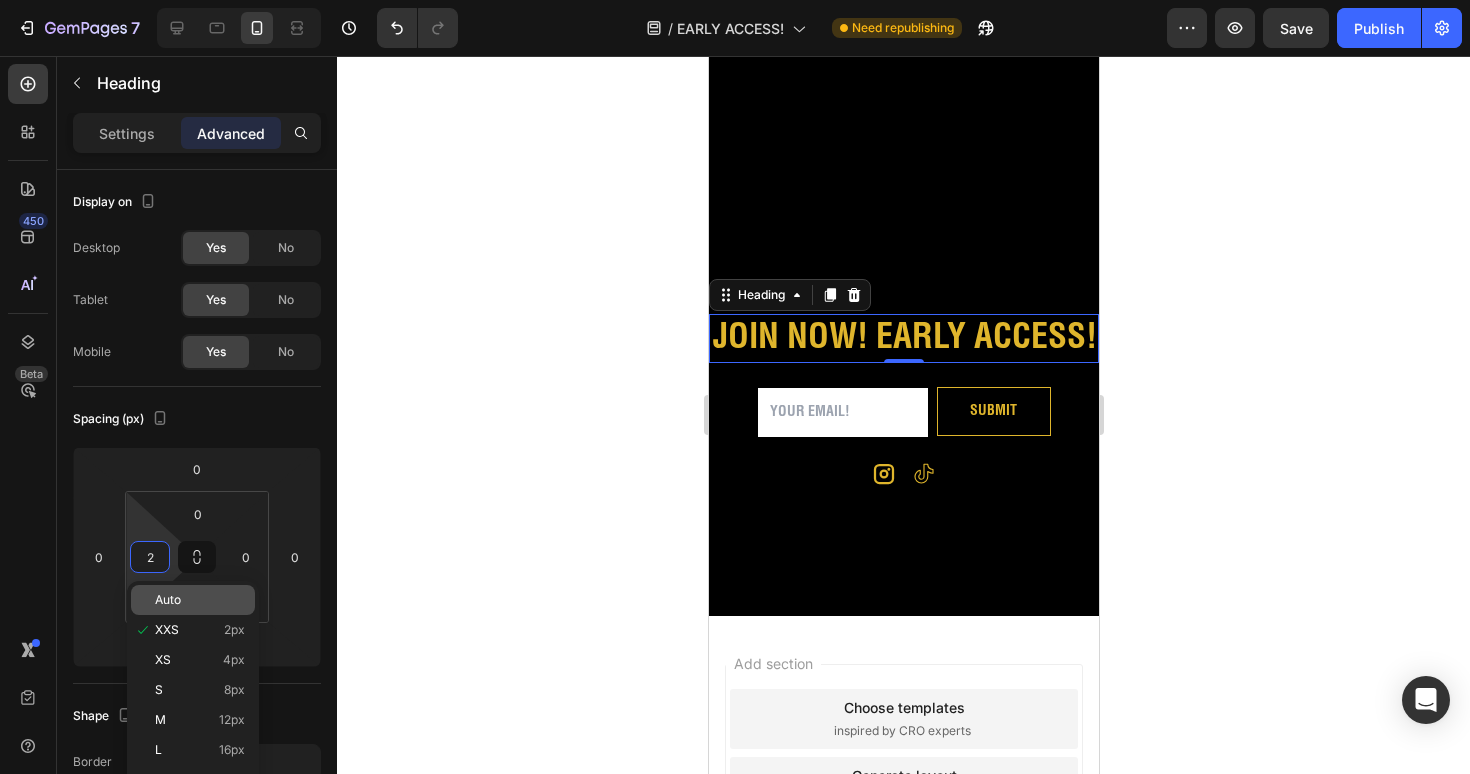 click on "Auto" at bounding box center [200, 600] 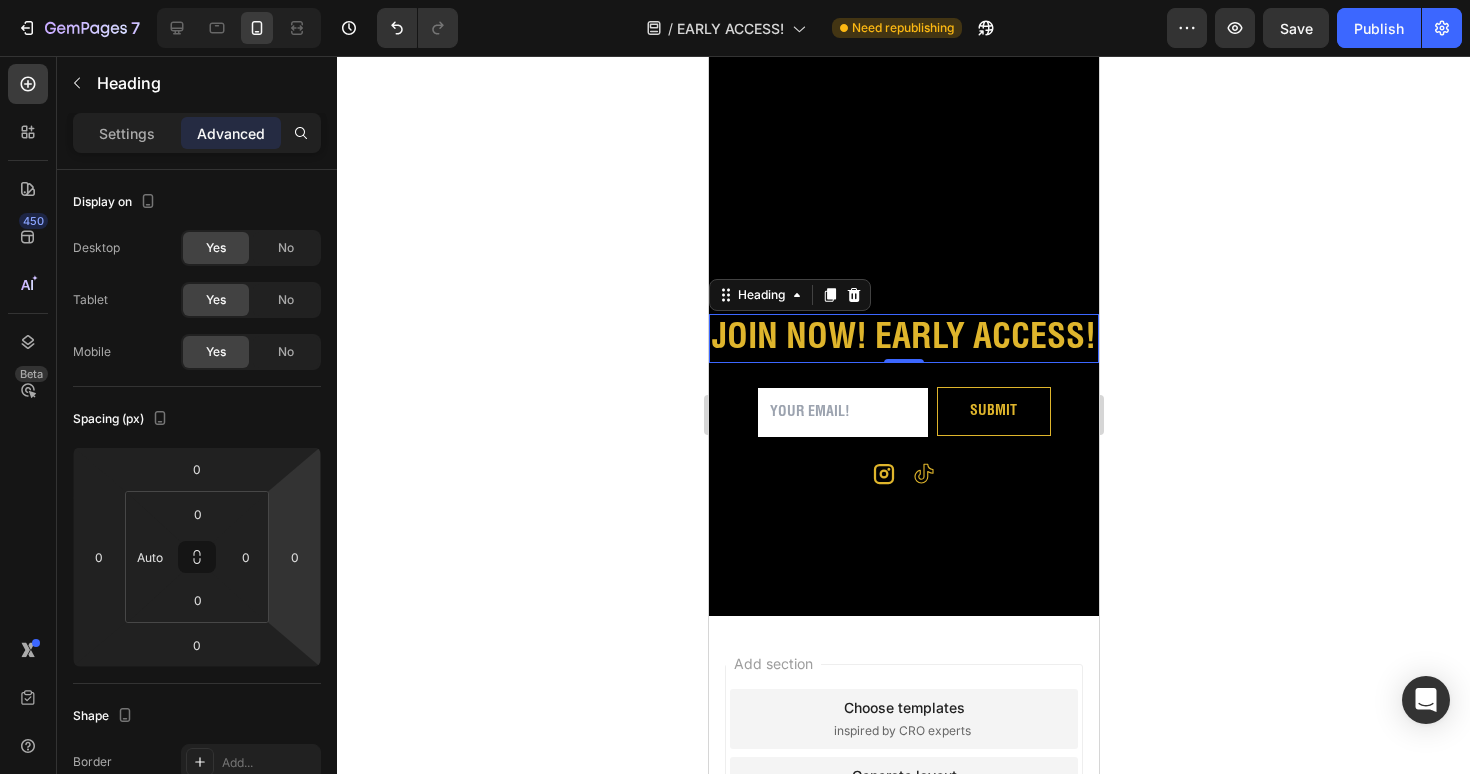 click 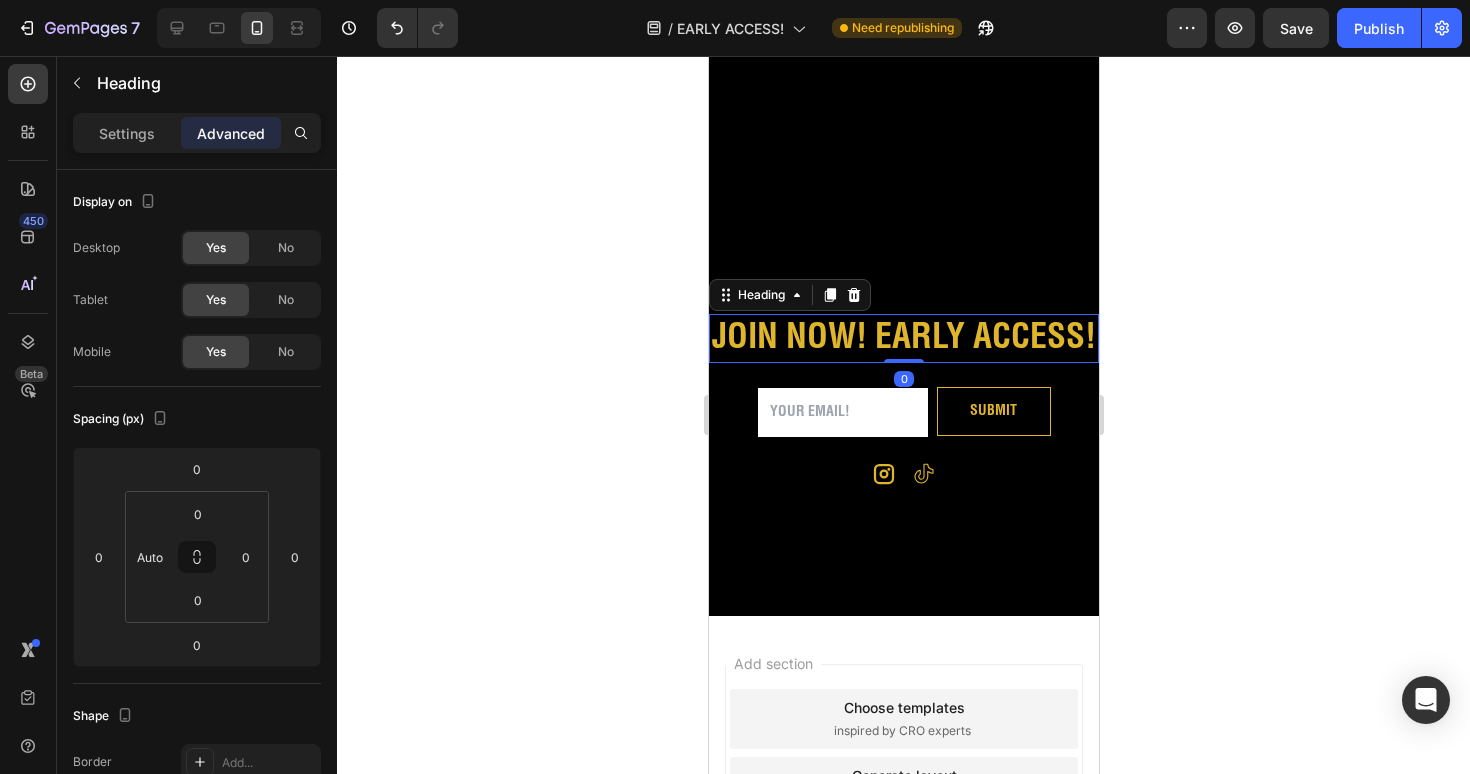 click on "JOIN NOW! EARLY ACCESS!" at bounding box center (903, 338) 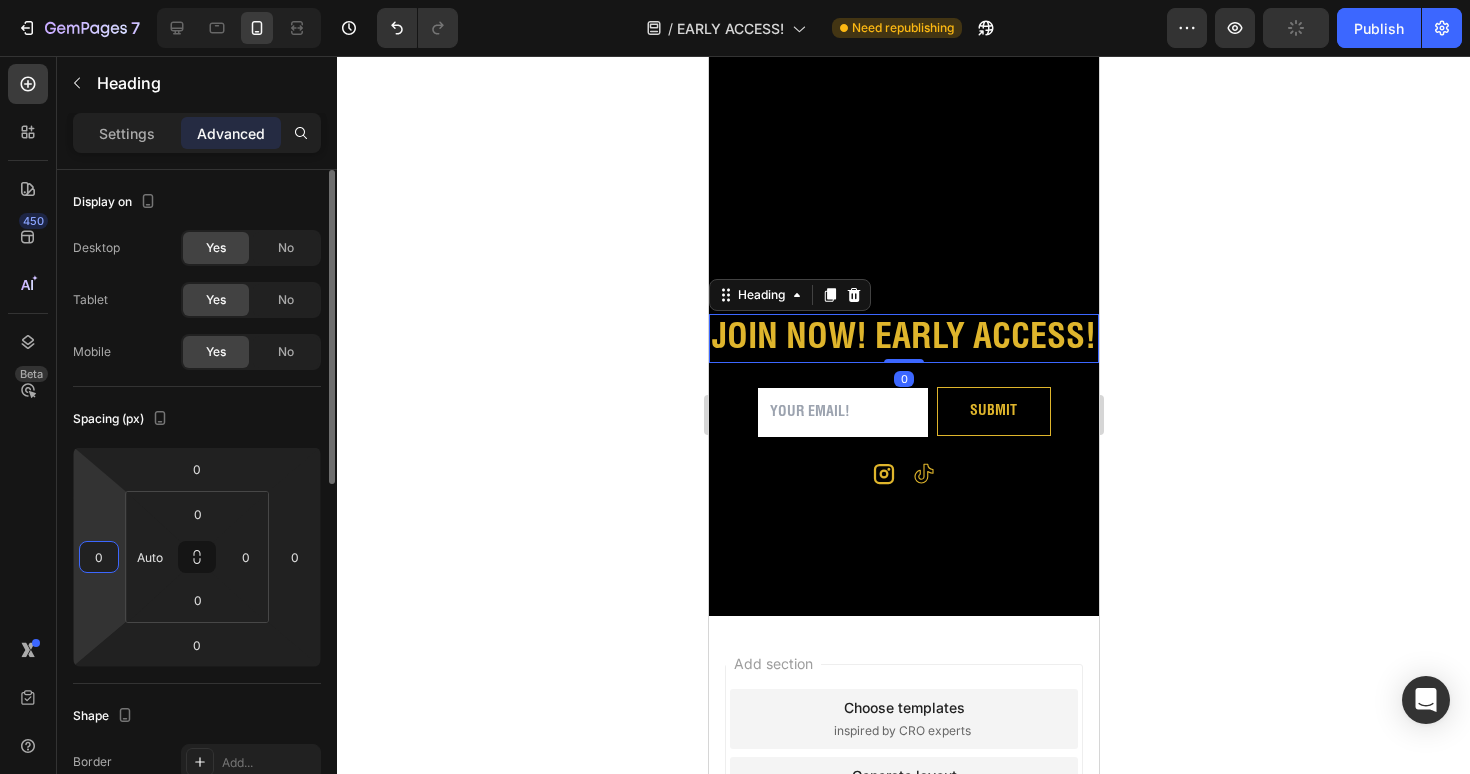 click on "0" at bounding box center [99, 557] 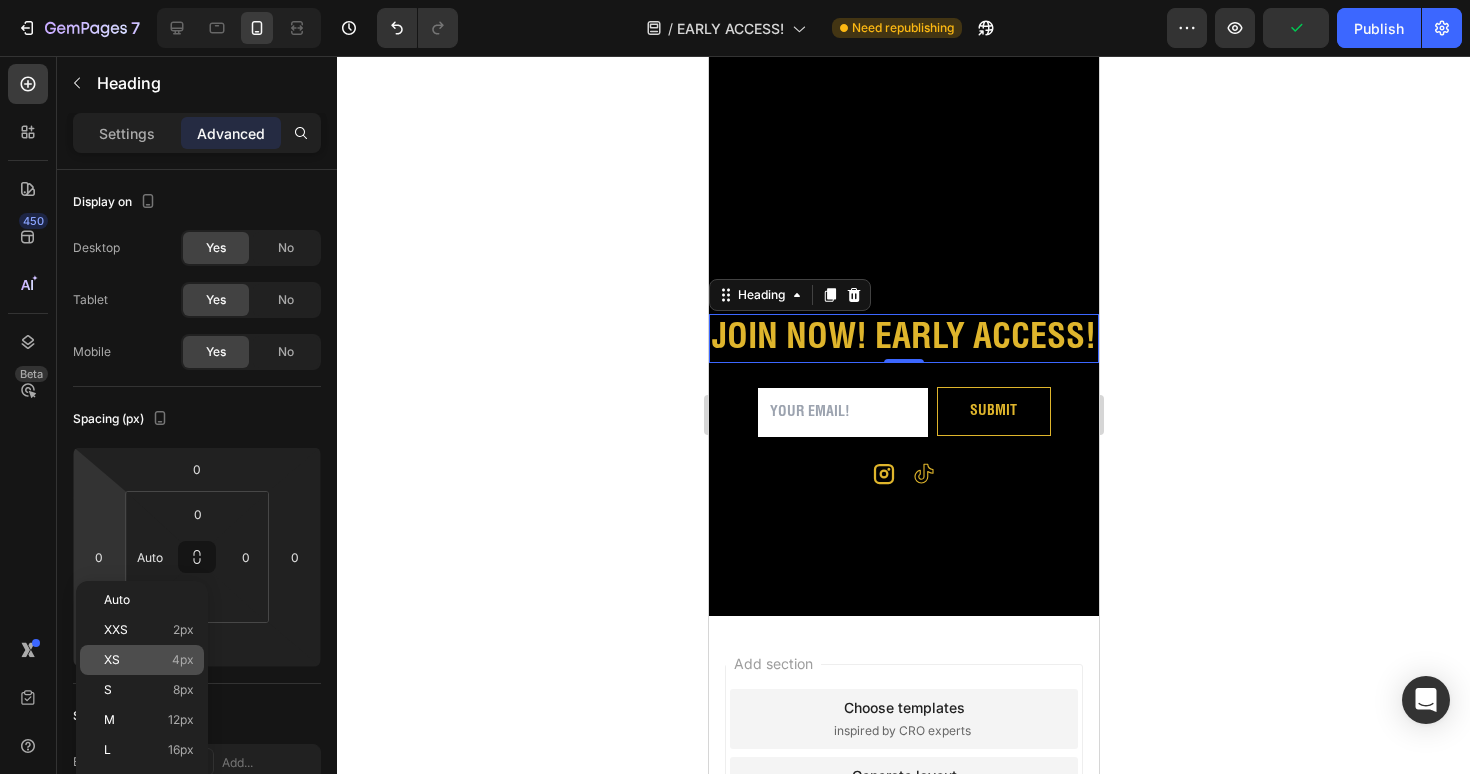 click on "XS 4px" at bounding box center [149, 660] 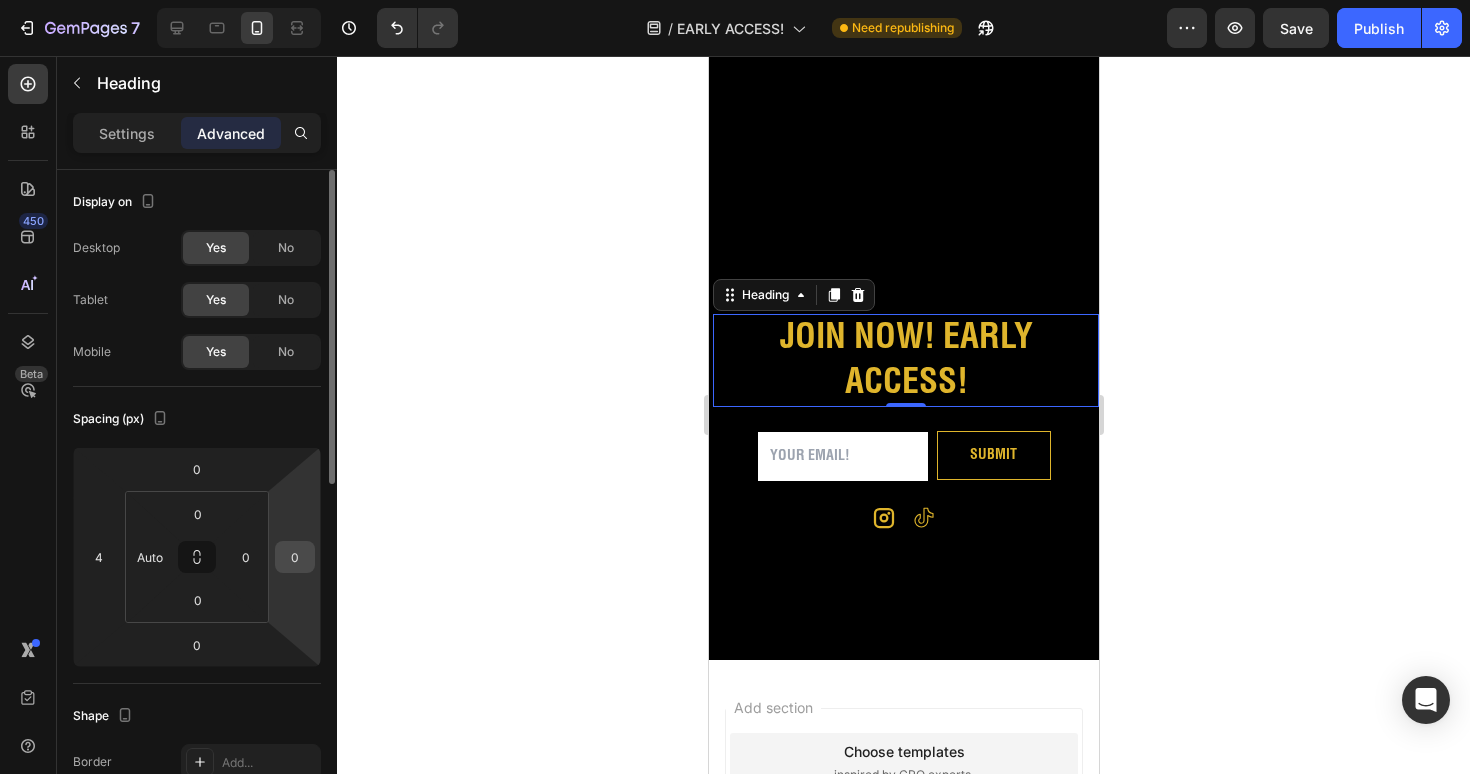click on "0" at bounding box center (295, 557) 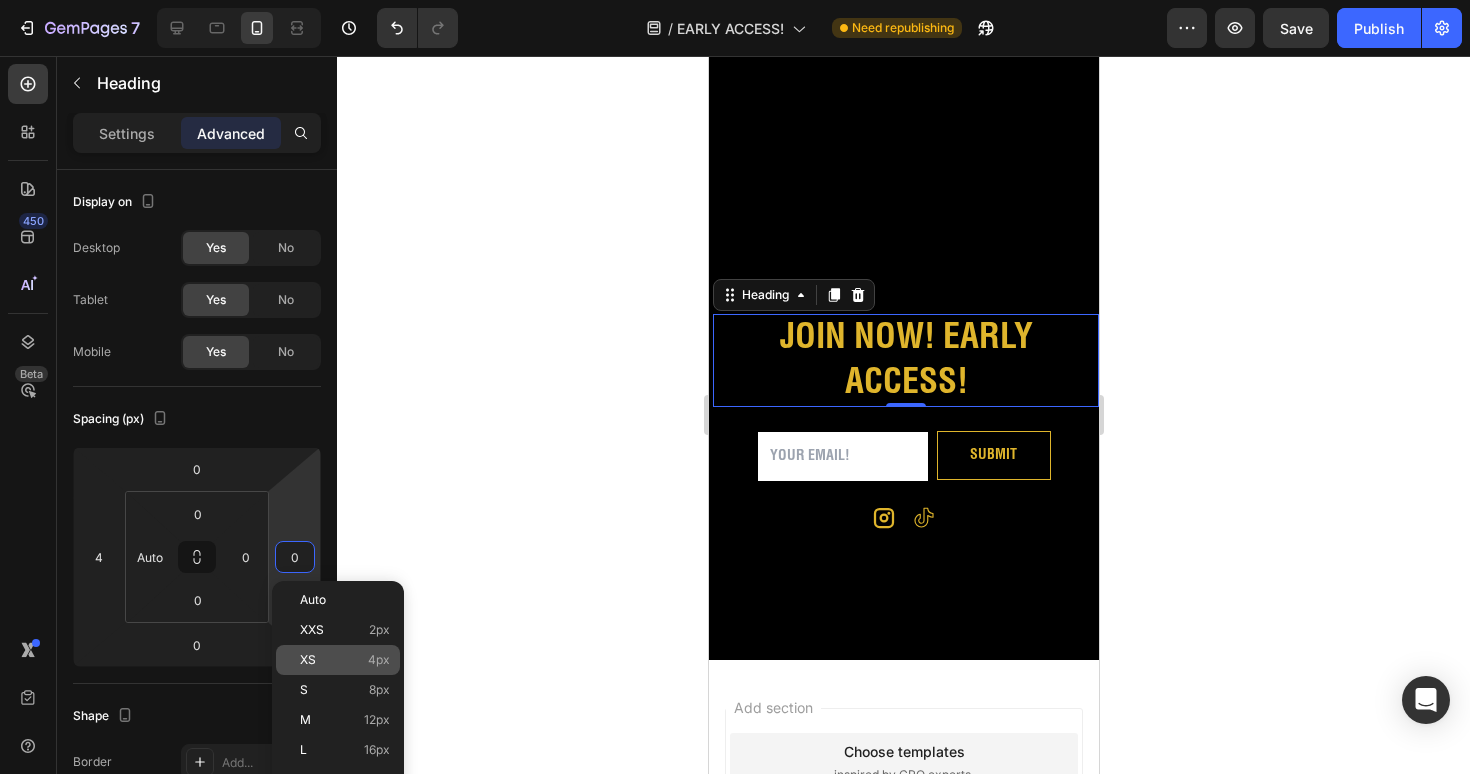 click on "XS 4px" 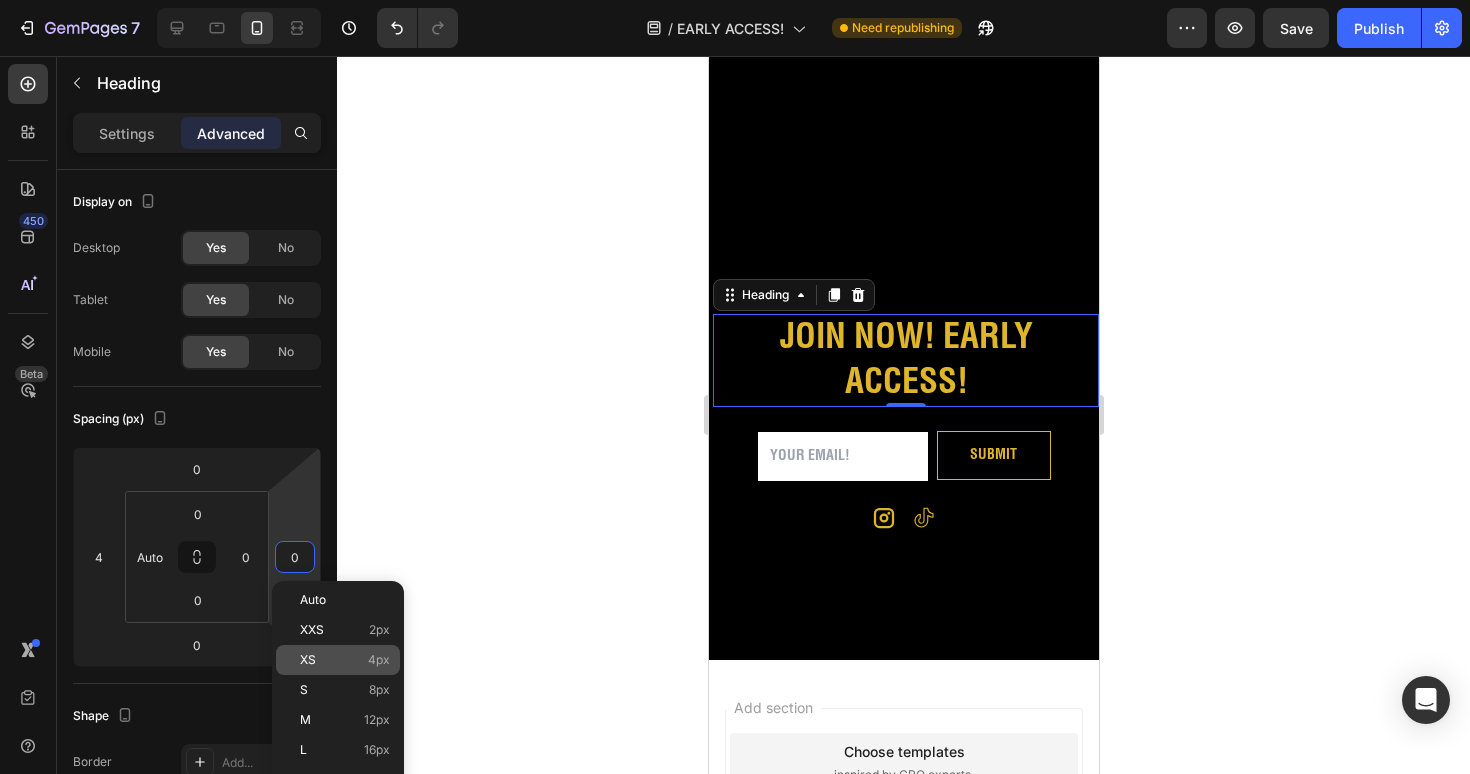 type on "4" 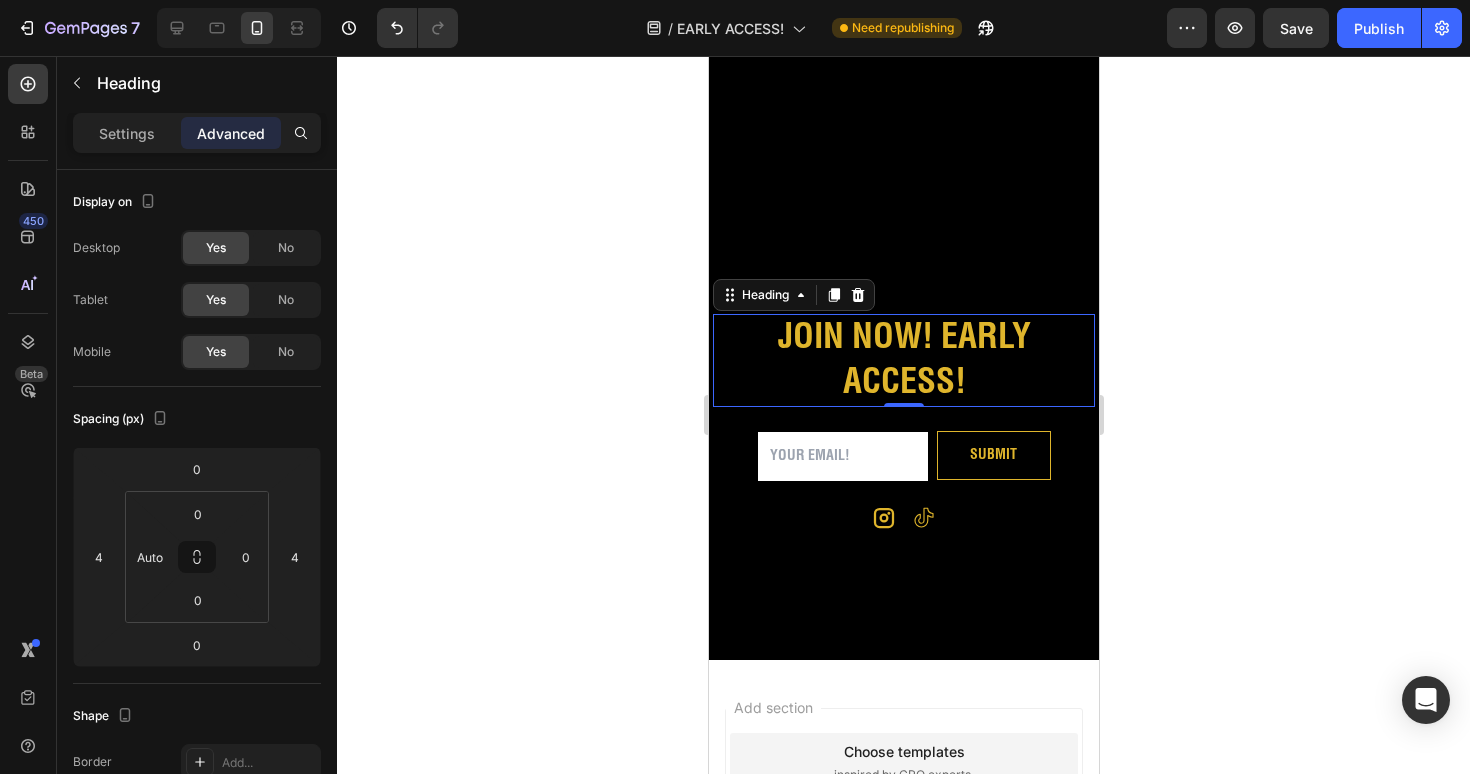 click 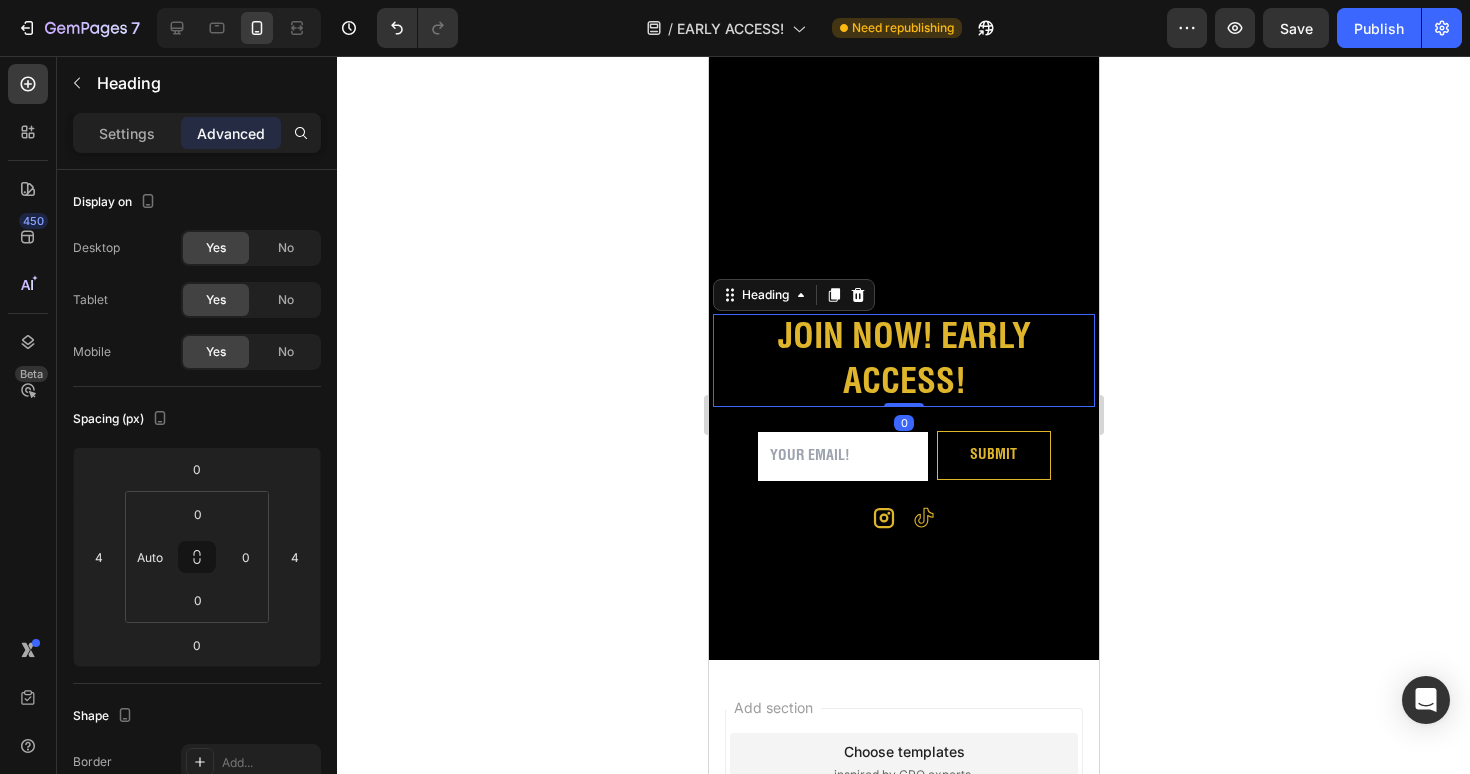 drag, startPoint x: 830, startPoint y: 344, endPoint x: 1377, endPoint y: 414, distance: 551.4608 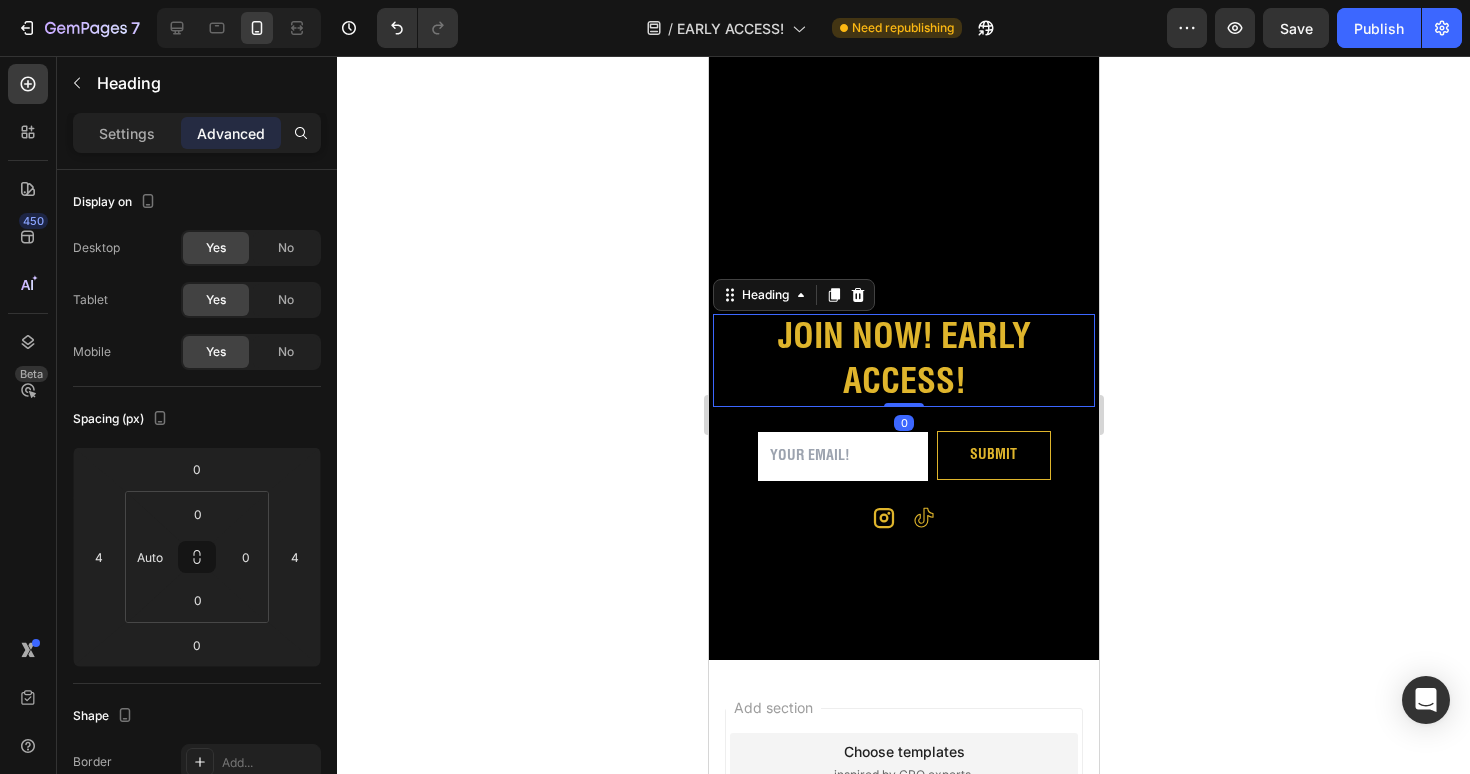 click on "JOIN NOW! EARLY ACCESS!" at bounding box center (903, 360) 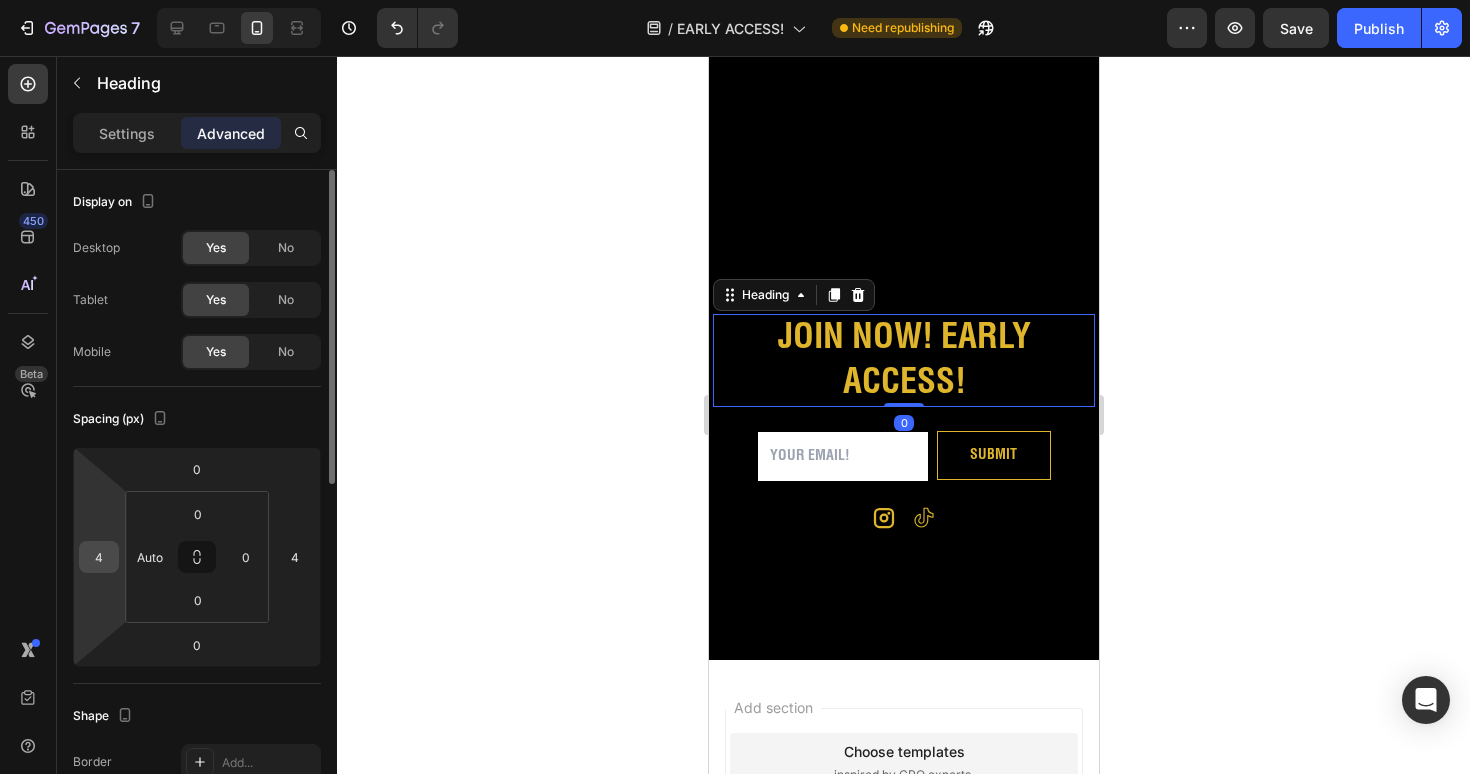 click on "4" at bounding box center (99, 557) 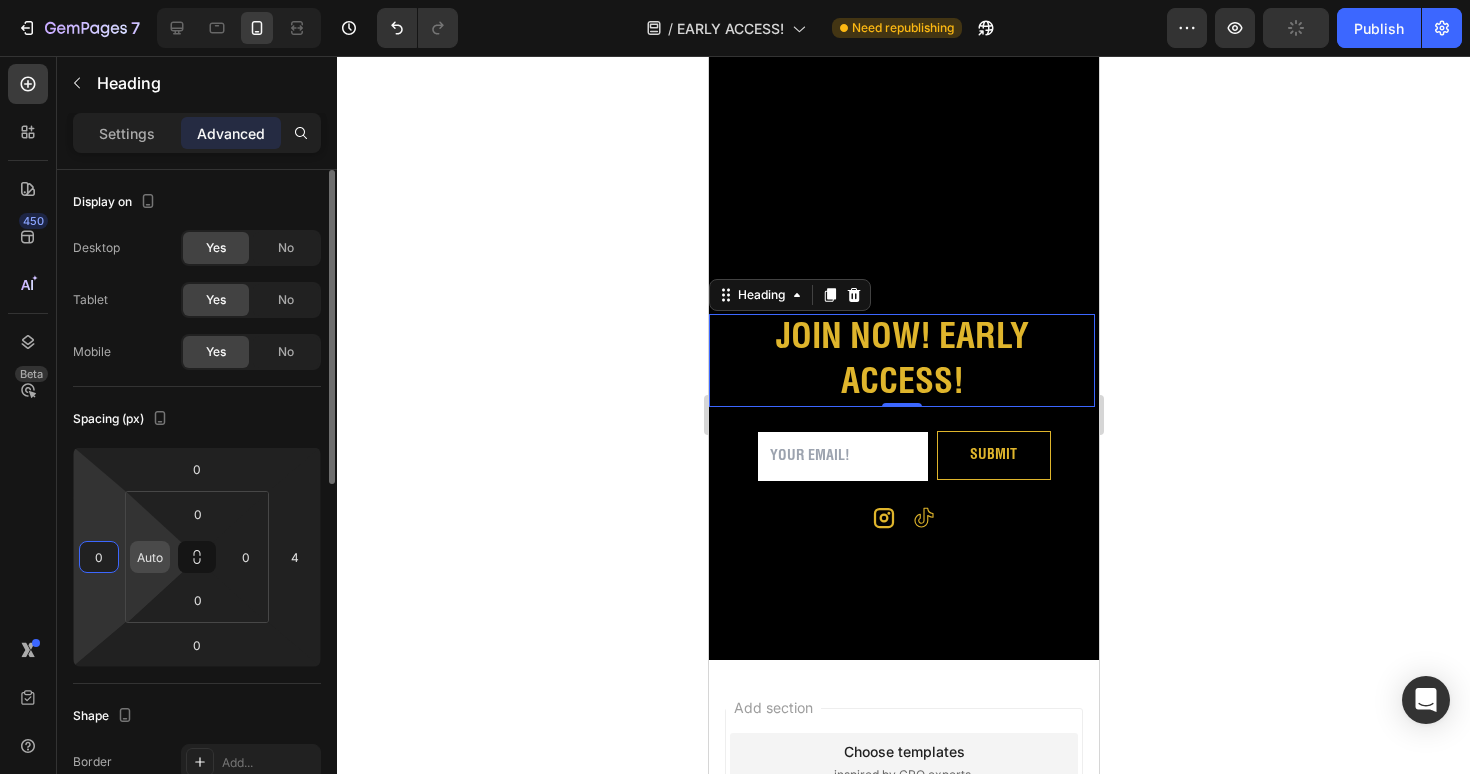type on "0" 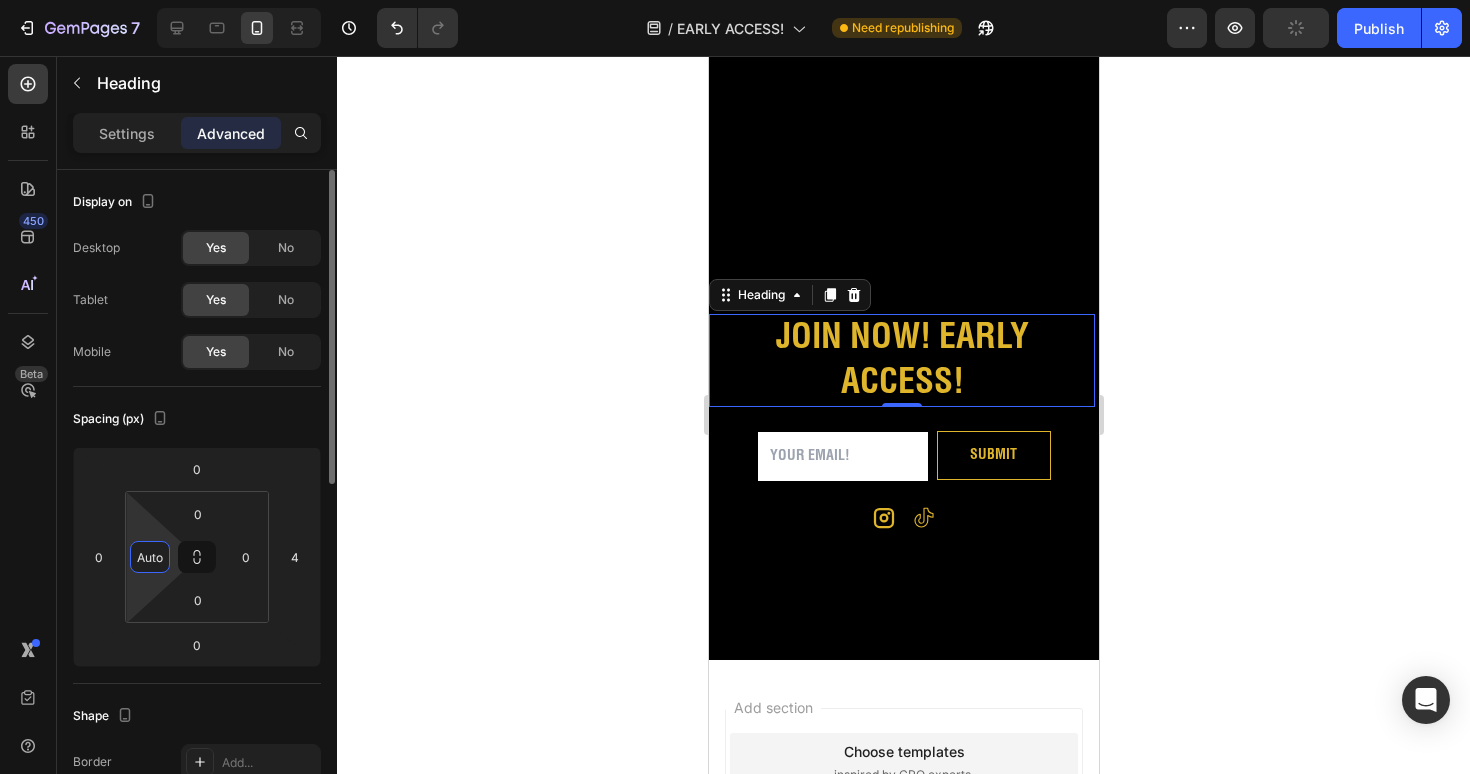 click on "Auto" at bounding box center (150, 557) 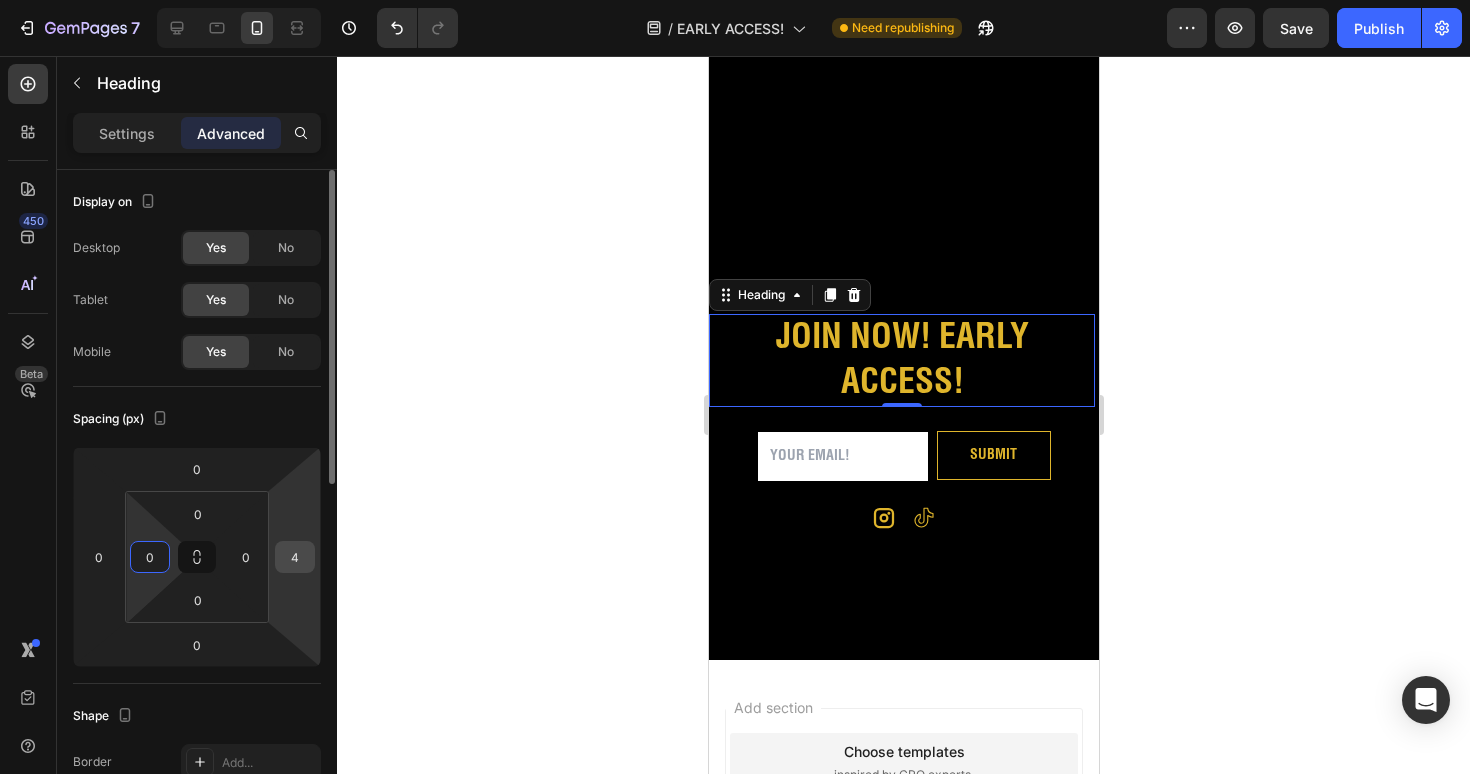 type on "0" 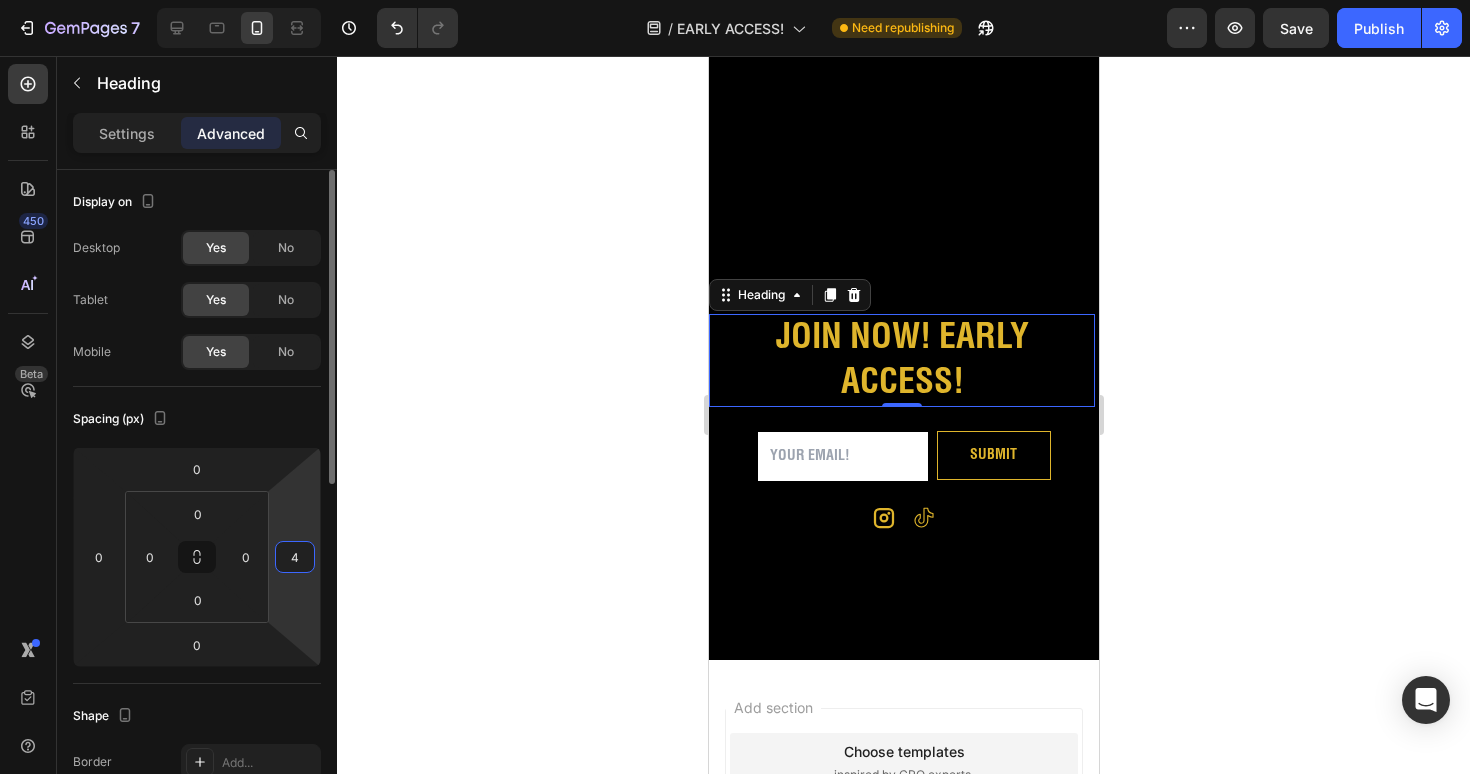 click on "4" at bounding box center (295, 557) 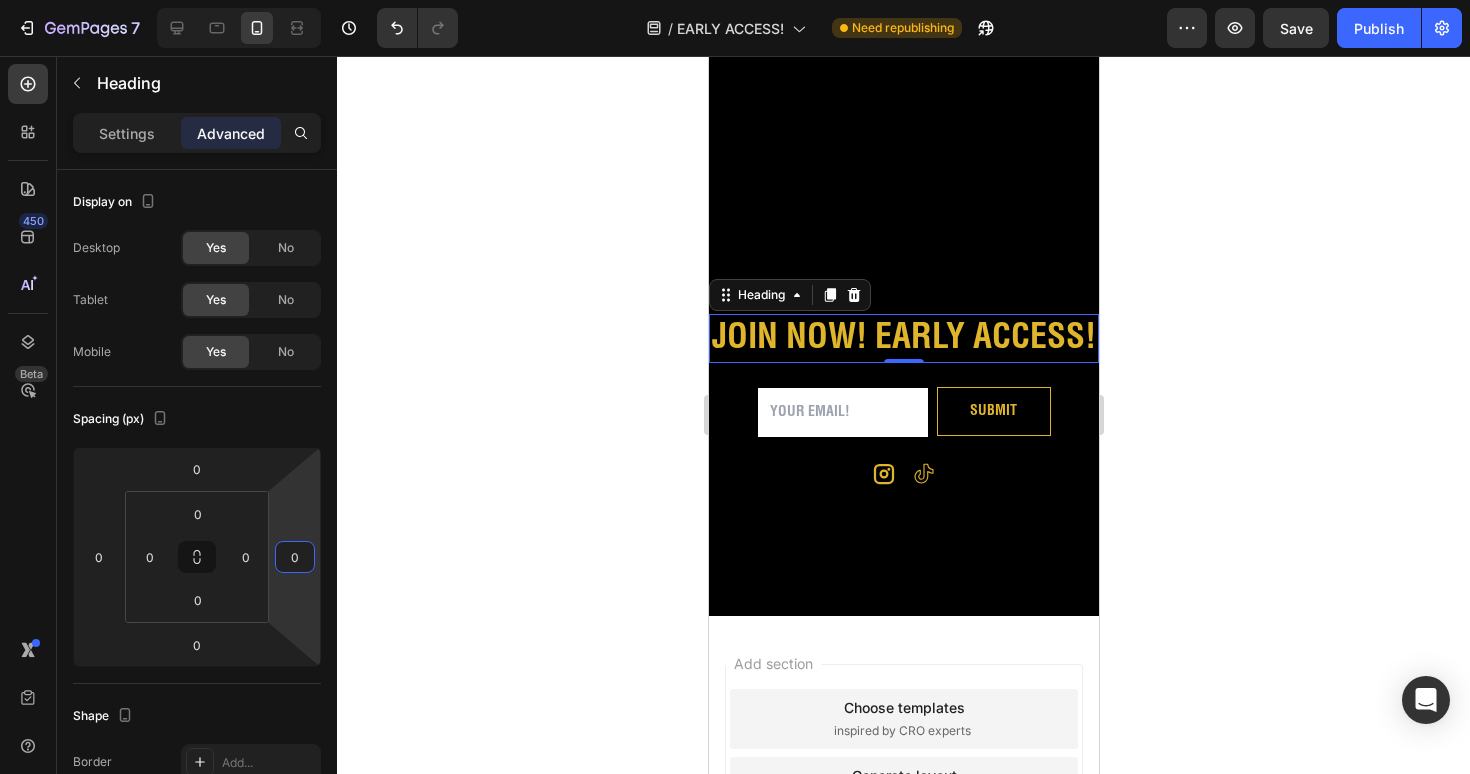 type on "0" 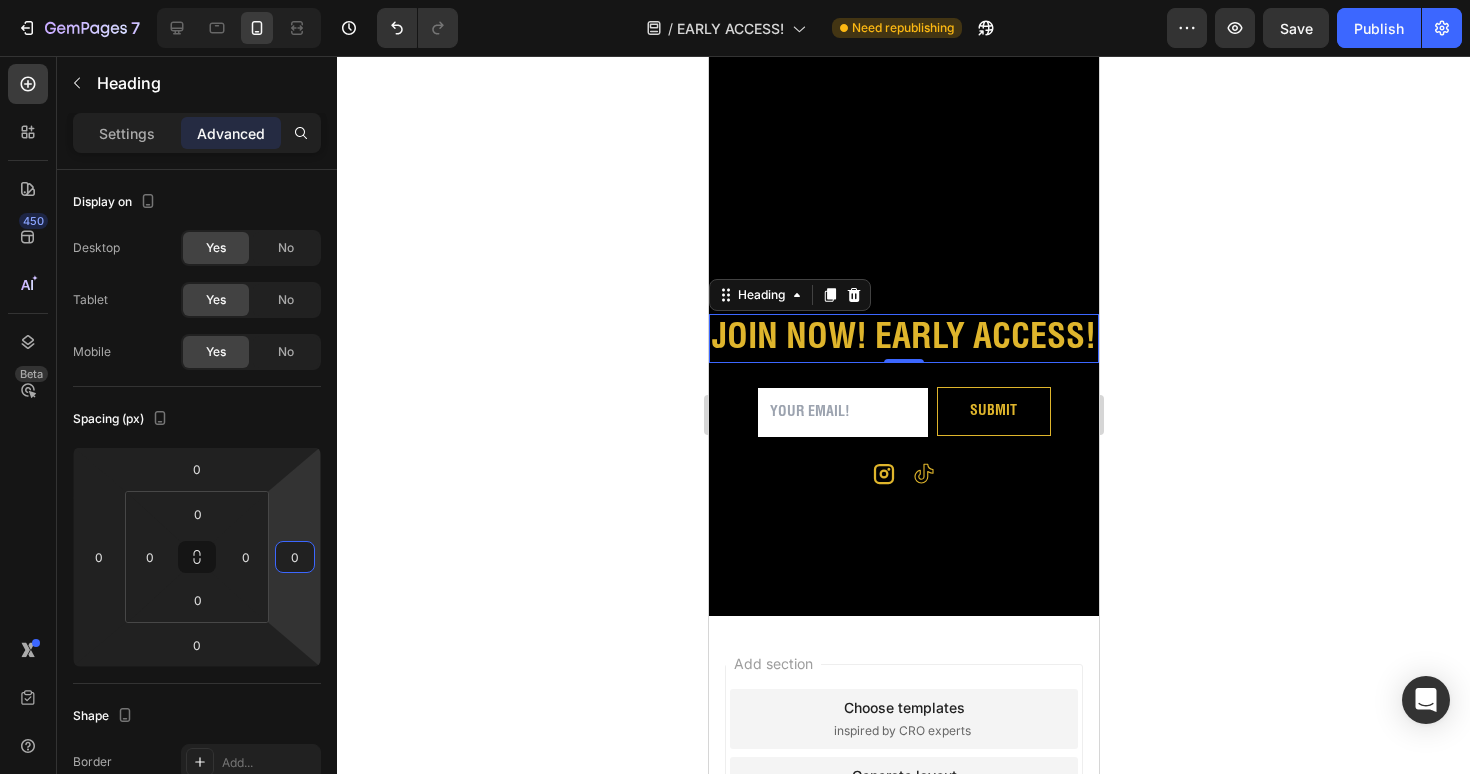 click 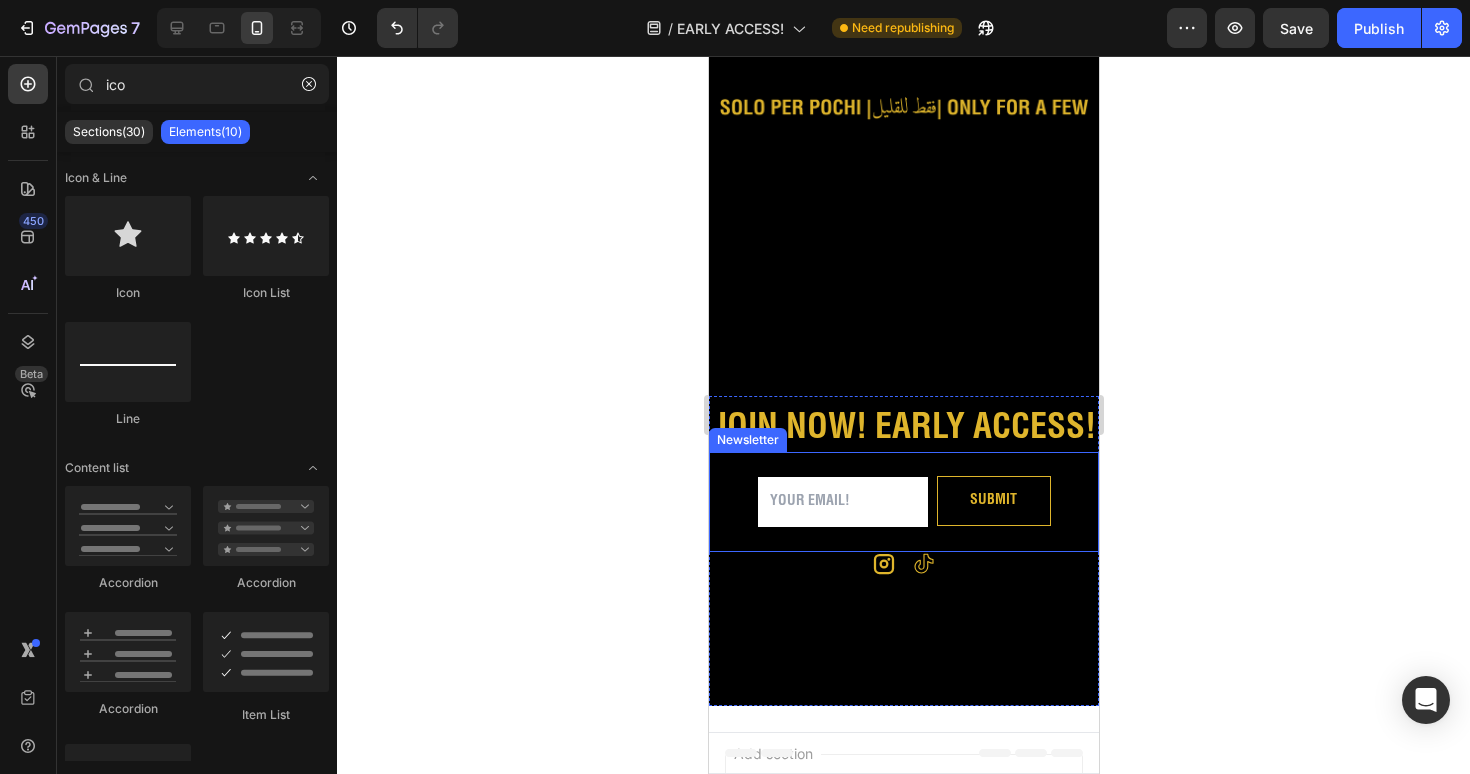 scroll, scrollTop: 0, scrollLeft: 0, axis: both 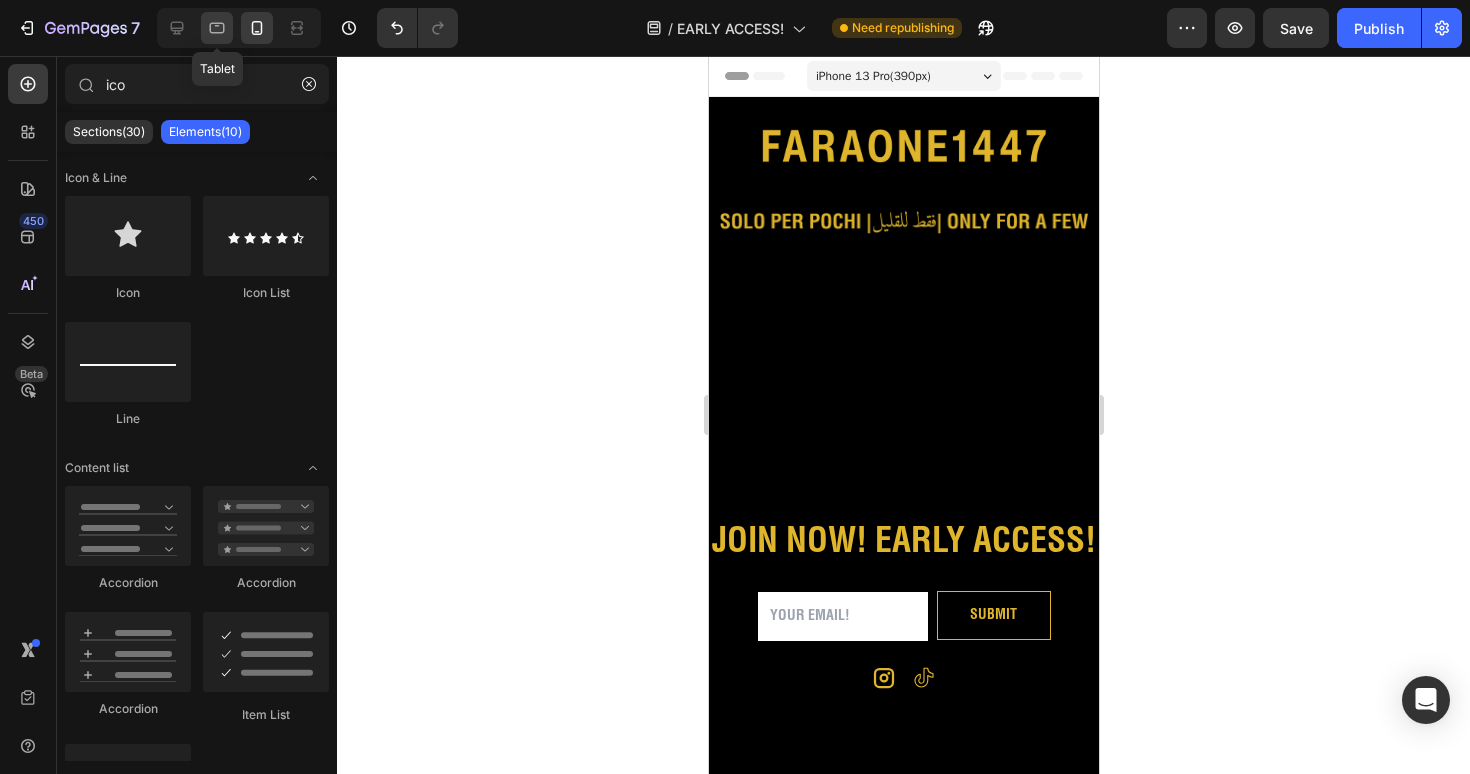 click 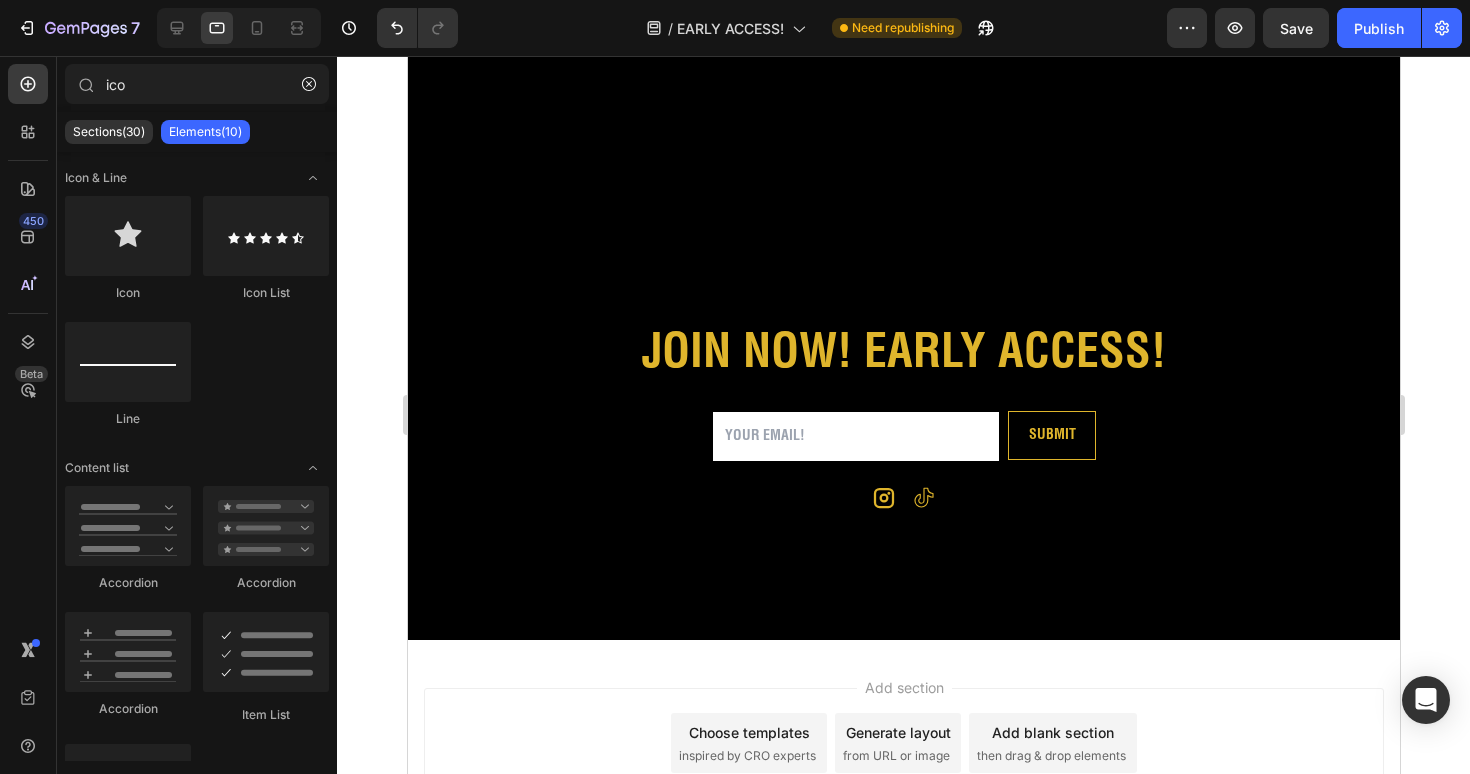 scroll, scrollTop: 587, scrollLeft: 0, axis: vertical 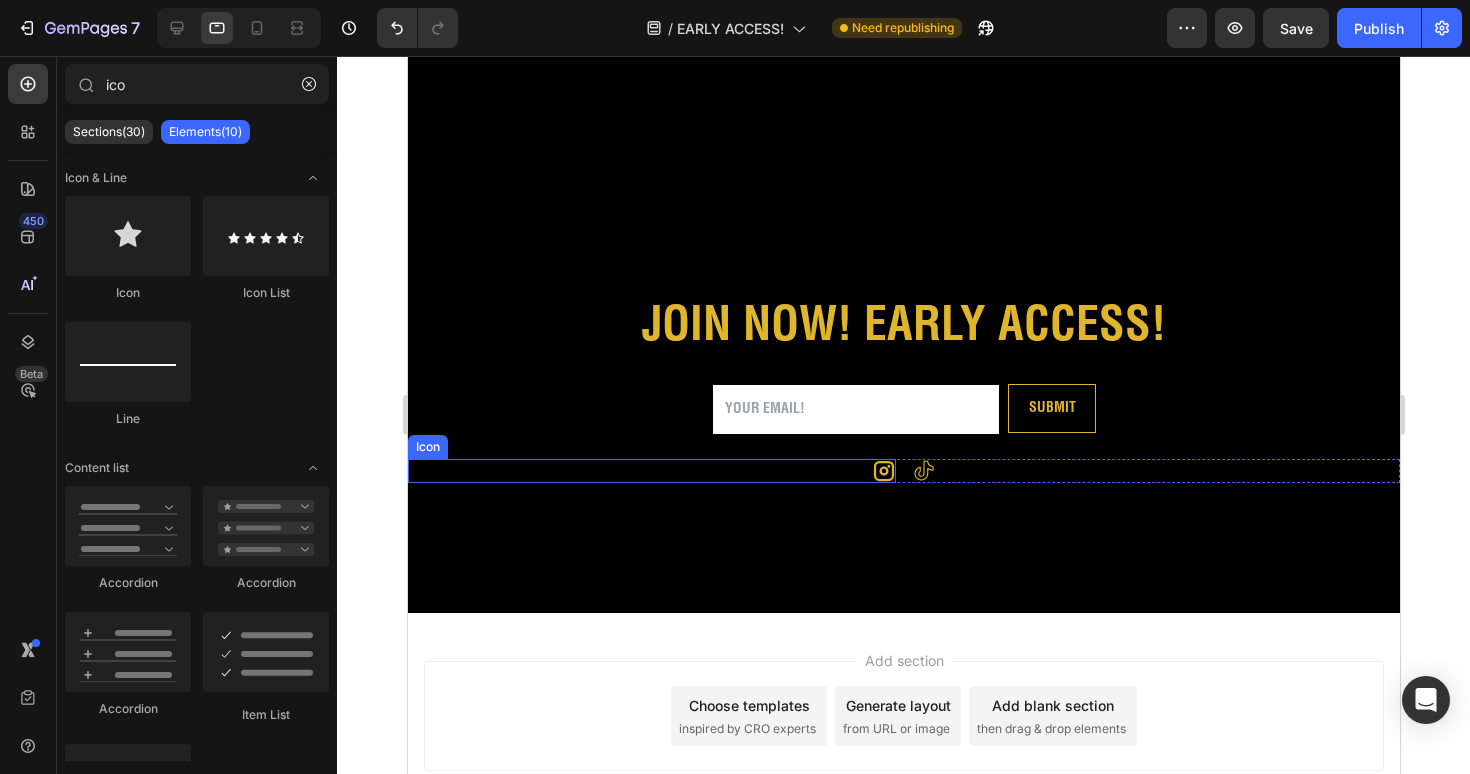 click 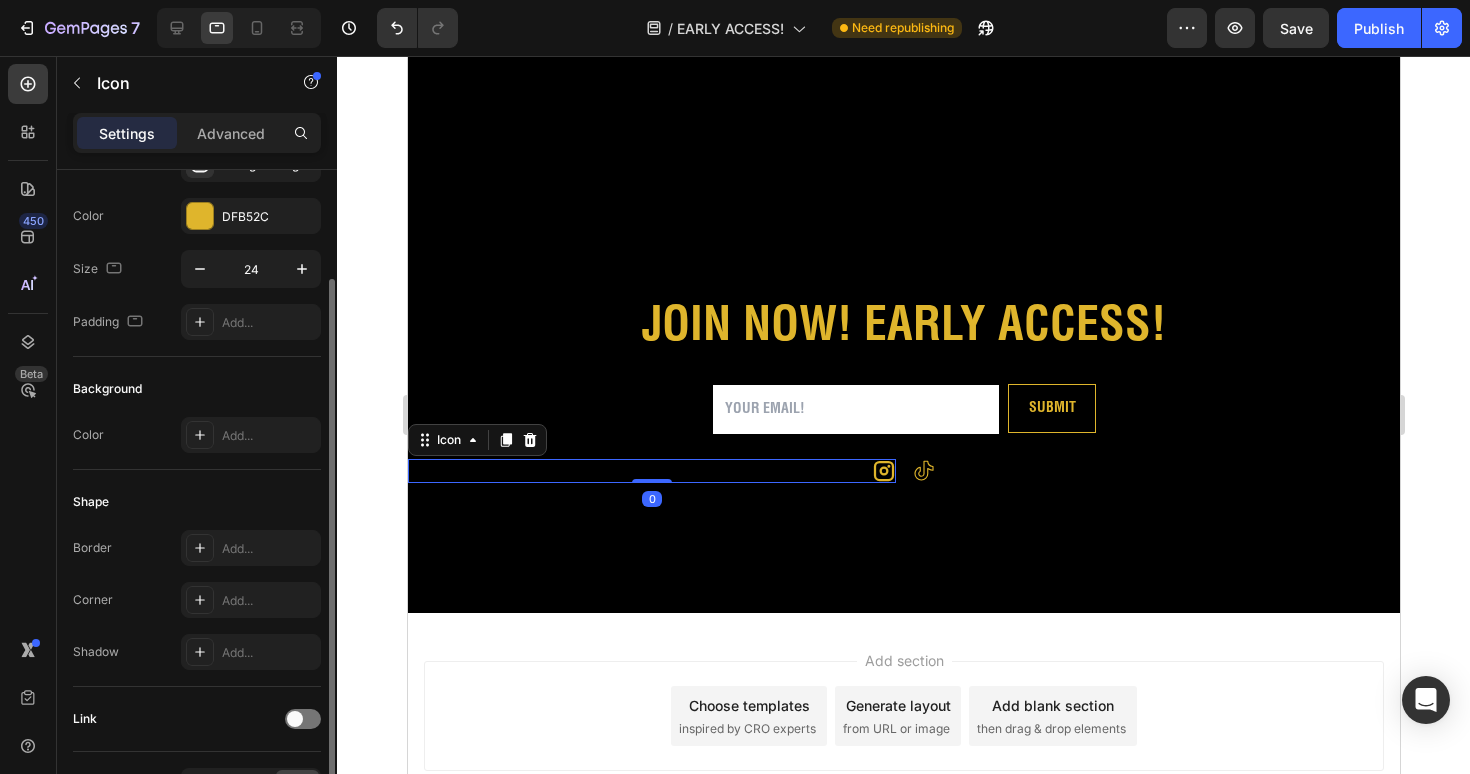 scroll, scrollTop: 210, scrollLeft: 0, axis: vertical 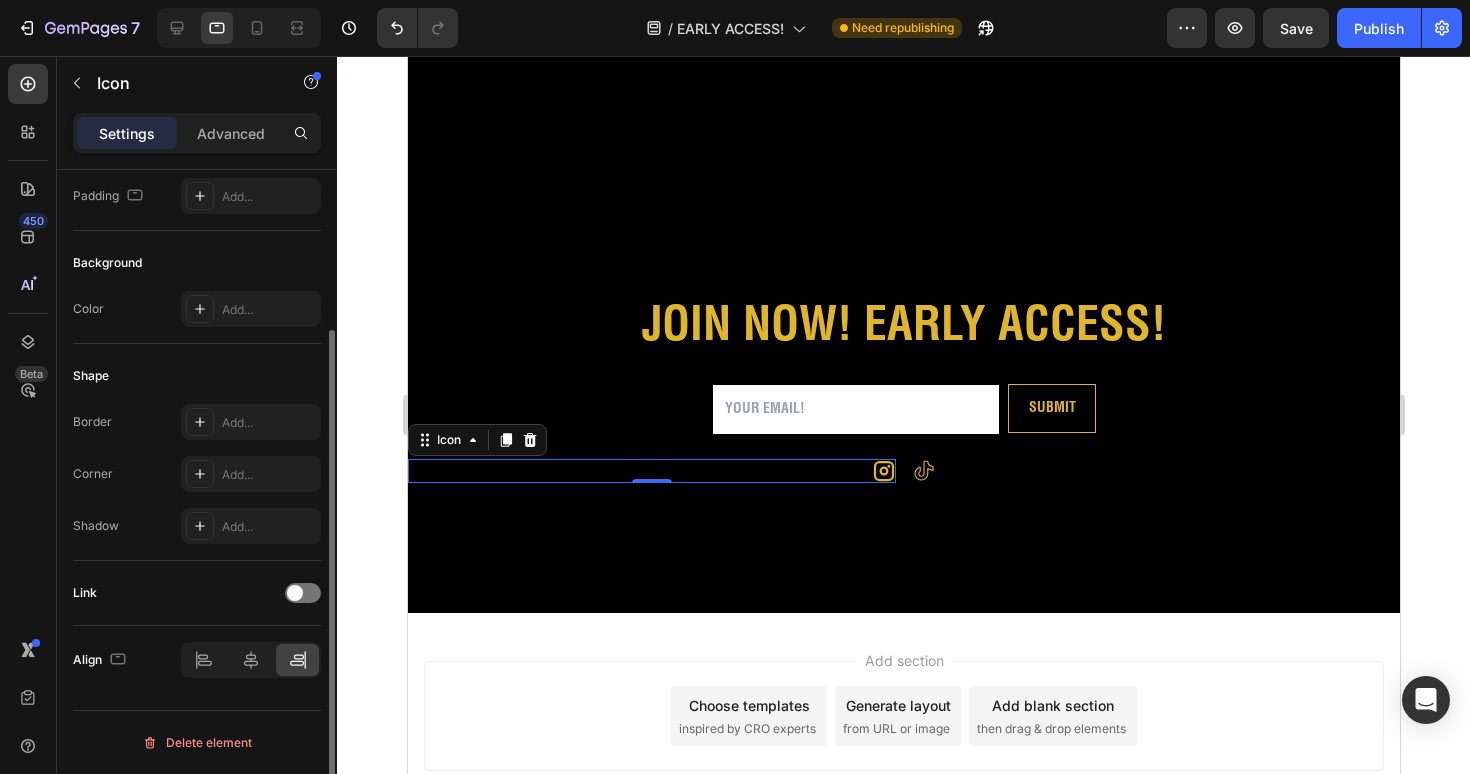 click on "Link" at bounding box center (197, 593) 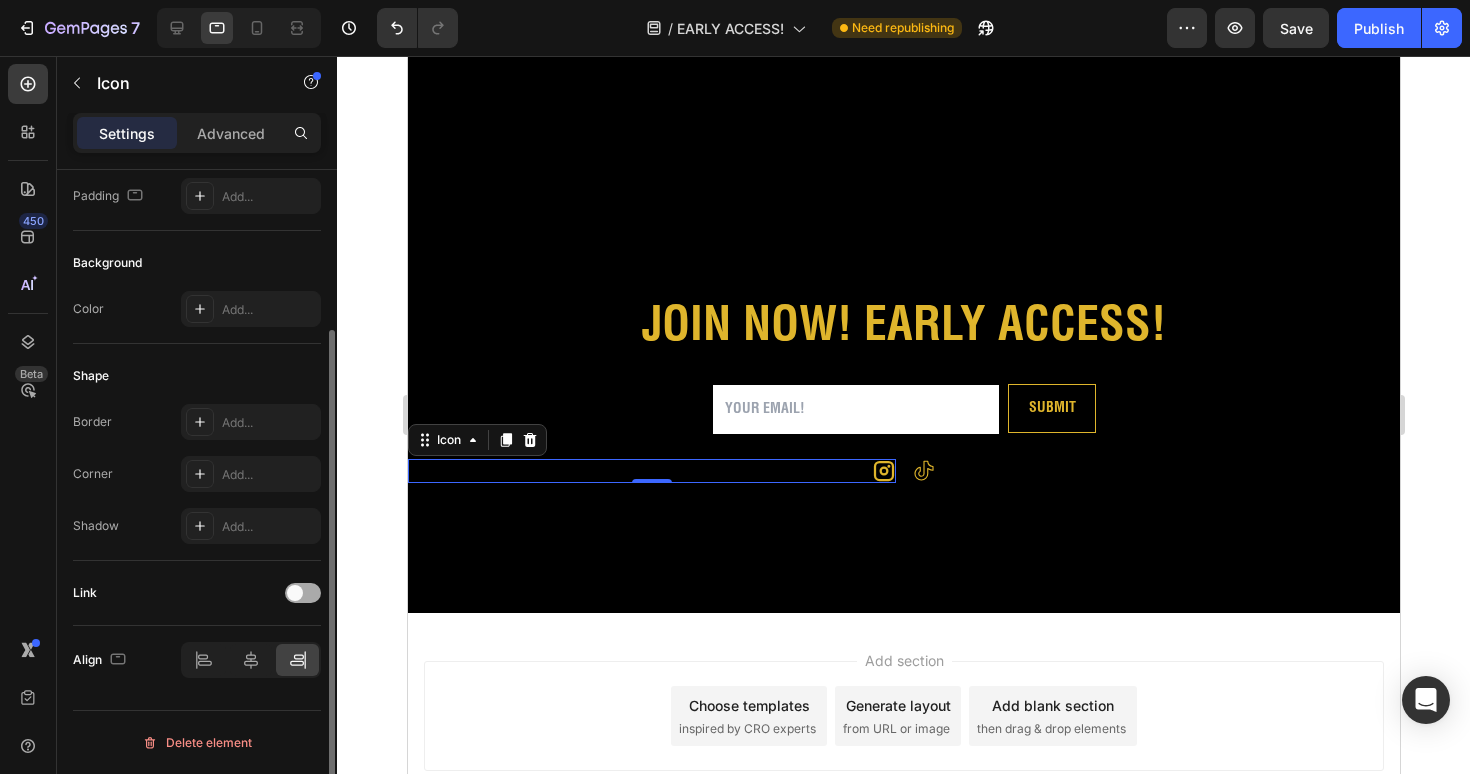 click at bounding box center [295, 593] 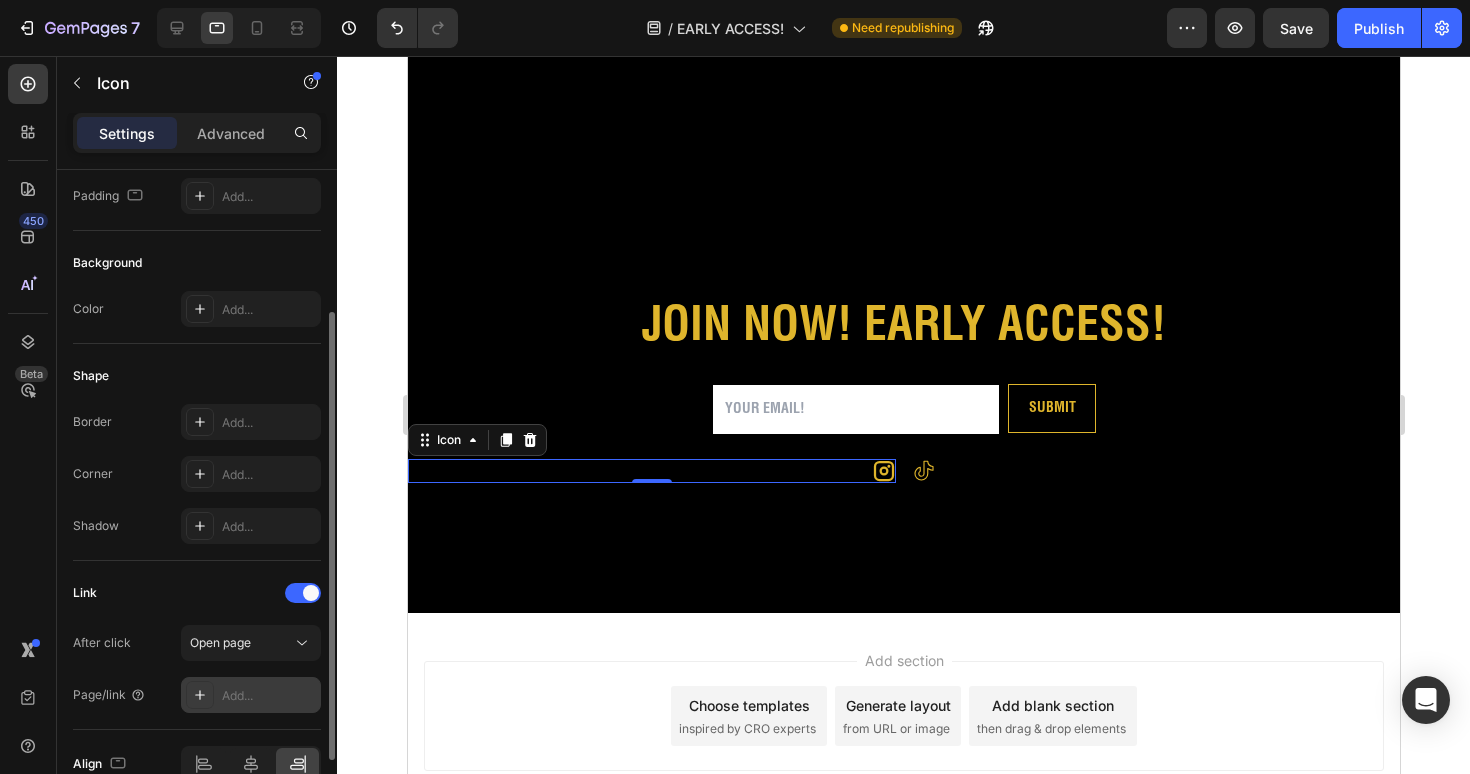 click on "Add..." at bounding box center (269, 696) 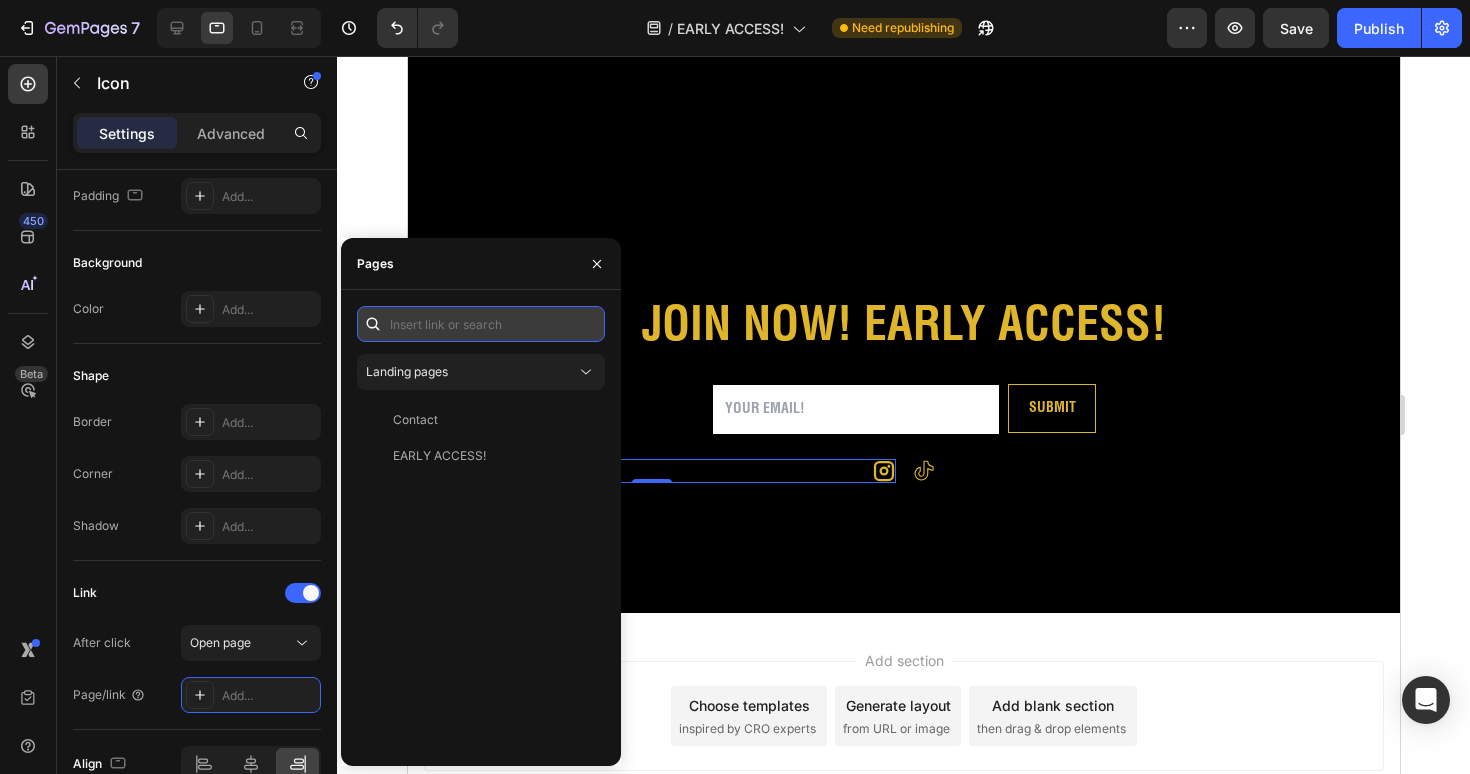 click at bounding box center (481, 324) 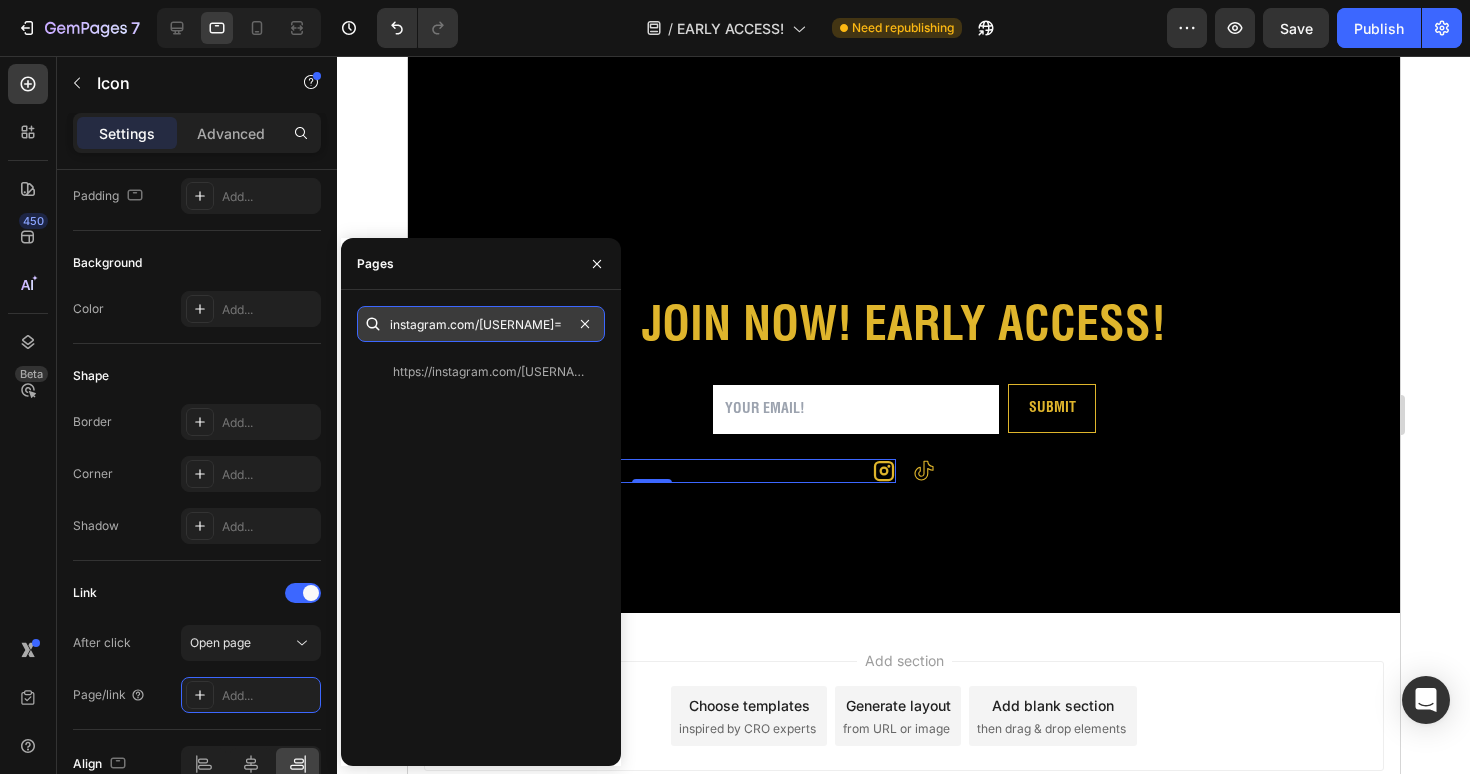 scroll, scrollTop: 0, scrollLeft: 0, axis: both 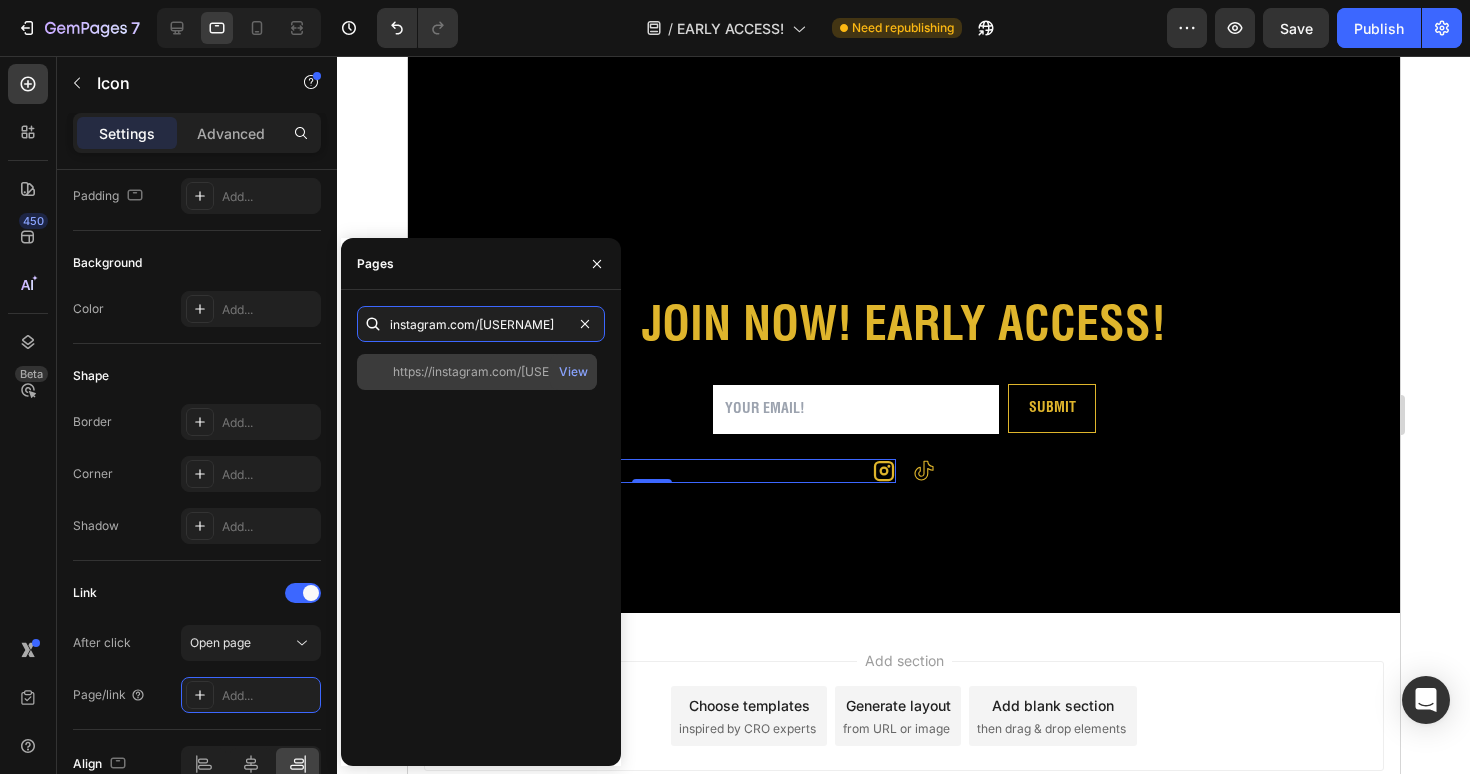 type on "instagram.com/[USERNAME]" 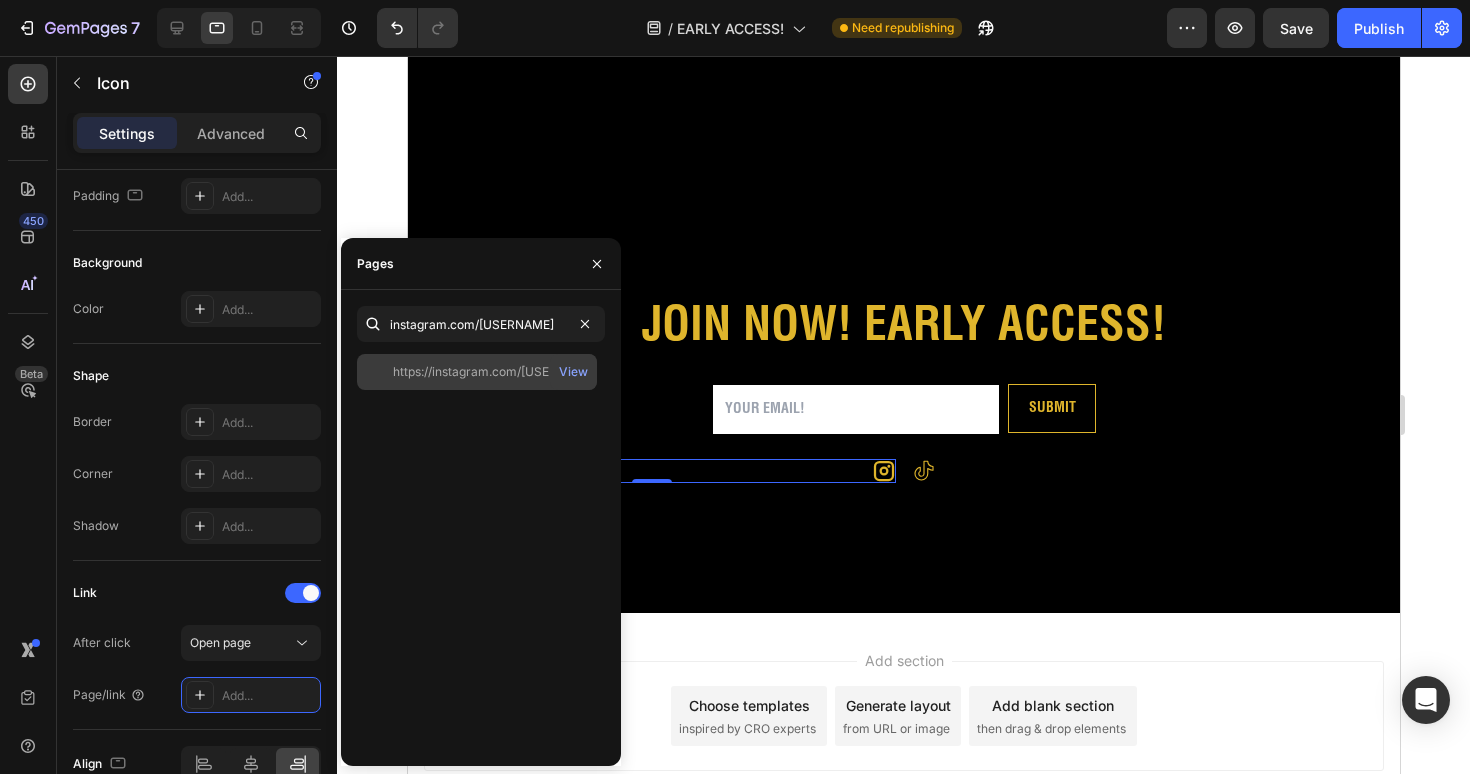 click on "https://instagram.com/[USERNAME]   View" 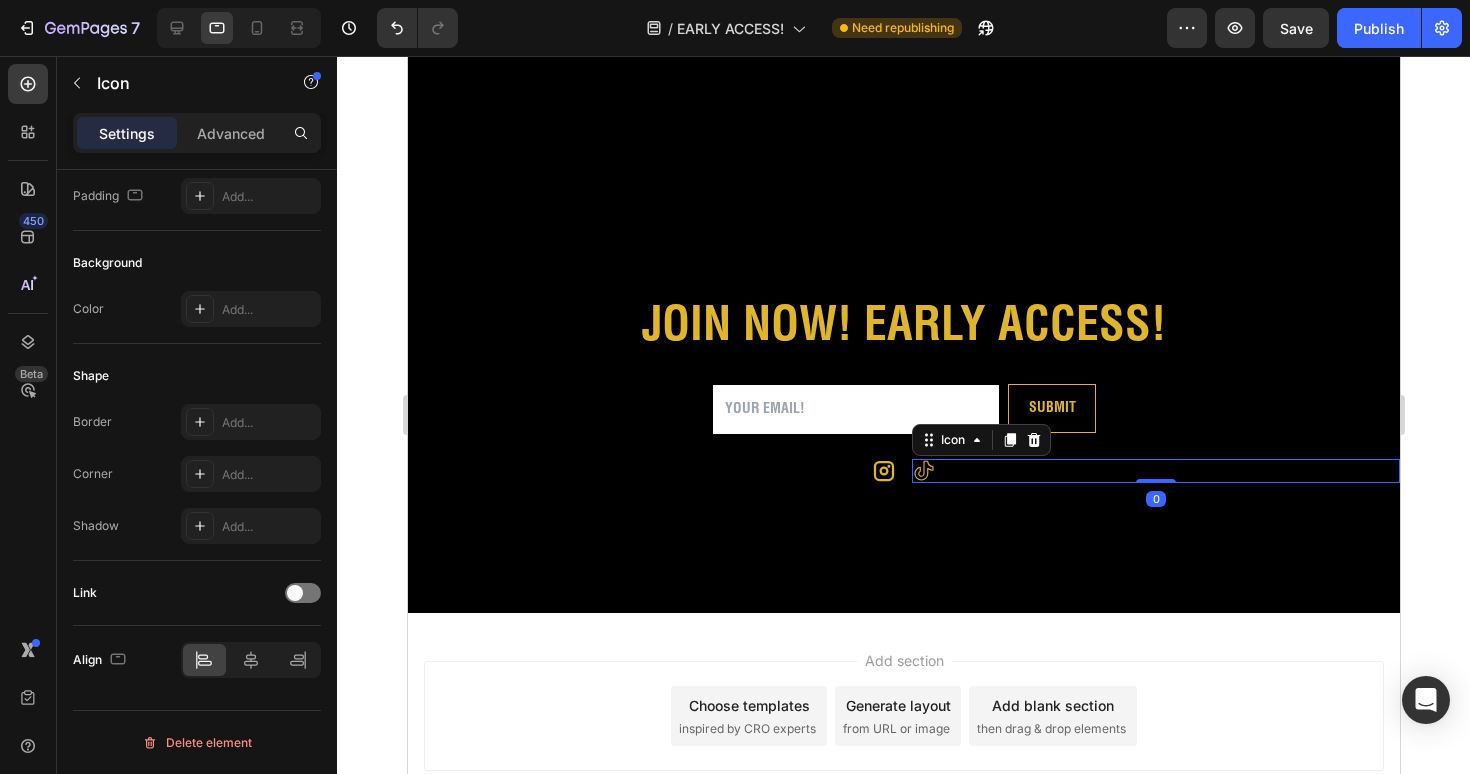 click on "Icon   0" at bounding box center (1155, 471) 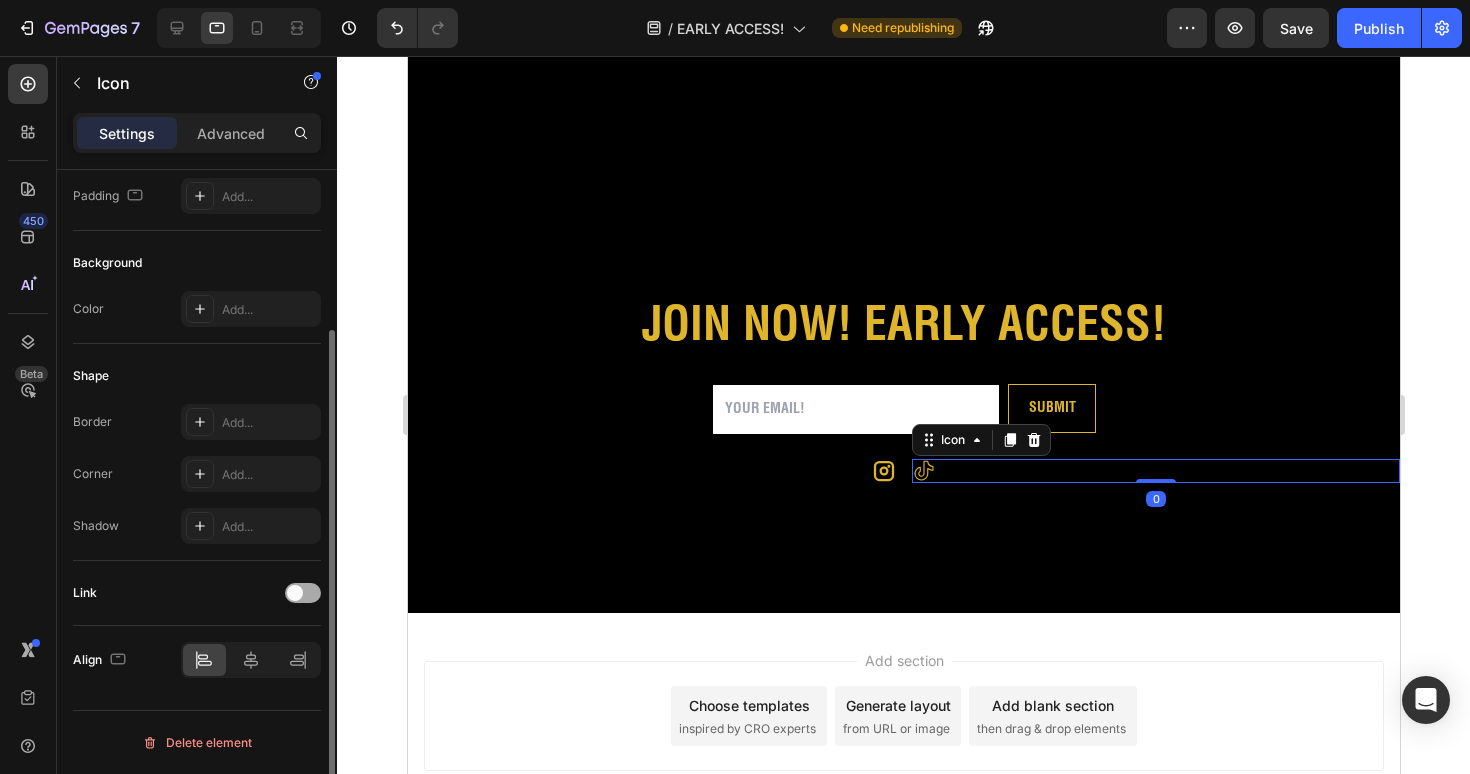click at bounding box center [295, 593] 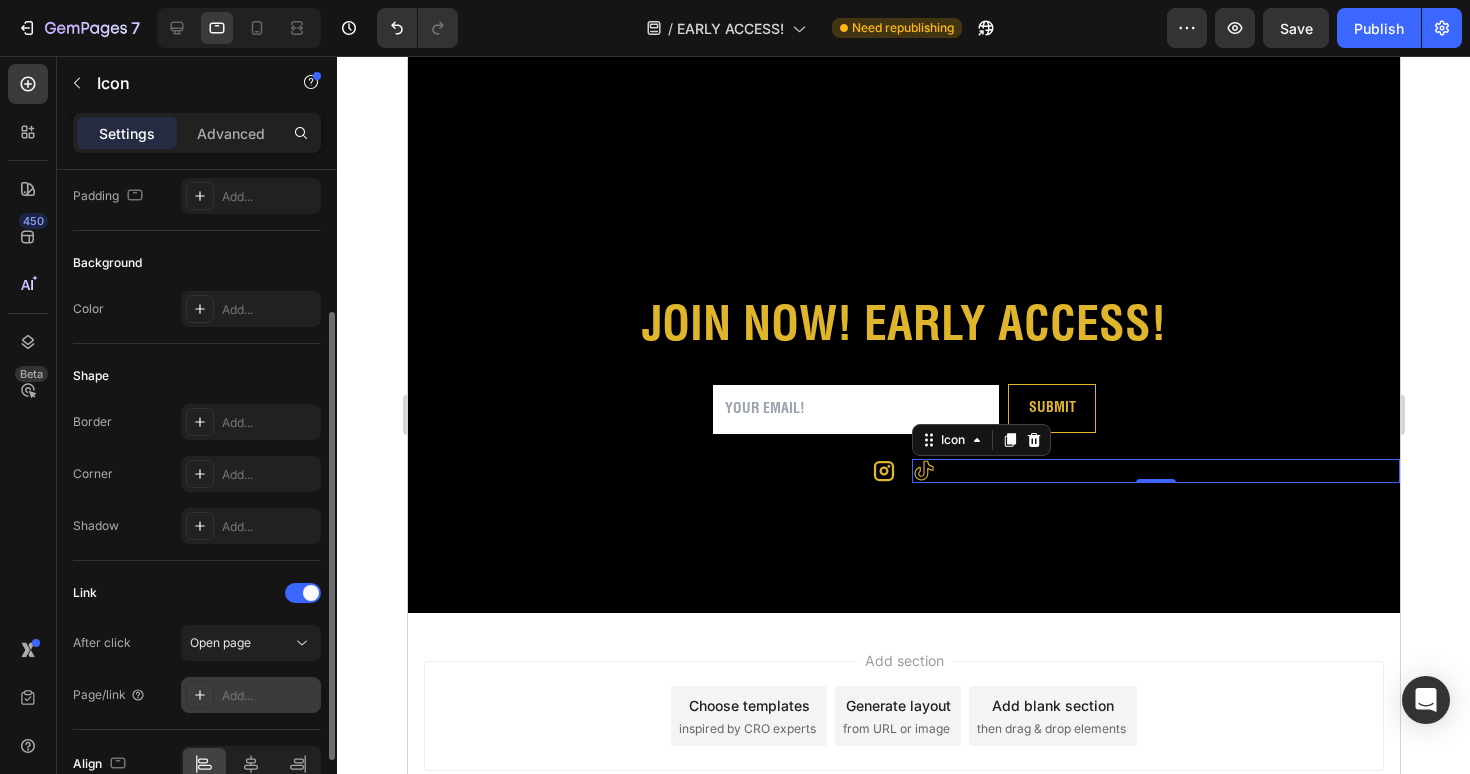 click on "Add..." at bounding box center (269, 696) 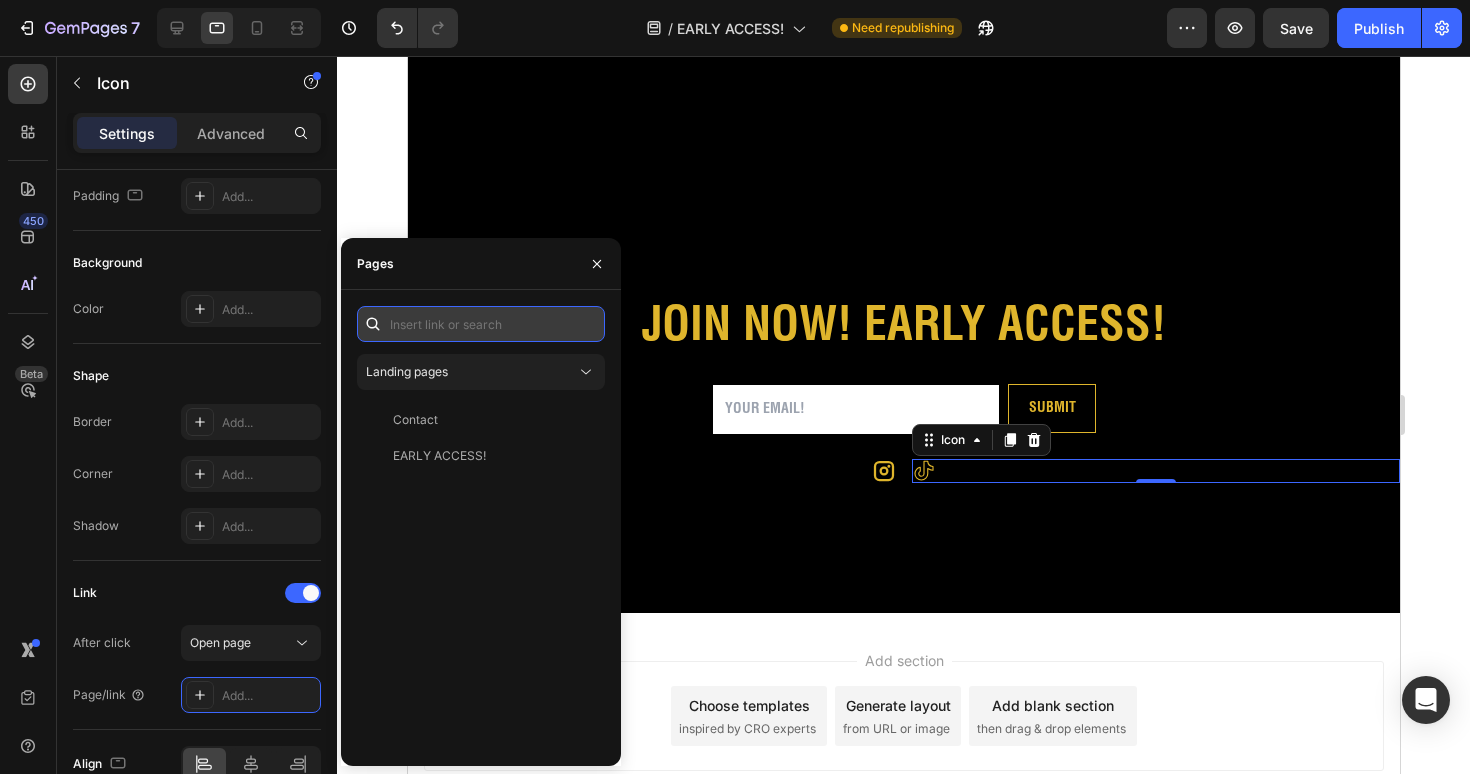click at bounding box center (481, 324) 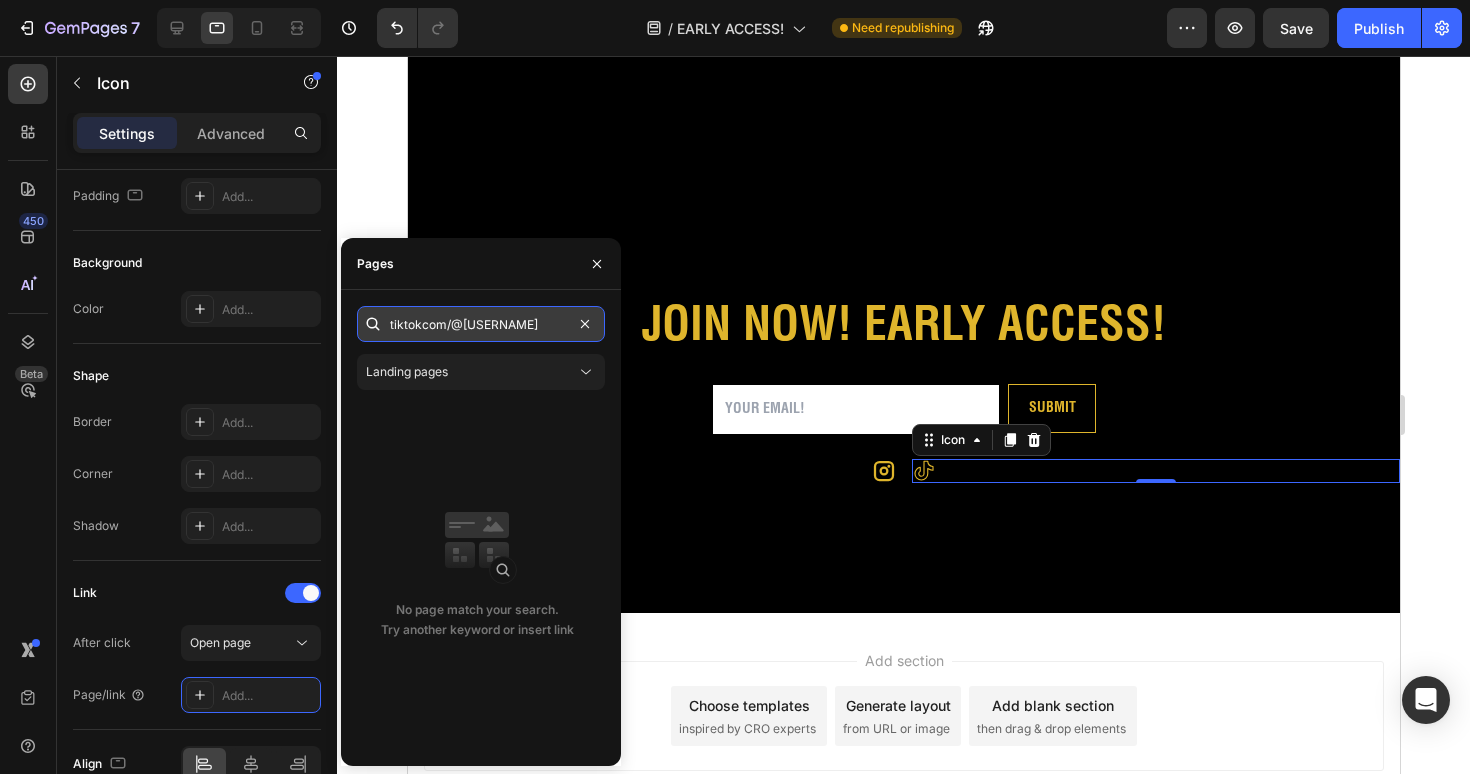 click on "tiktokcom/@[USERNAME]" at bounding box center (481, 324) 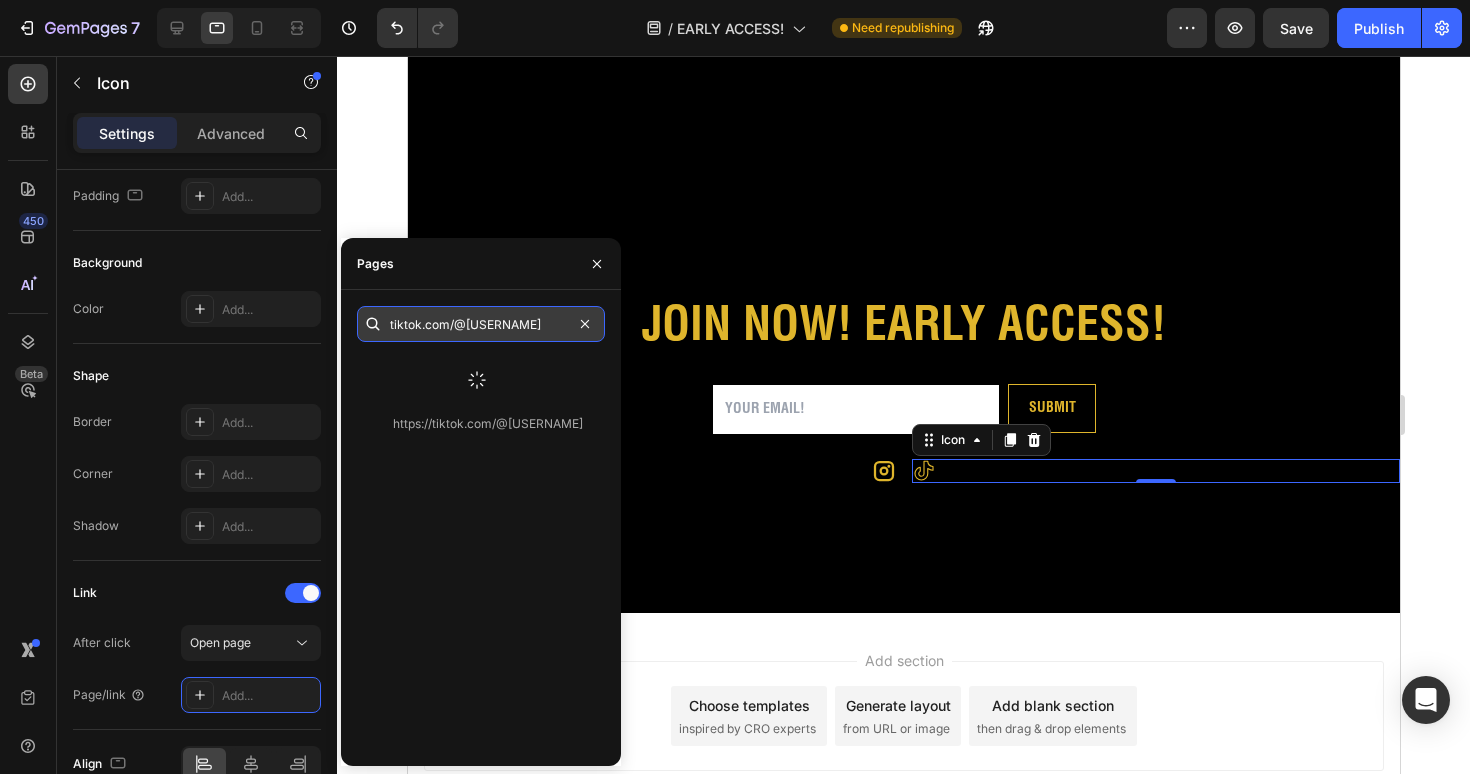 click on "tiktok.com/@[USERNAME]" at bounding box center (481, 324) 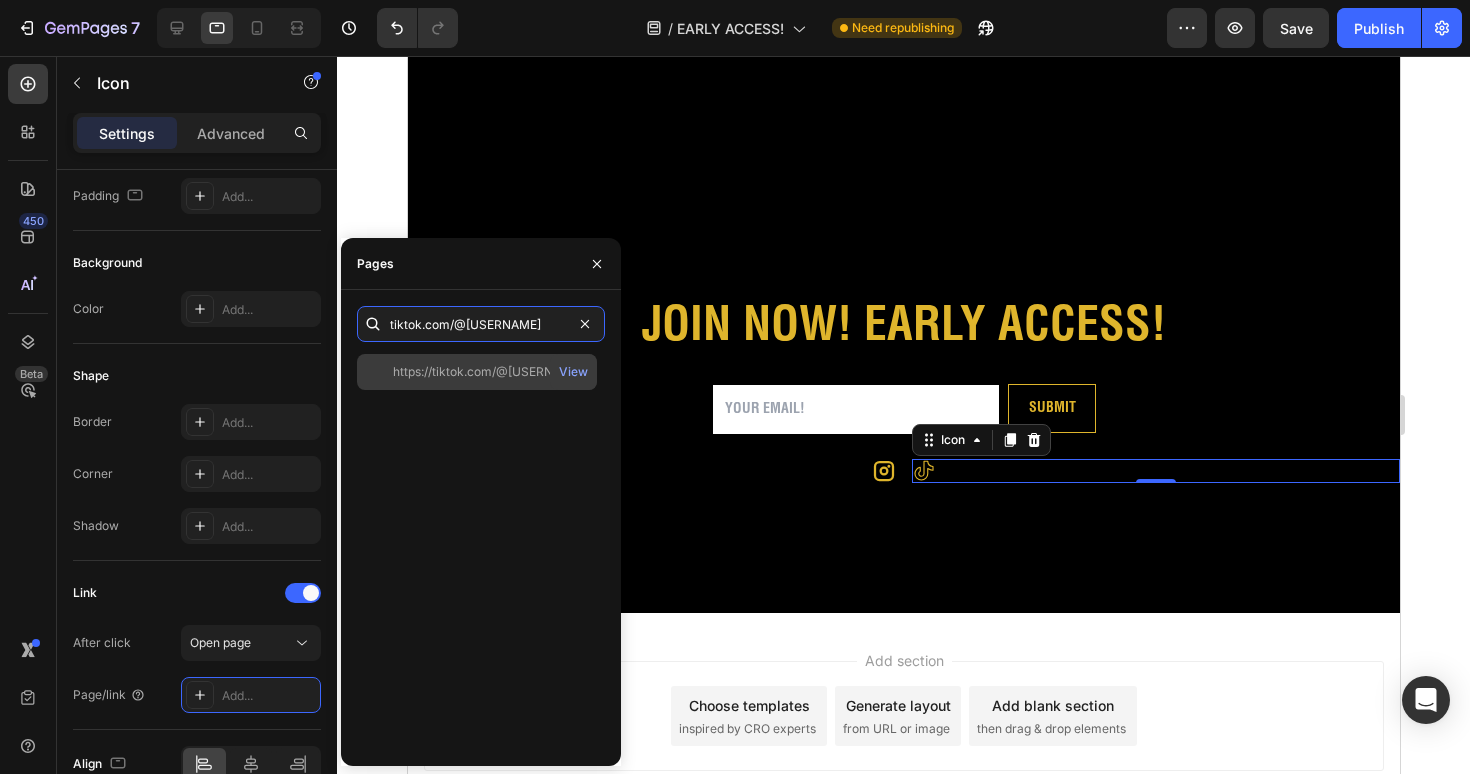 type on "tiktok.com/@[USERNAME]" 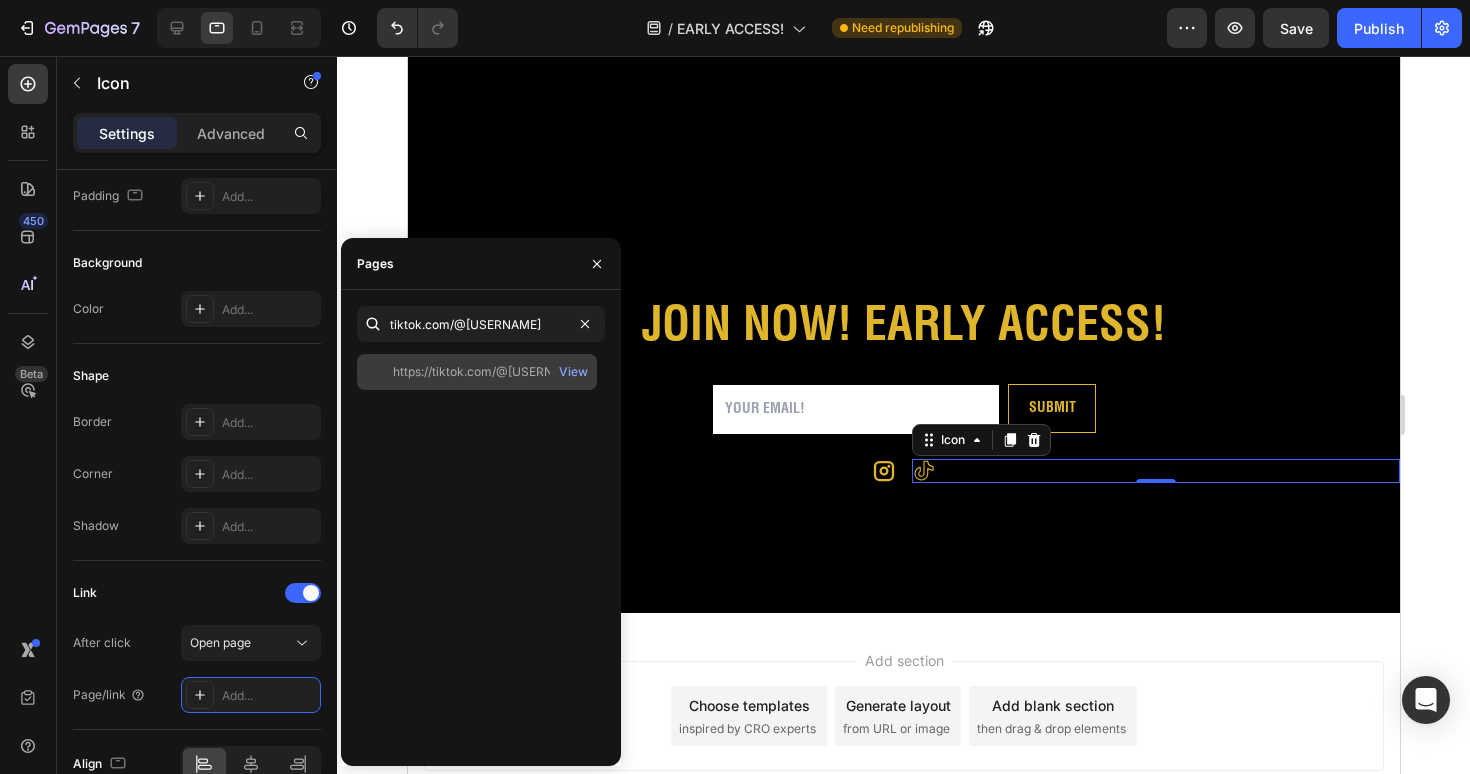 click on "https://tiktok.com/@[USERNAME]" 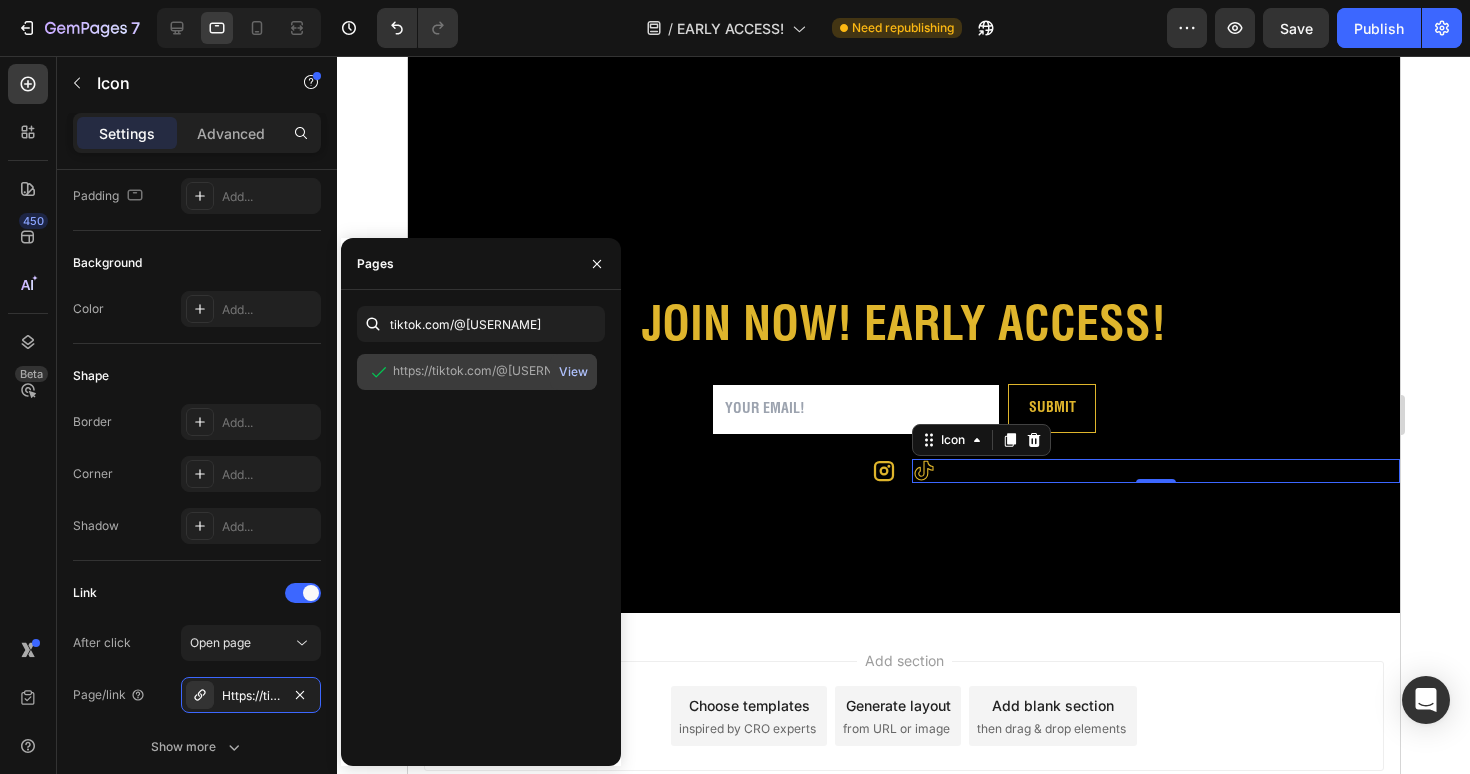 click on "View" at bounding box center (573, 372) 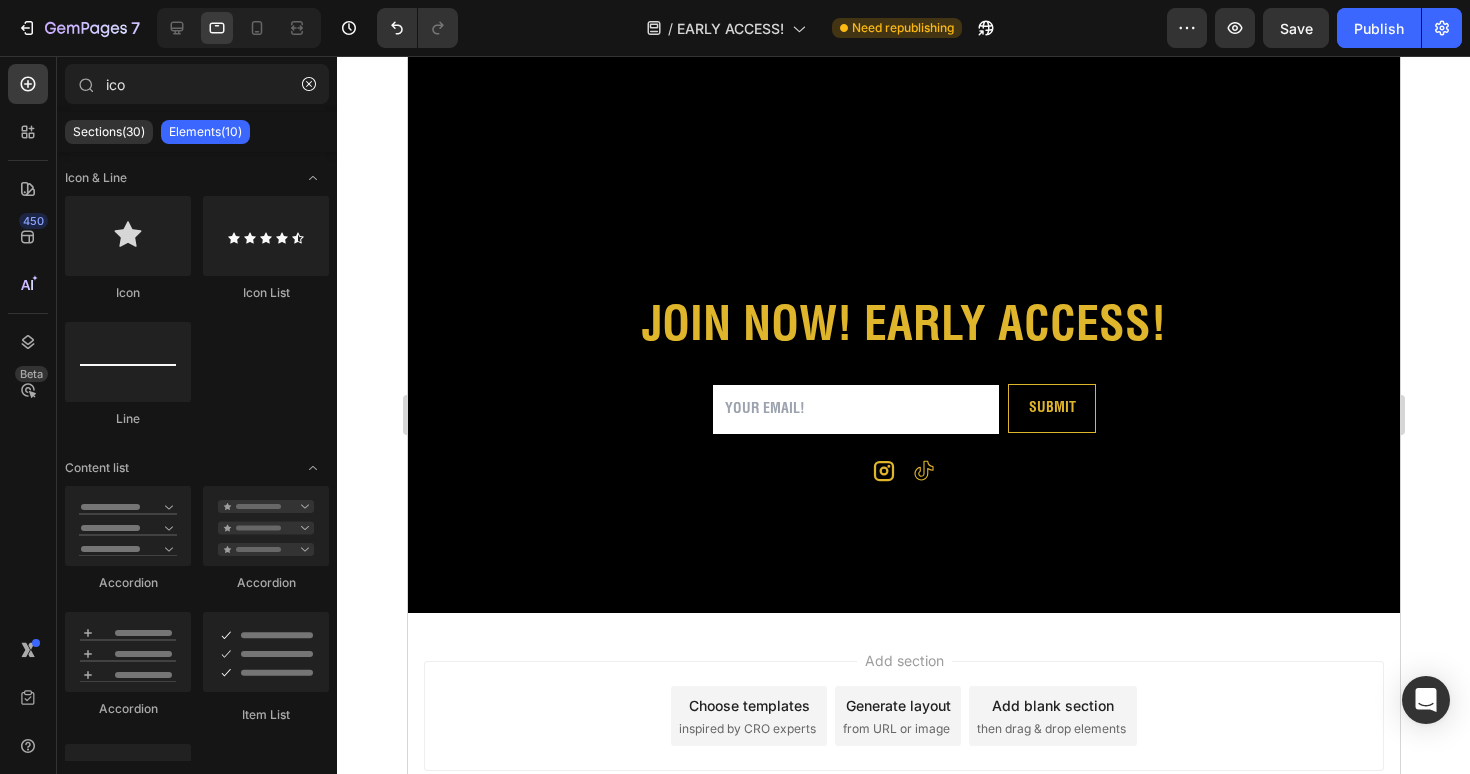 click on "Tablet  ( 992 px) iPhone 13 Mini iPhone 13 Pro iPhone 11 Pro Max iPhone 15 Pro Max Pixel 7 Galaxy S8+ Galaxy S20 Ultra iPad Mini iPad Air iPad Pro Header Video Row Section 3 JOIN NOW! EARLY ACCESS! Heading Row Email Field SUBMIT Submit Button Row Newsletter
Icon
Icon Row Section 4 Root Start with Sections from sidebar Add sections Add elements Start with Generating from URL or image Add section Choose templates inspired by CRO experts Generate layout from URL or image Add blank section then drag & drop elements Footer" at bounding box center [903, 165] 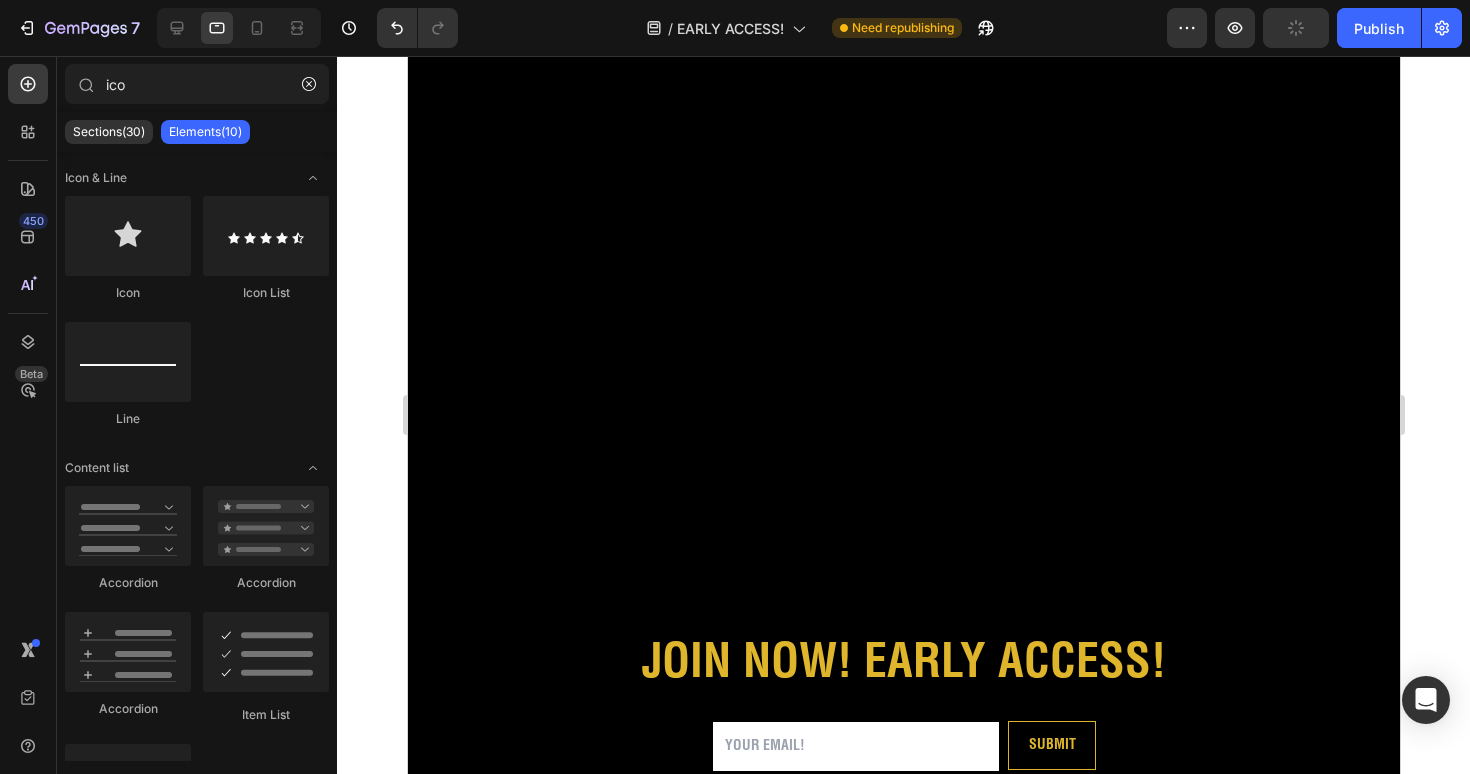 scroll, scrollTop: 277, scrollLeft: 0, axis: vertical 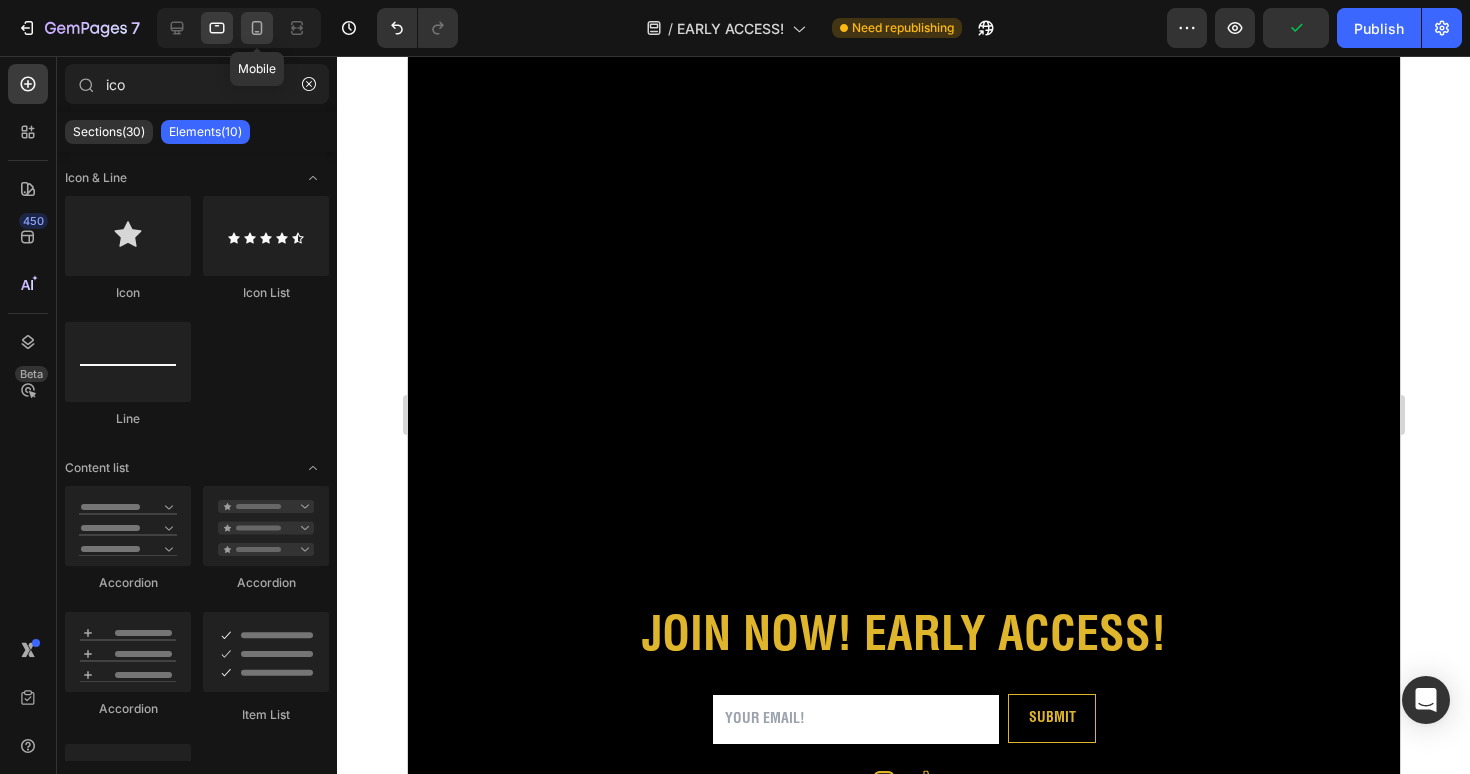 click 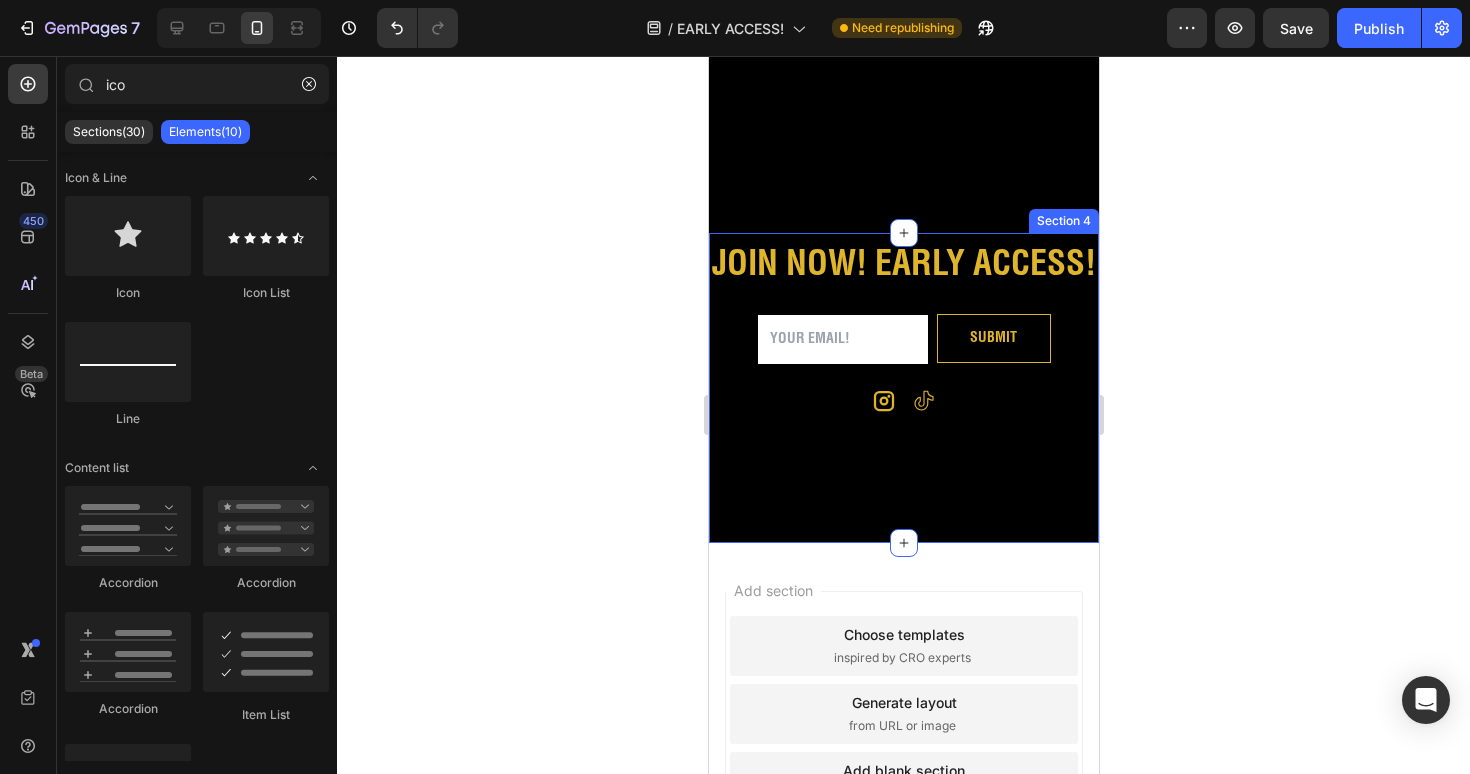 scroll, scrollTop: 0, scrollLeft: 0, axis: both 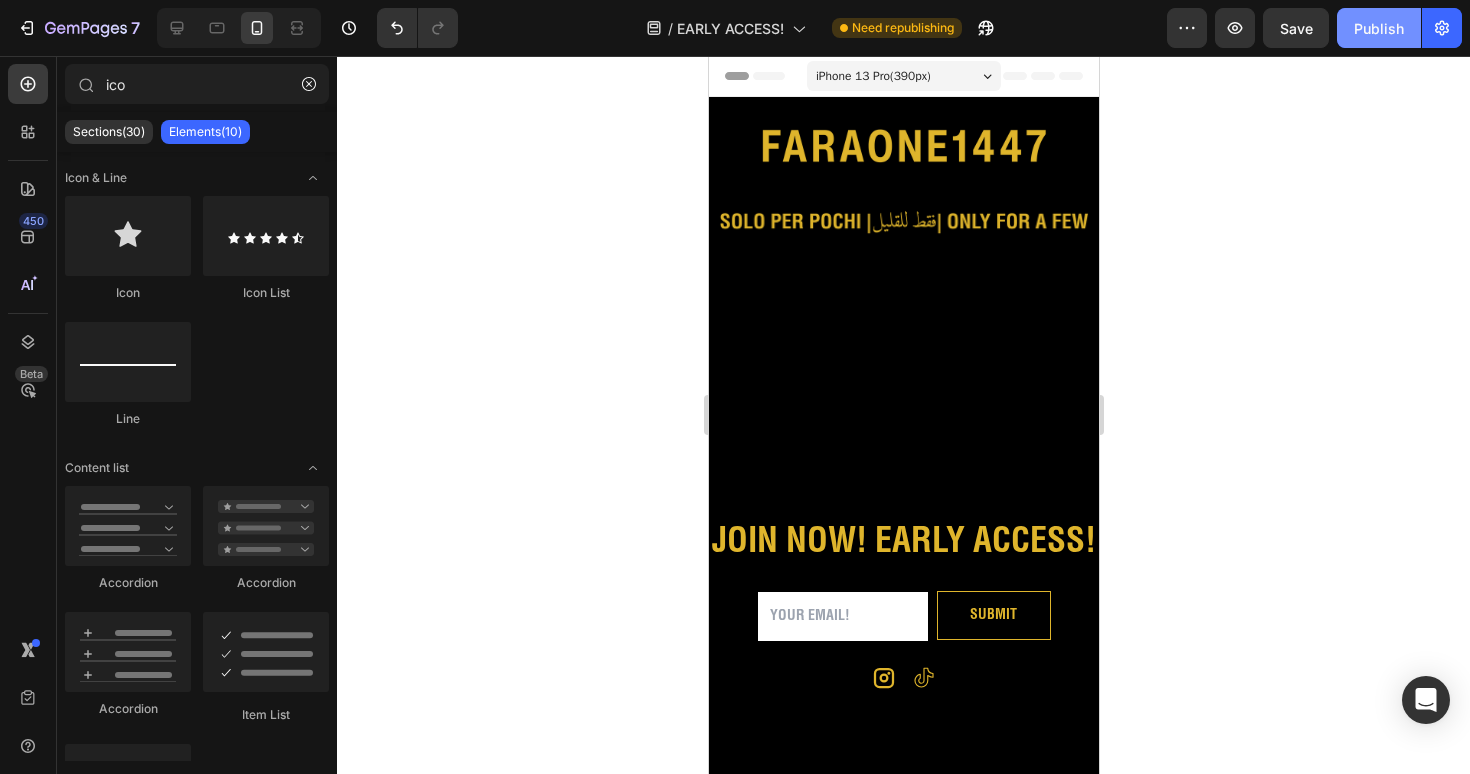 click on "Publish" at bounding box center [1379, 28] 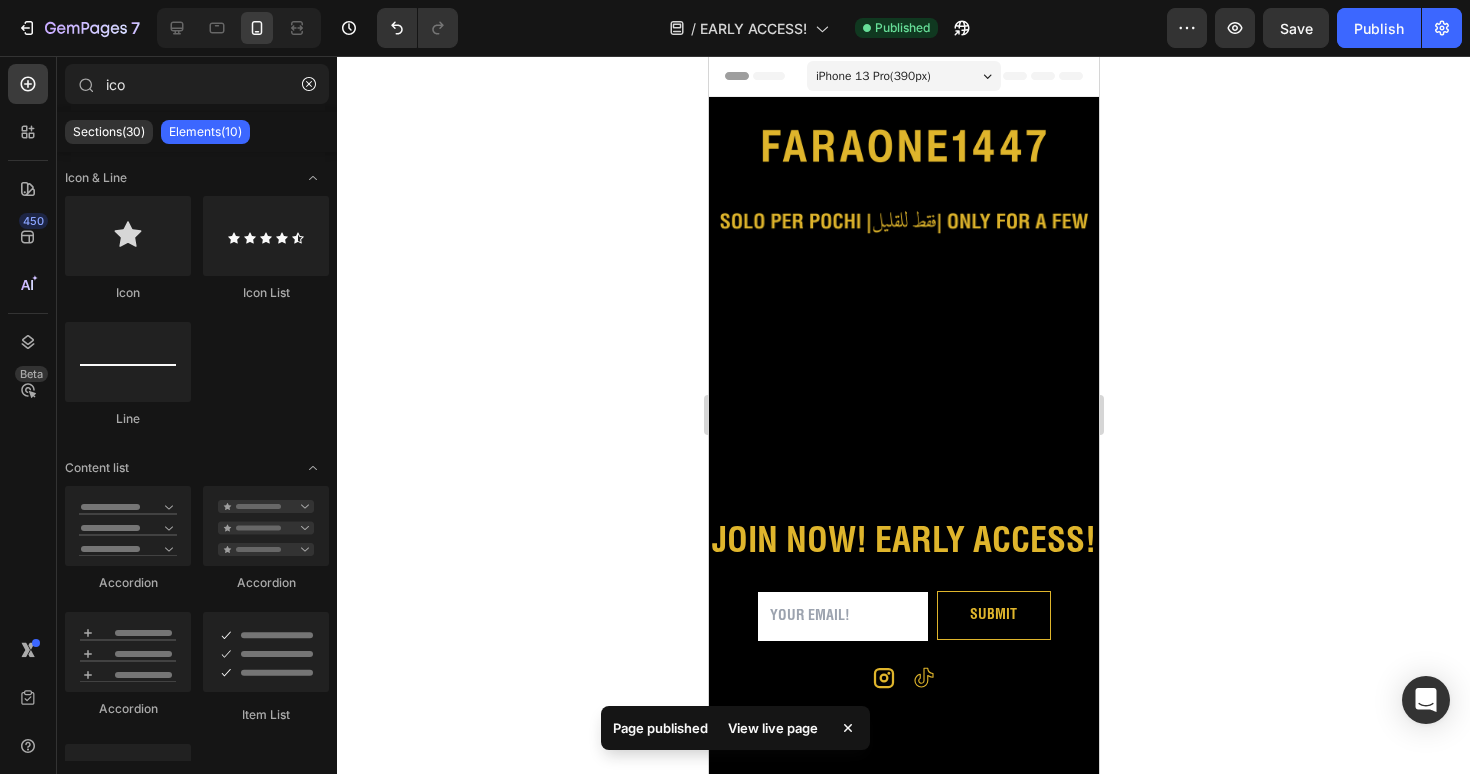 click 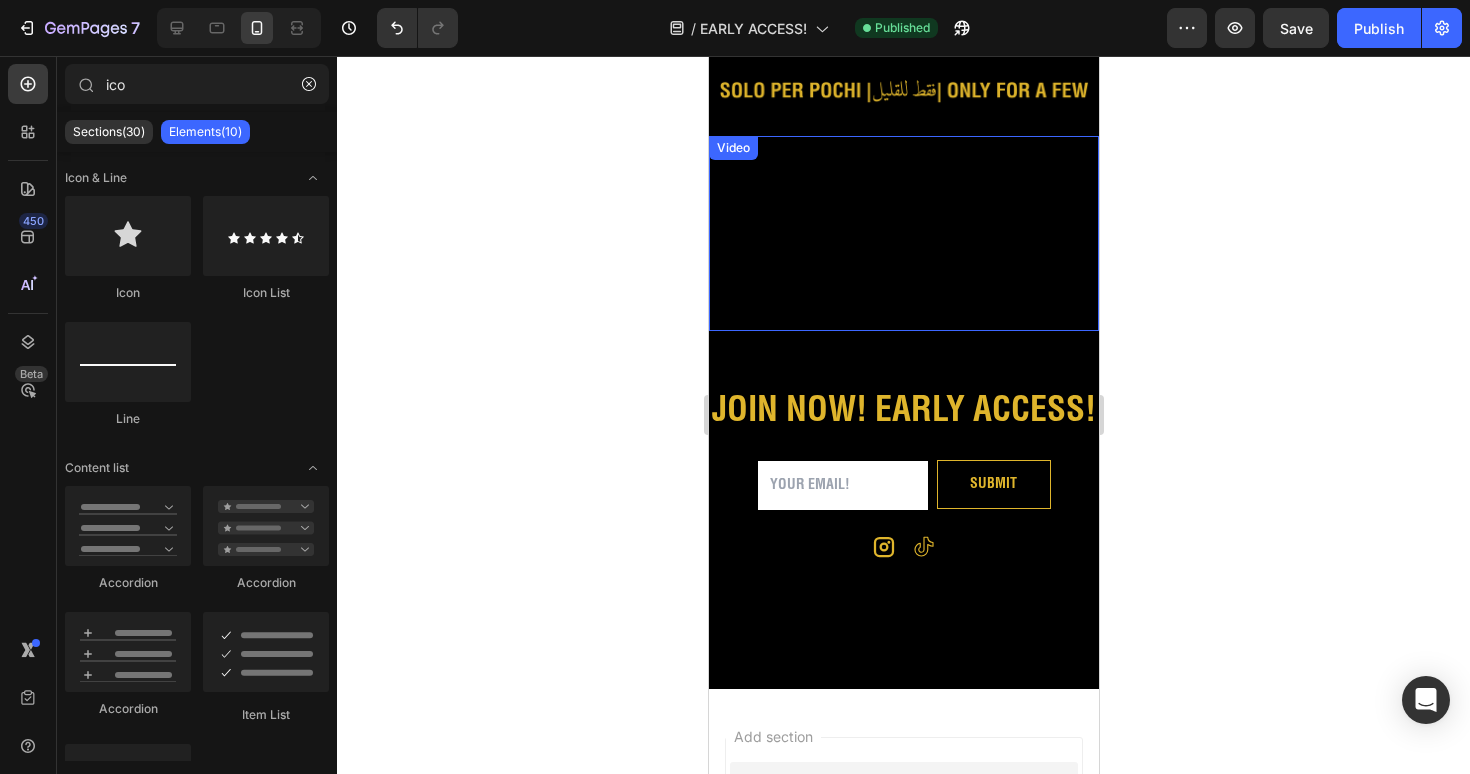 scroll, scrollTop: 0, scrollLeft: 0, axis: both 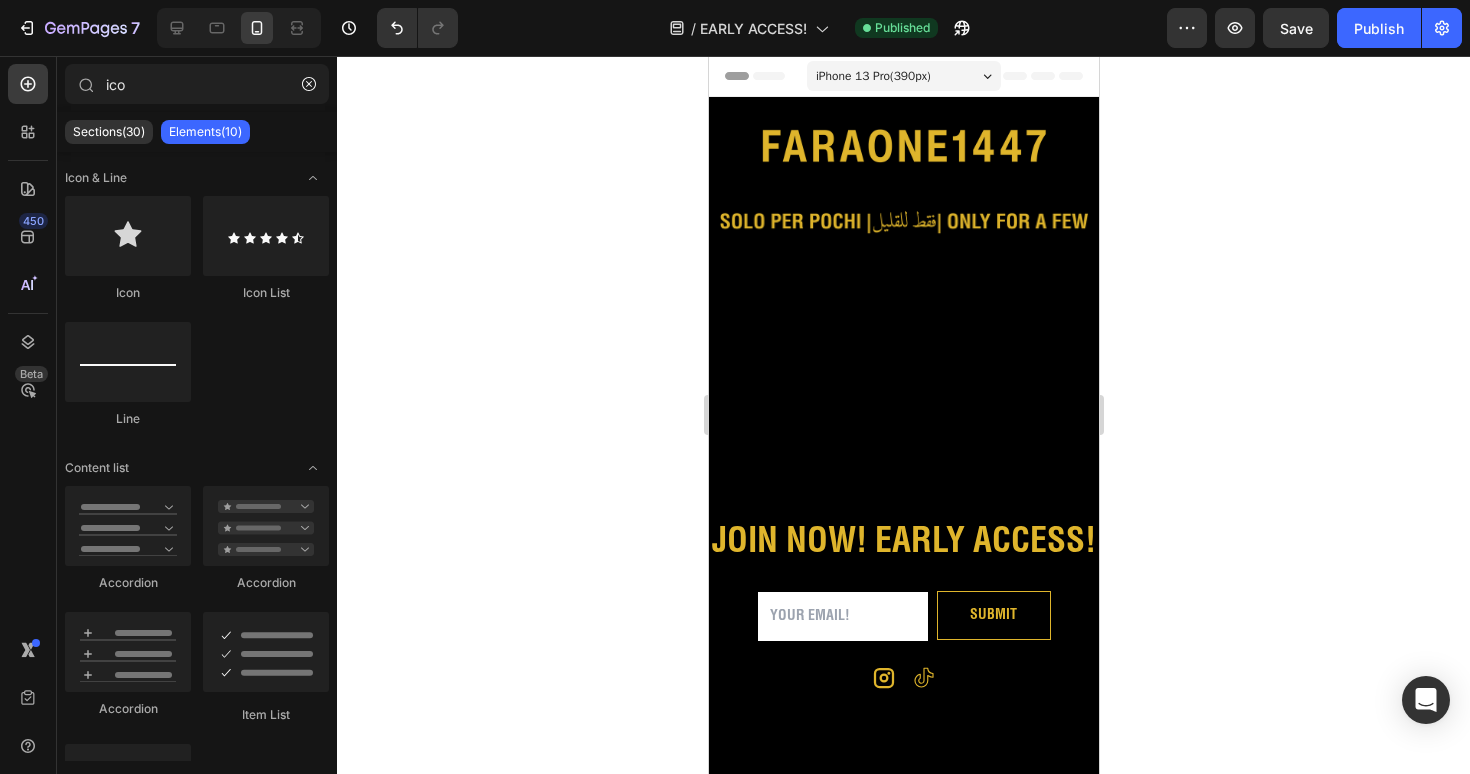 click 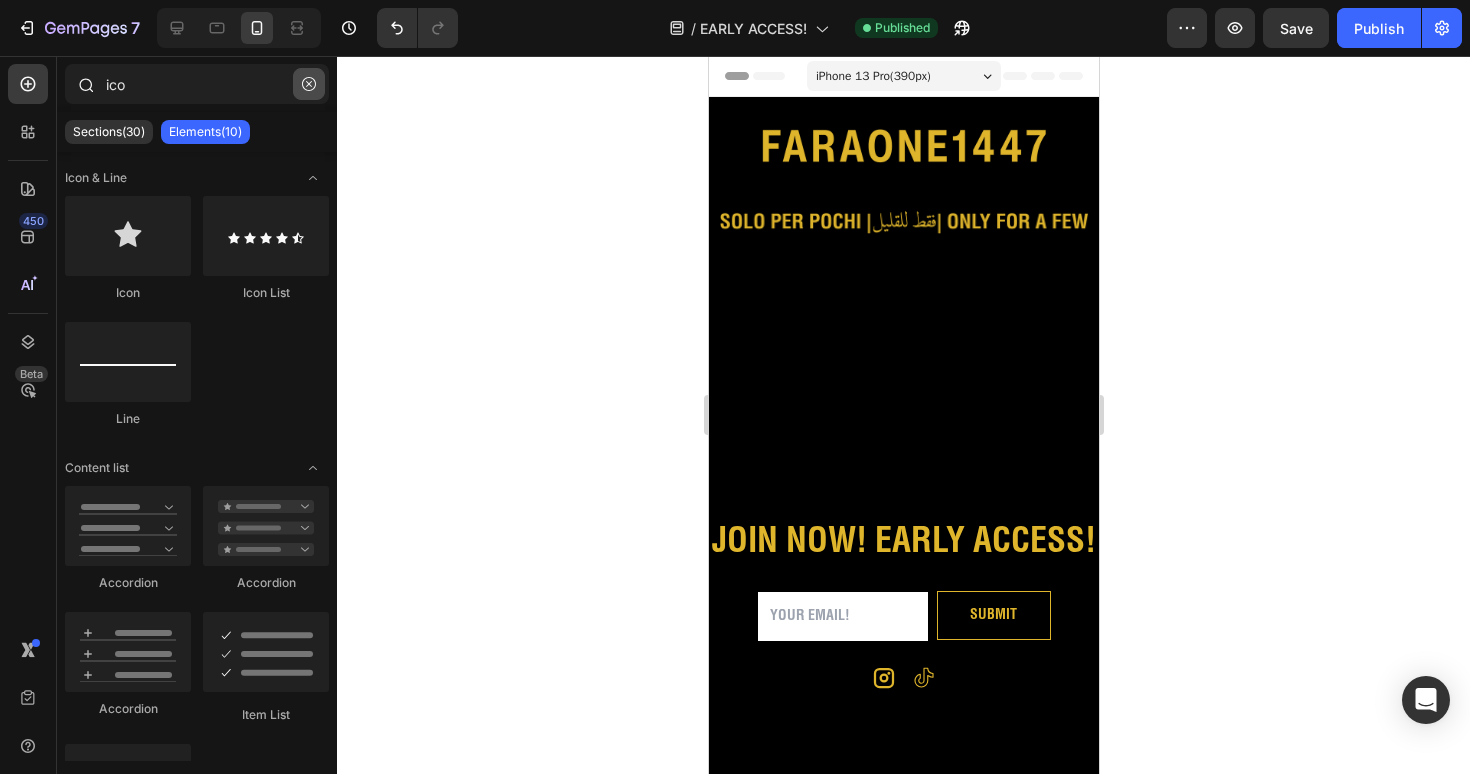 click 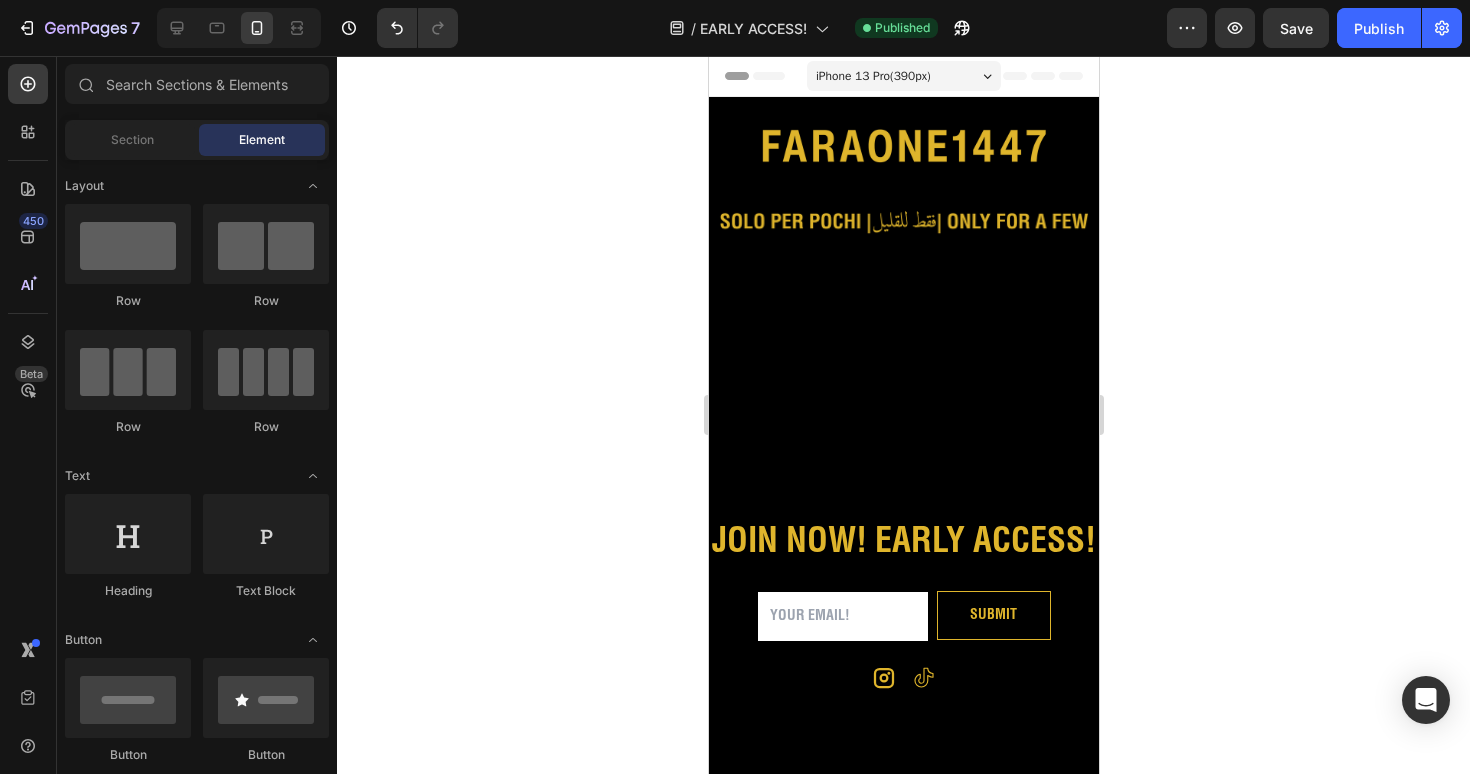click 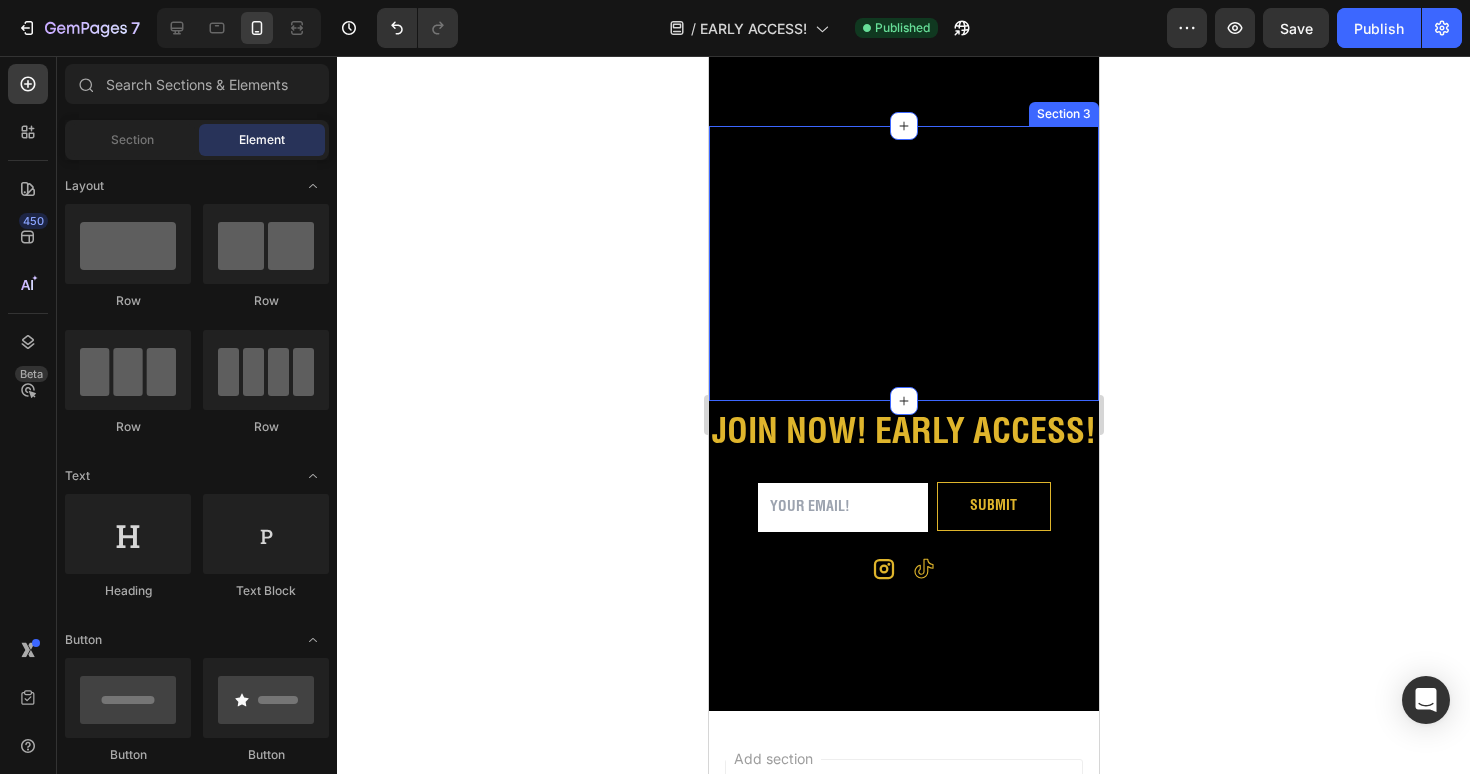 scroll, scrollTop: 0, scrollLeft: 0, axis: both 